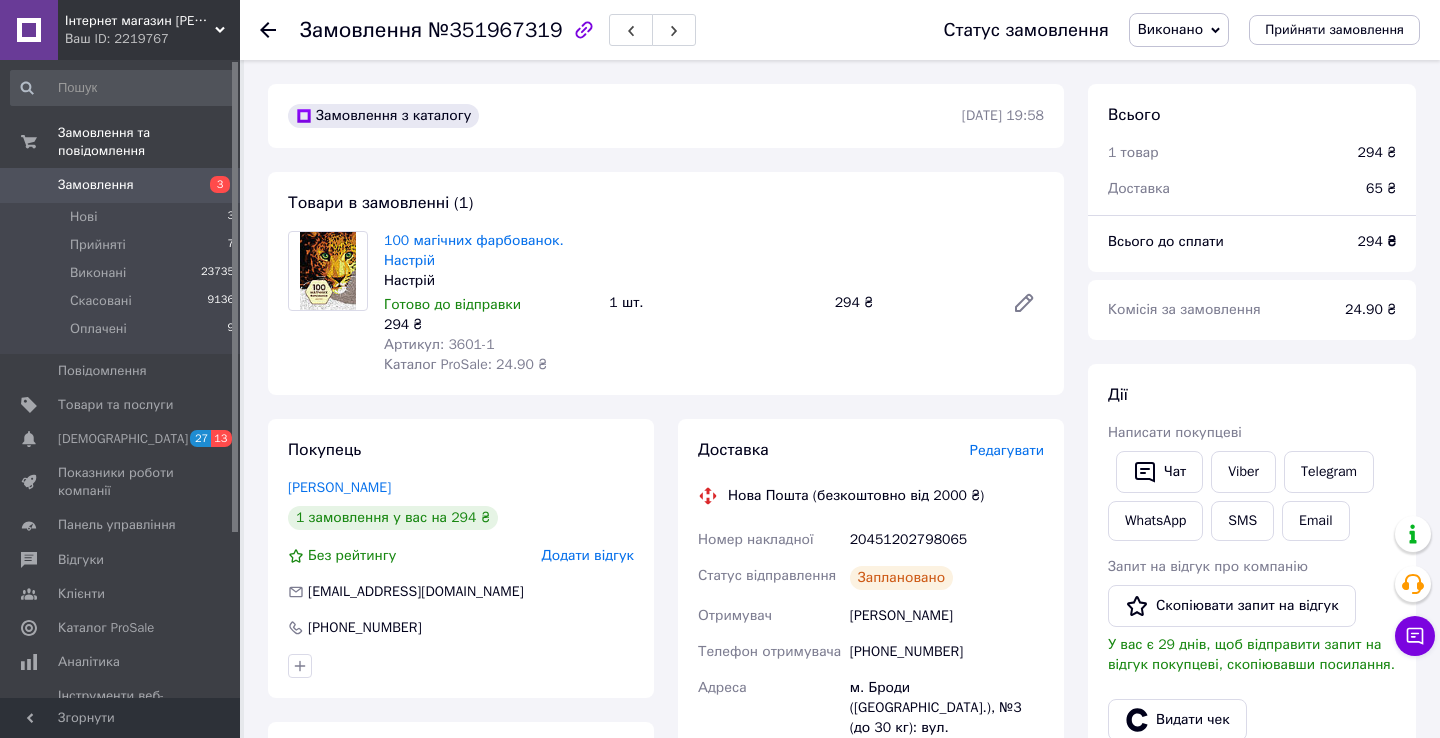 scroll, scrollTop: 460, scrollLeft: 0, axis: vertical 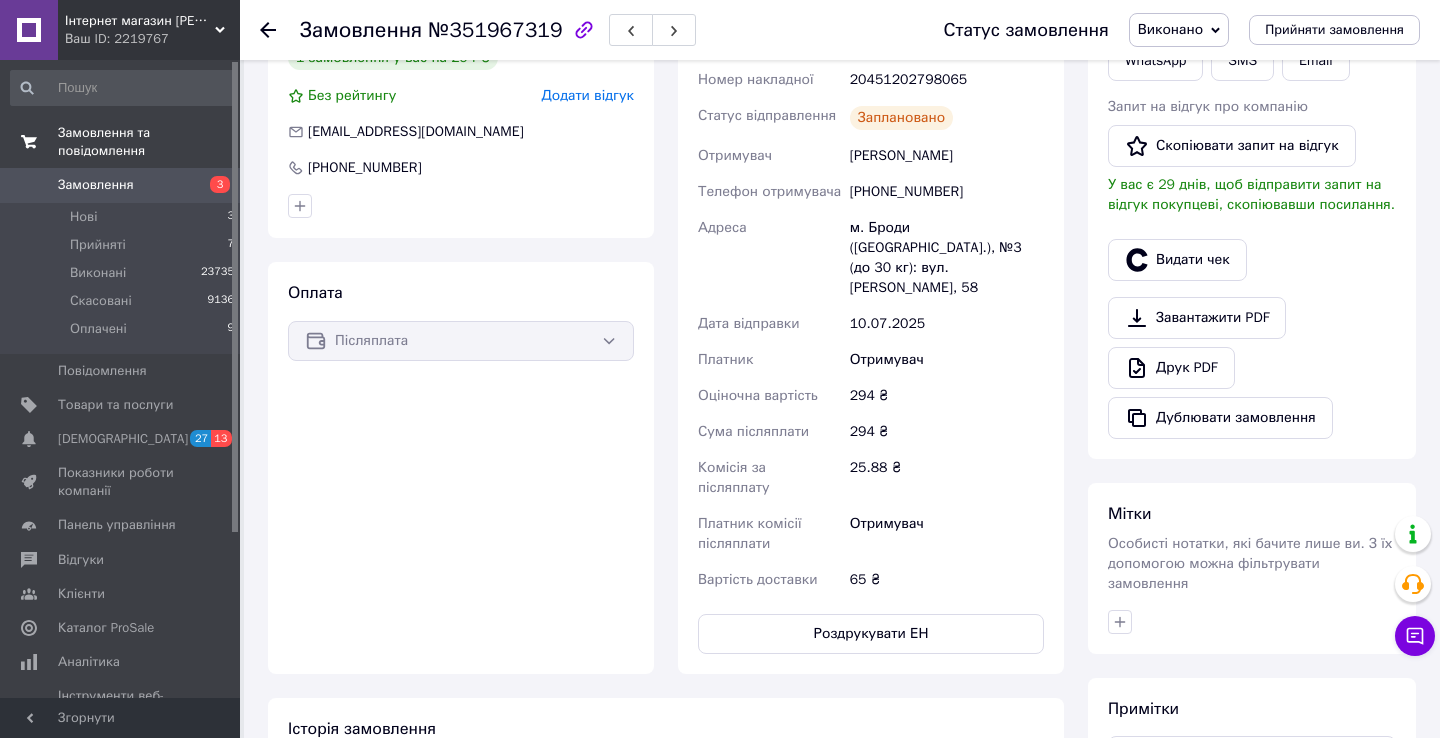 click on "Замовлення та повідомлення" at bounding box center (123, 142) 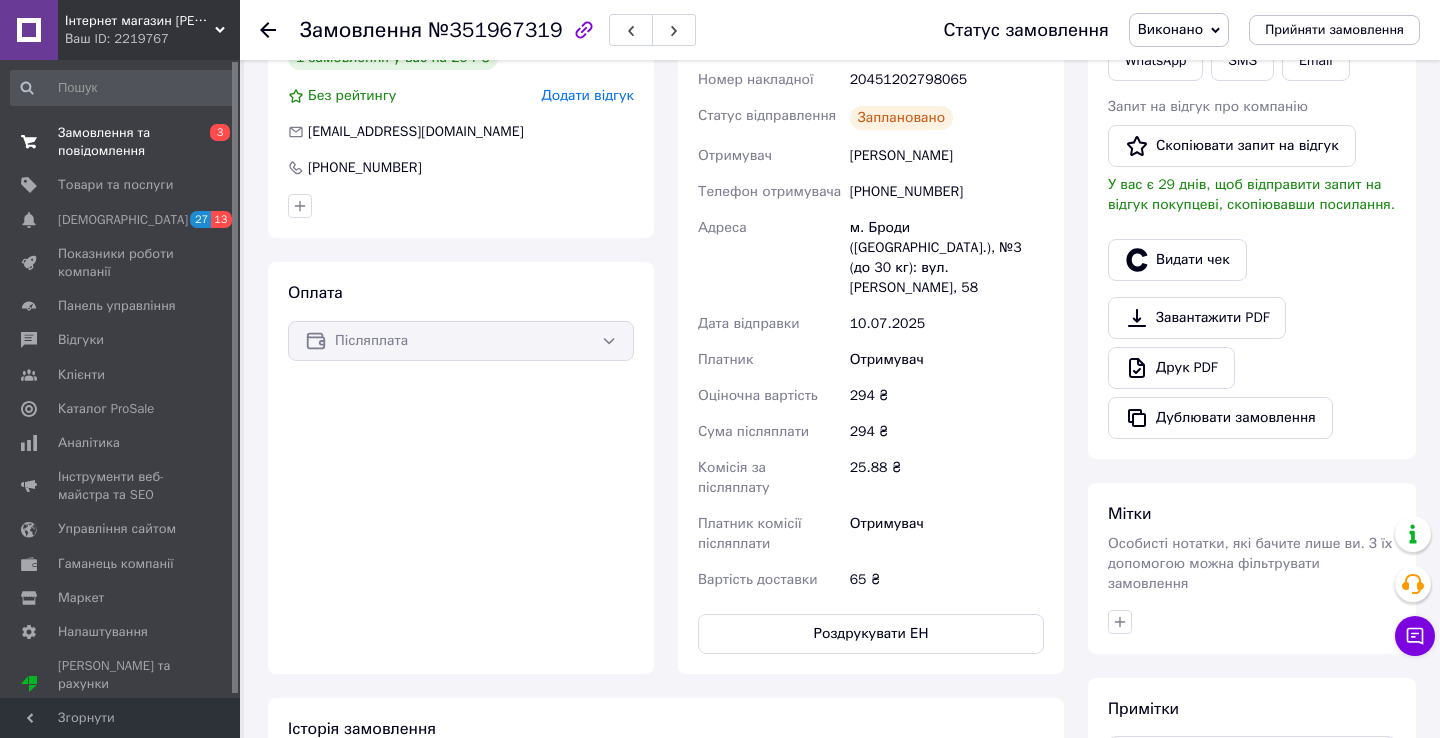 click on "Замовлення та повідомлення" at bounding box center (121, 142) 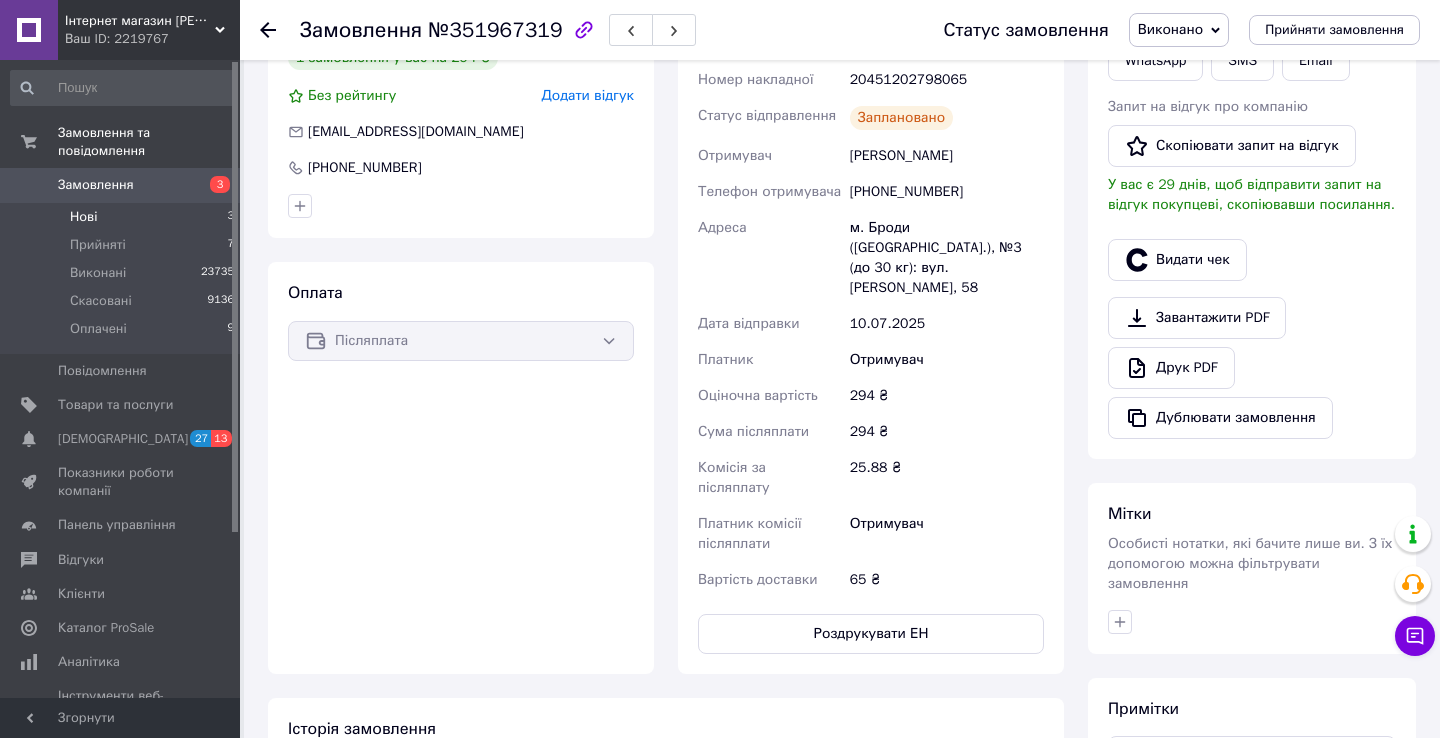 click on "Нові 3" at bounding box center [123, 217] 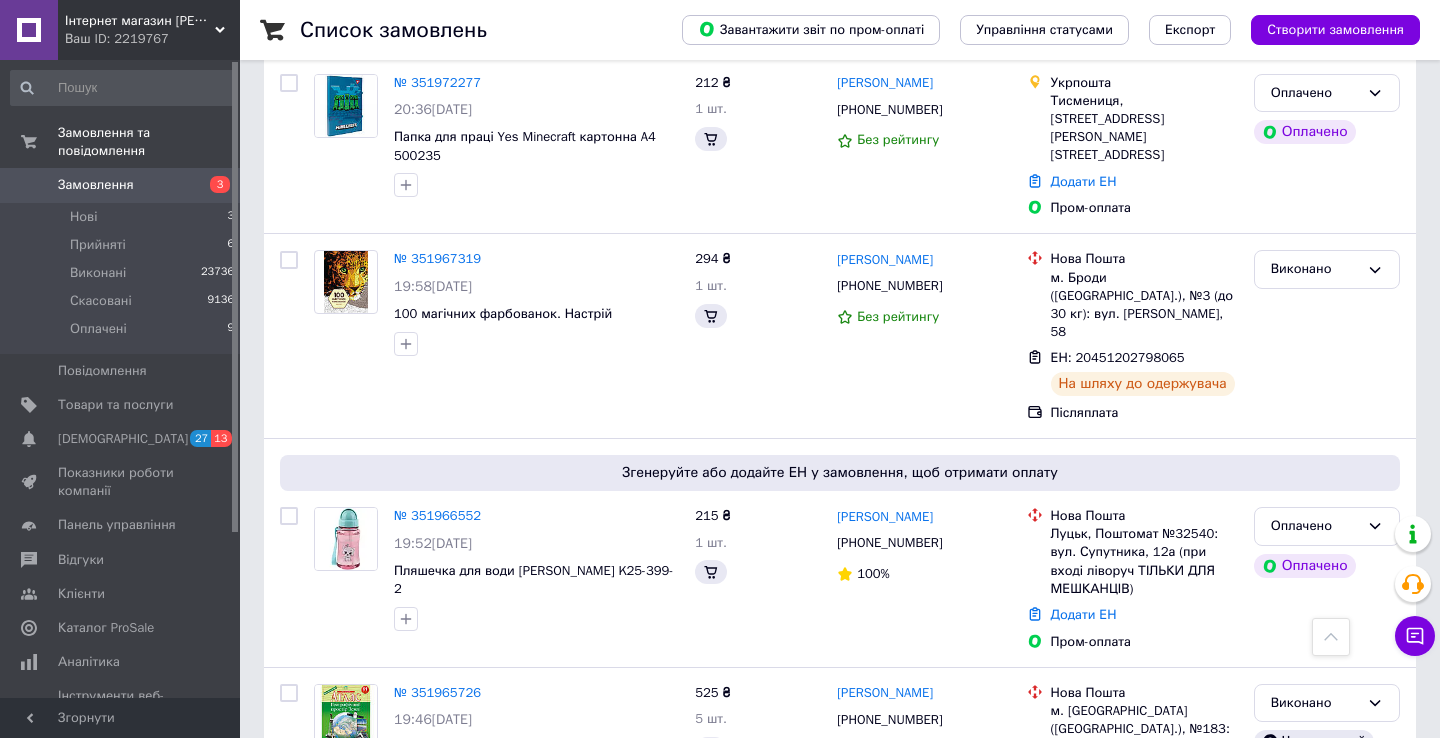 scroll, scrollTop: 1239, scrollLeft: 0, axis: vertical 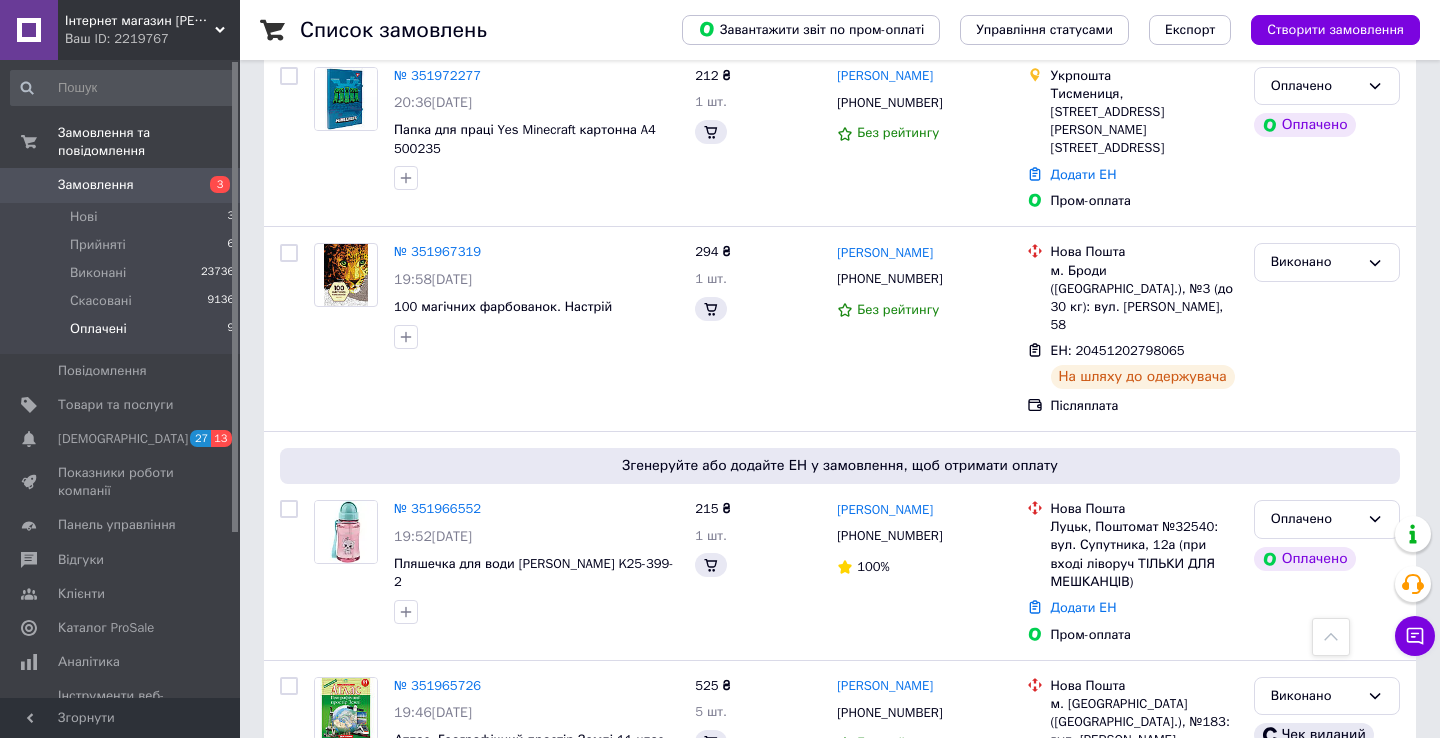 click on "Оплачені 9" at bounding box center (123, 334) 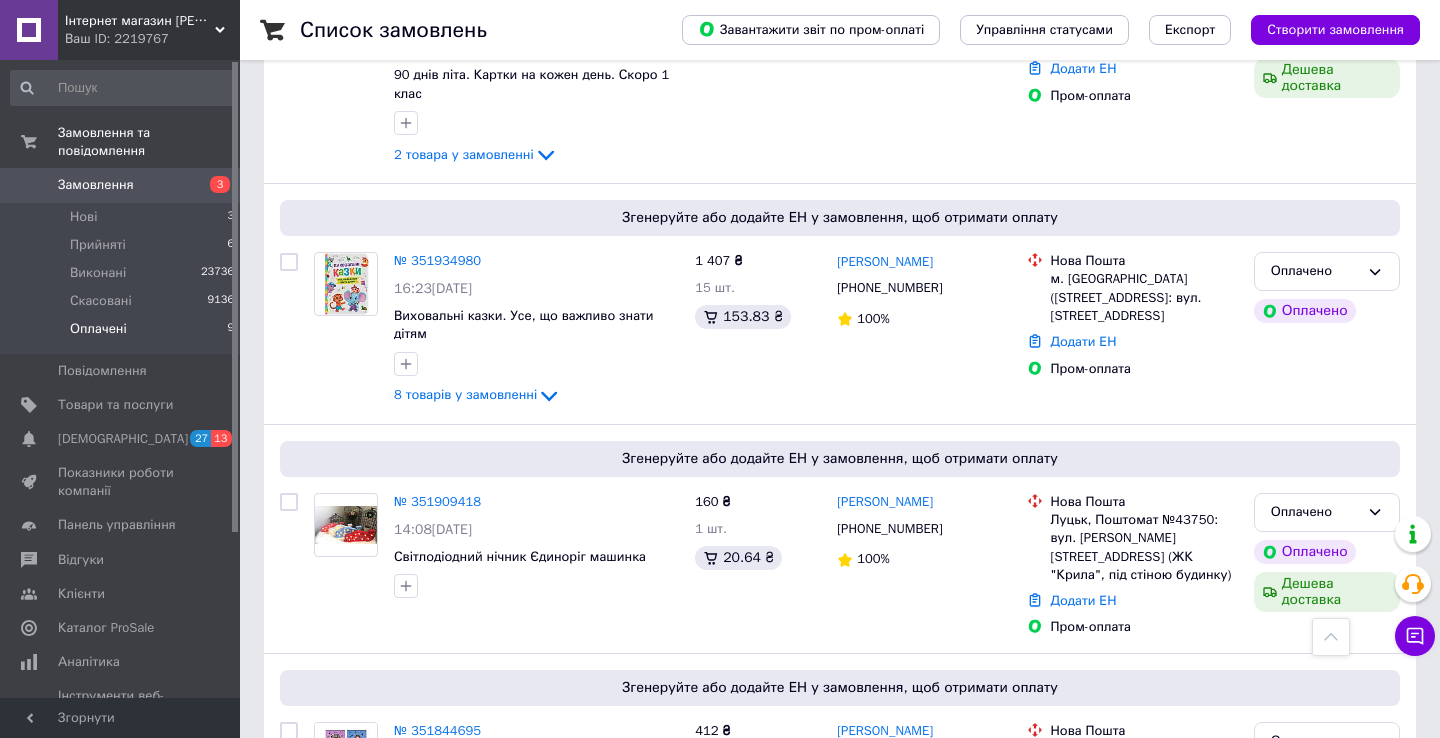 scroll, scrollTop: 1742, scrollLeft: 0, axis: vertical 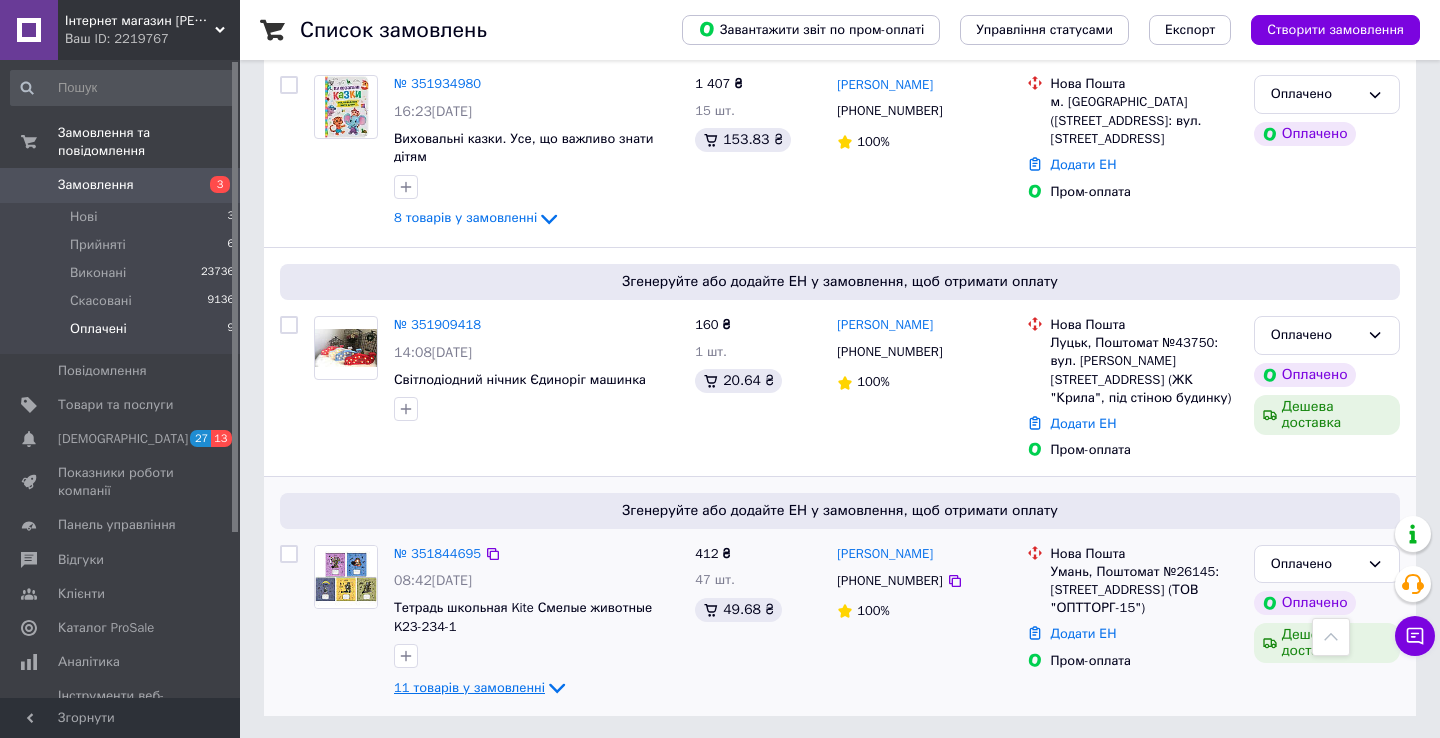 click on "11 товарів у замовленні" at bounding box center [469, 687] 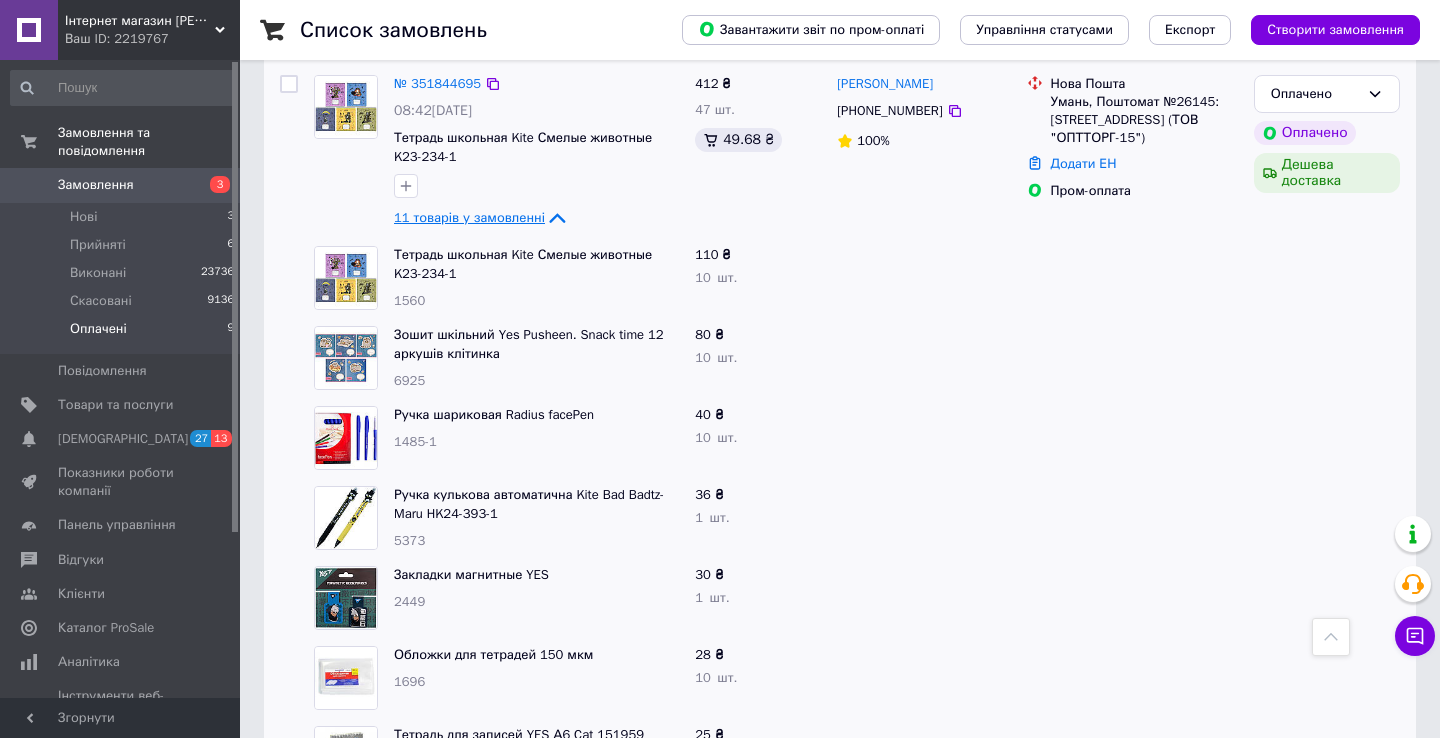 scroll, scrollTop: 1916, scrollLeft: 0, axis: vertical 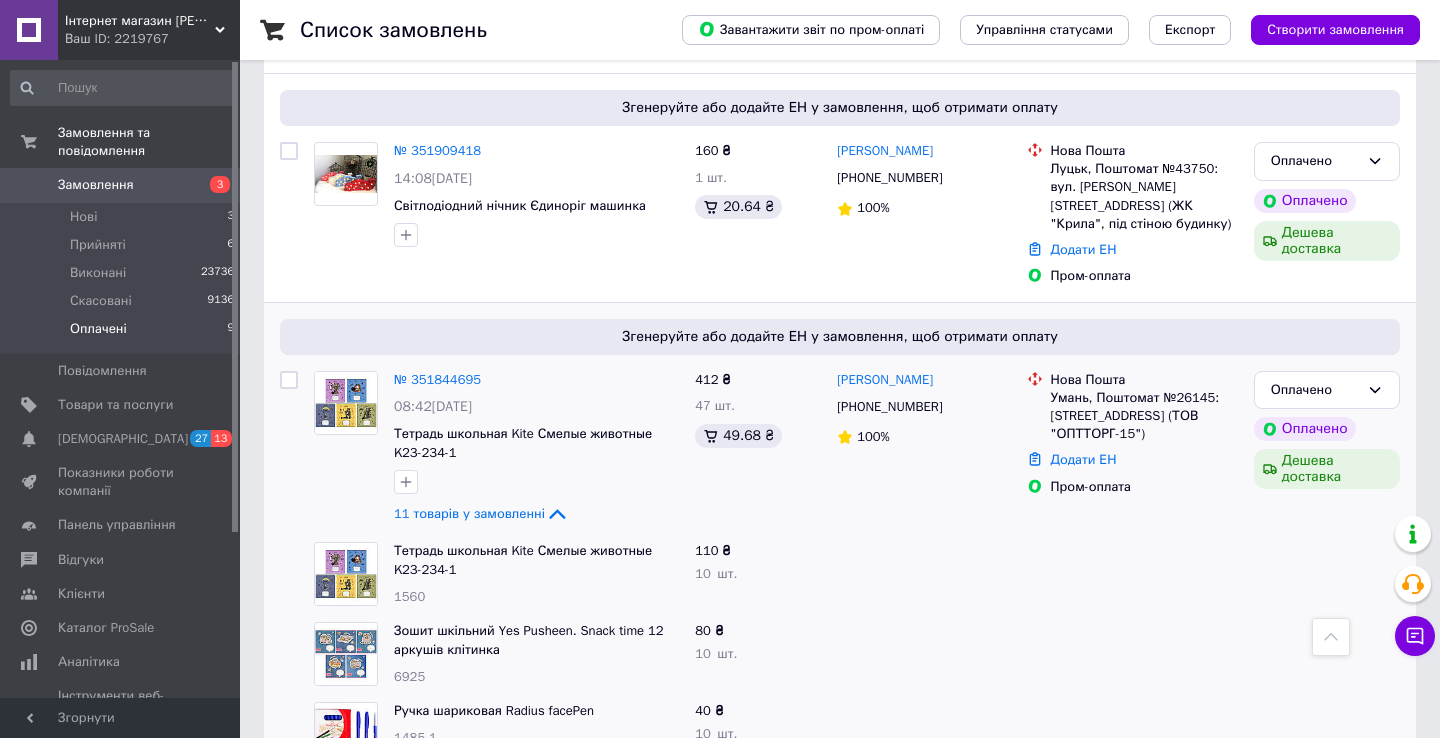 click on "Оплачені" at bounding box center [98, 329] 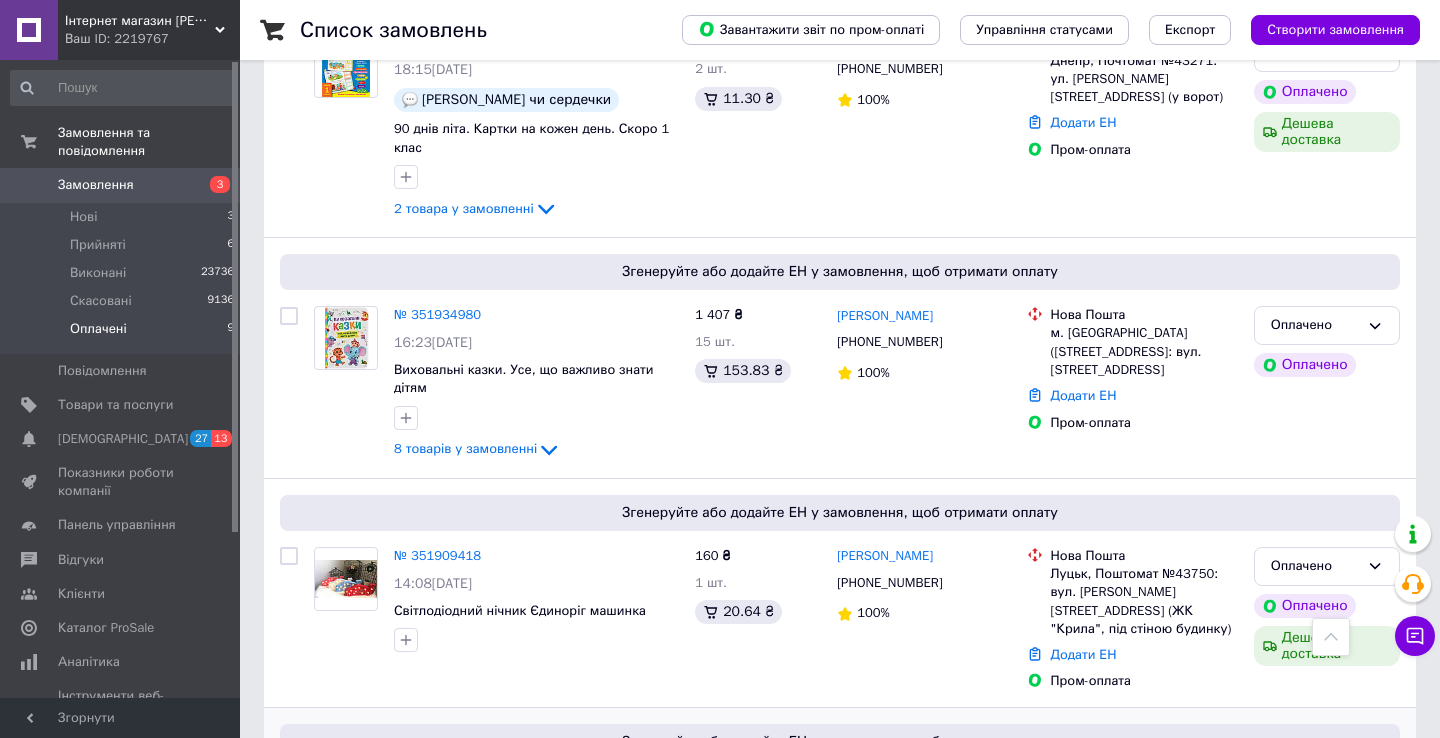 scroll, scrollTop: 1495, scrollLeft: 0, axis: vertical 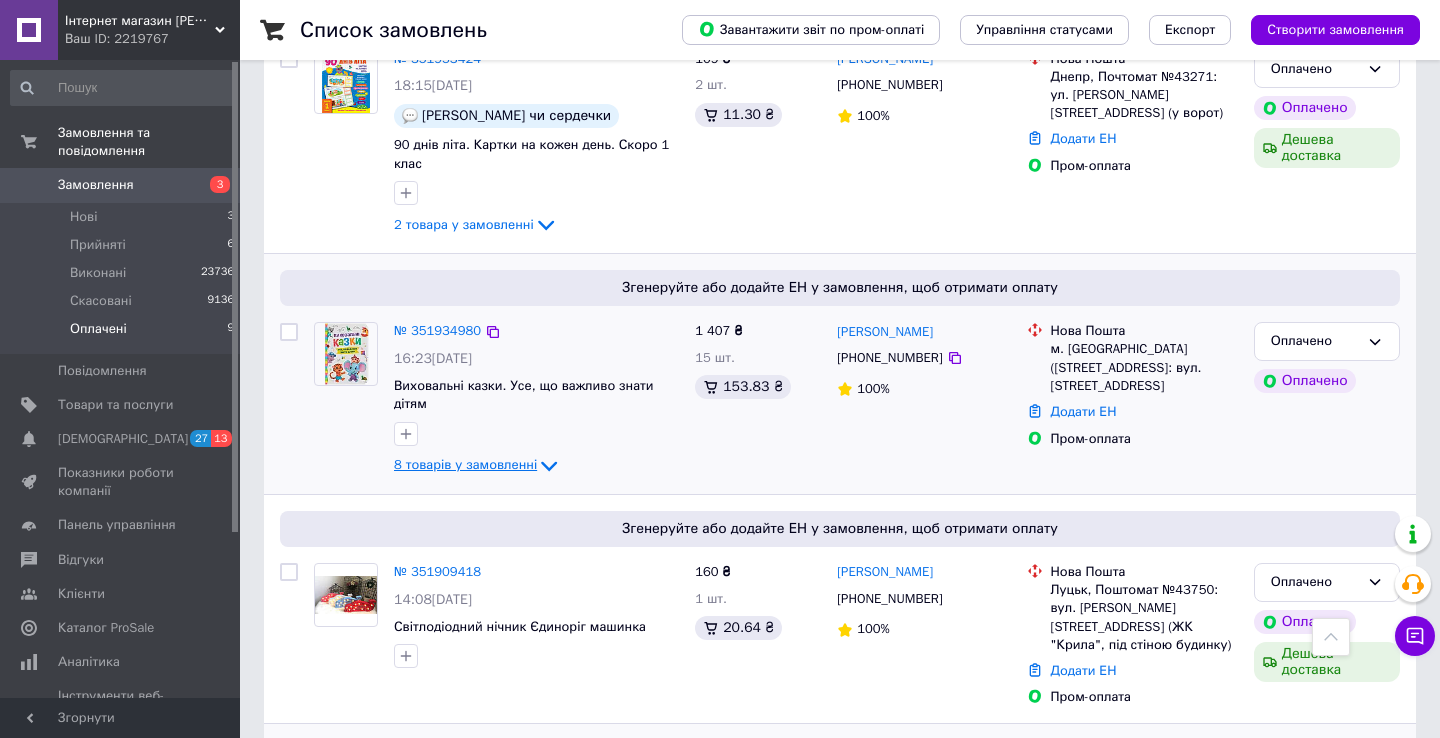 click on "8 товарів у замовленні" at bounding box center (465, 465) 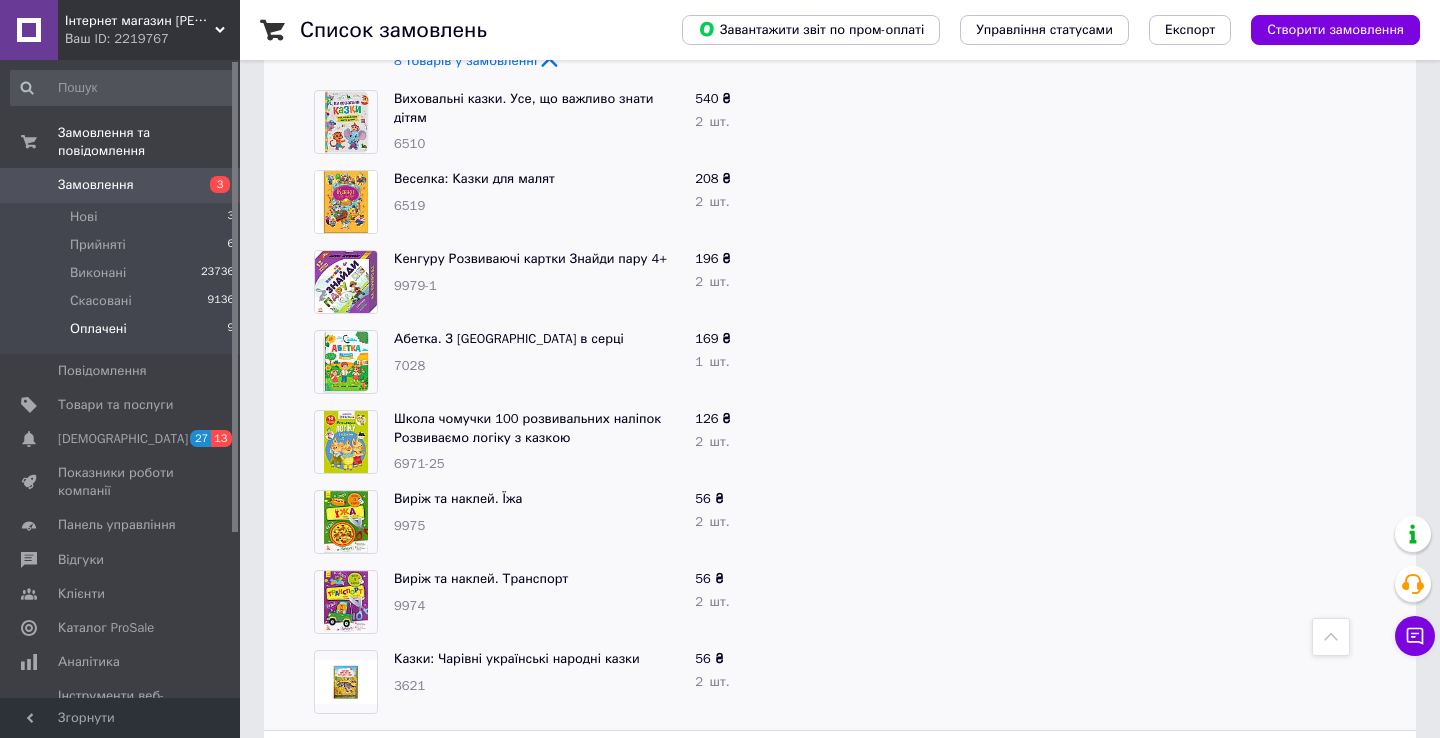 scroll, scrollTop: 1897, scrollLeft: 0, axis: vertical 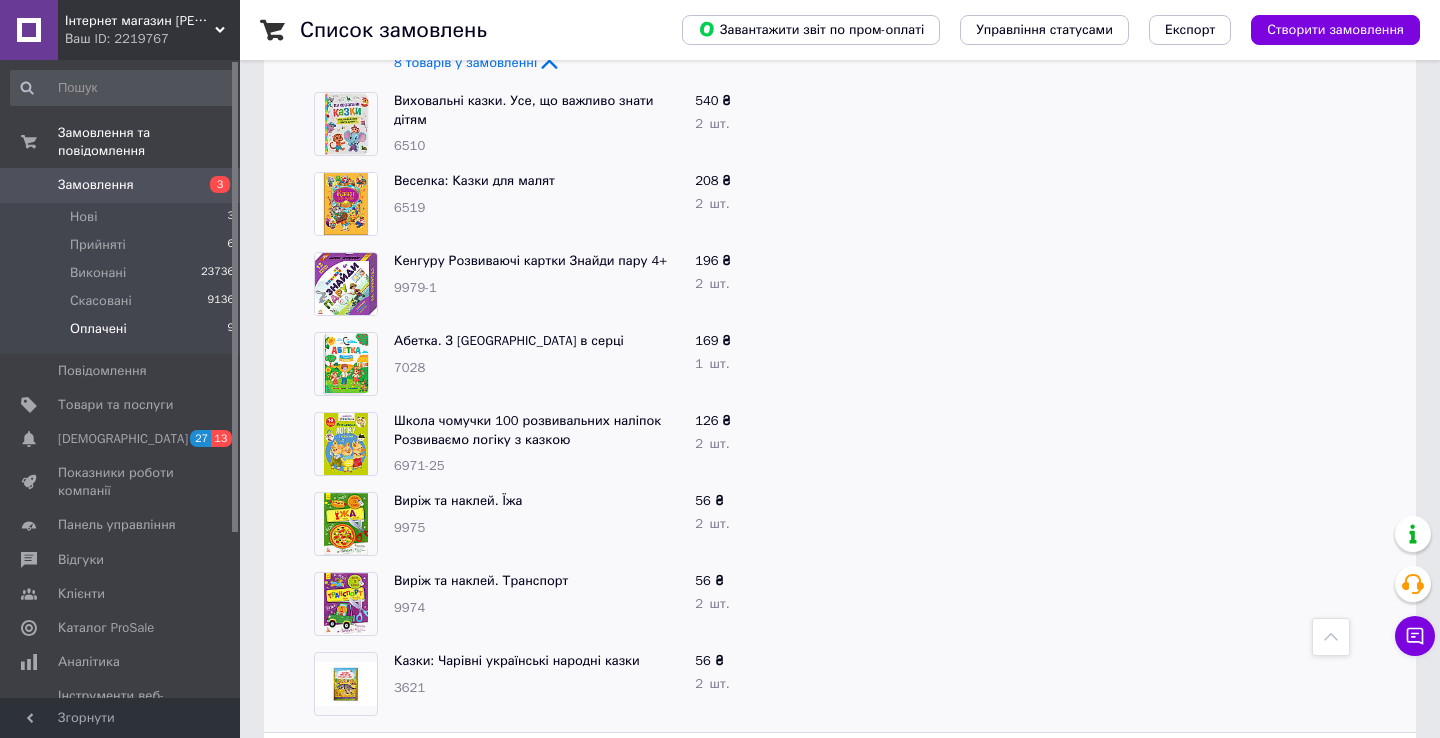 click on "Замовлення" at bounding box center [96, 185] 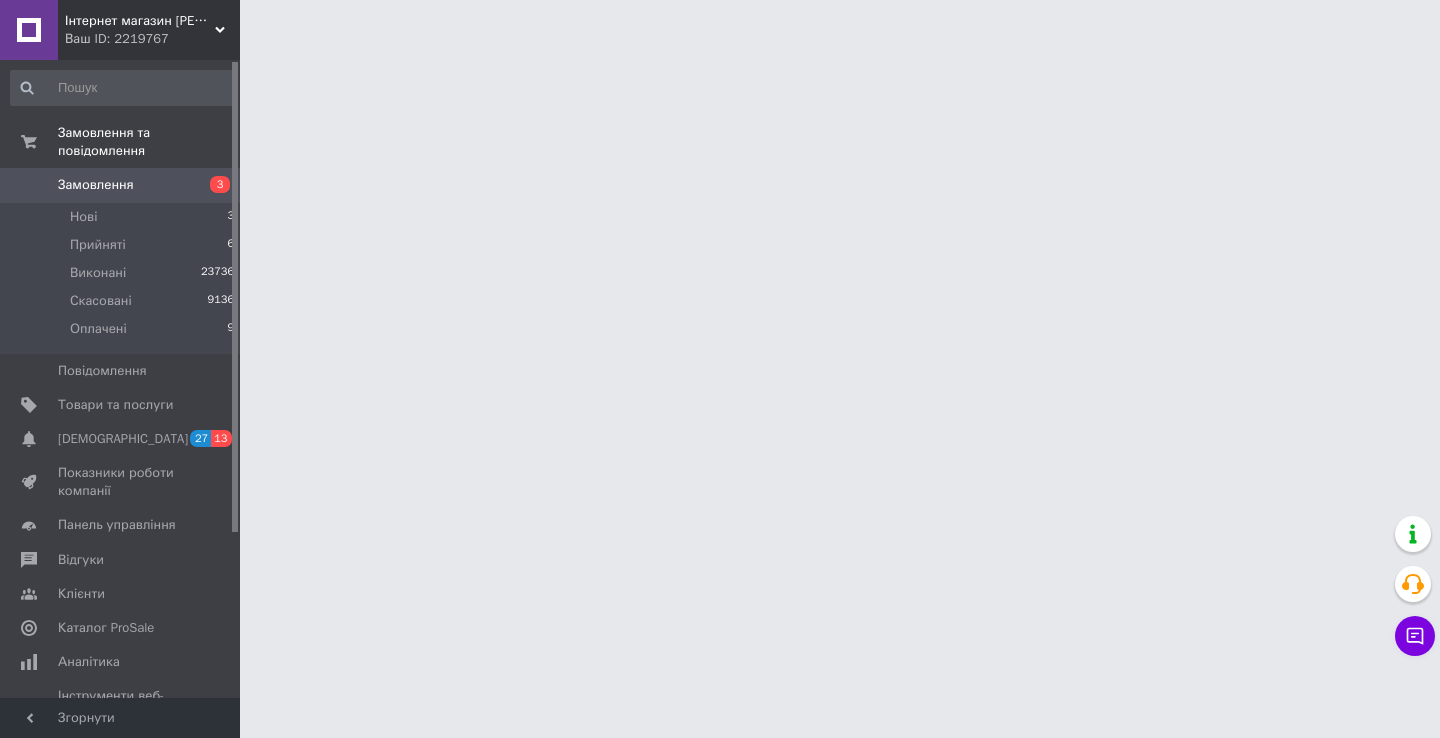 scroll, scrollTop: 0, scrollLeft: 0, axis: both 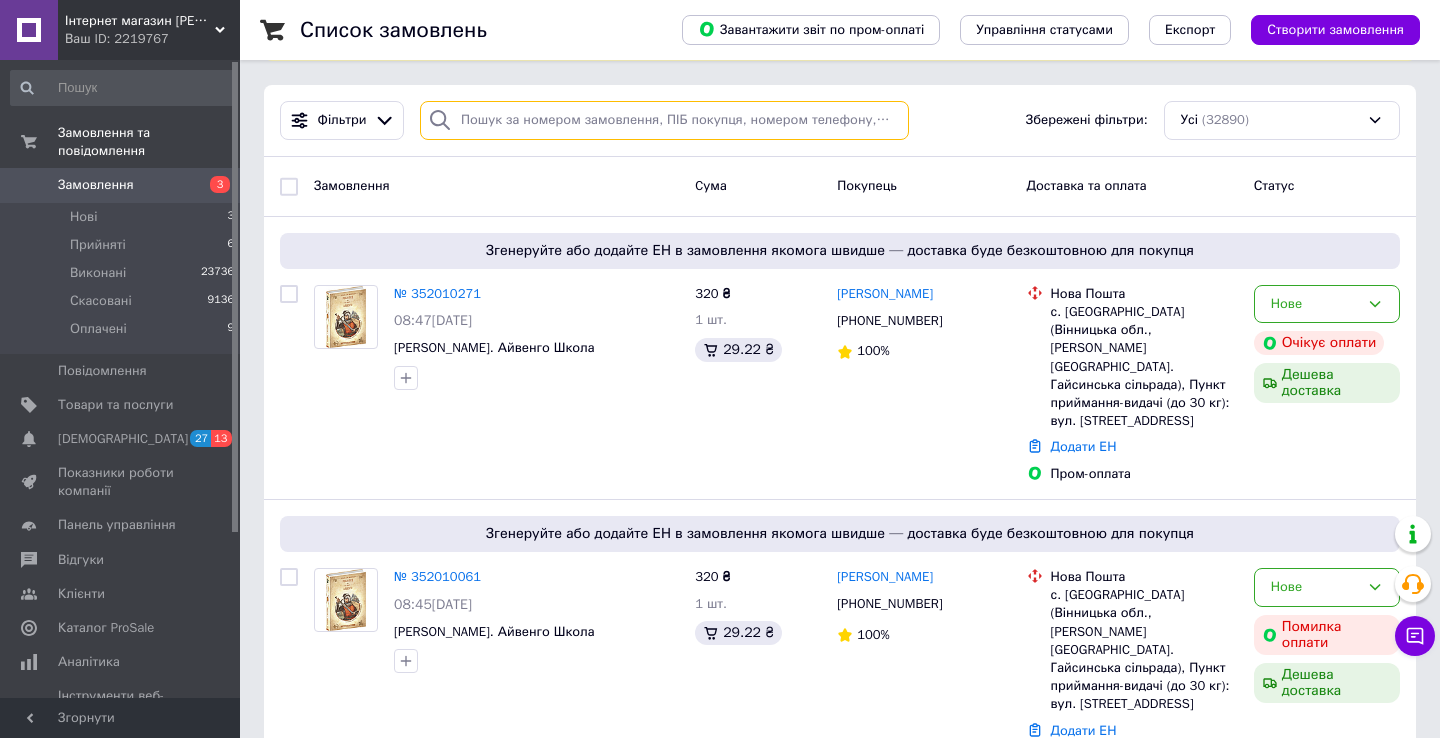 click at bounding box center (664, 120) 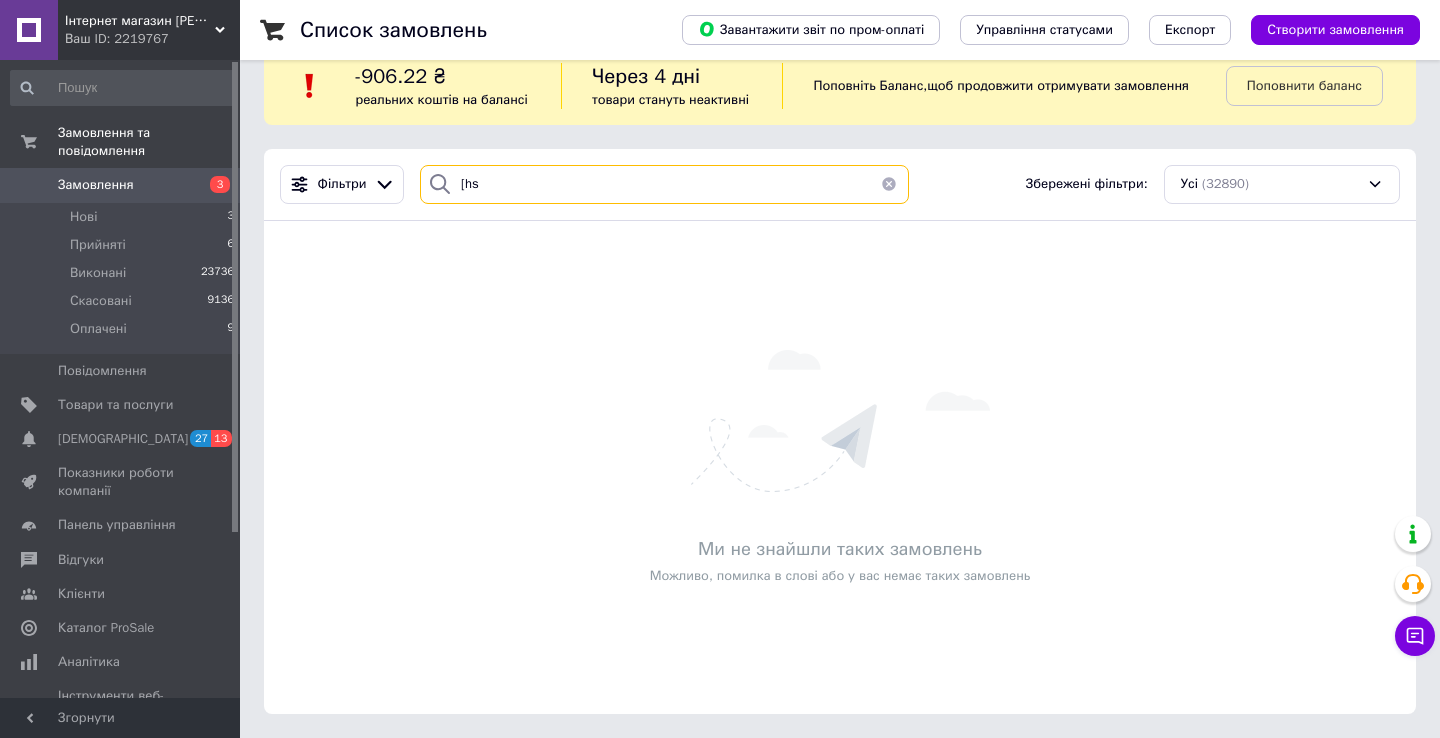 scroll, scrollTop: 0, scrollLeft: 0, axis: both 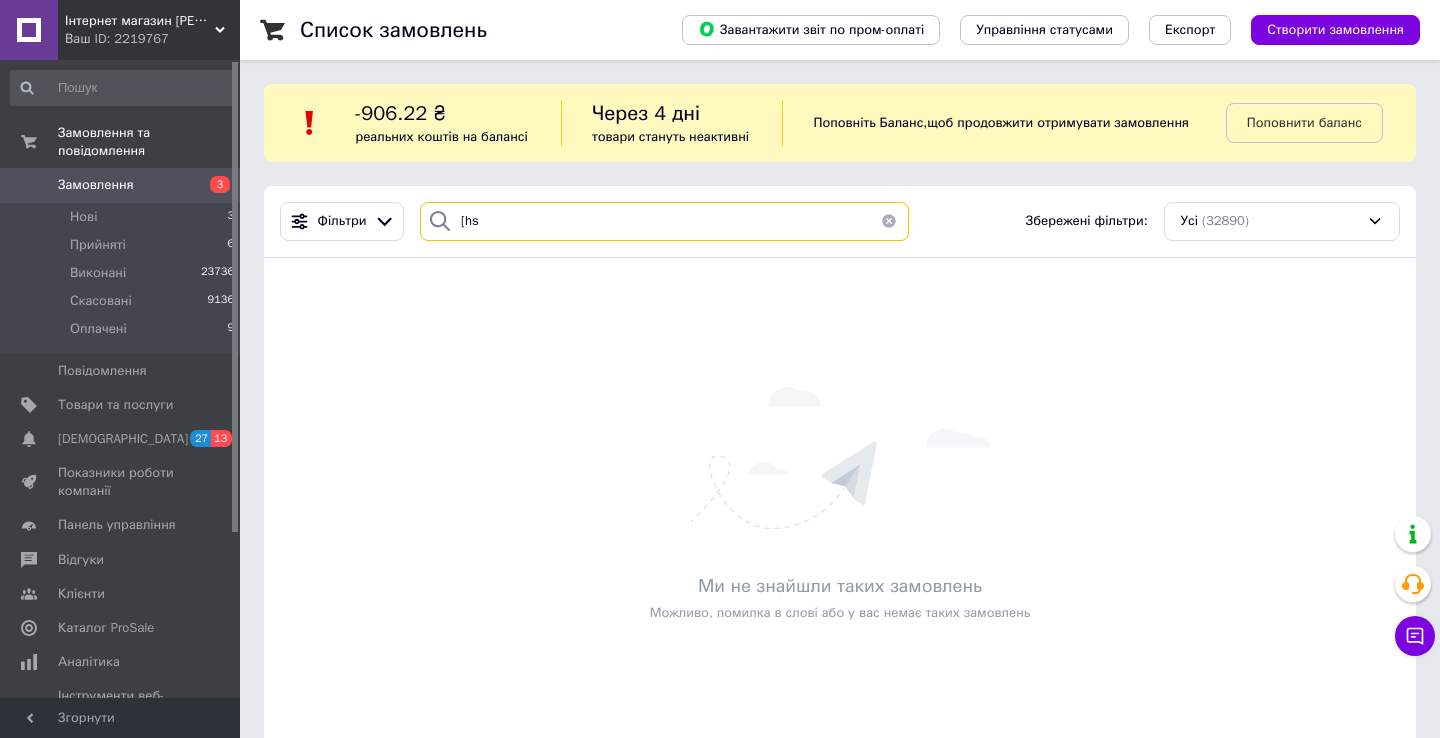 click on "[hs" at bounding box center (664, 221) 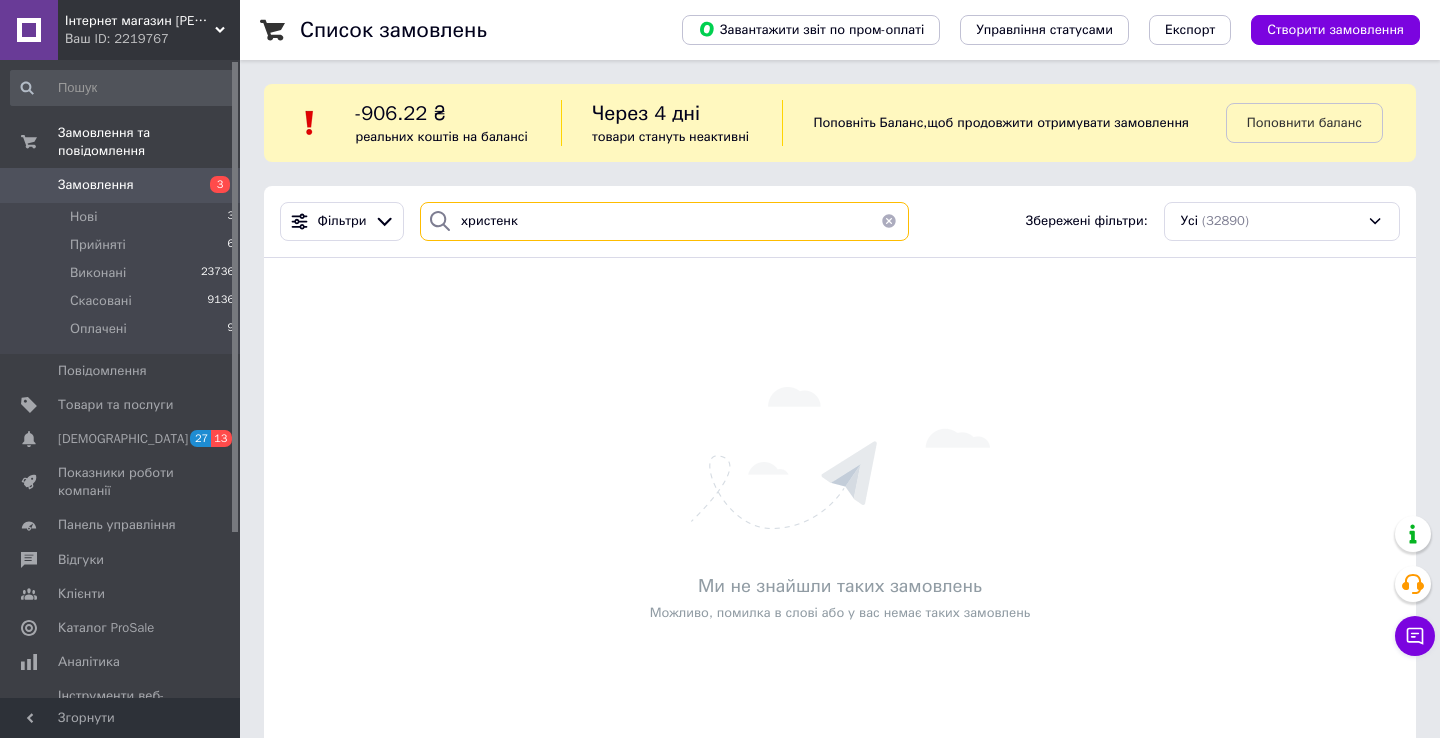 type on "христенко" 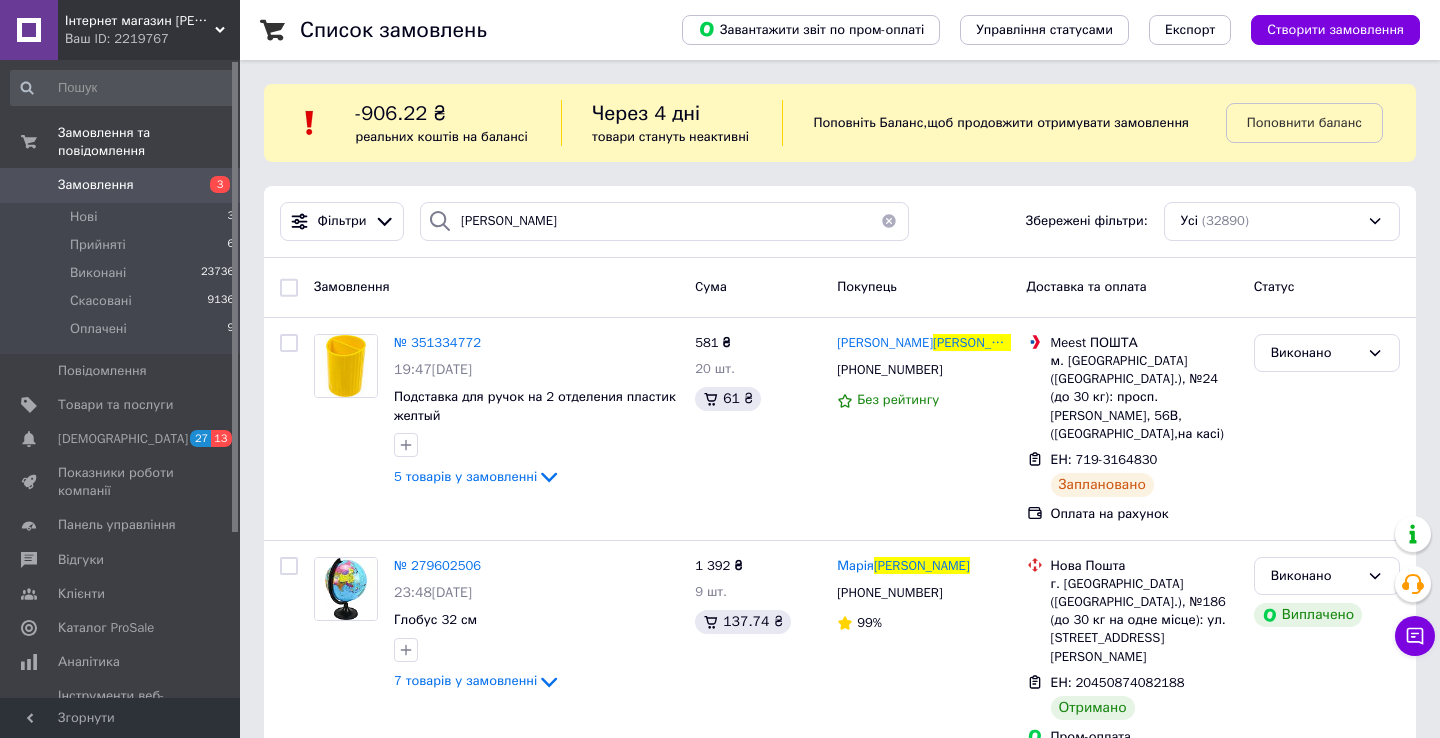 click on "Замовлення" at bounding box center (96, 185) 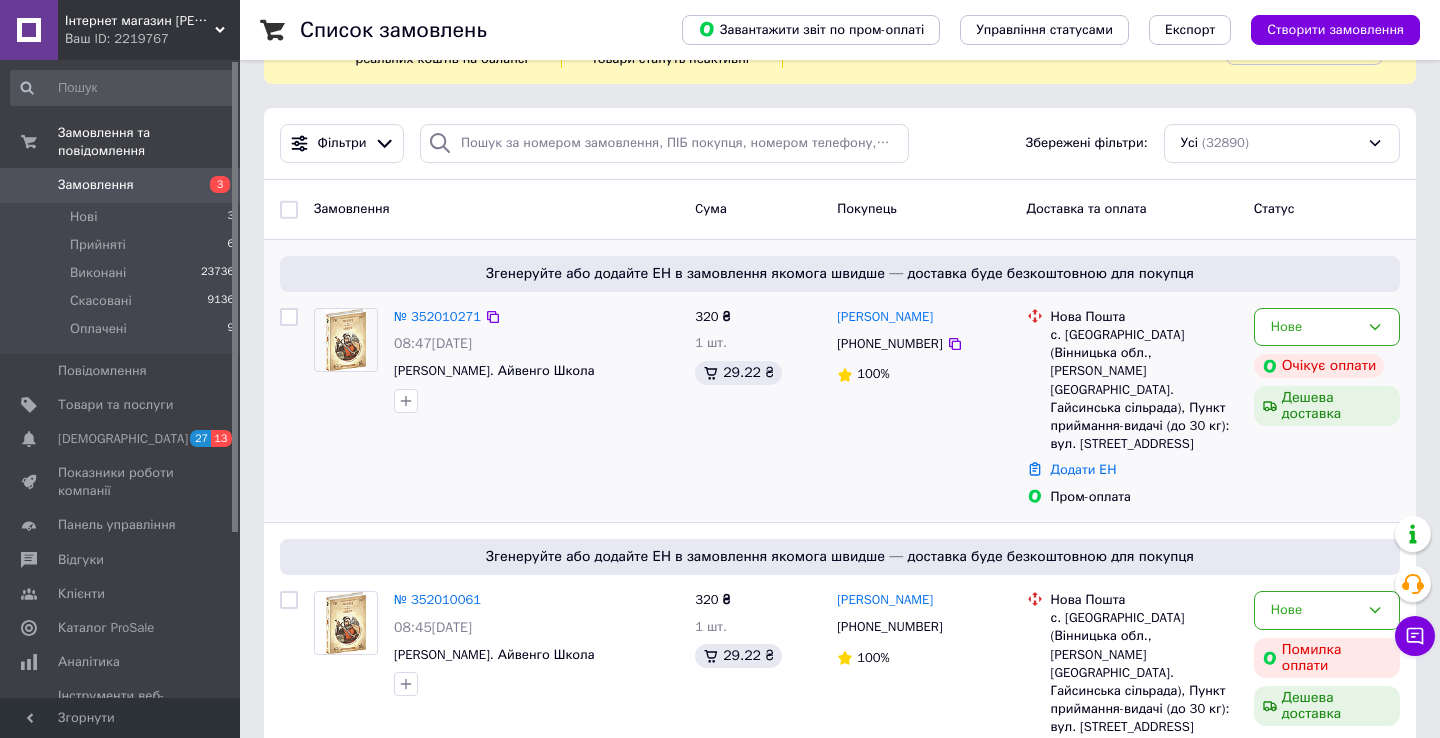 scroll, scrollTop: 98, scrollLeft: 0, axis: vertical 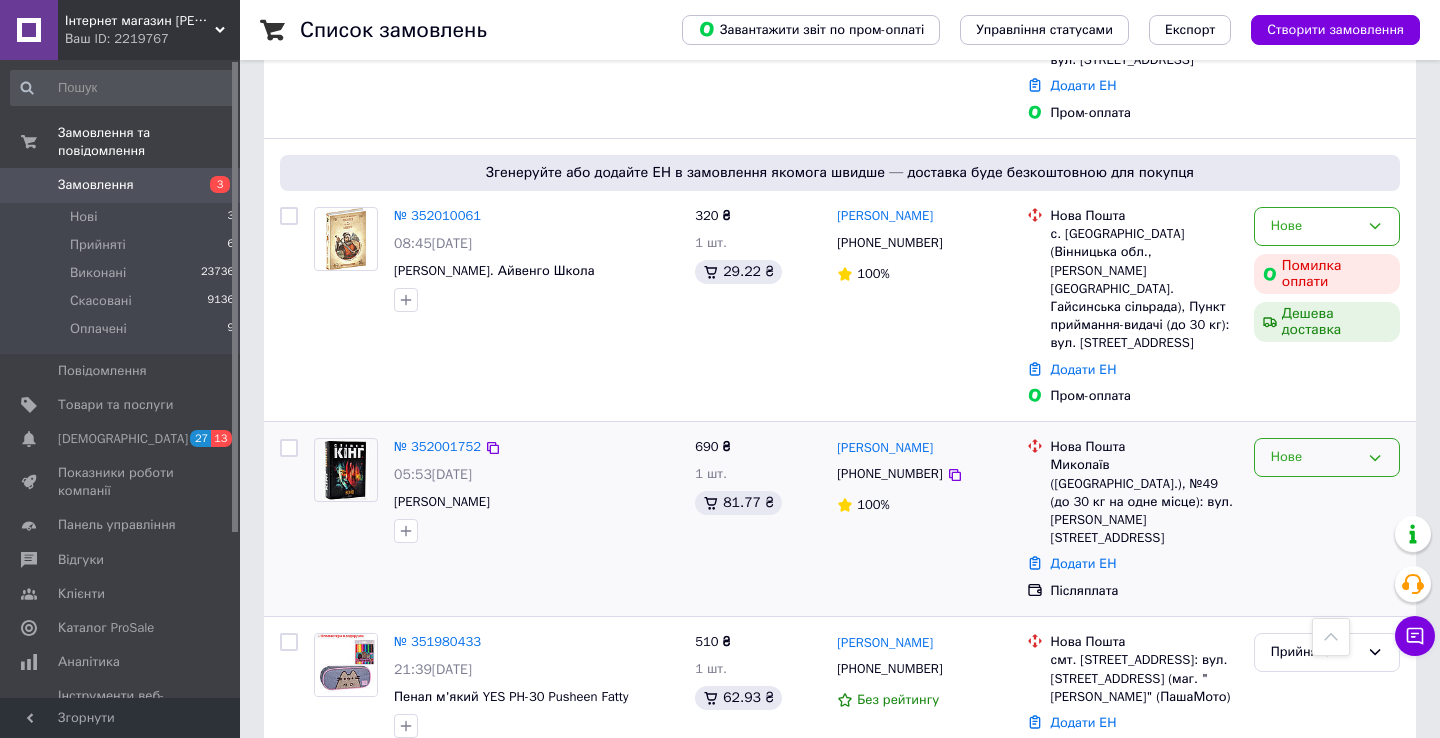 click on "Нове" at bounding box center (1327, 457) 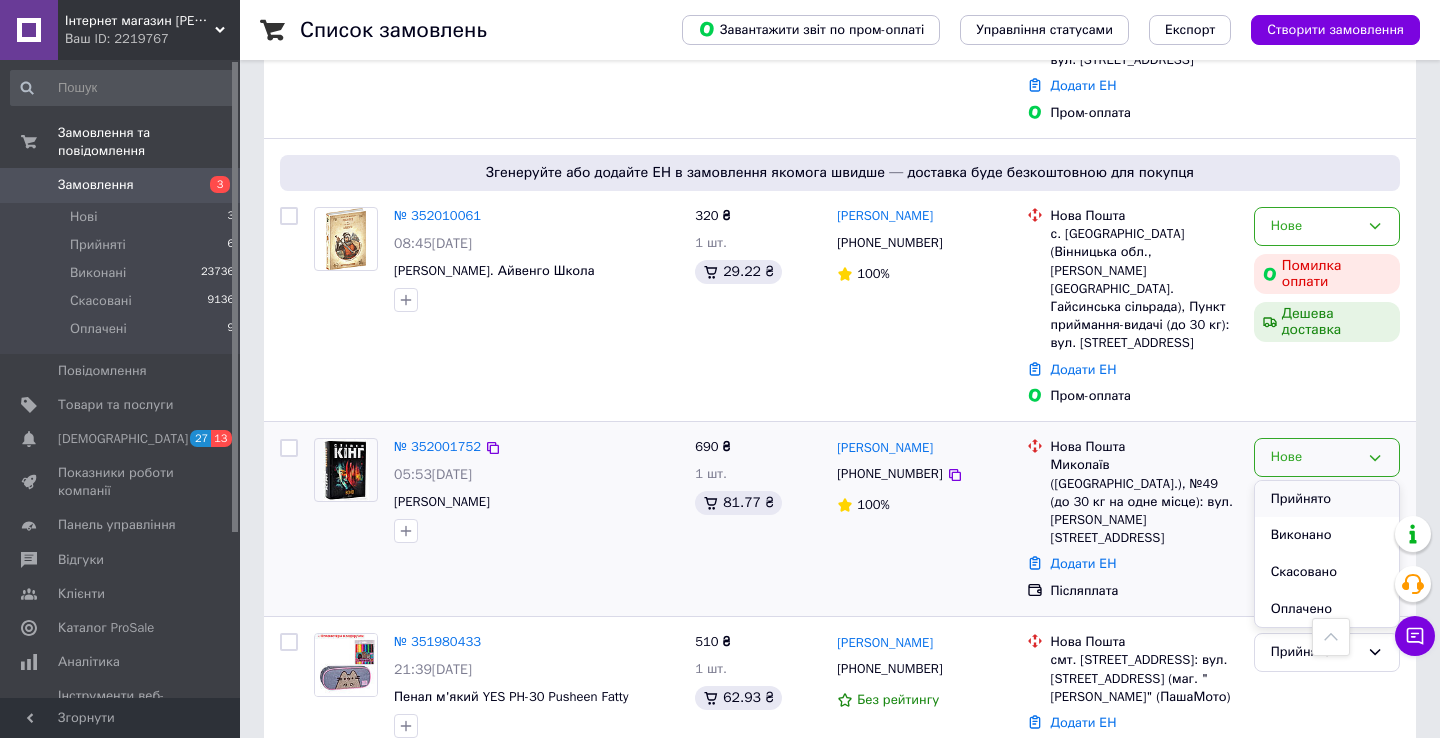 click on "Прийнято" at bounding box center [1327, 499] 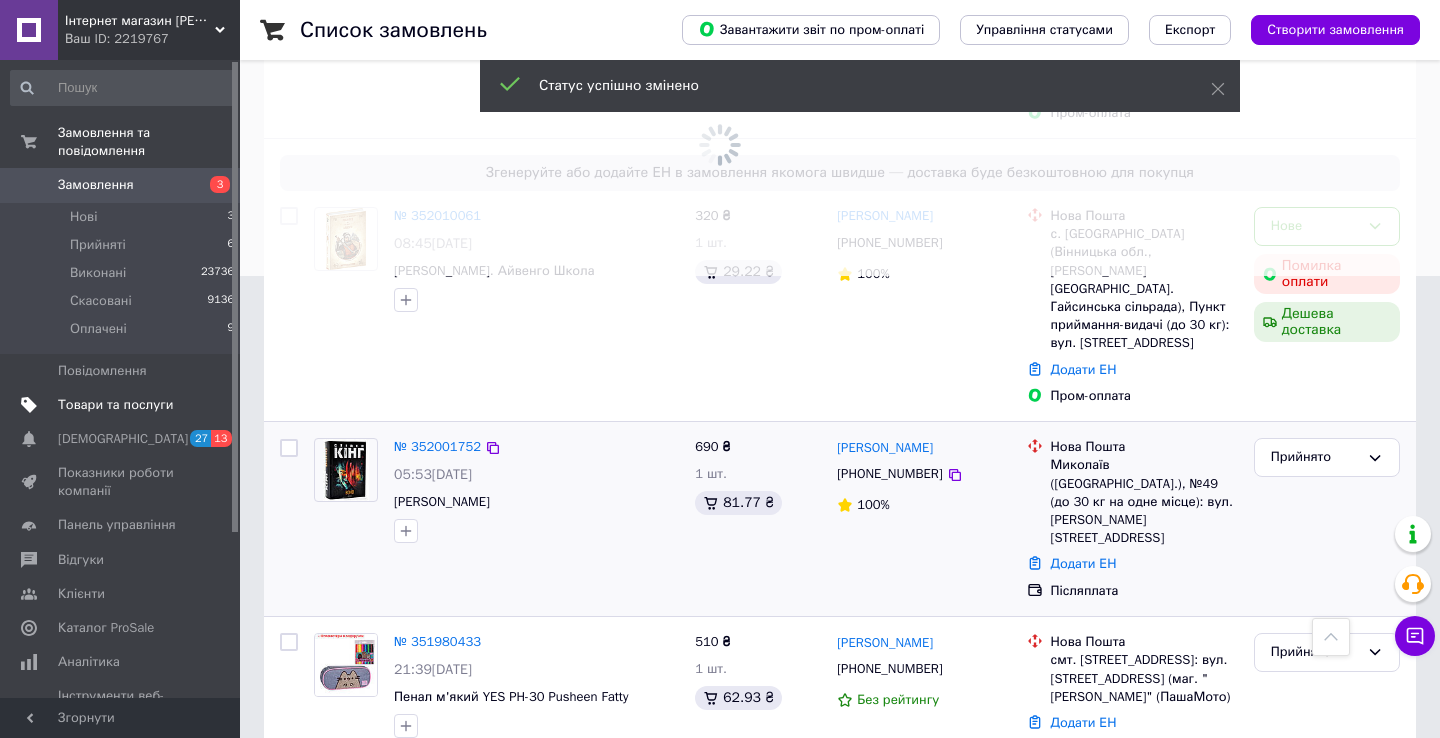 click on "Товари та послуги" at bounding box center (115, 405) 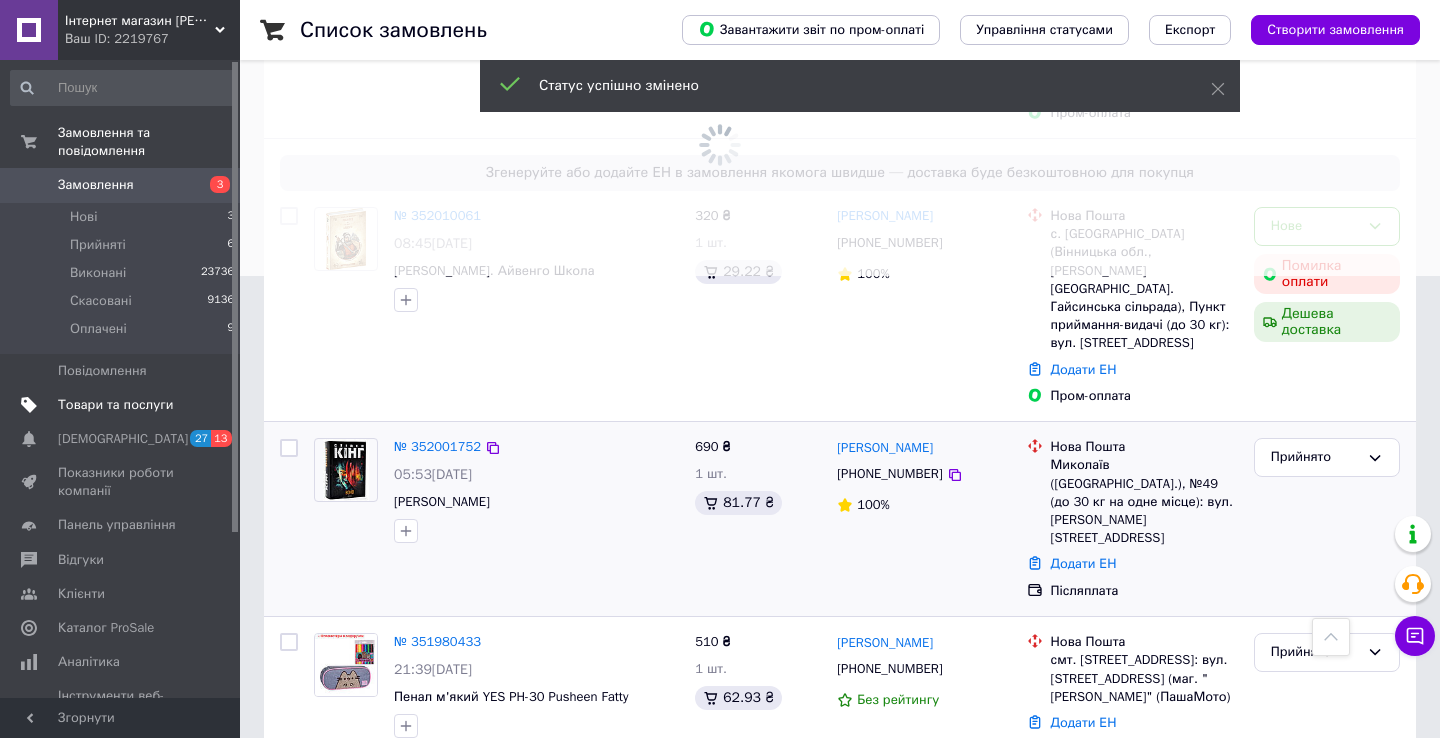 scroll, scrollTop: 0, scrollLeft: 0, axis: both 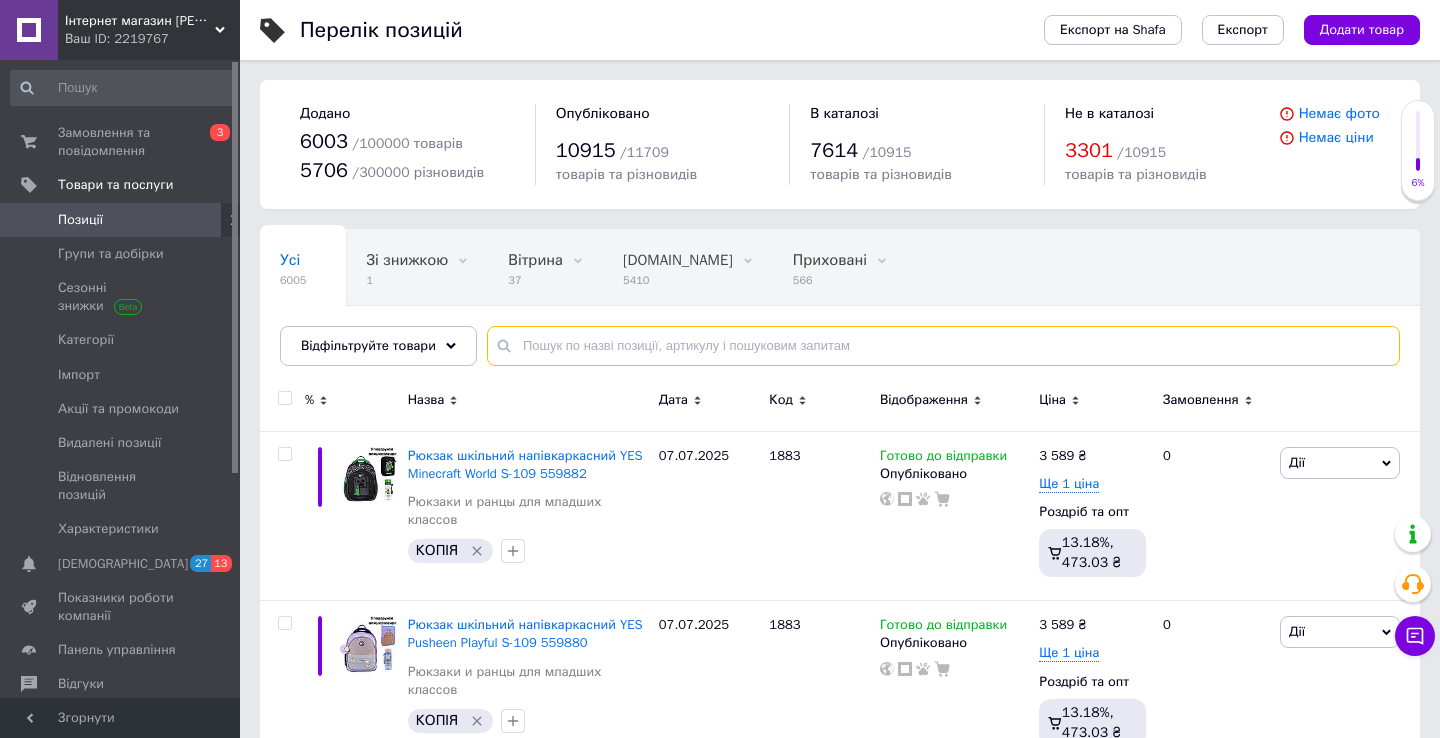 click at bounding box center (943, 346) 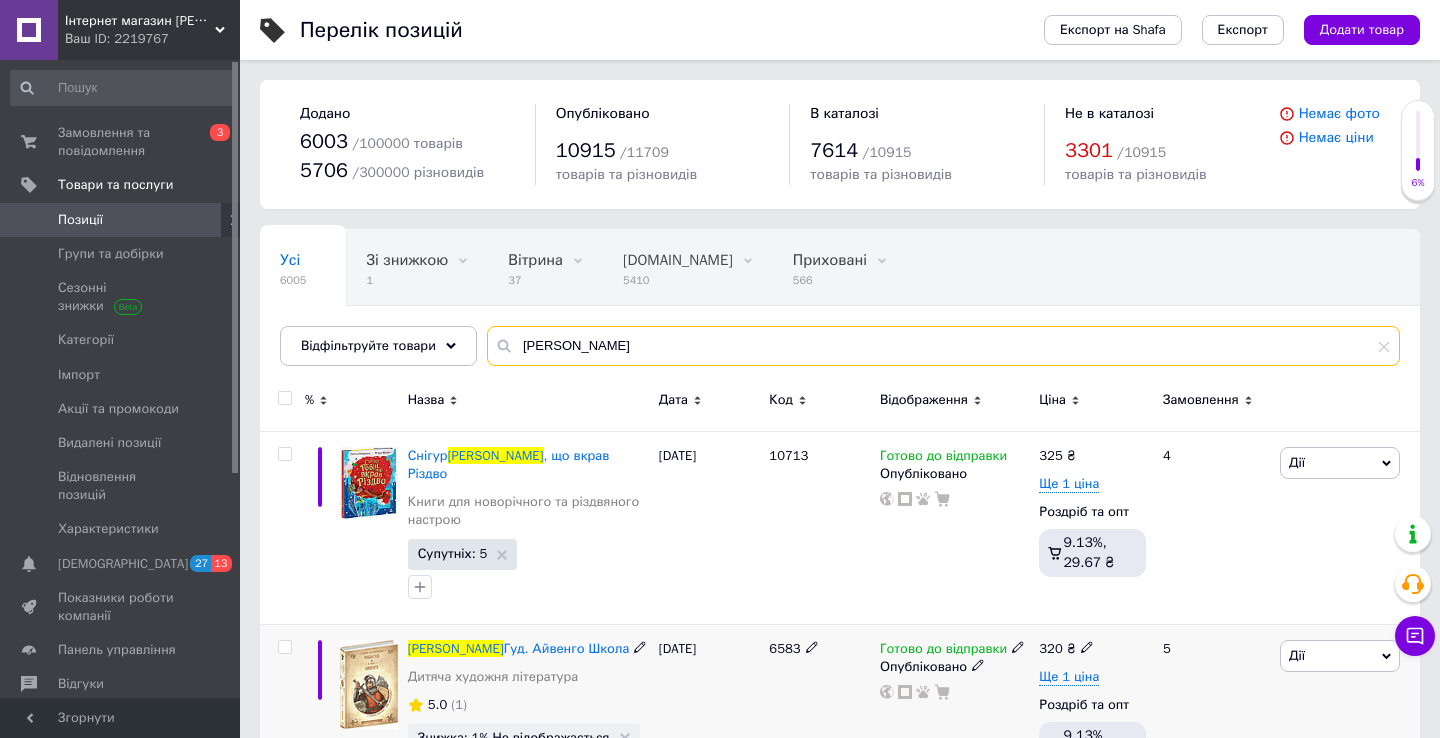 type on "робін" 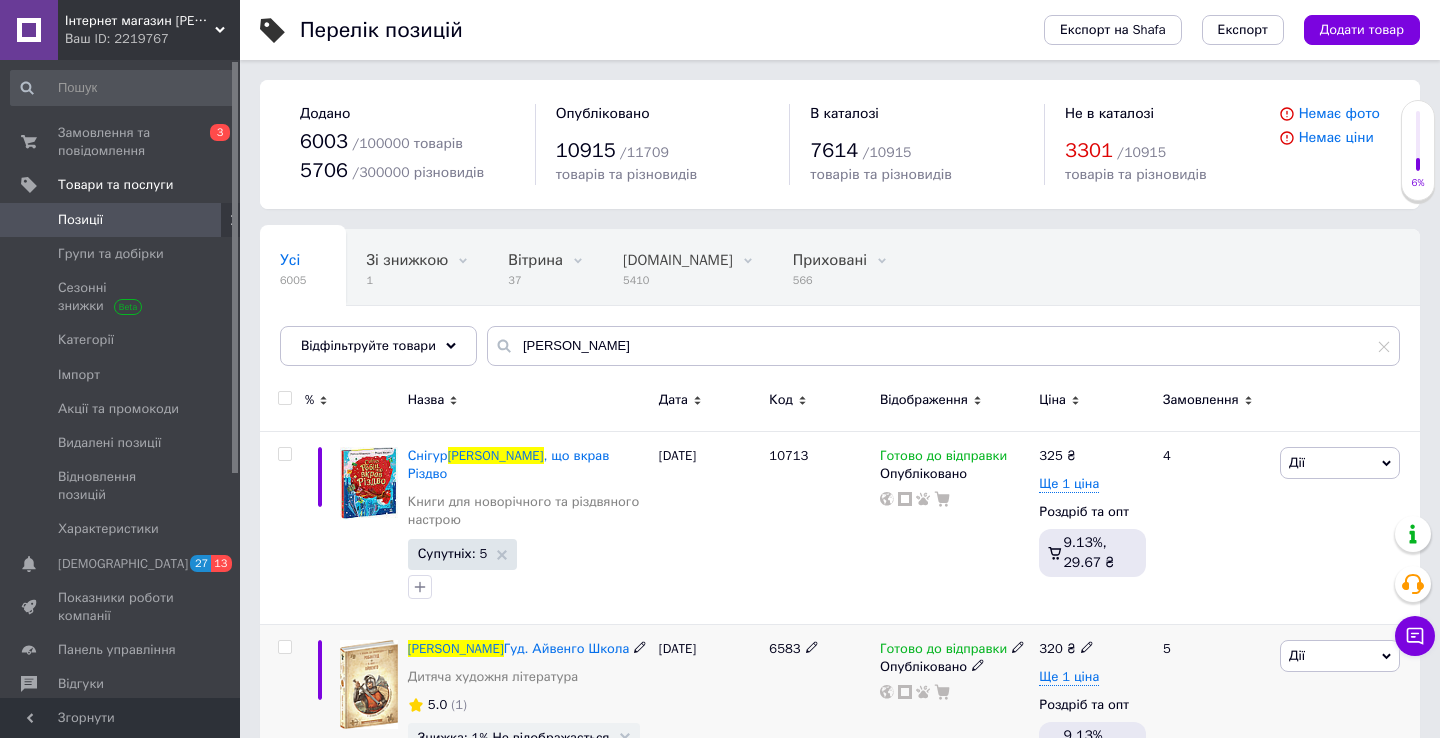 click 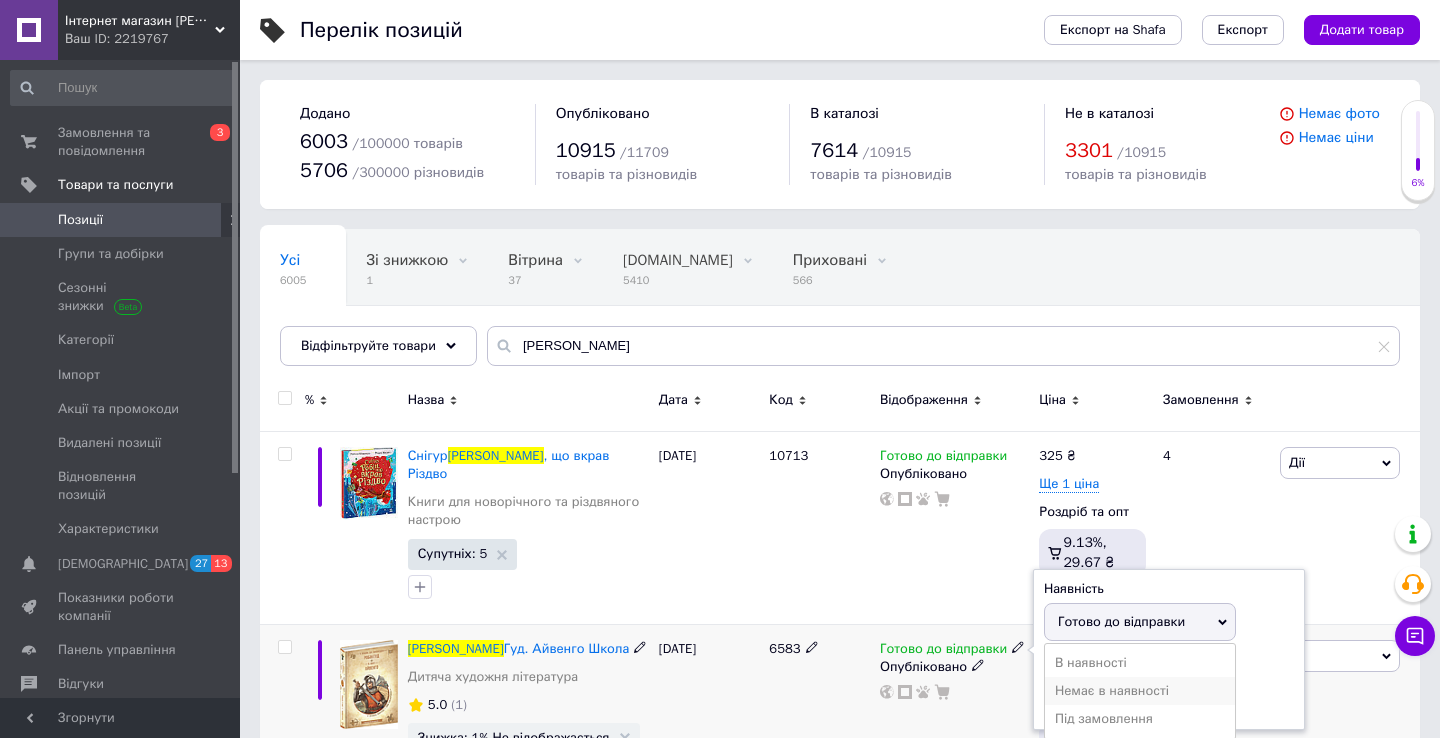 click on "Немає в наявності" at bounding box center (1140, 691) 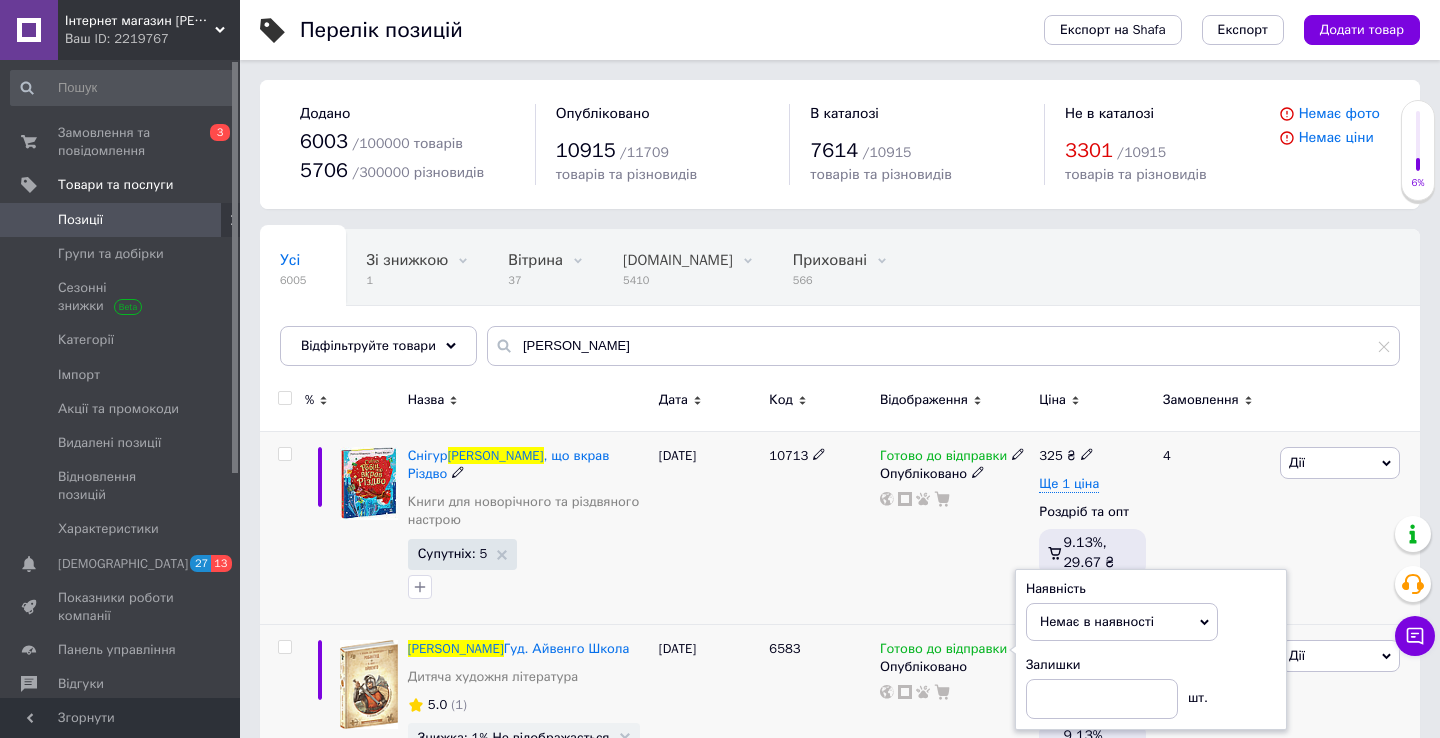click on "10713" at bounding box center (819, 527) 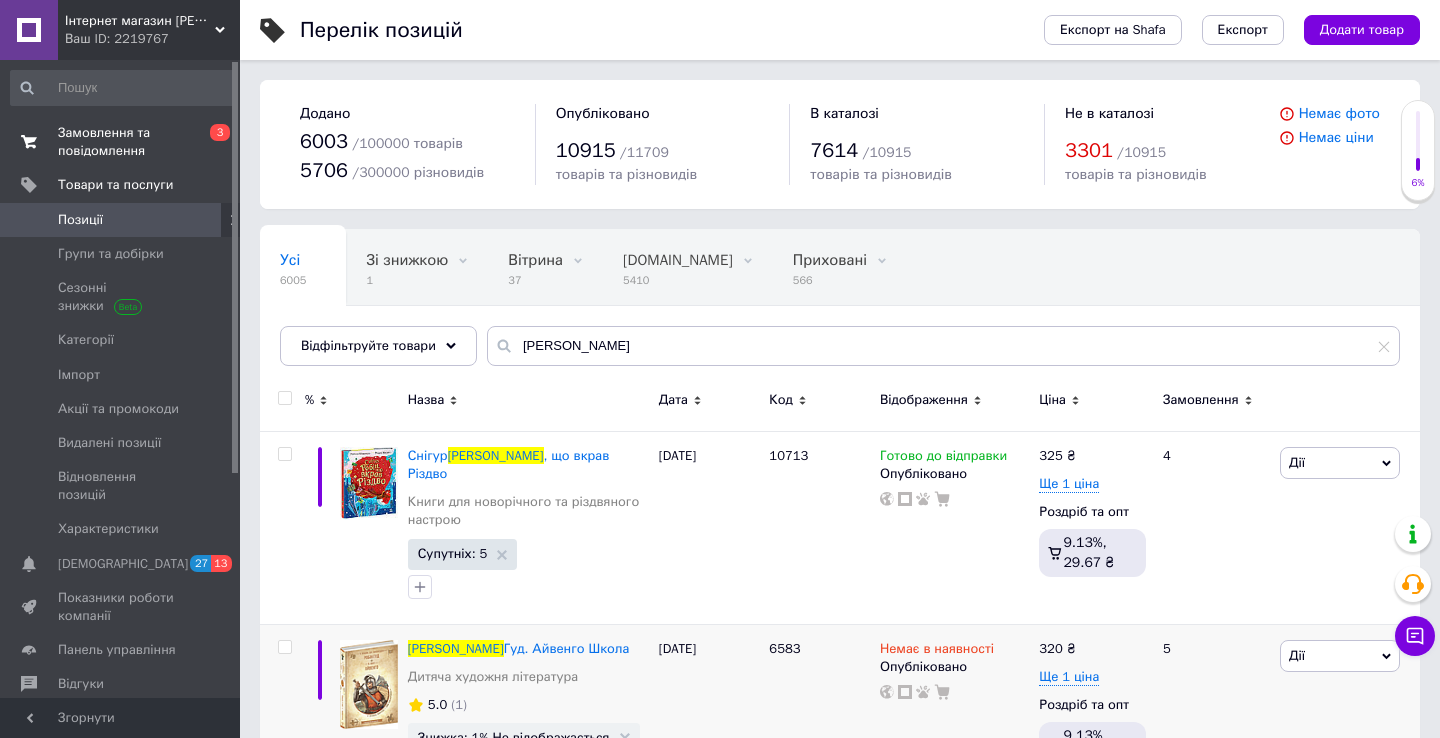 click on "Замовлення та повідомлення" at bounding box center (121, 142) 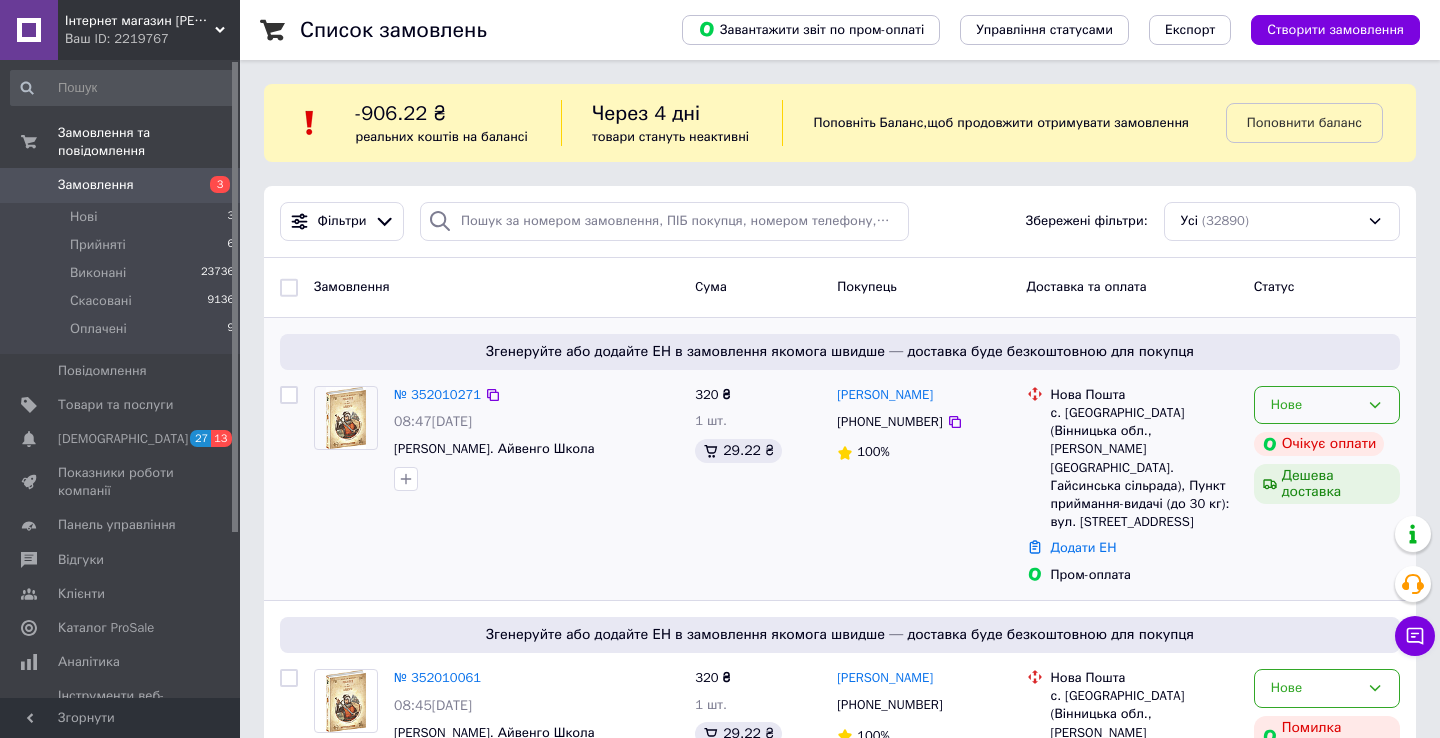 click on "Нове" at bounding box center [1315, 405] 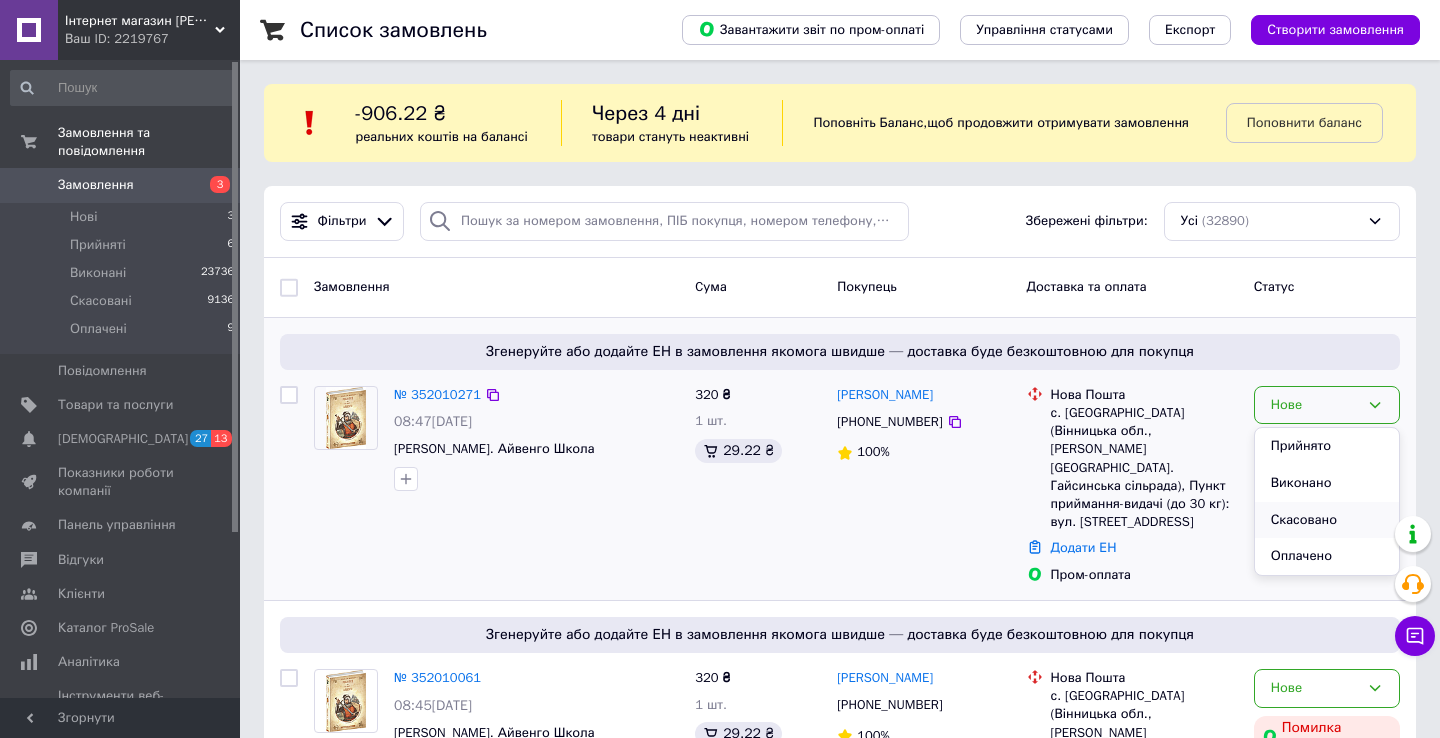 click on "Скасовано" at bounding box center (1327, 520) 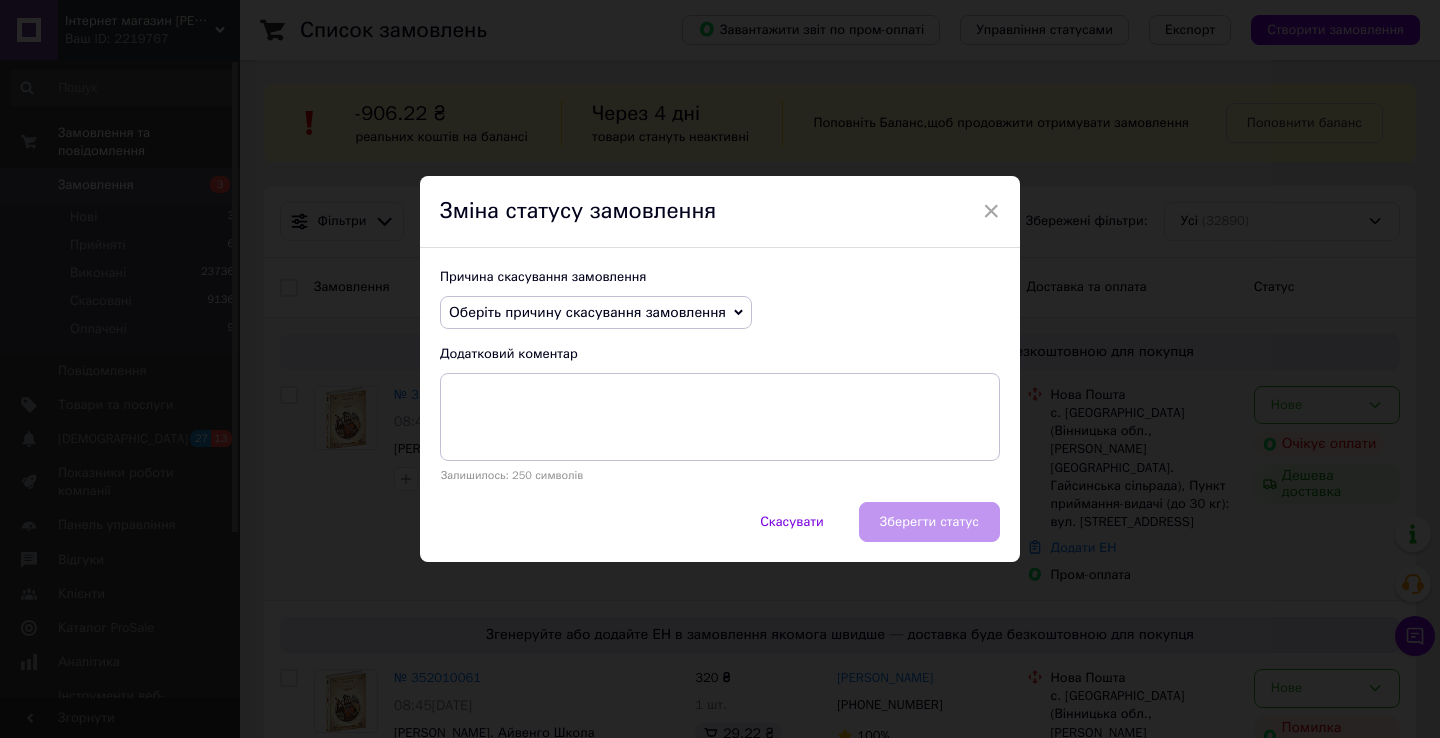 click on "Оберіть причину скасування замовлення" at bounding box center (587, 312) 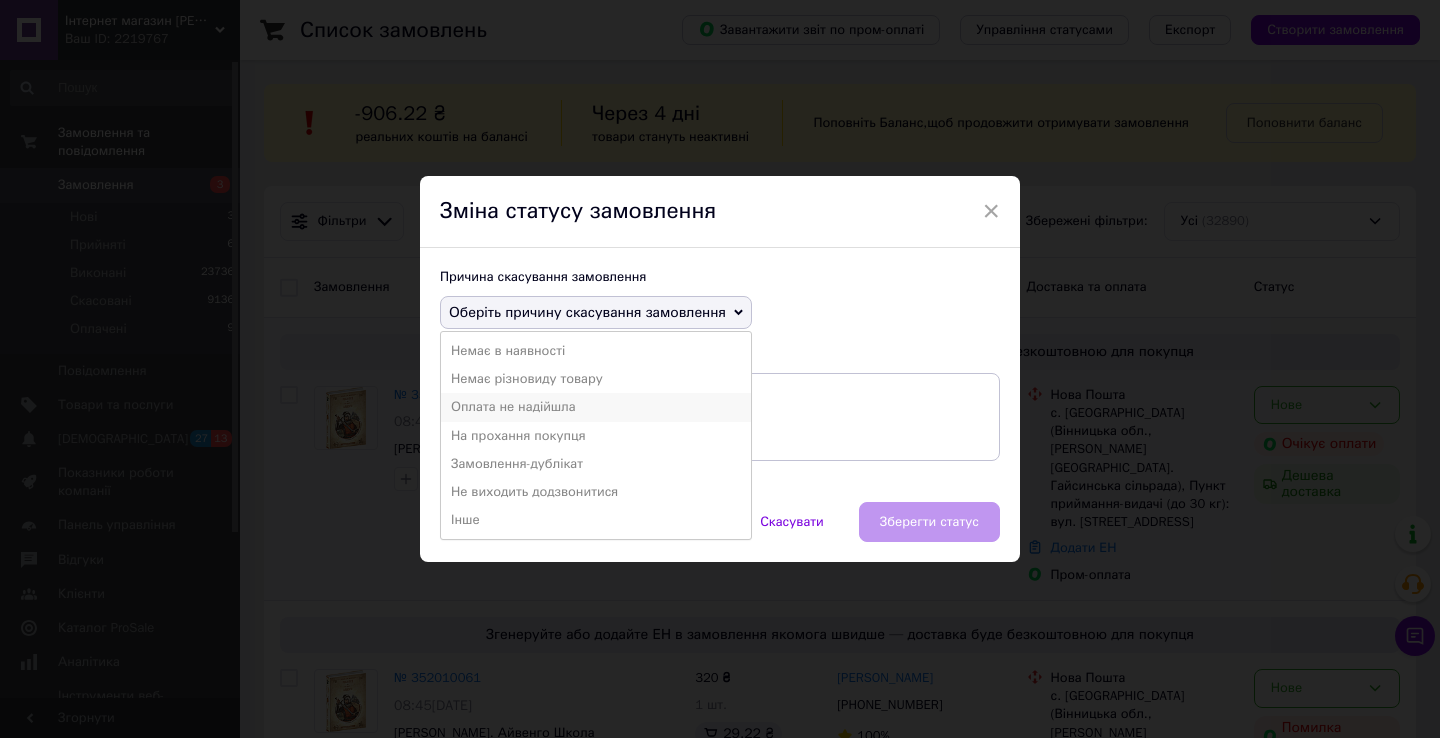 click on "Оплата не надійшла" at bounding box center (596, 407) 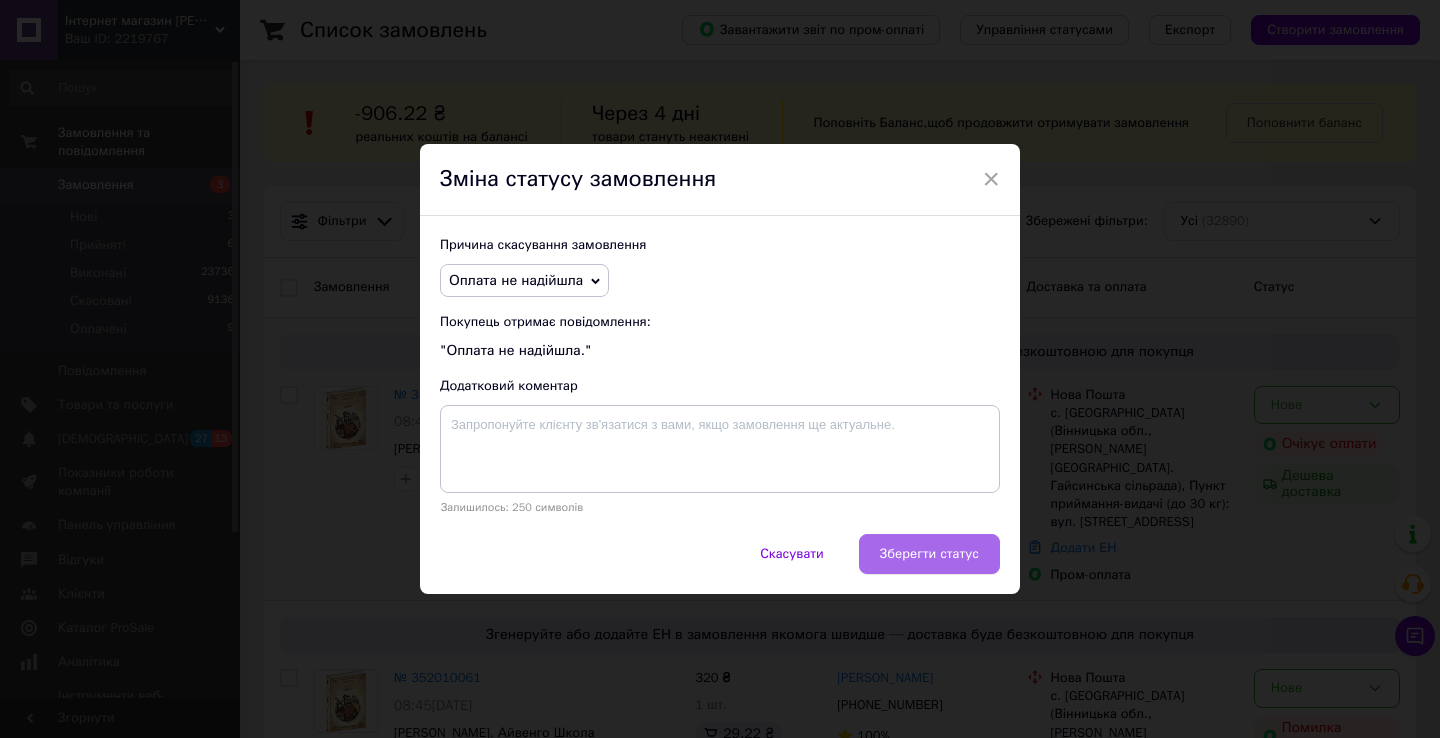 click on "Зберегти статус" at bounding box center [929, 554] 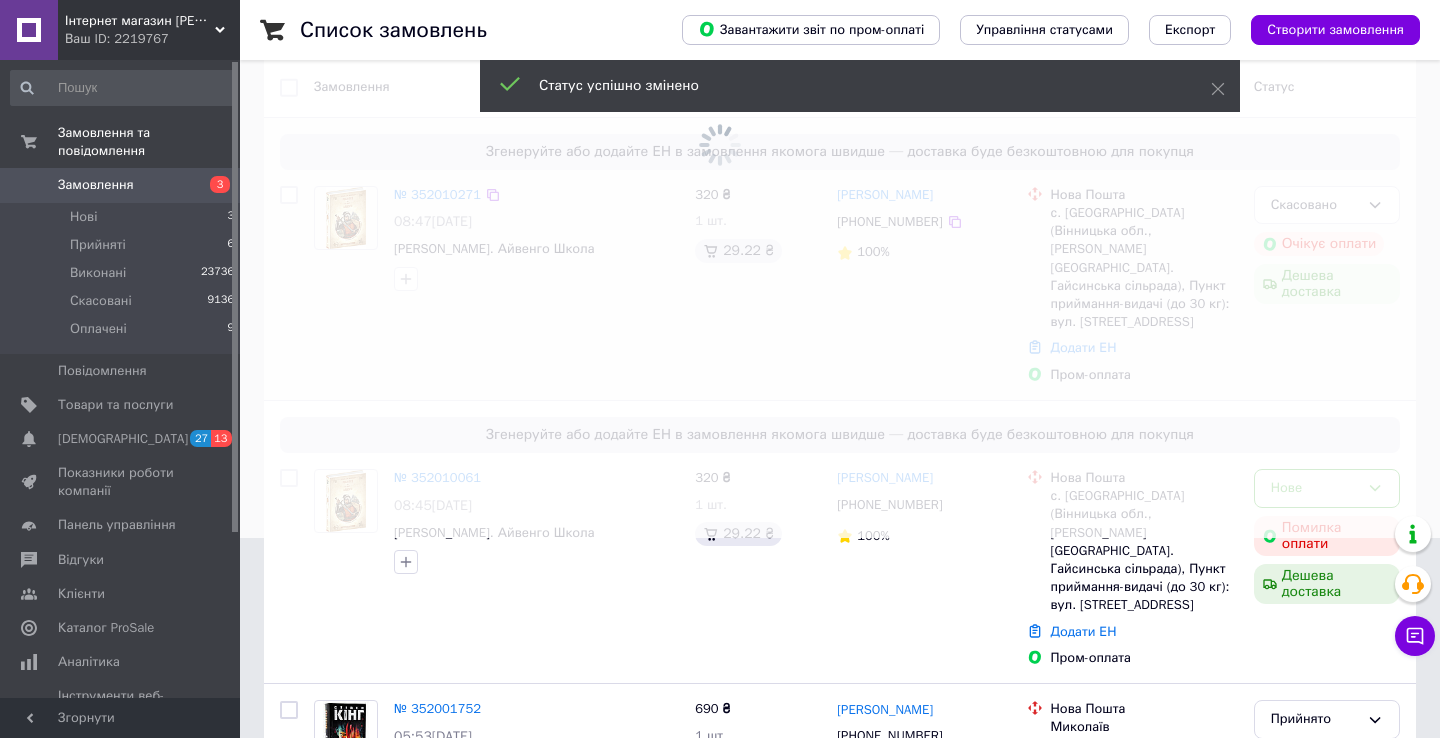 scroll, scrollTop: 229, scrollLeft: 0, axis: vertical 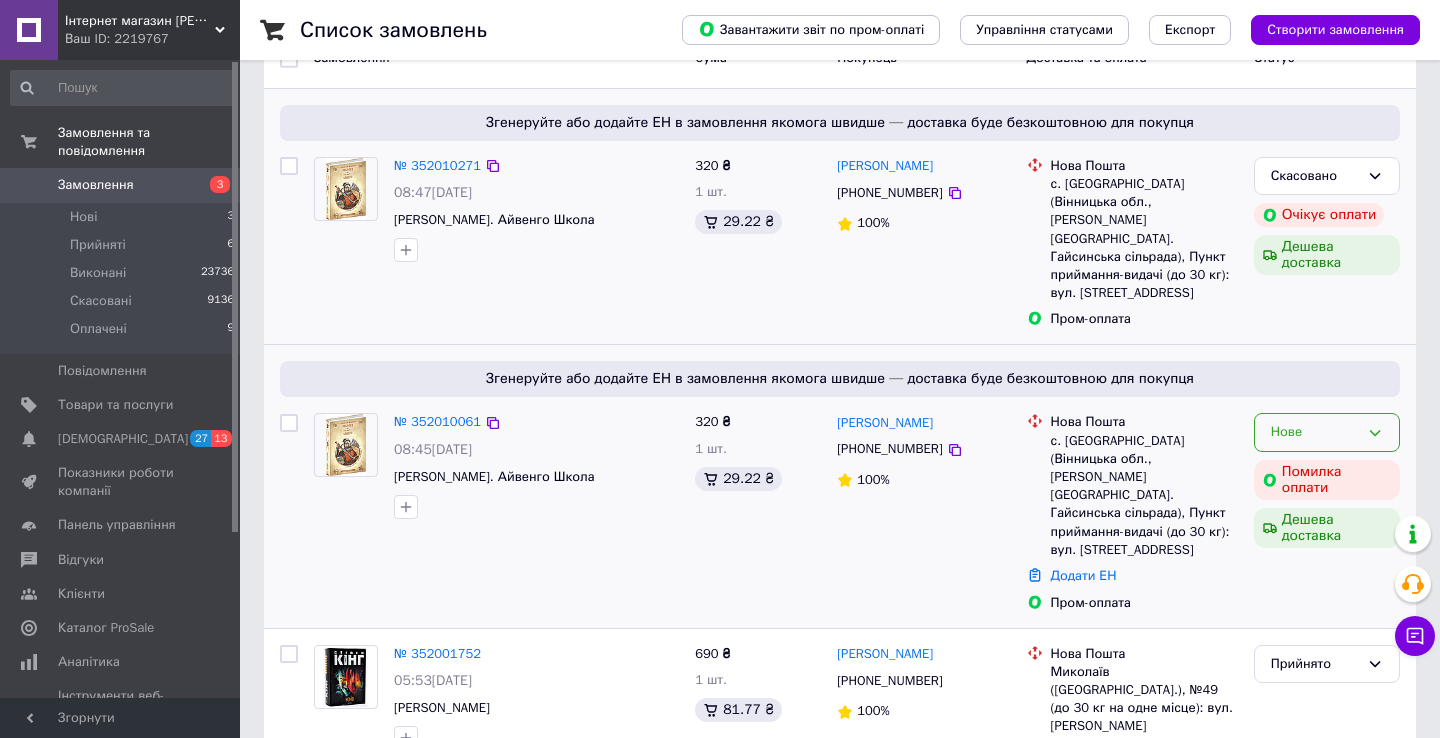 click 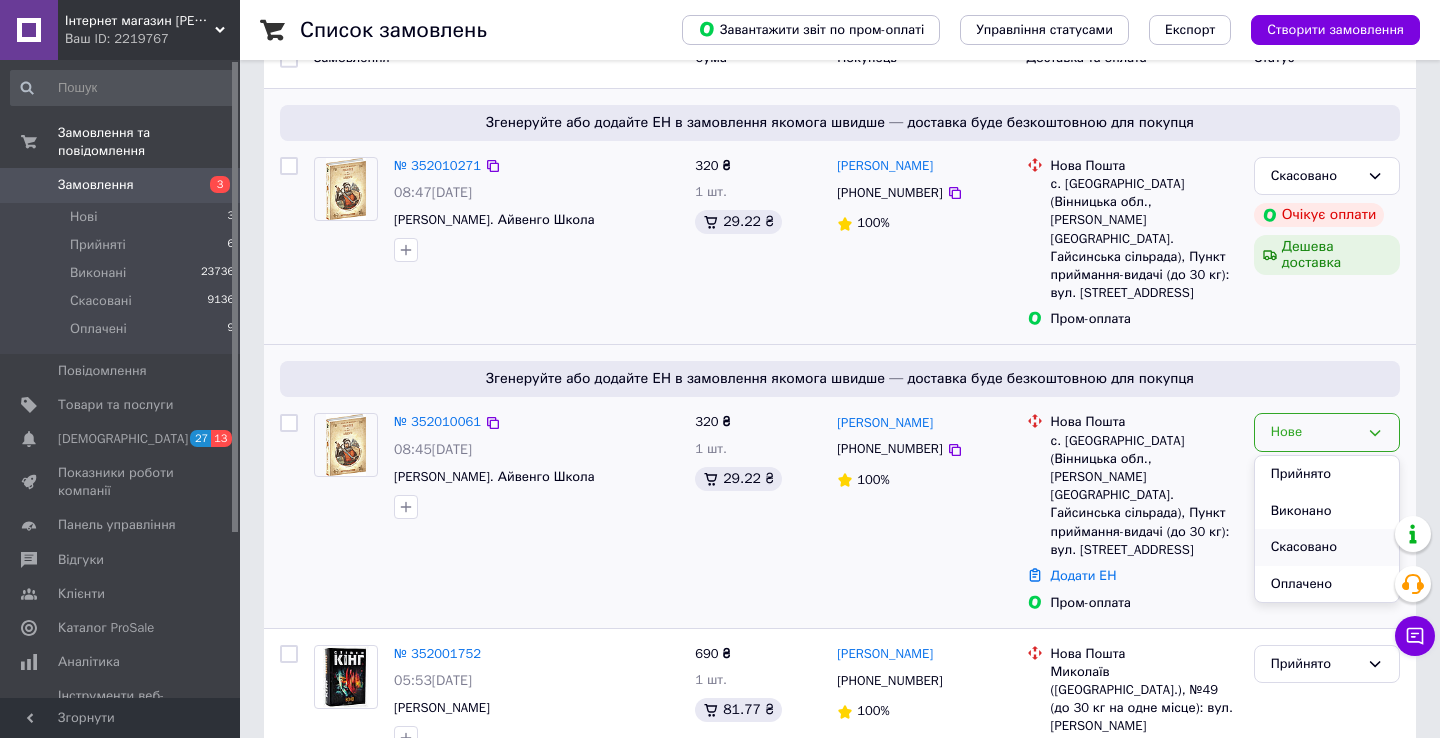 click on "Скасовано" at bounding box center [1327, 547] 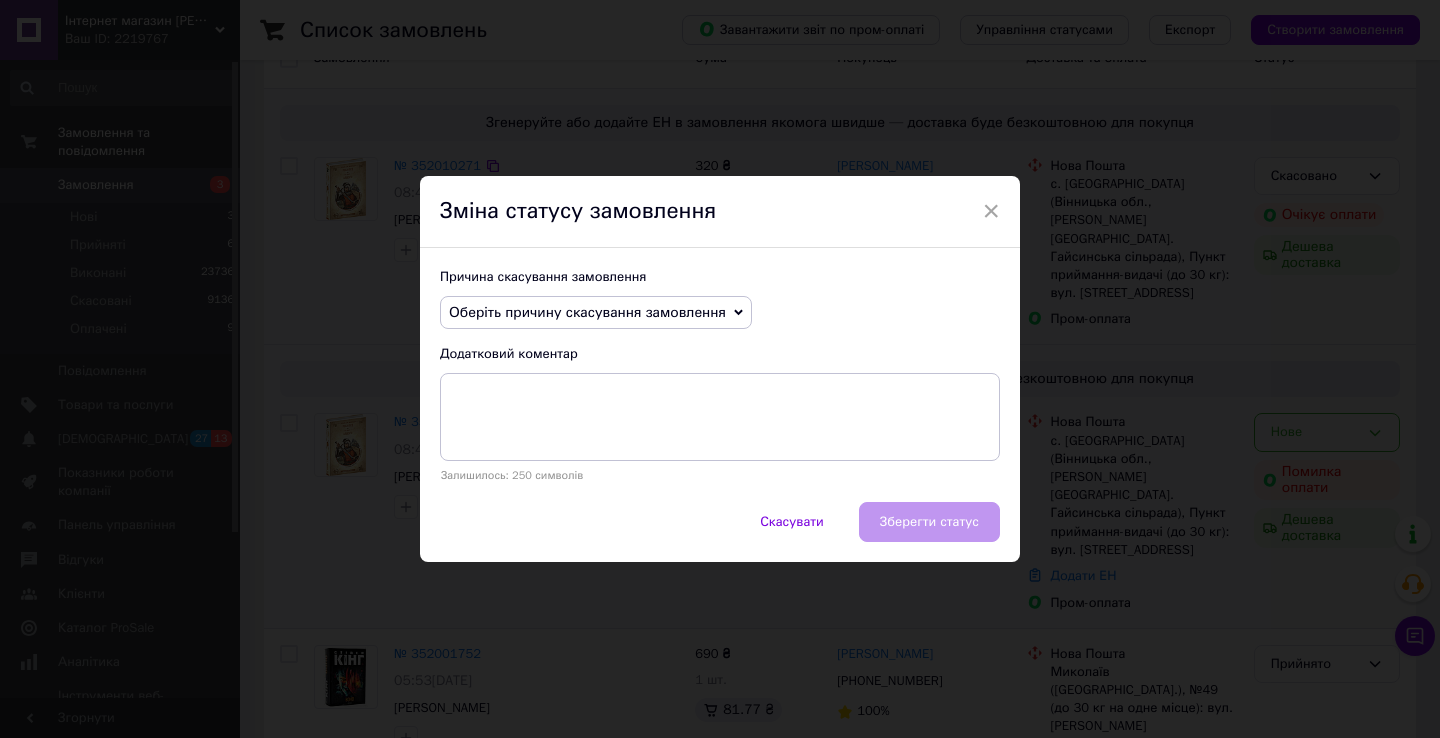 click on "Оберіть причину скасування замовлення" at bounding box center (587, 312) 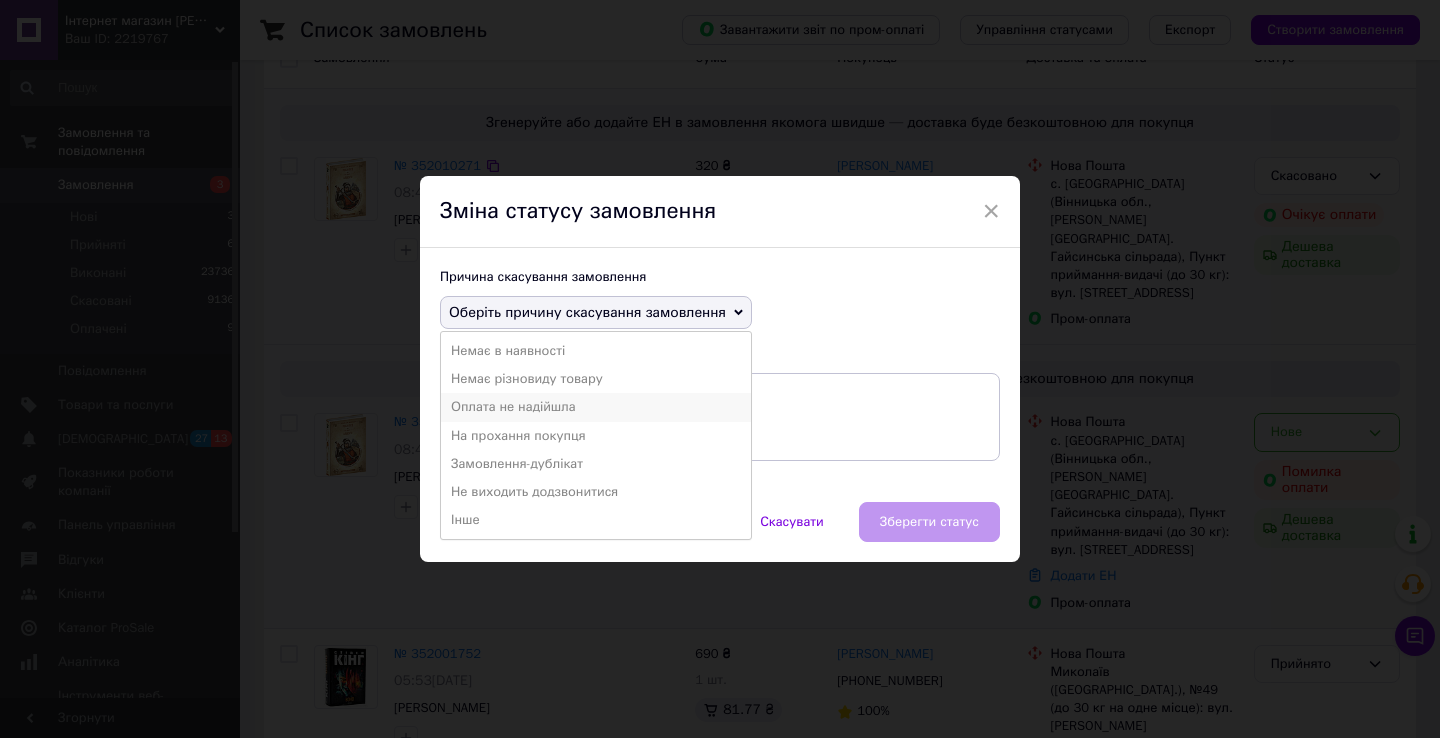 click on "Оплата не надійшла" at bounding box center [596, 407] 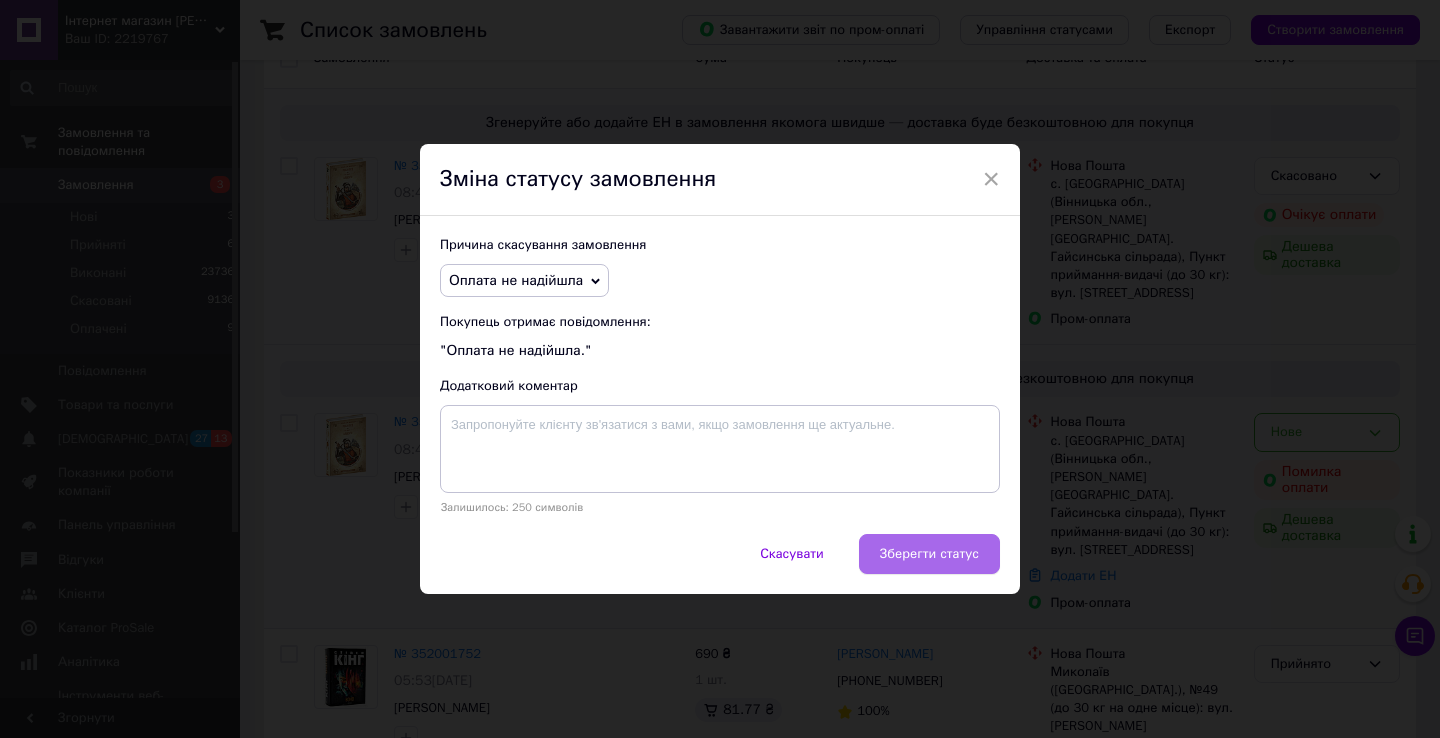 click on "Зберегти статус" at bounding box center (929, 554) 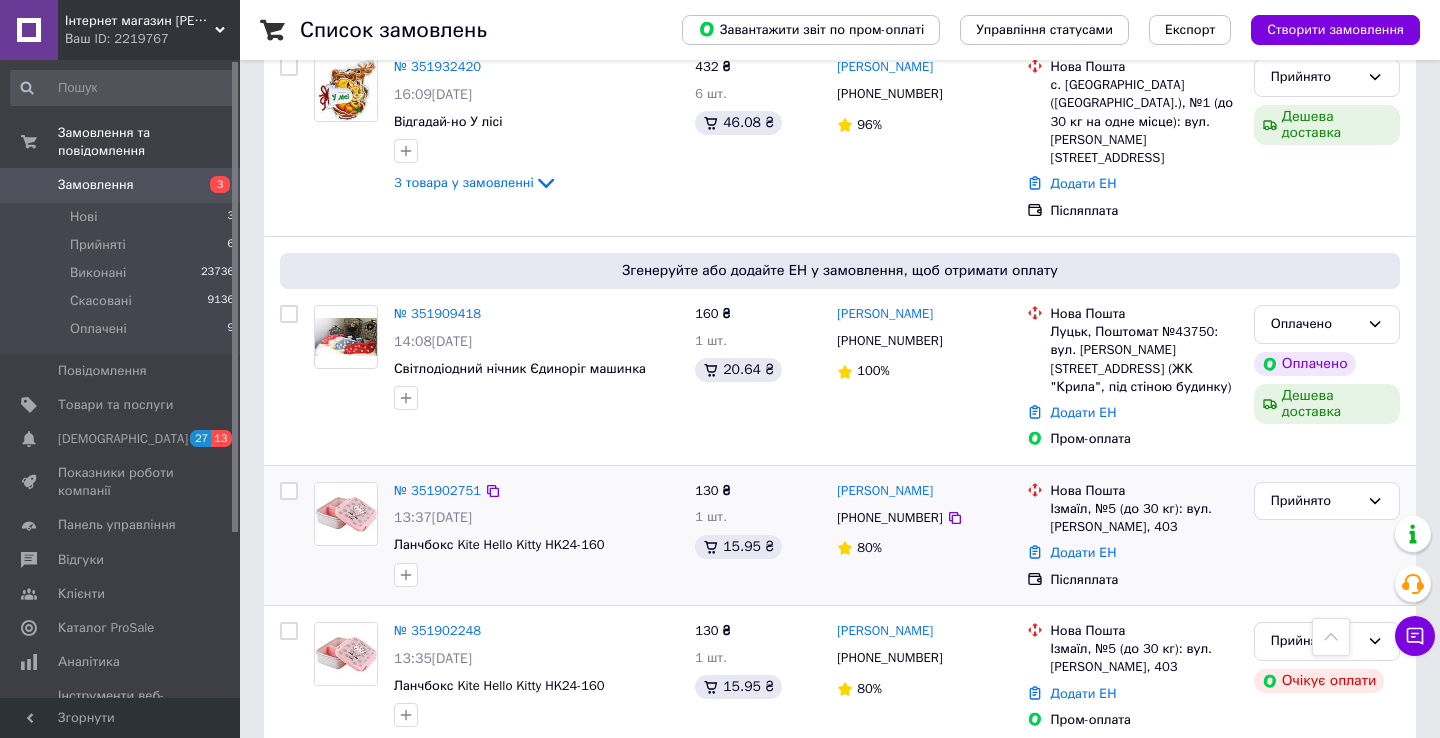 scroll, scrollTop: 3394, scrollLeft: 0, axis: vertical 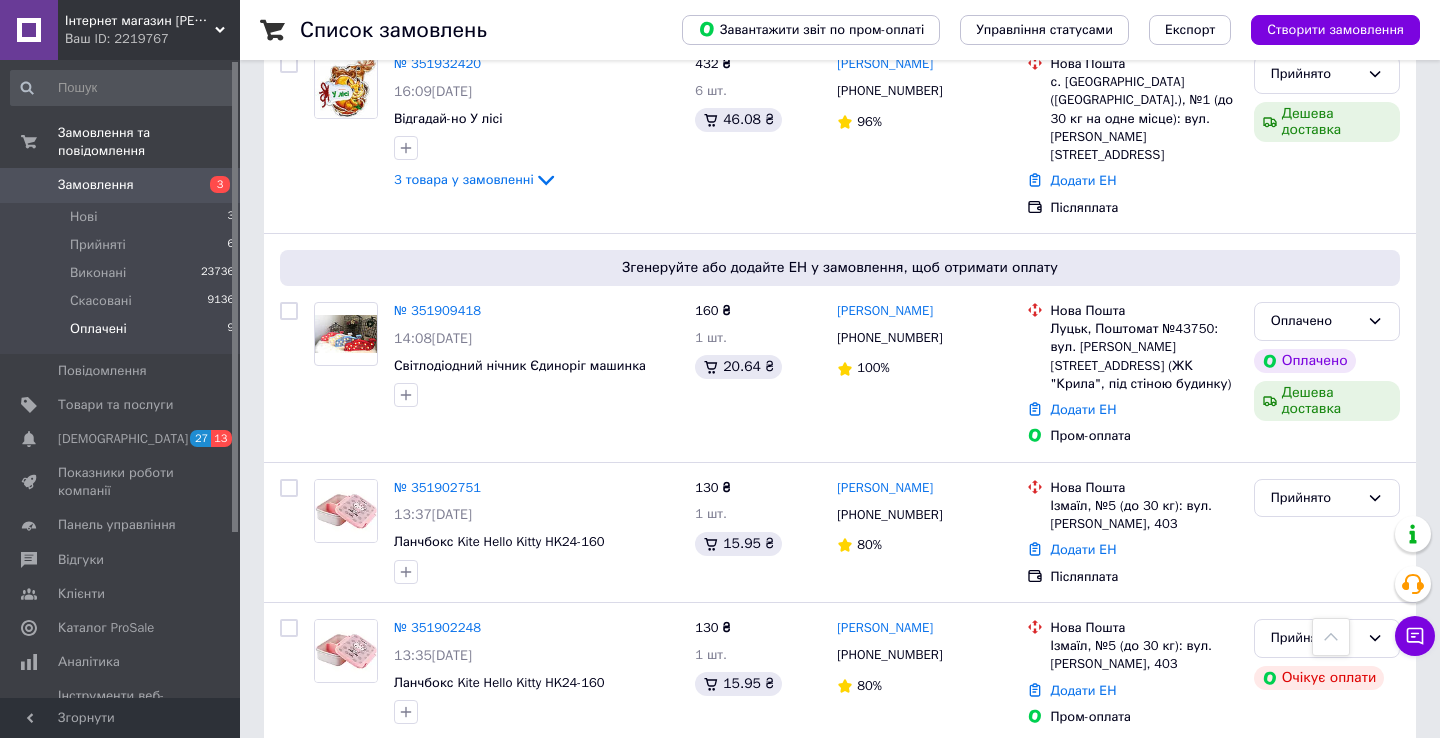 click on "Оплачені" at bounding box center [98, 329] 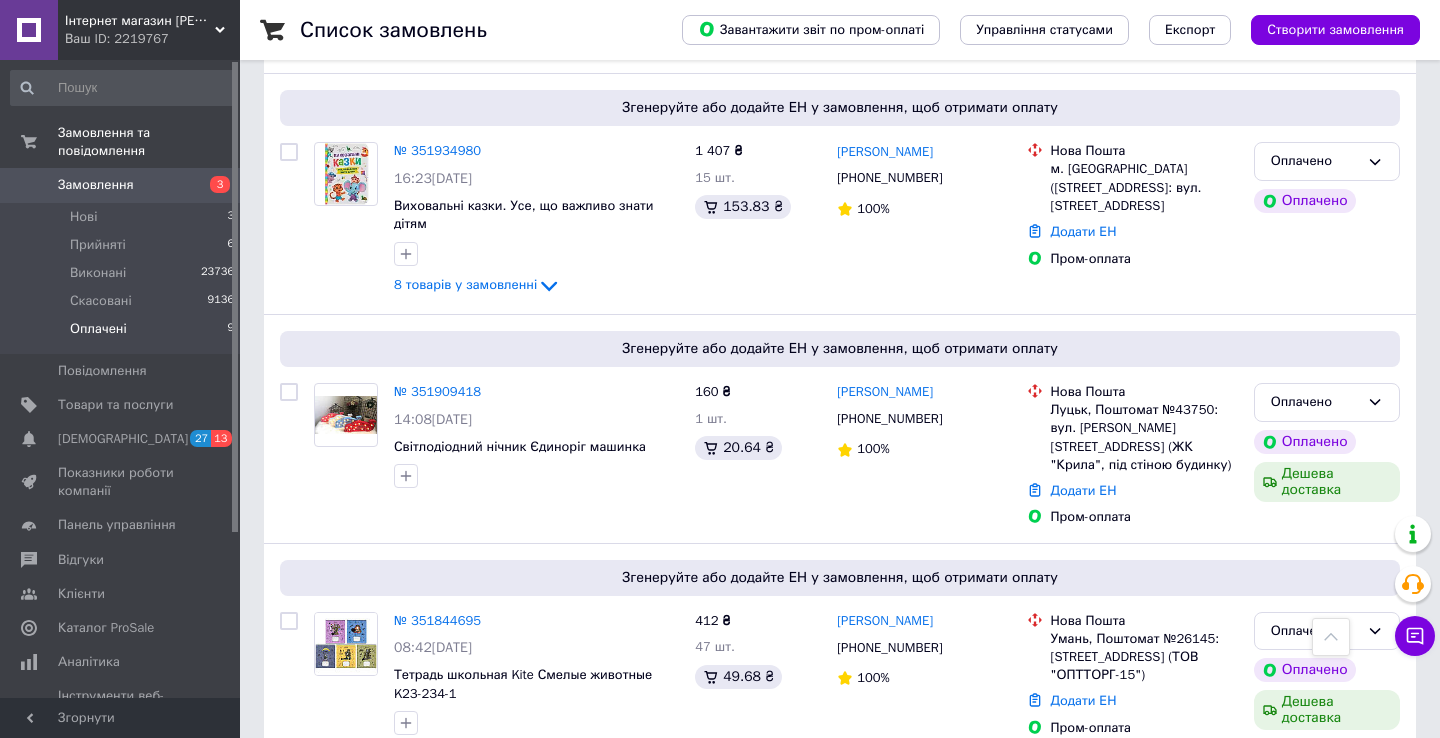 scroll, scrollTop: 1742, scrollLeft: 0, axis: vertical 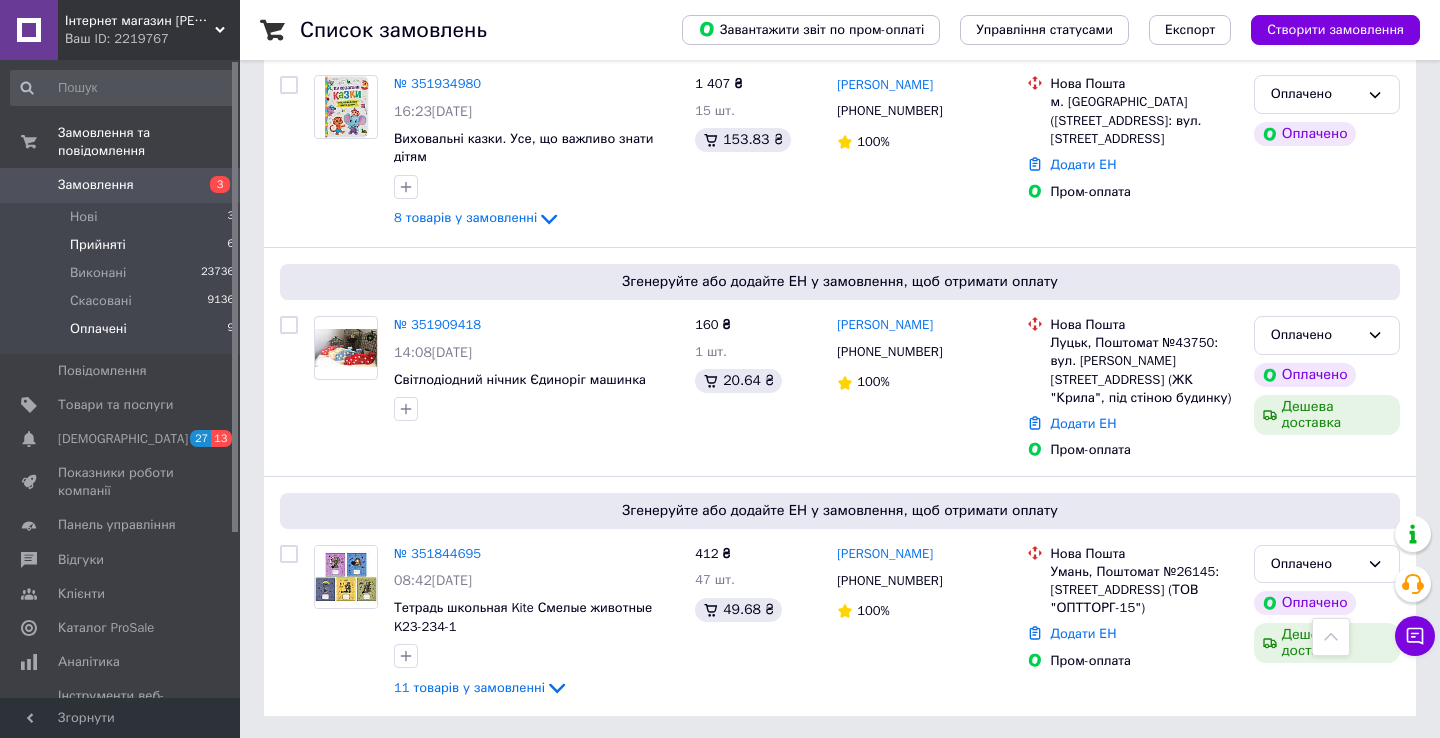 click on "Прийняті 6" at bounding box center (123, 245) 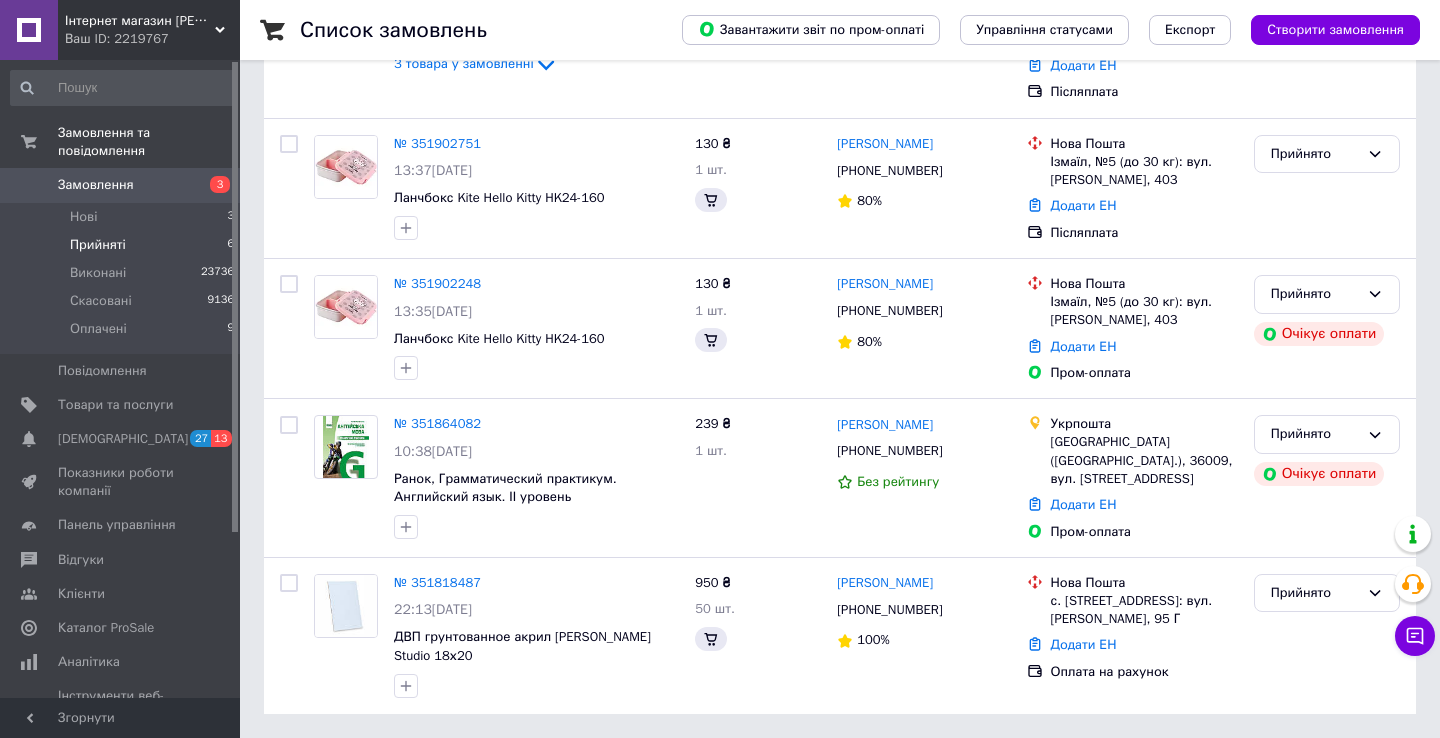 scroll, scrollTop: 0, scrollLeft: 0, axis: both 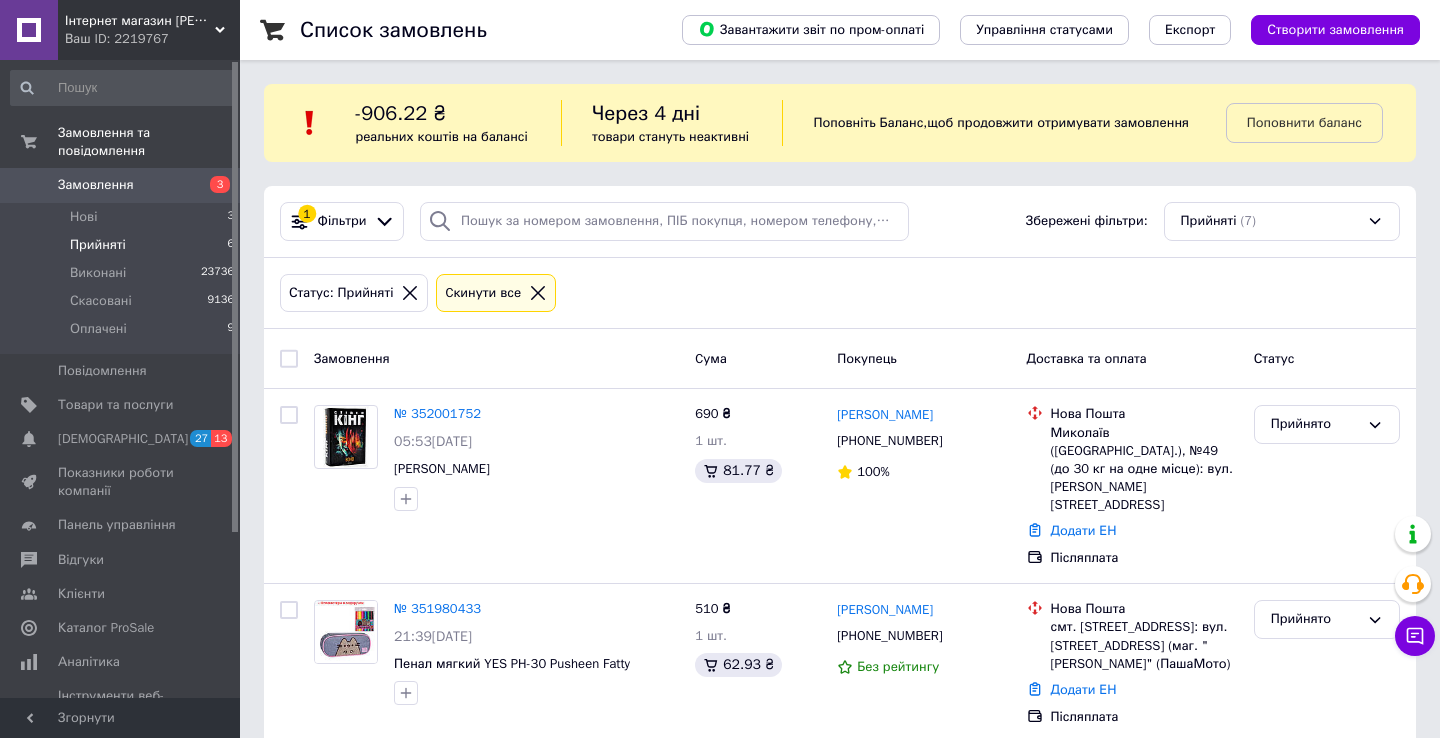 click on "Замовлення 3" at bounding box center [123, 185] 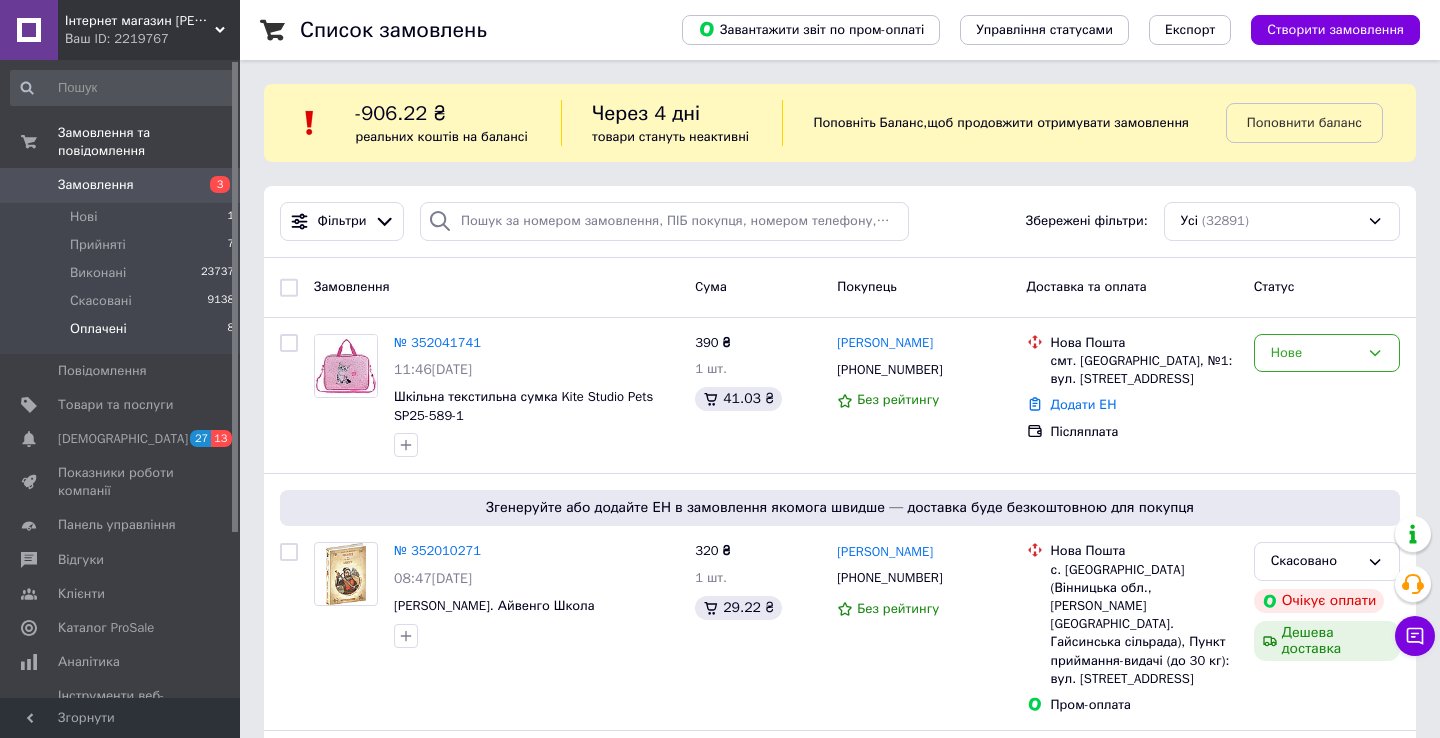 click on "Оплачені 8" at bounding box center (123, 334) 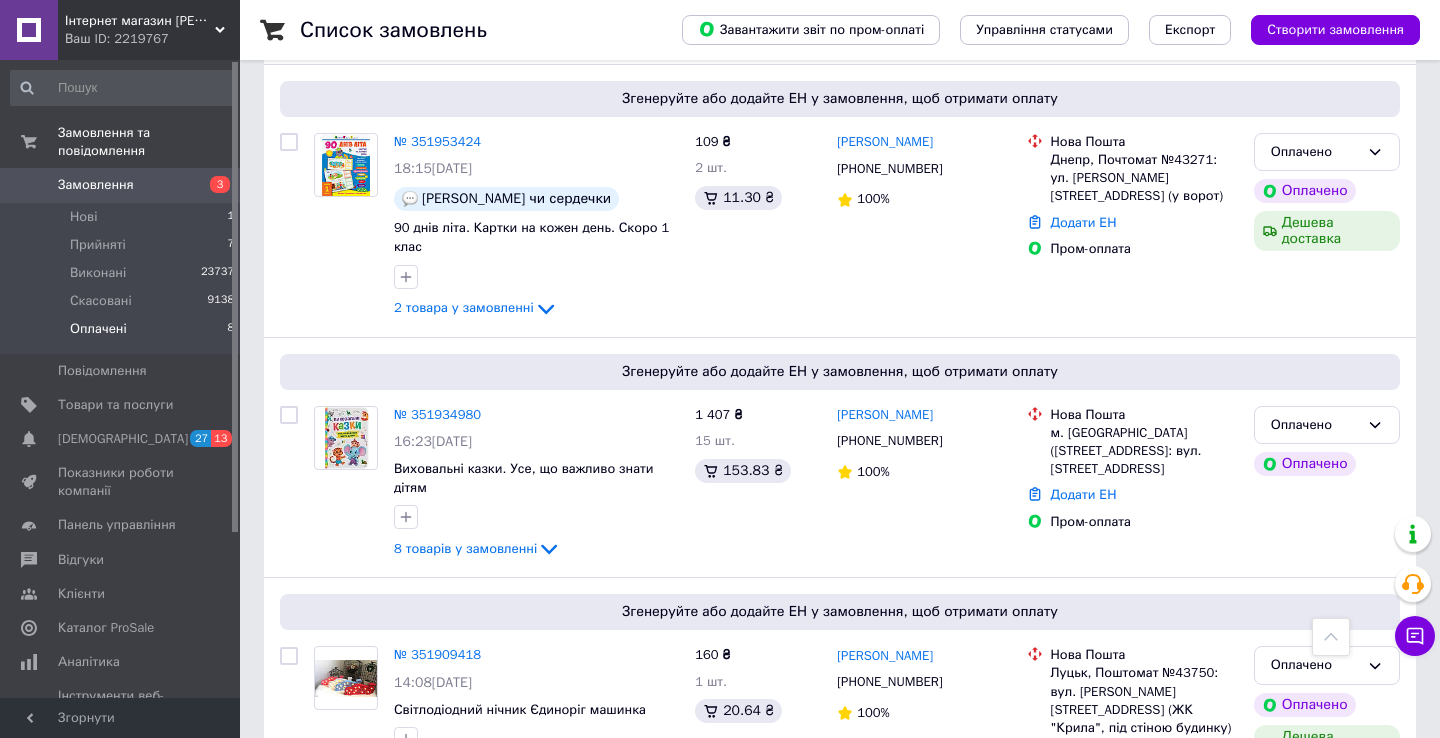 scroll, scrollTop: 1178, scrollLeft: 0, axis: vertical 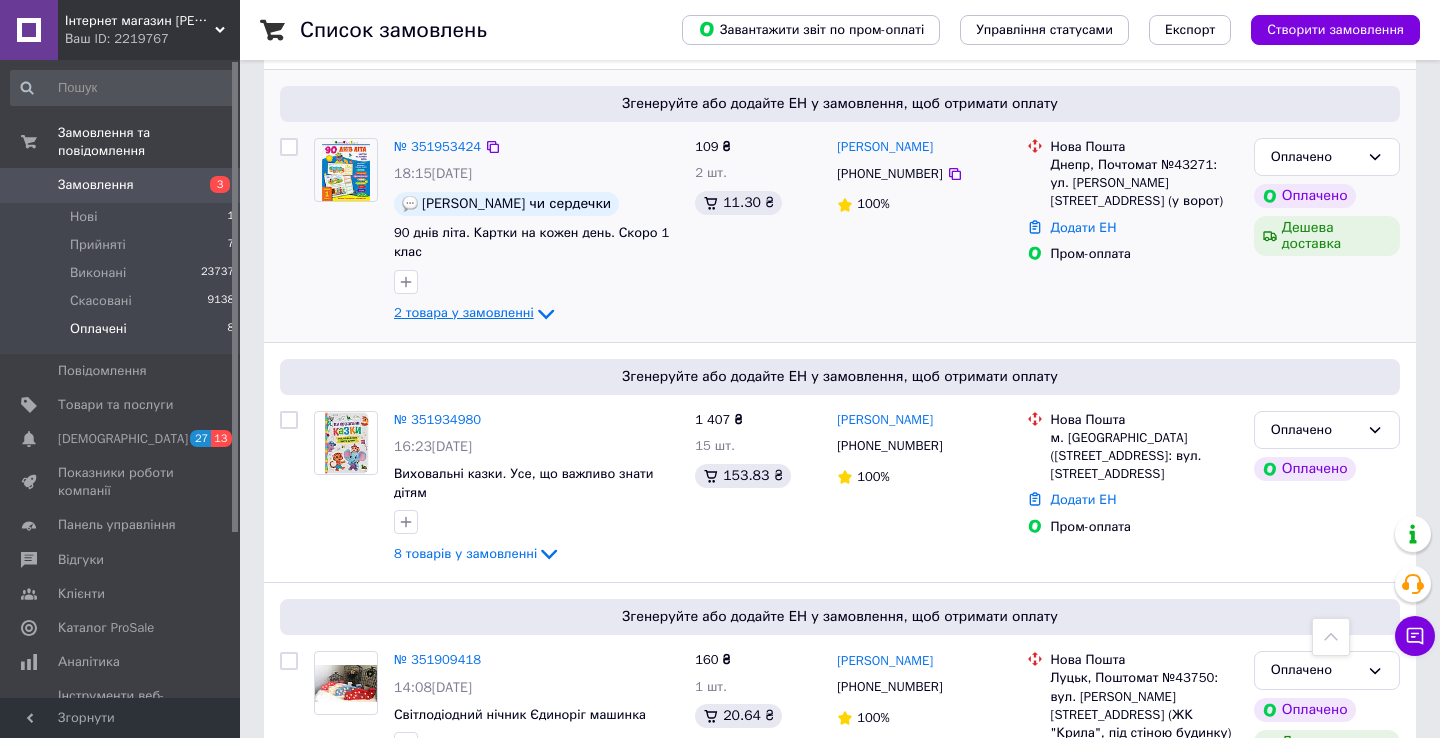 click on "2 товара у замовленні" at bounding box center [464, 312] 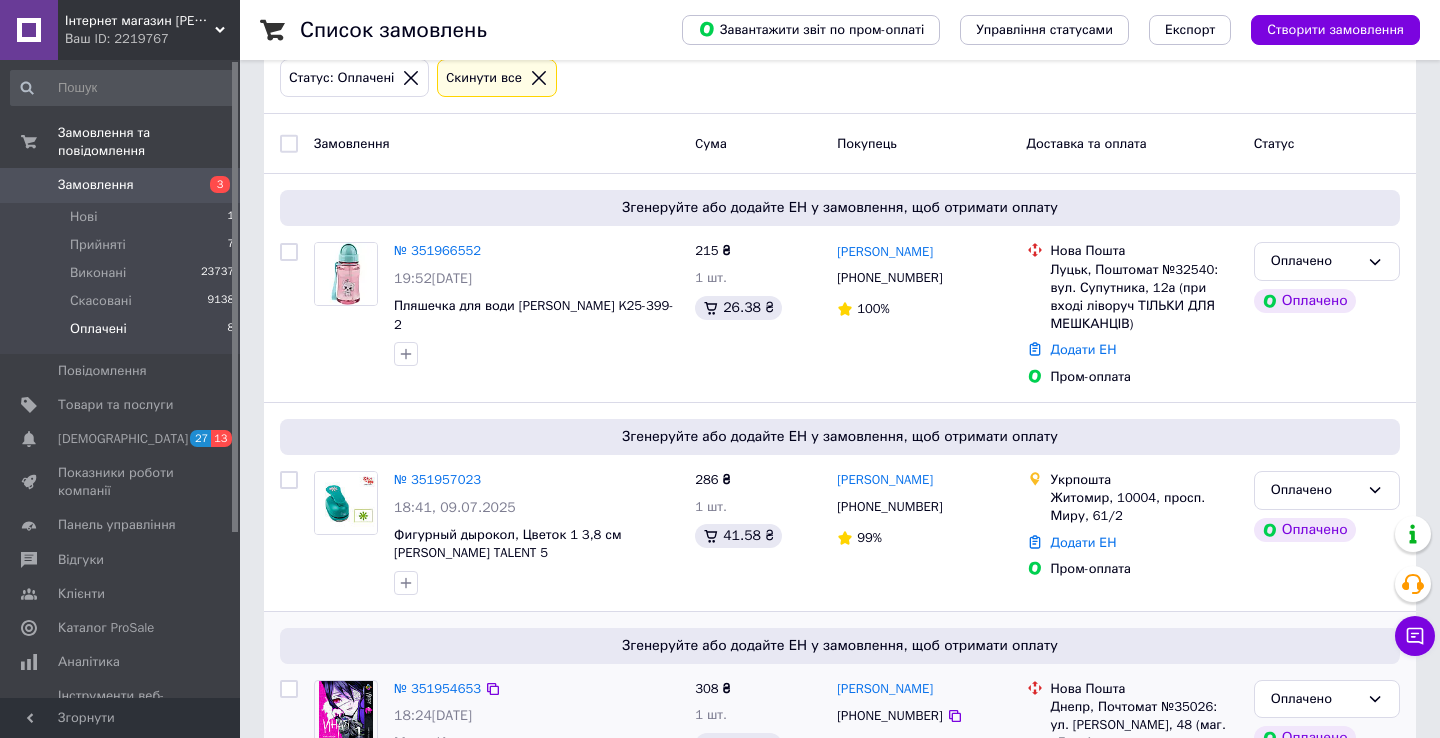 scroll, scrollTop: 199, scrollLeft: 0, axis: vertical 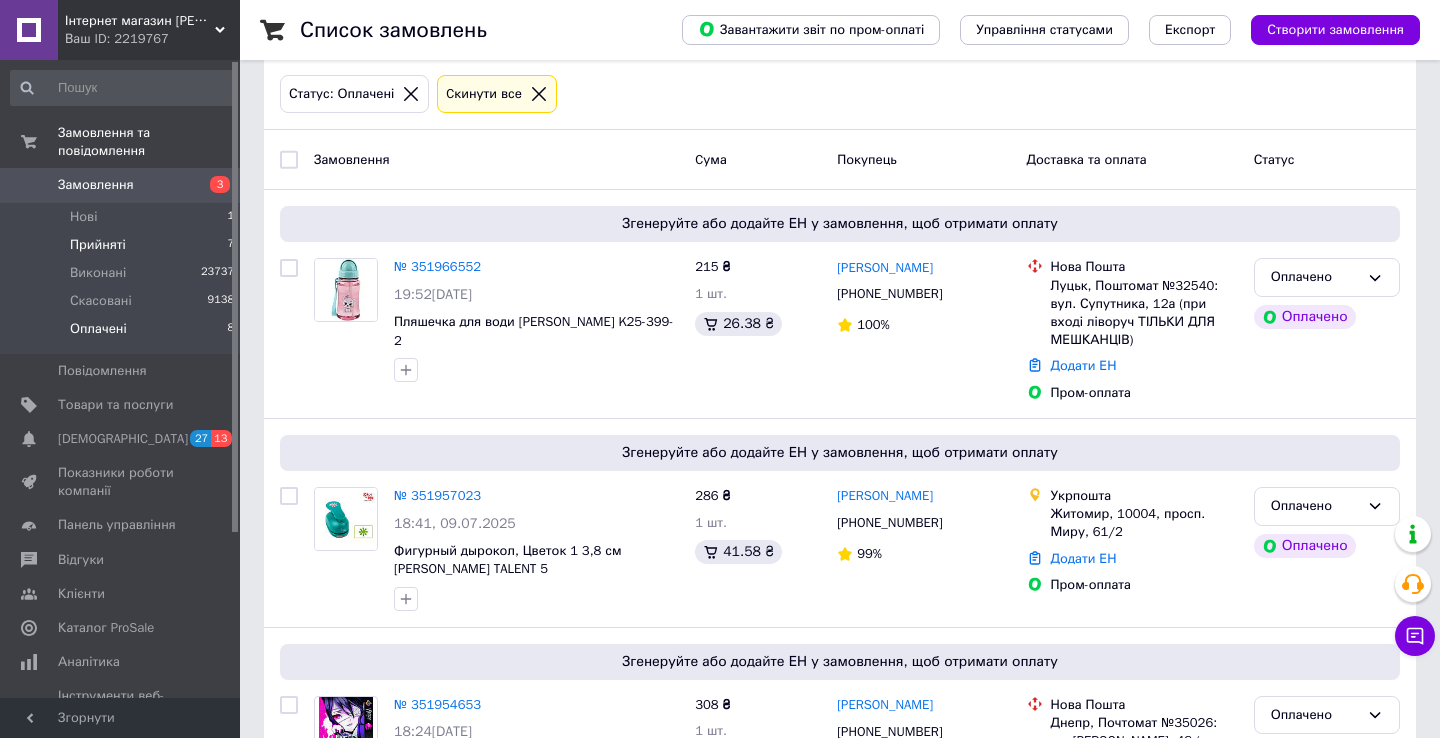click on "Прийняті 7" at bounding box center (123, 245) 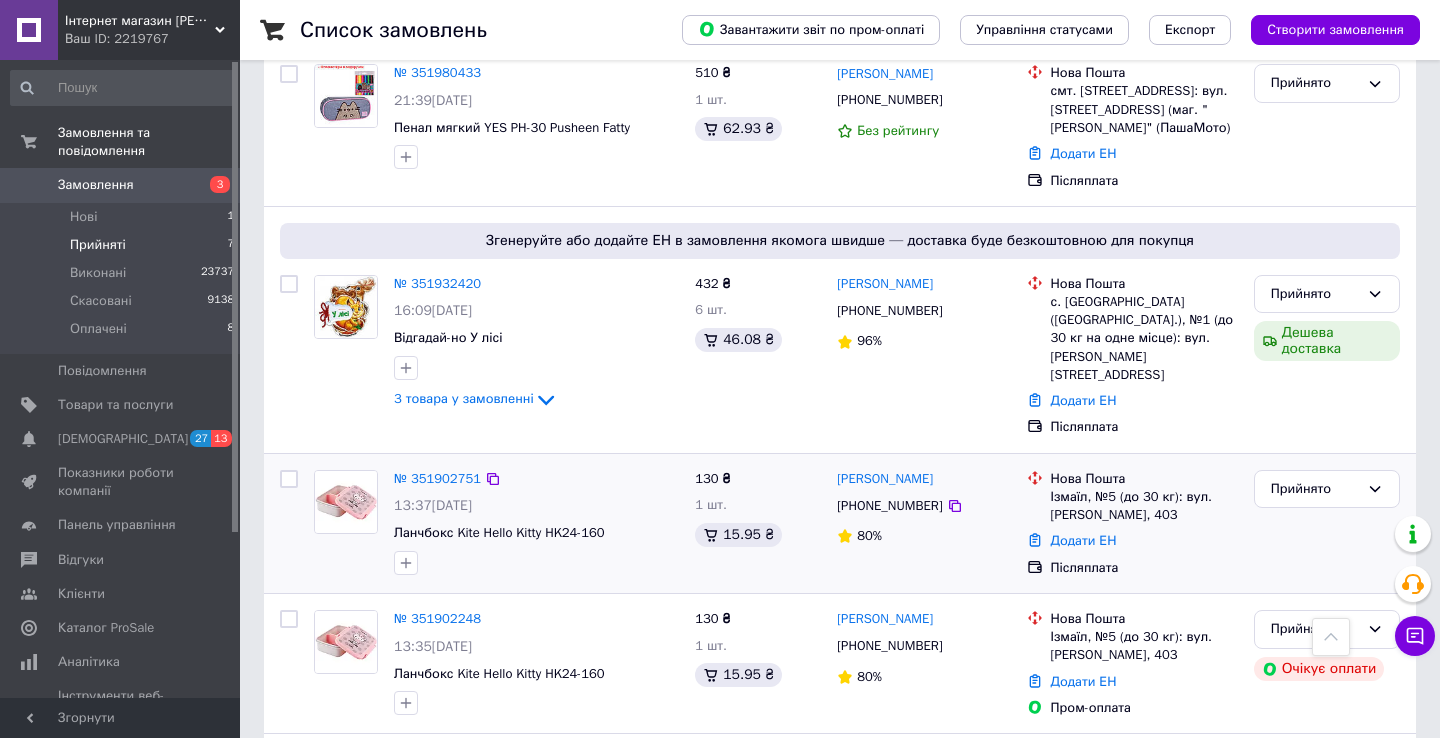 scroll, scrollTop: 551, scrollLeft: 0, axis: vertical 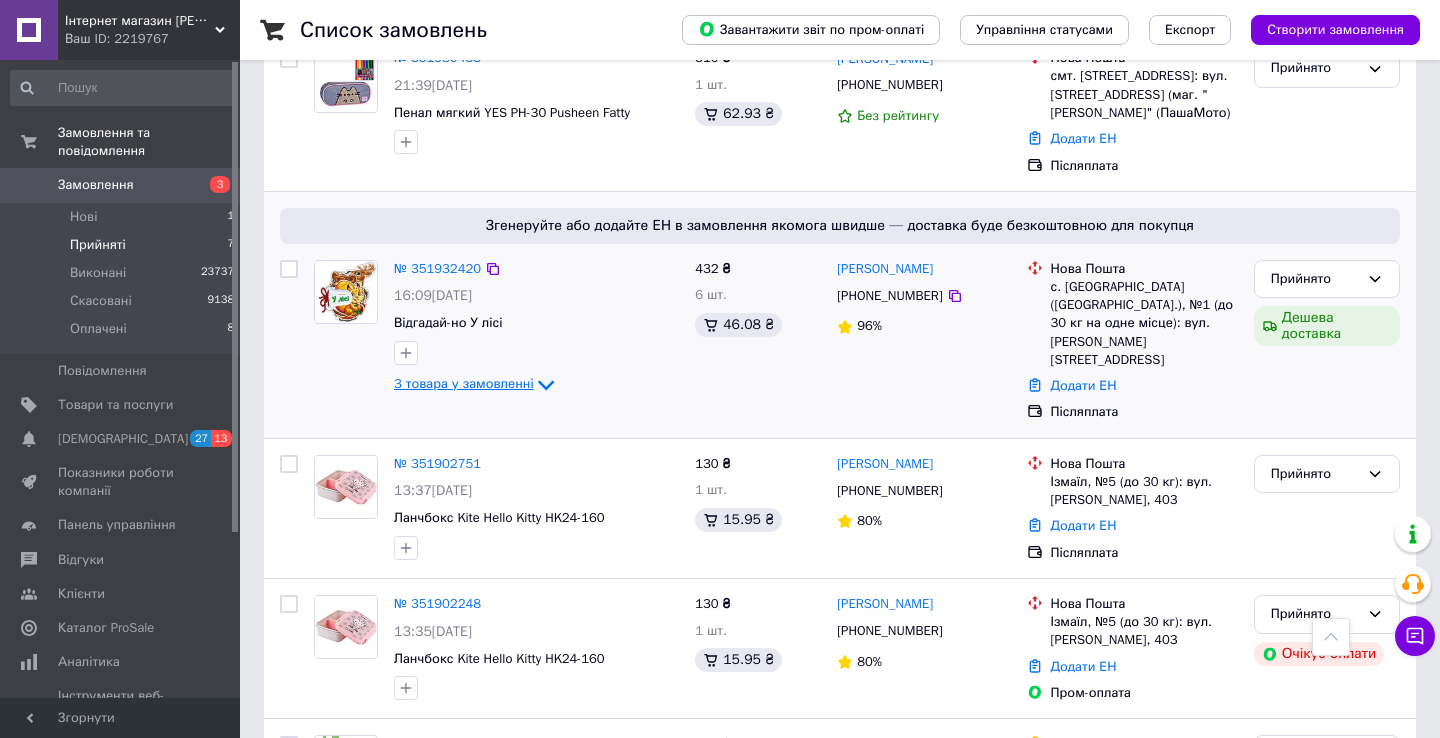 click on "3 товара у замовленні" at bounding box center (464, 384) 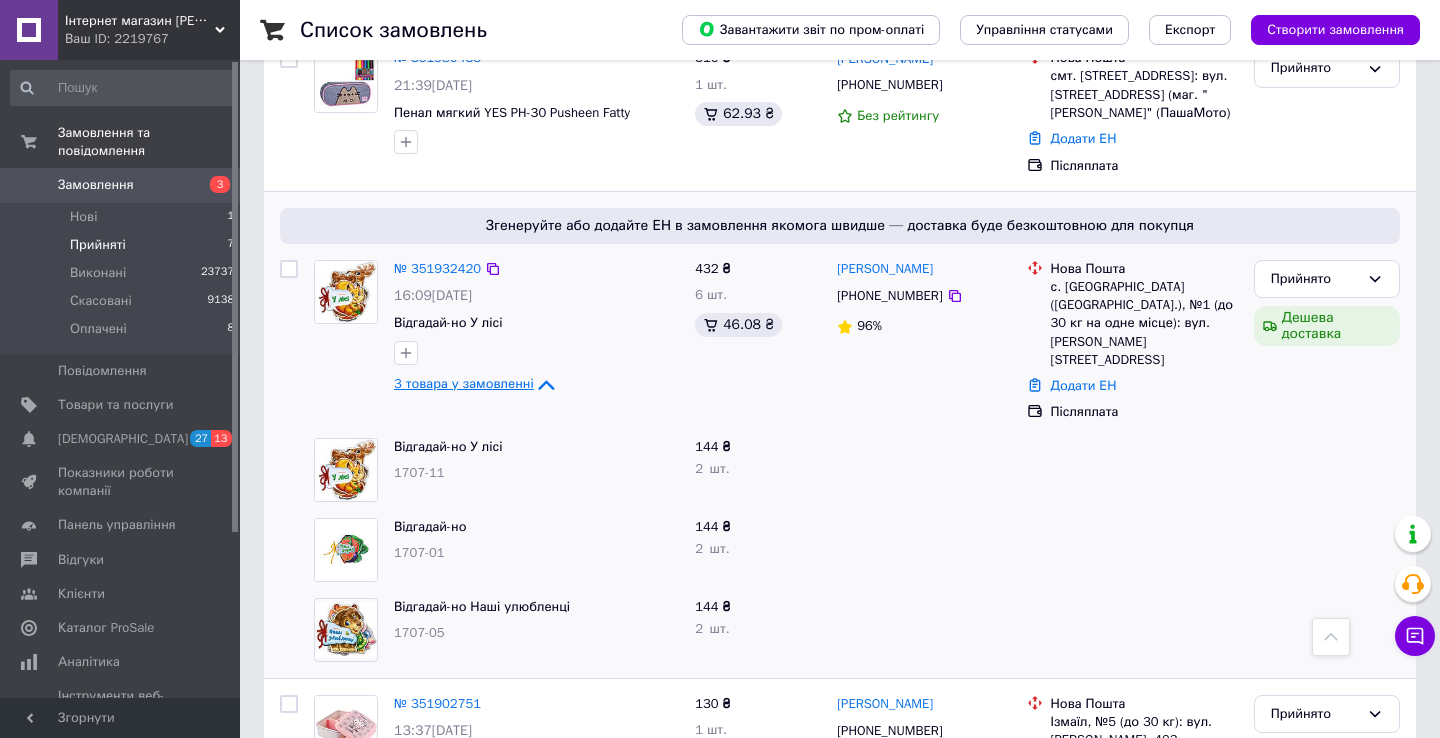 click on "3 товара у замовленні" at bounding box center [464, 384] 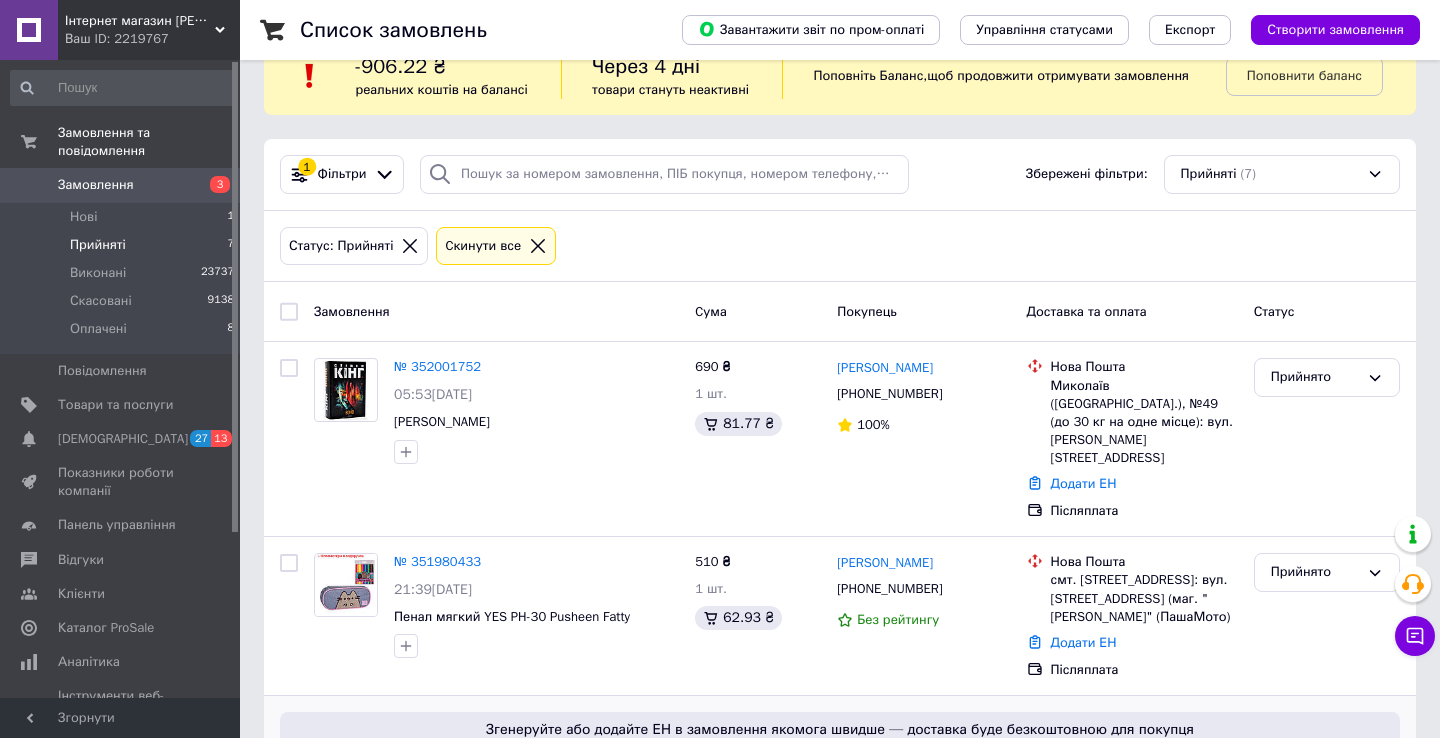 scroll, scrollTop: 0, scrollLeft: 0, axis: both 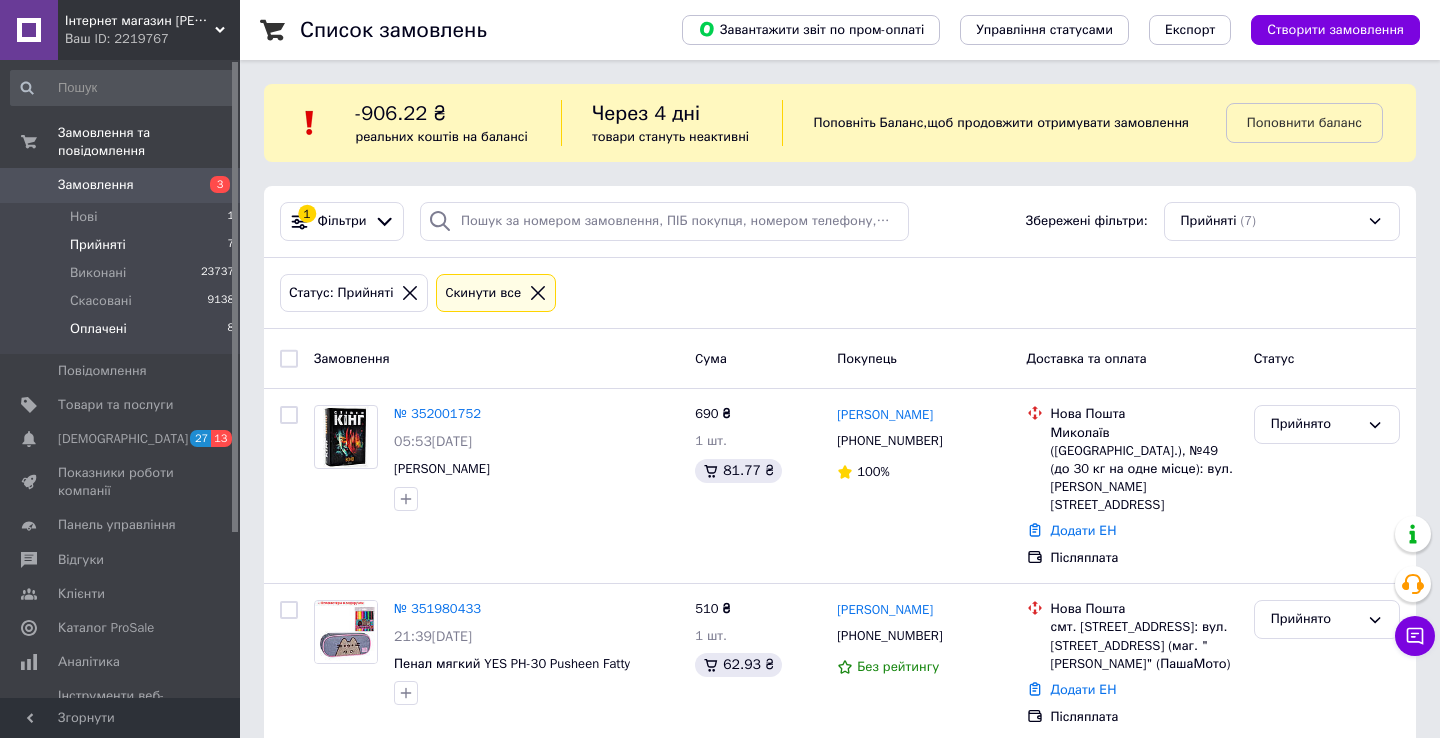 click on "Оплачені" at bounding box center (98, 329) 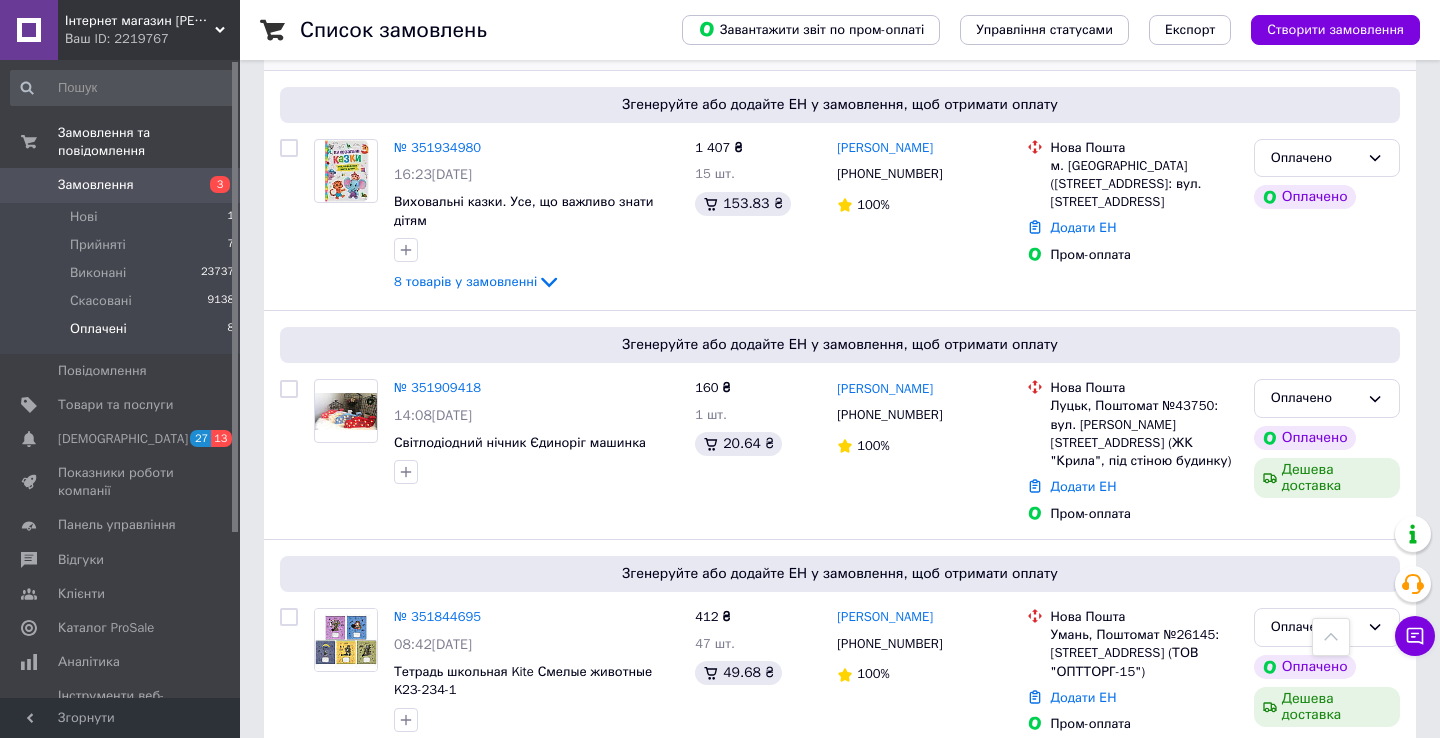 scroll, scrollTop: 1603, scrollLeft: 0, axis: vertical 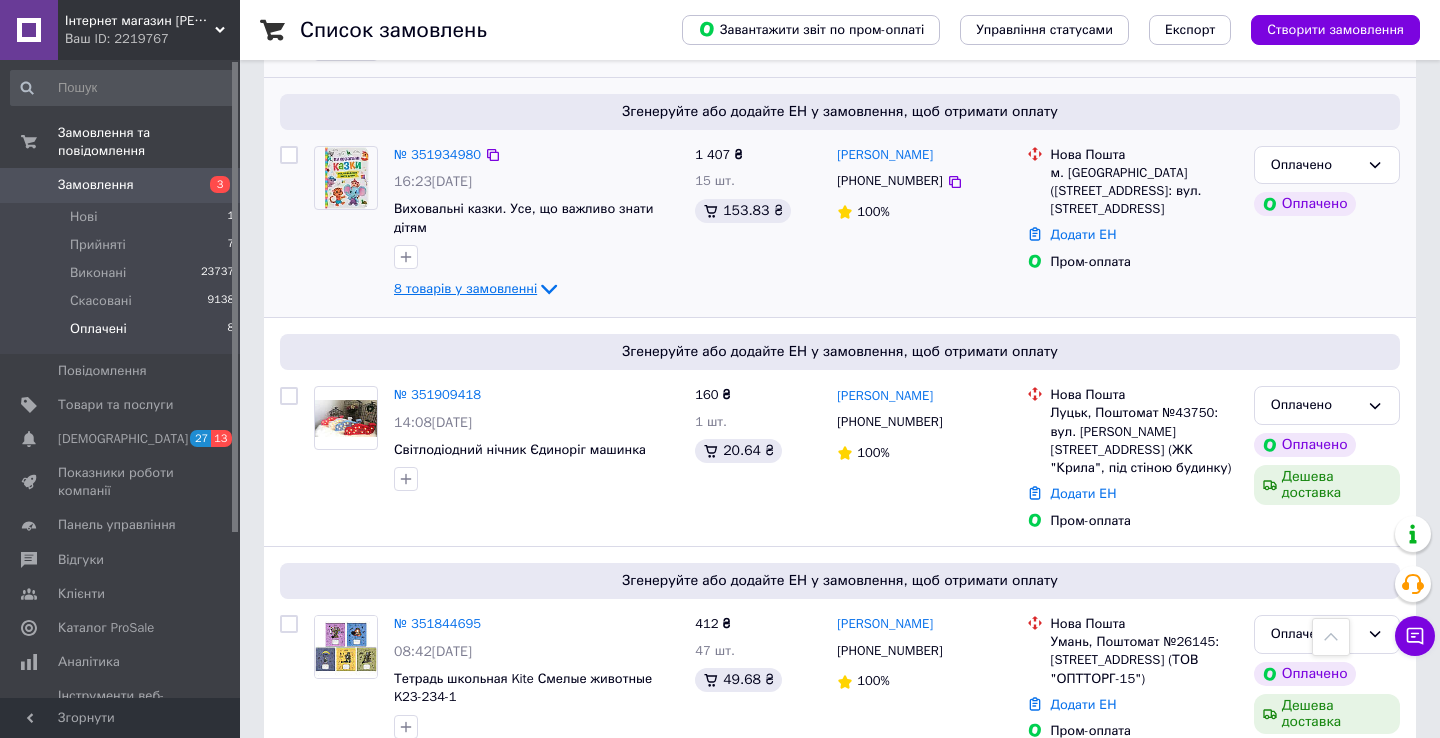 click 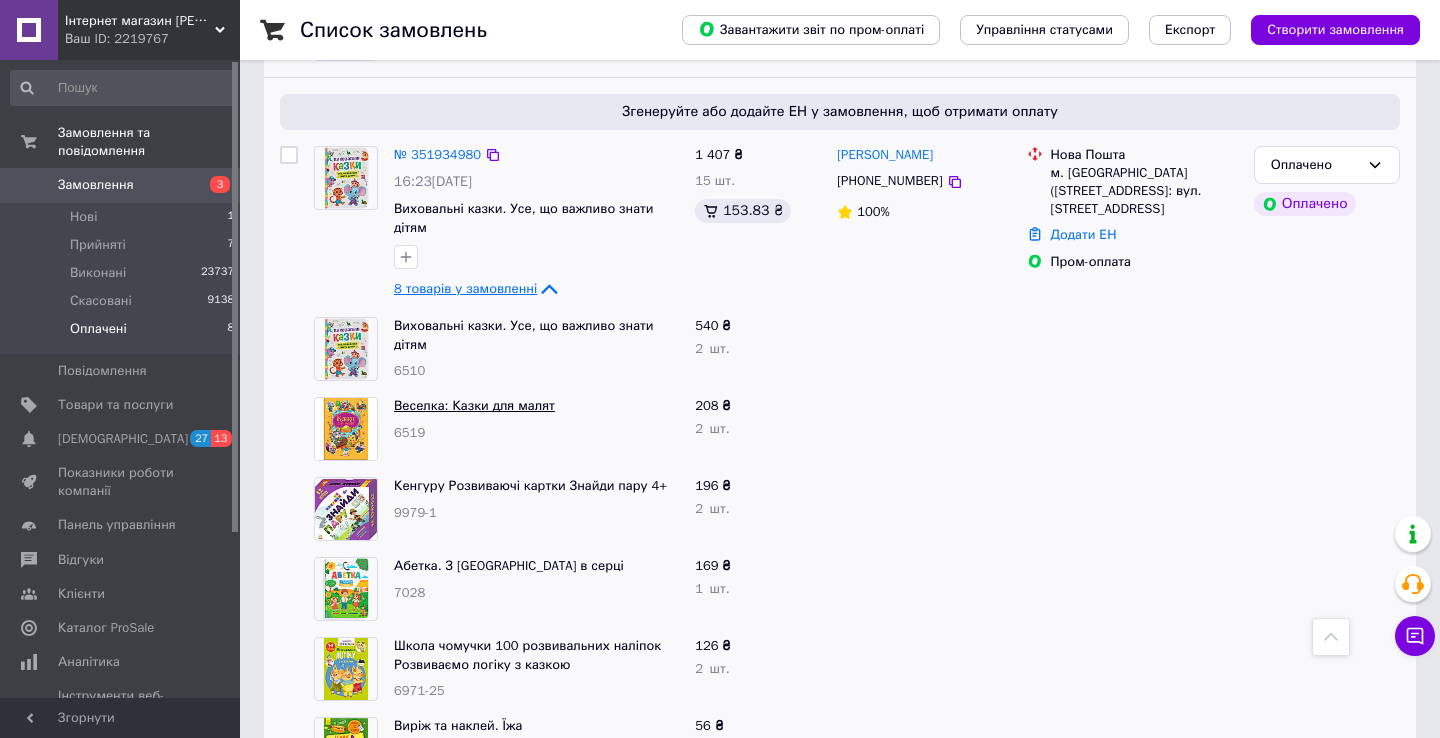 click on "Веселка: Казки для малят" at bounding box center (474, 405) 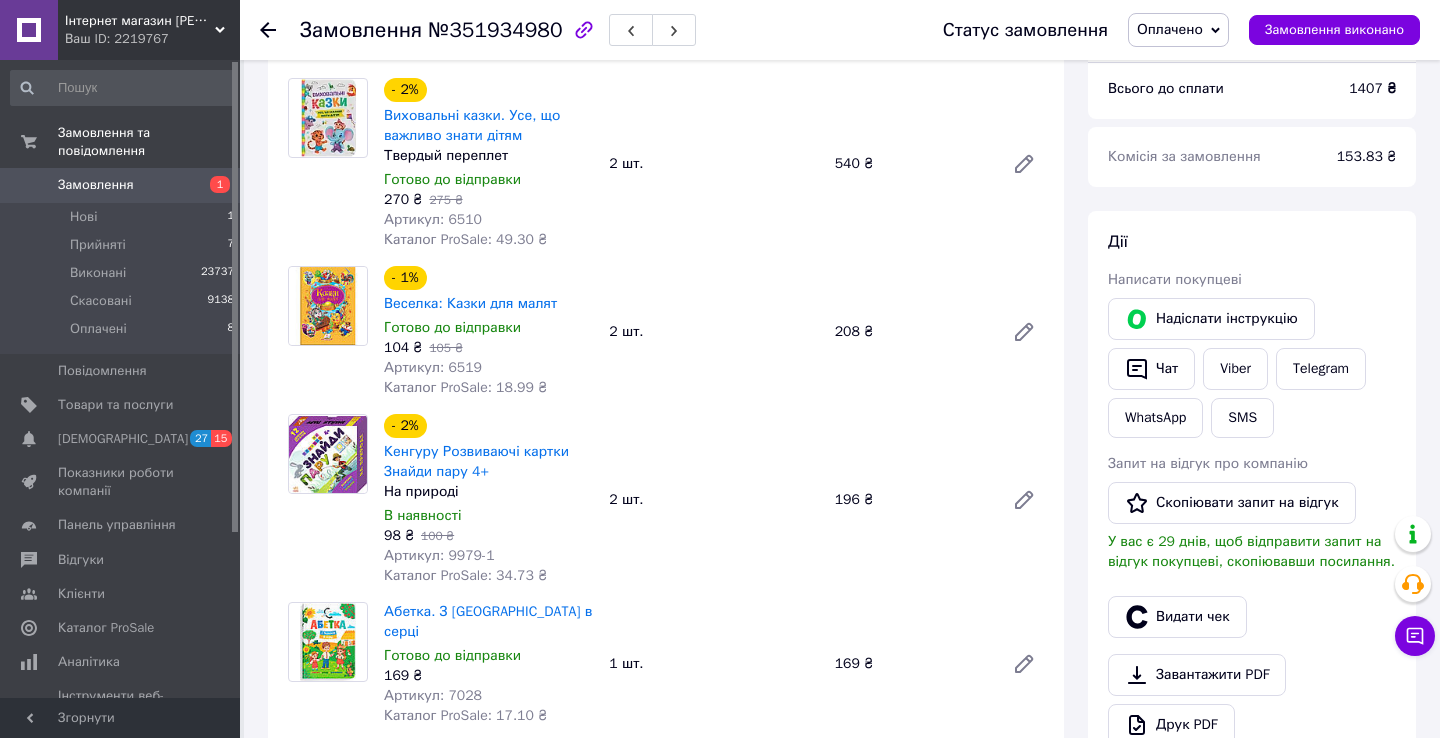 scroll, scrollTop: 776, scrollLeft: 0, axis: vertical 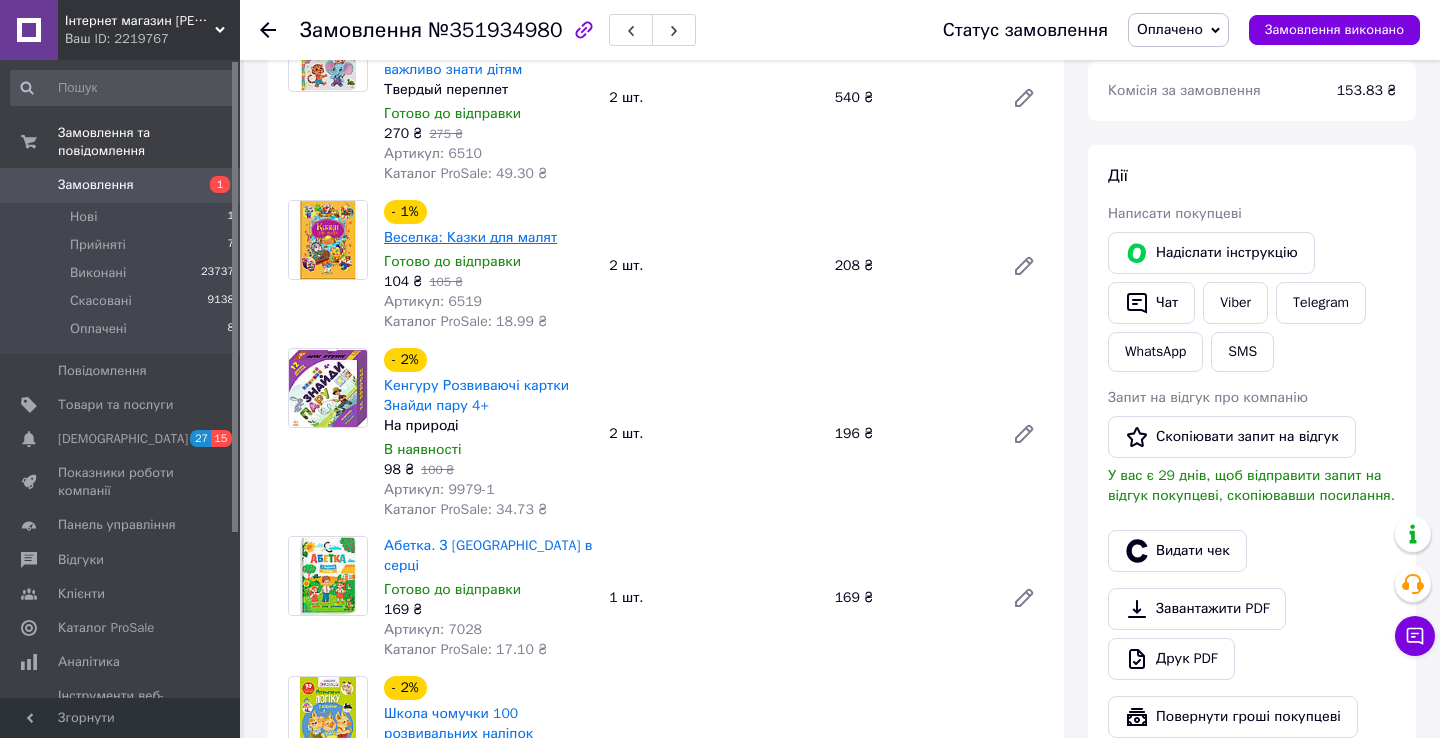 click on "Веселка: Казки для малят" at bounding box center [470, 237] 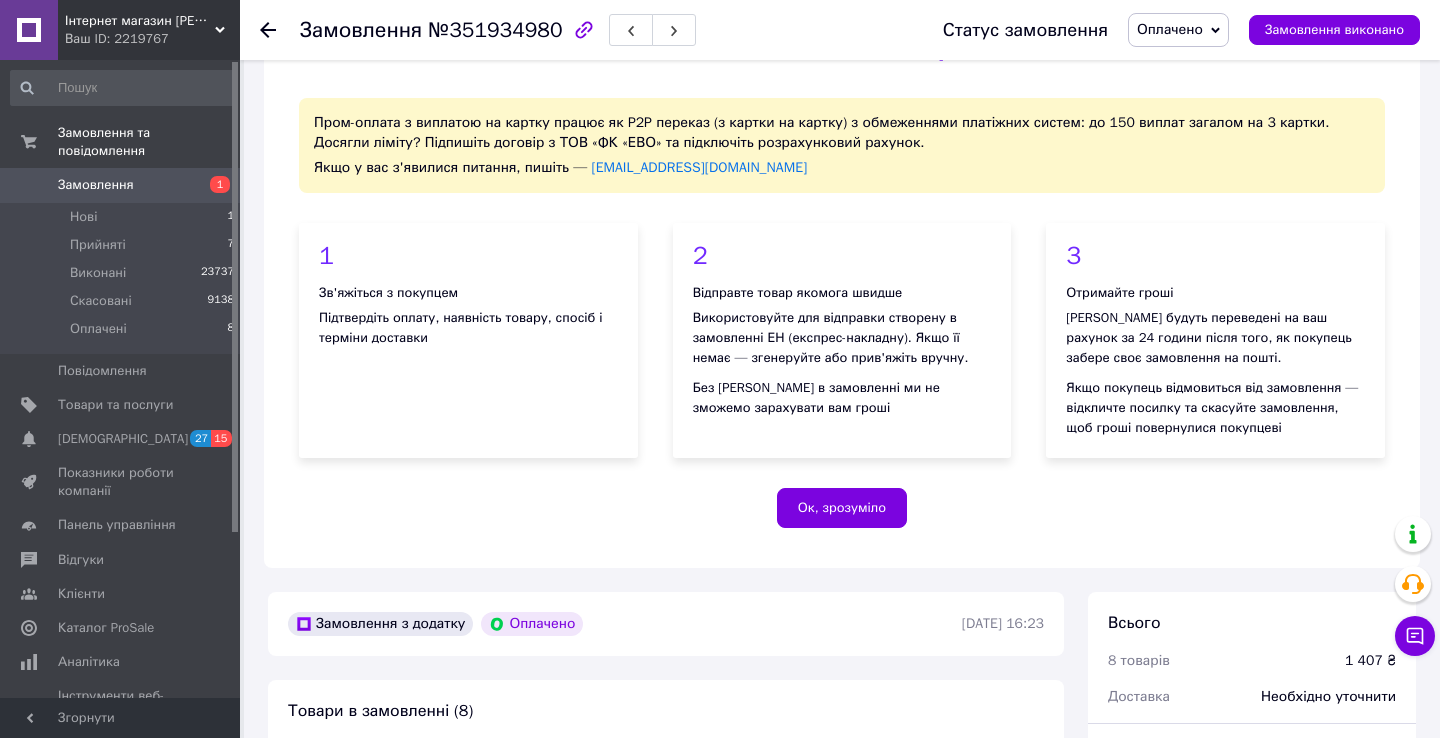 scroll, scrollTop: 0, scrollLeft: 0, axis: both 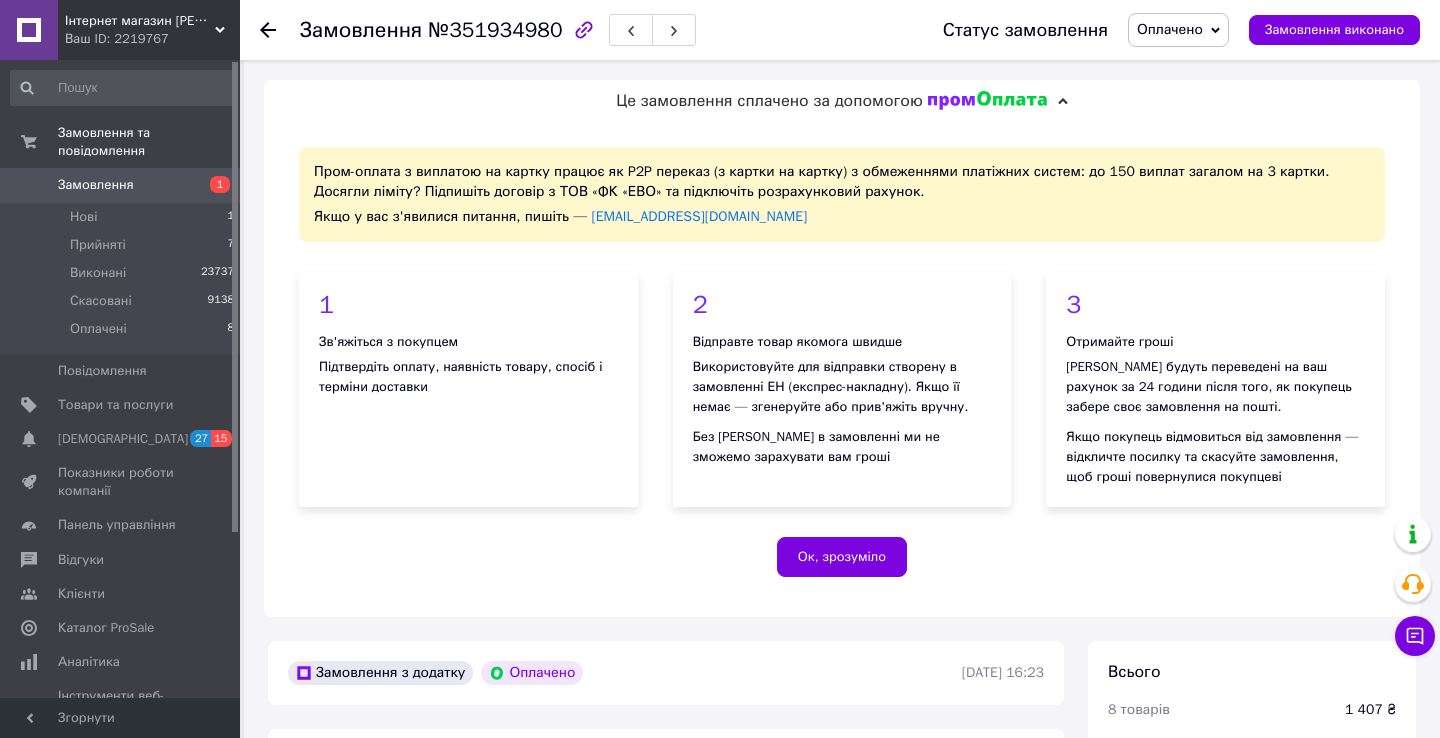click on "Замовлення" at bounding box center (121, 185) 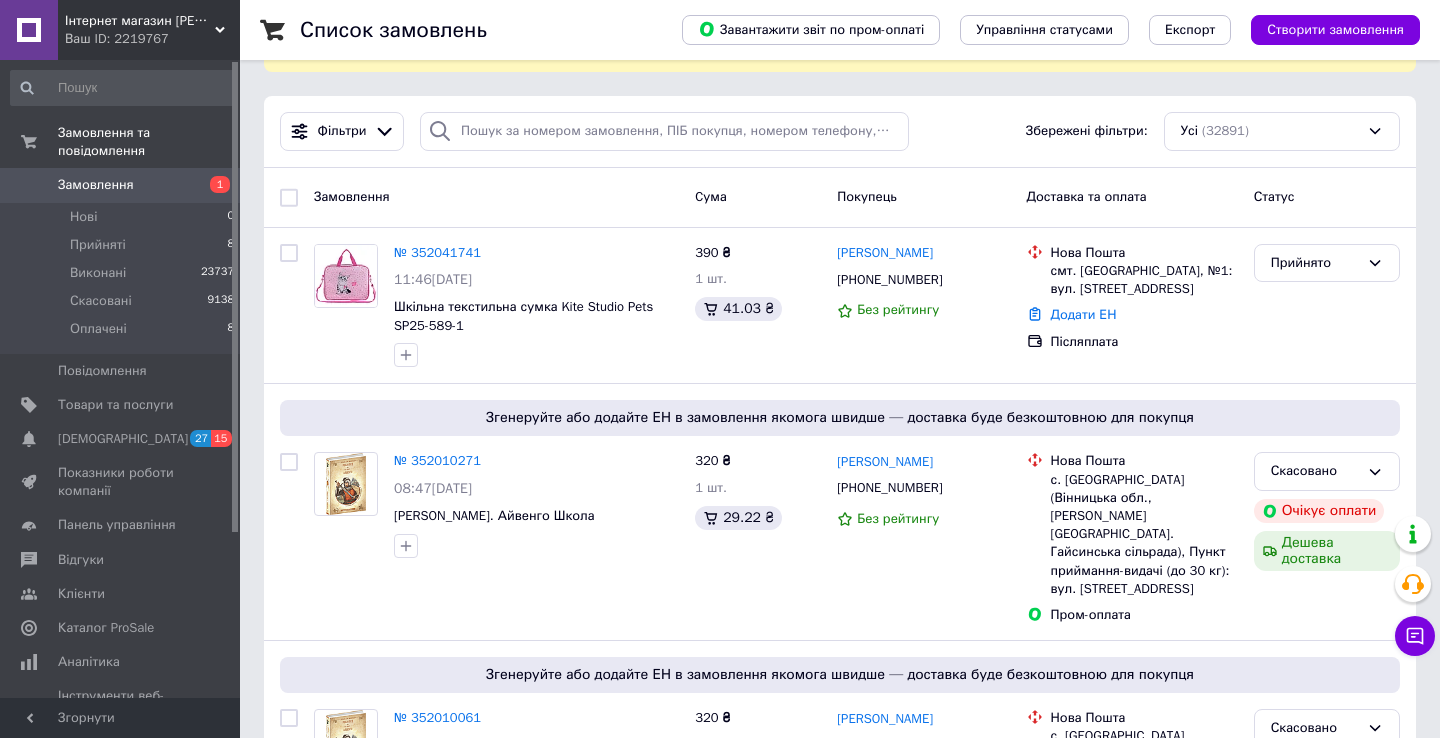 scroll, scrollTop: 465, scrollLeft: 0, axis: vertical 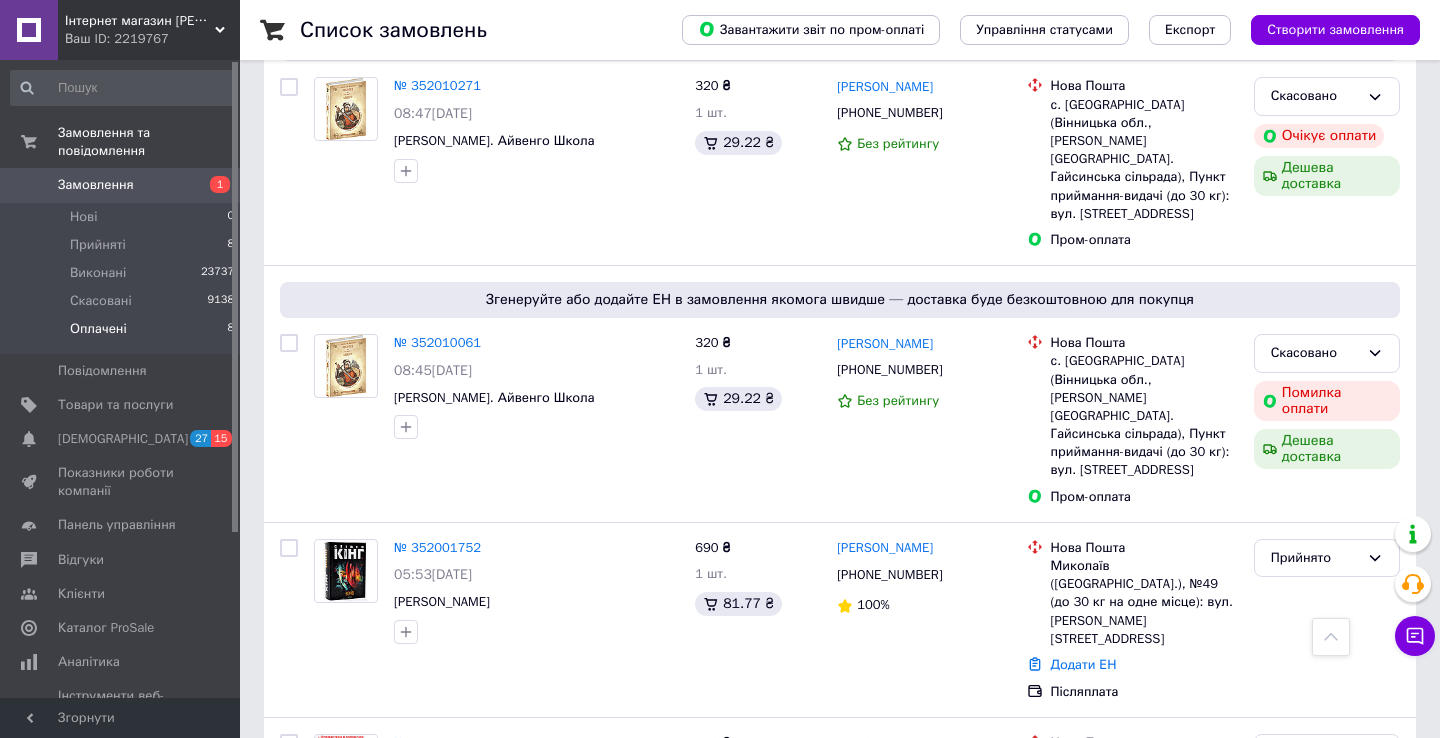 click on "Оплачені 8" at bounding box center [123, 334] 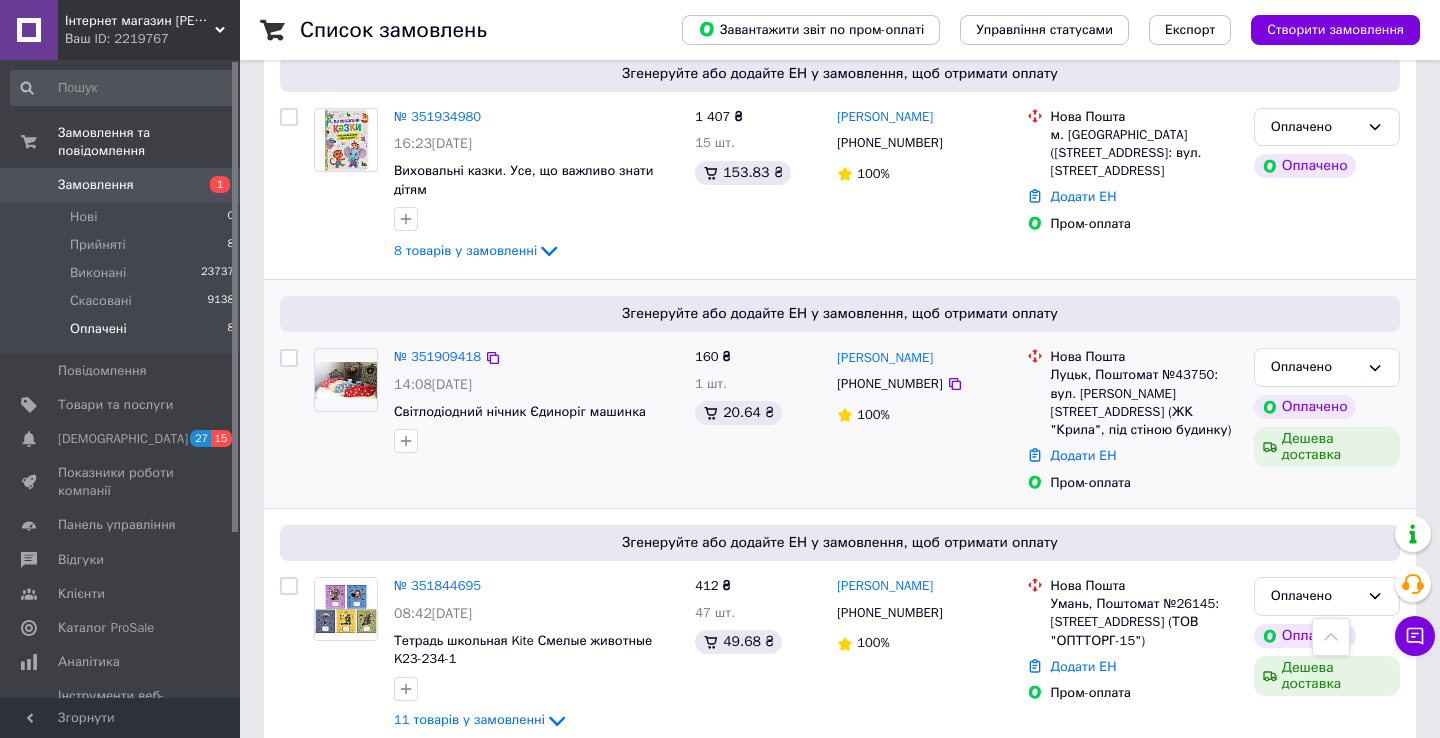 scroll, scrollTop: 1436, scrollLeft: 0, axis: vertical 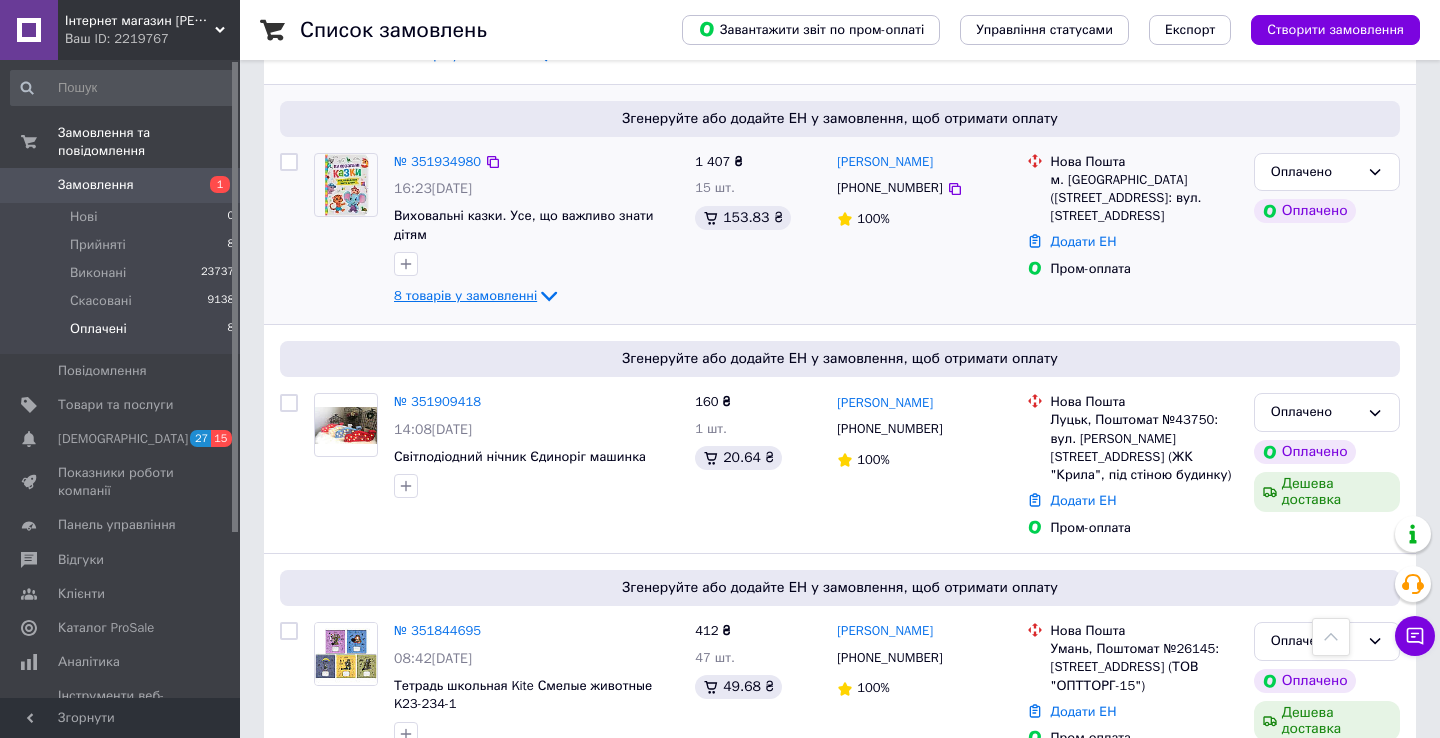 click on "8 товарів у замовленні" at bounding box center (465, 295) 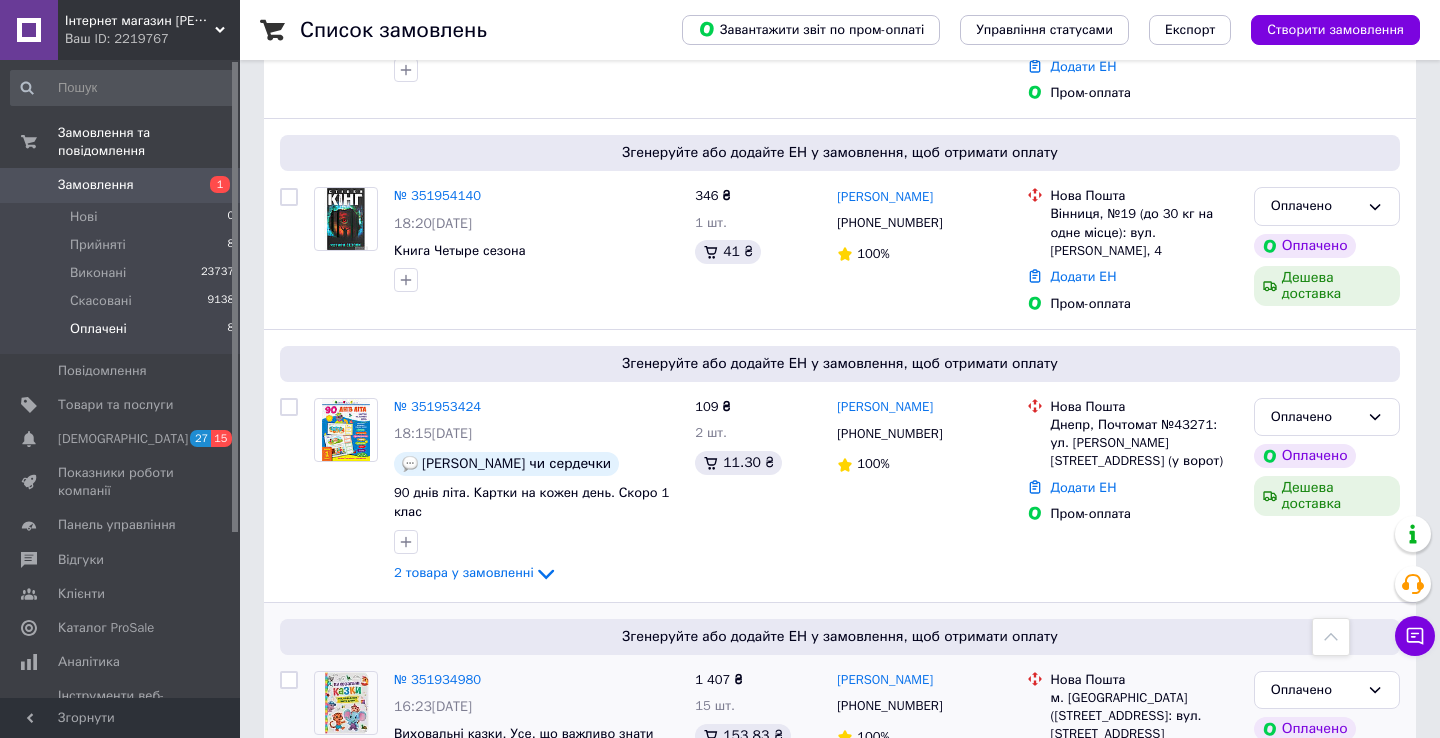 scroll, scrollTop: 917, scrollLeft: 0, axis: vertical 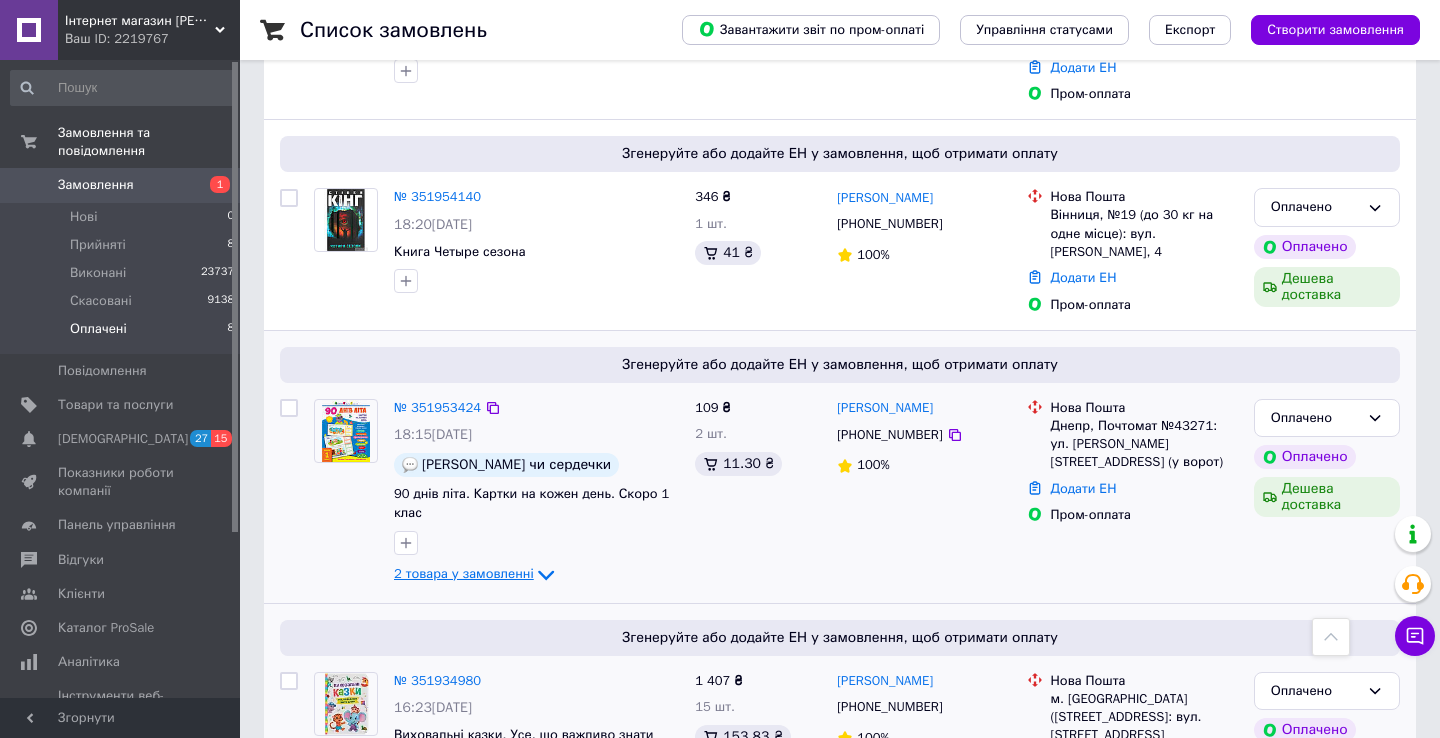 click on "2 товара у замовленні" at bounding box center (464, 573) 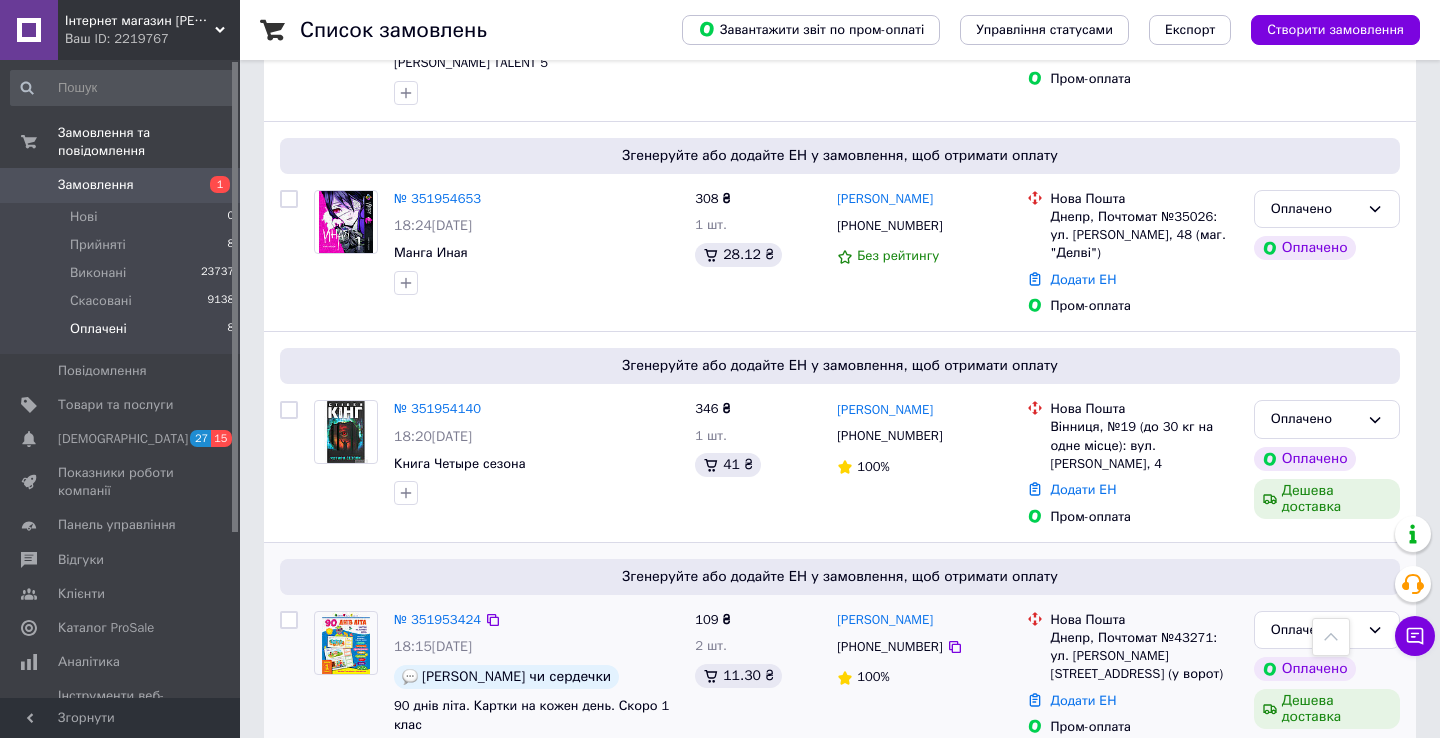 scroll, scrollTop: 662, scrollLeft: 0, axis: vertical 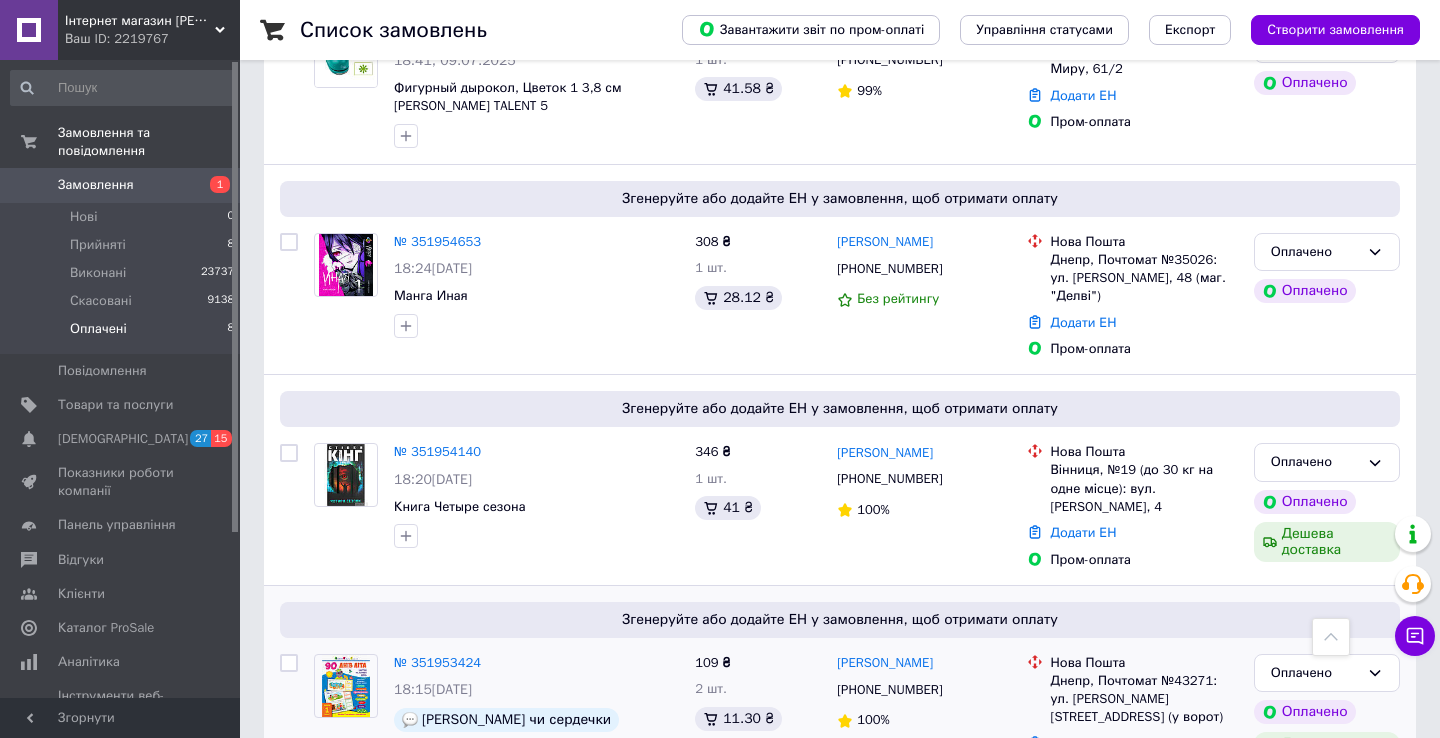 click on "Оплачені 8" at bounding box center (123, 334) 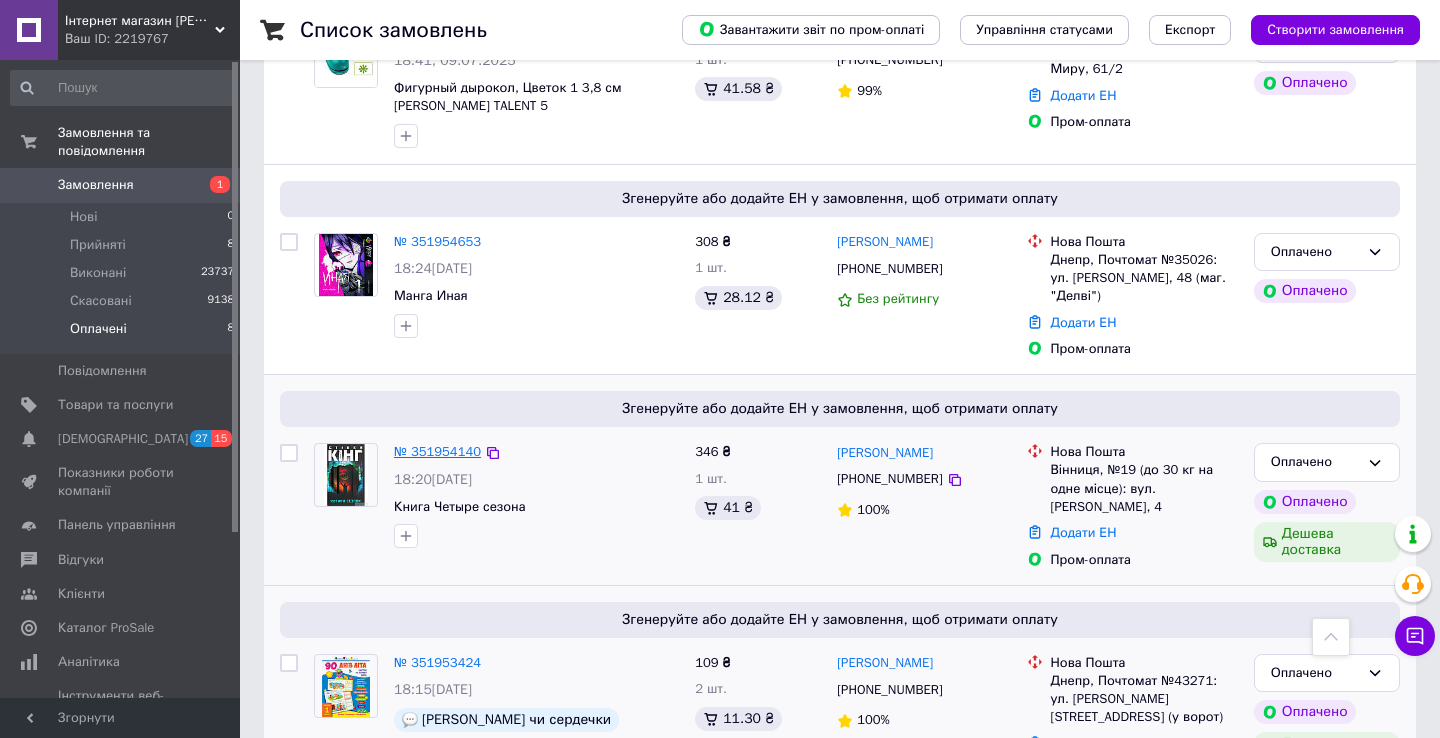 click on "№ 351954140" at bounding box center [437, 451] 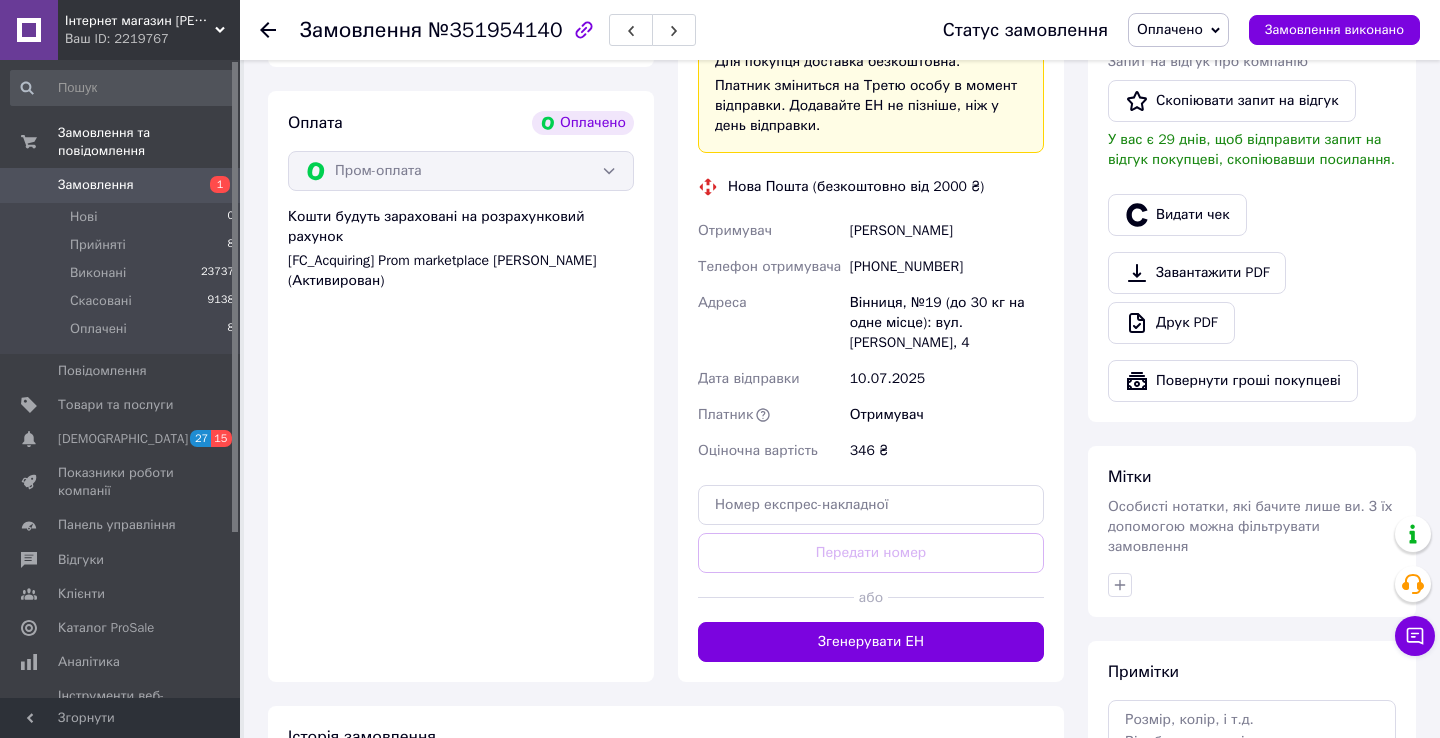 scroll, scrollTop: 1117, scrollLeft: 0, axis: vertical 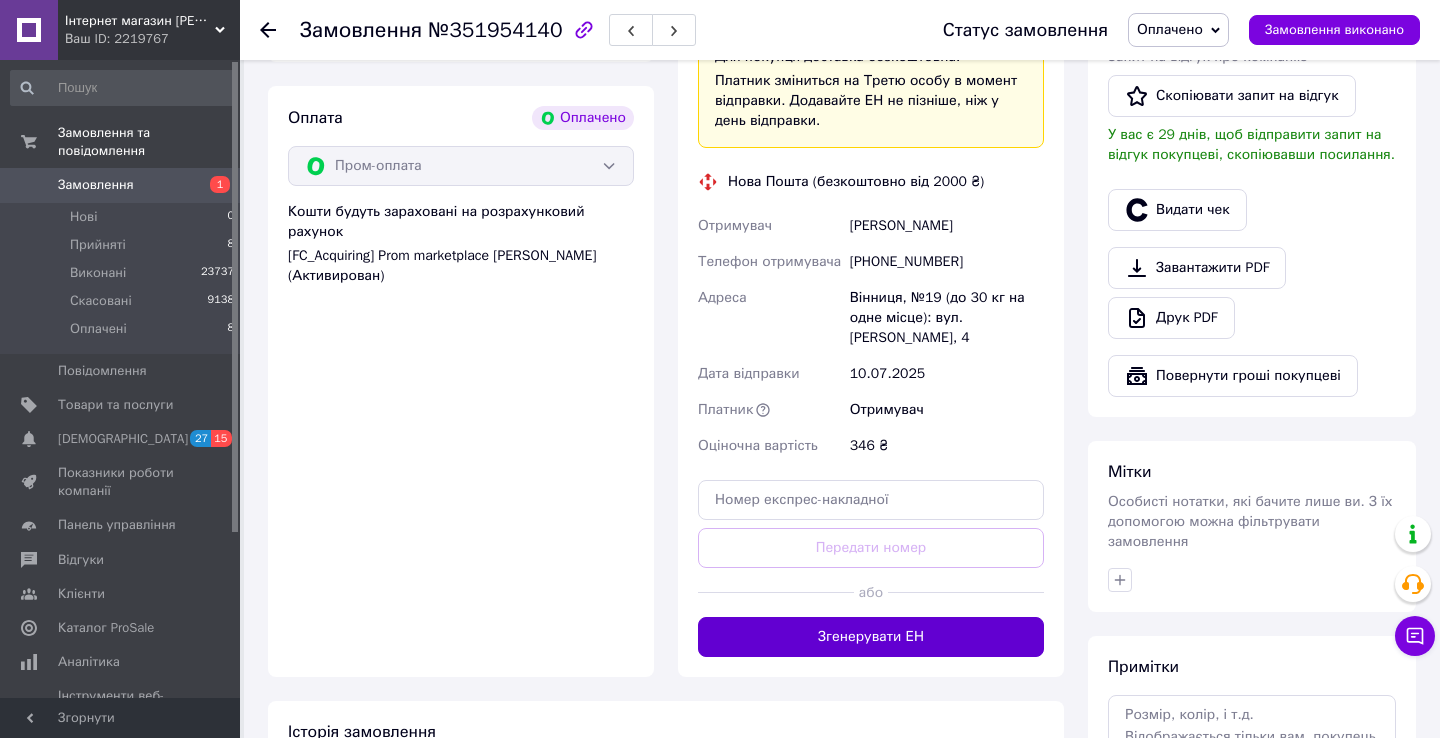 click on "Згенерувати ЕН" at bounding box center [871, 637] 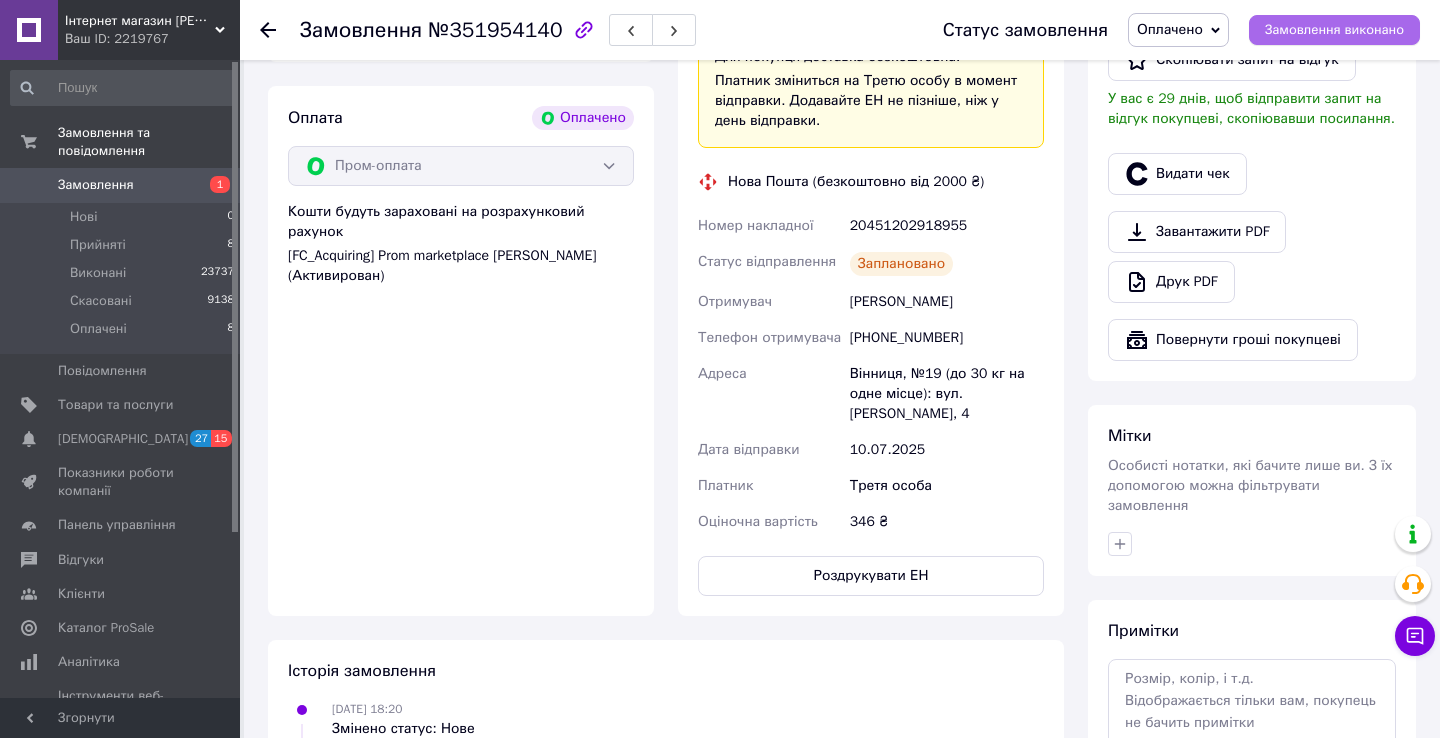 click on "Замовлення виконано" at bounding box center [1334, 30] 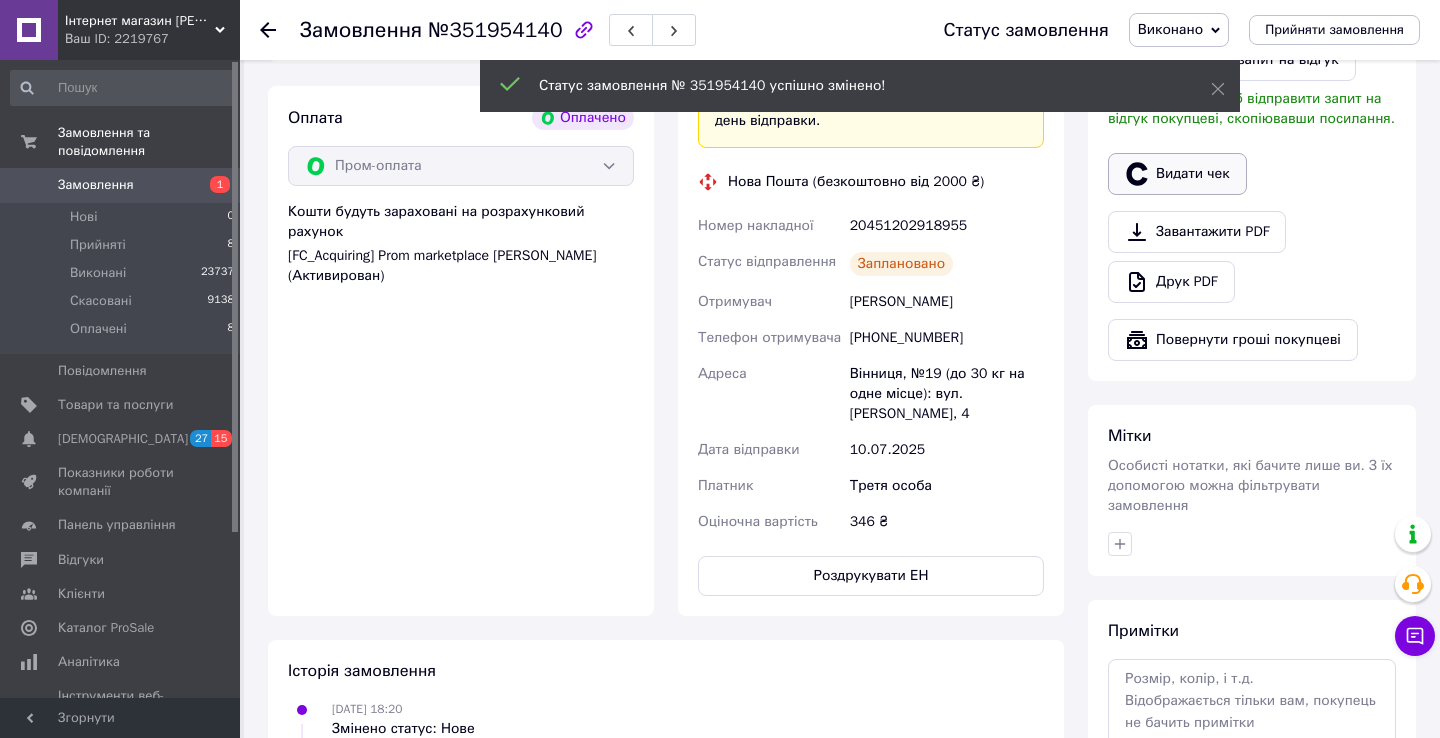 click 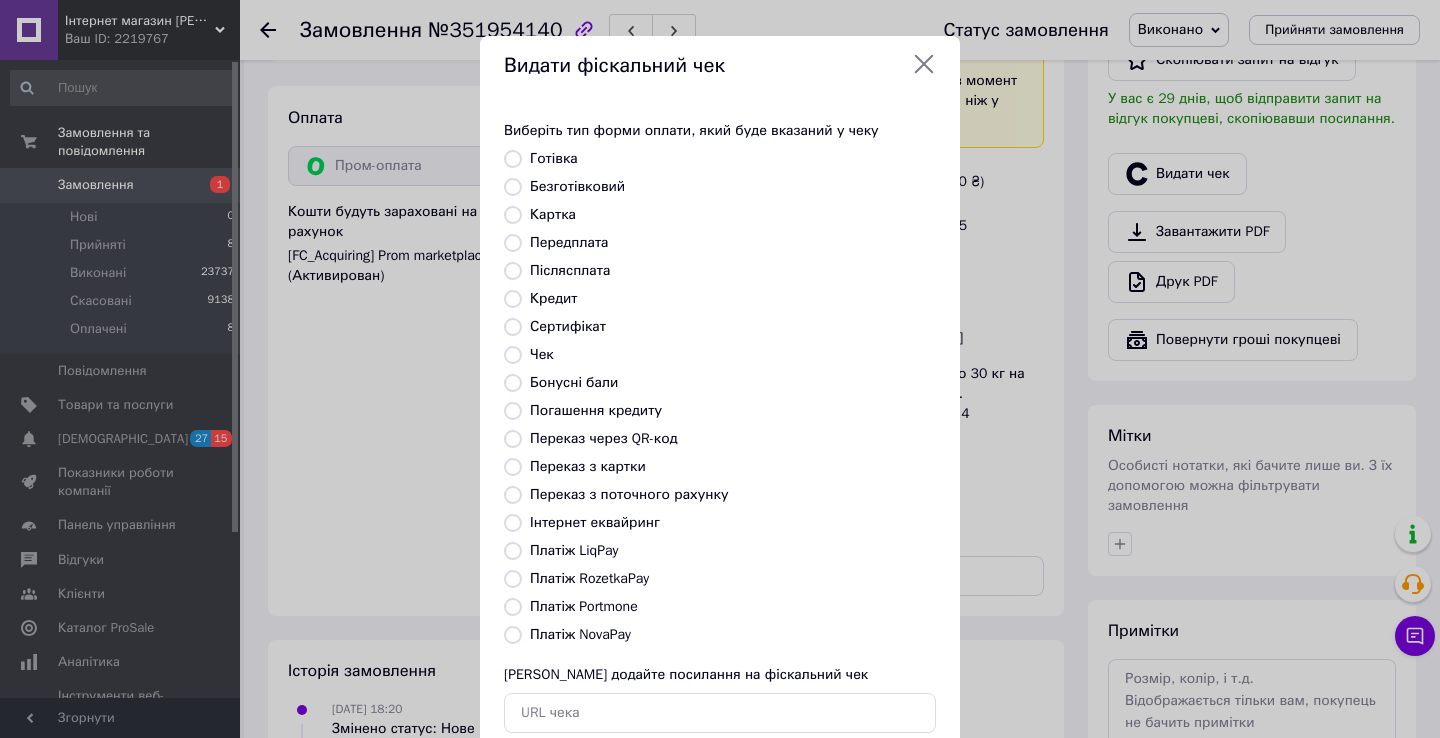 click on "Платіж RozetkaPay" at bounding box center [589, 578] 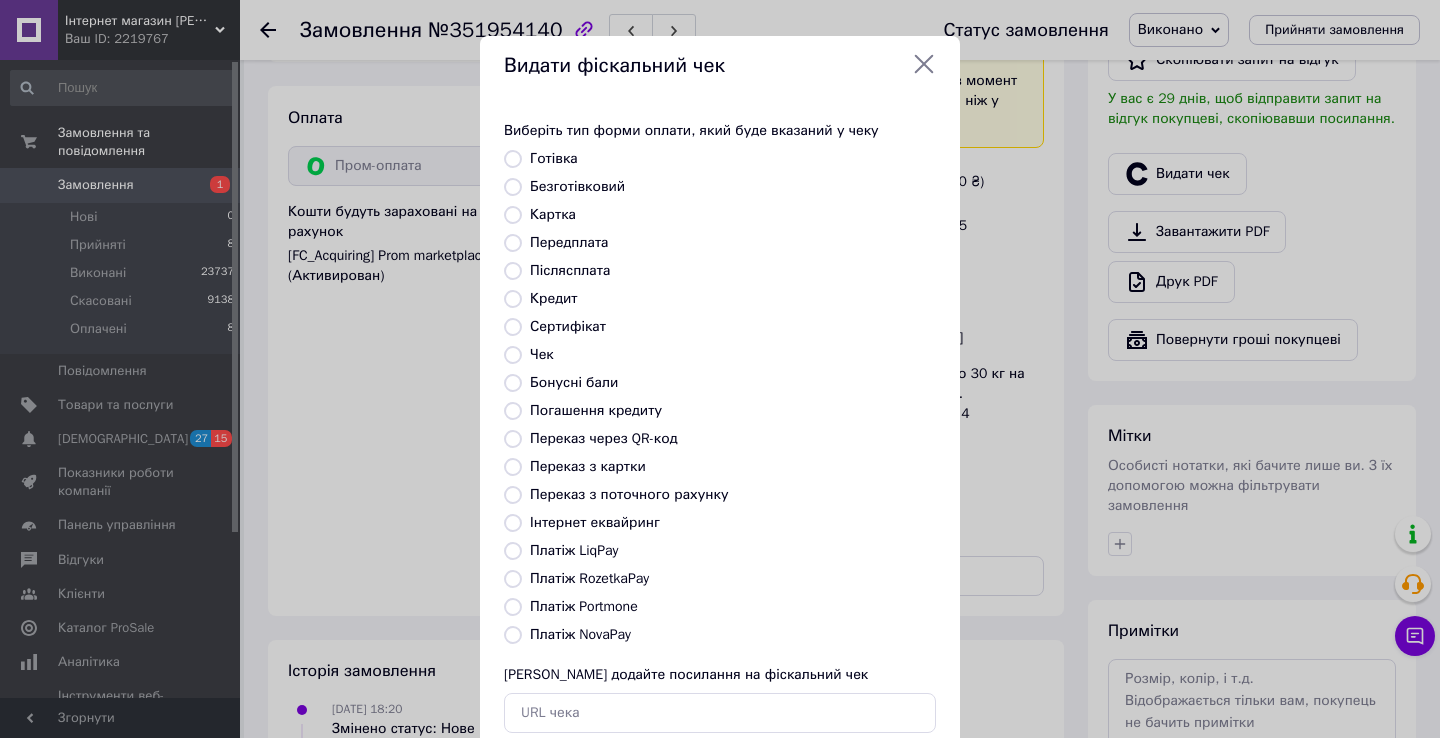 radio on "true" 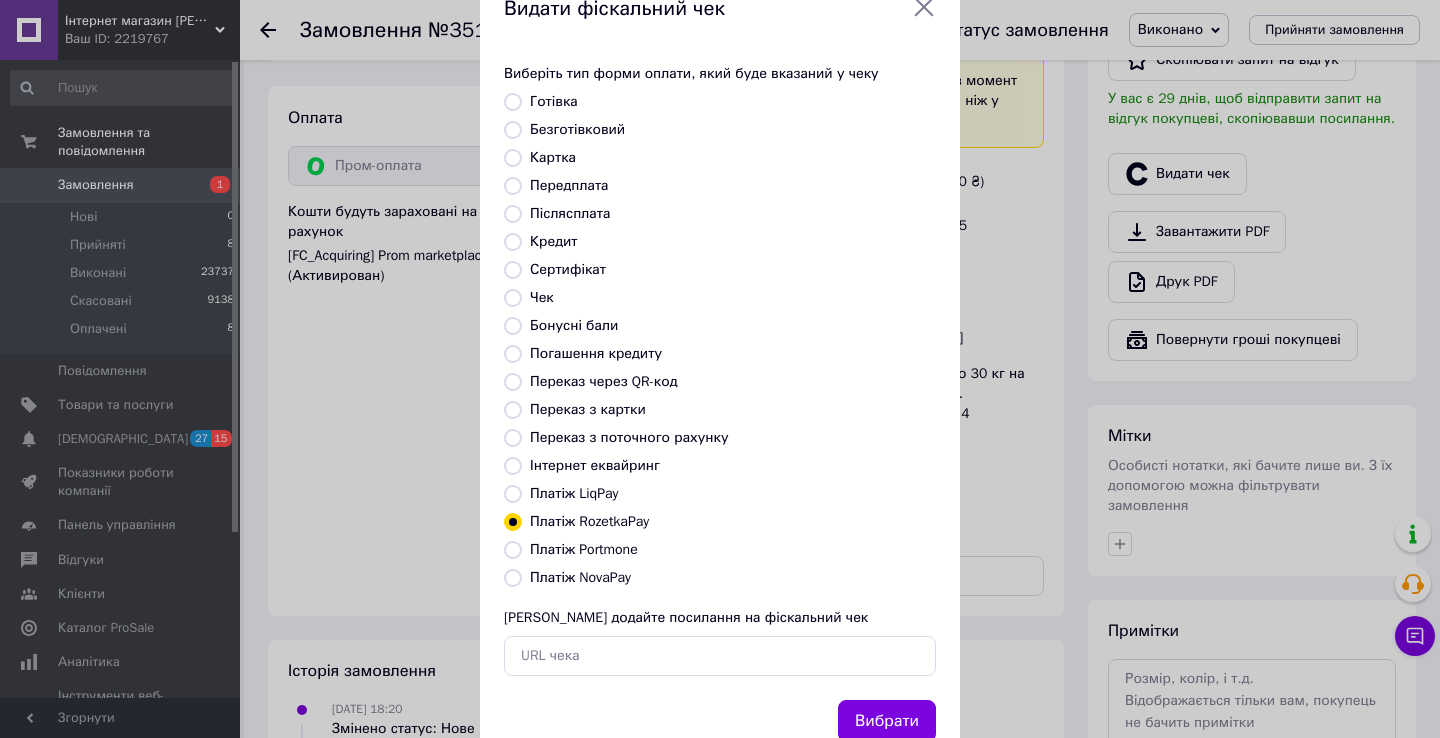 scroll, scrollTop: 121, scrollLeft: 0, axis: vertical 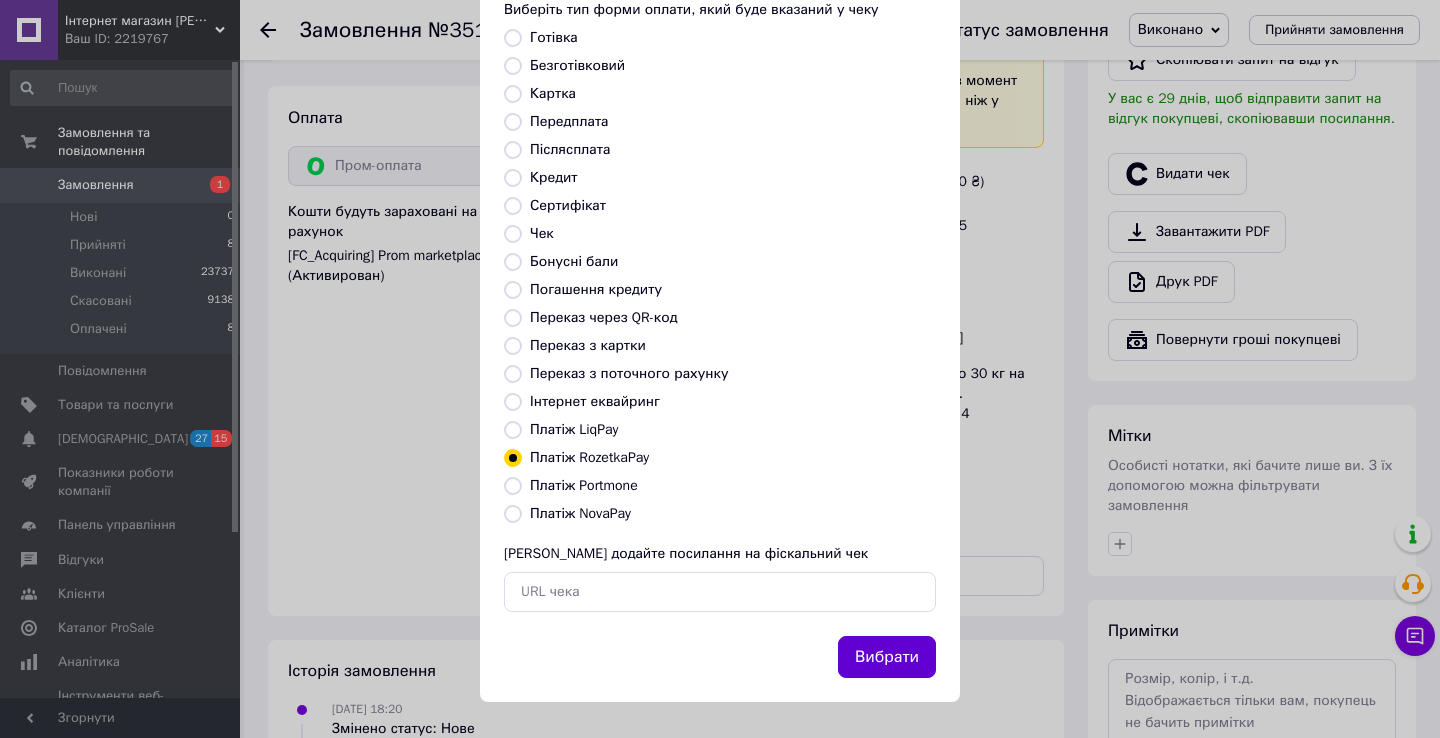 click on "Вибрати" at bounding box center [887, 657] 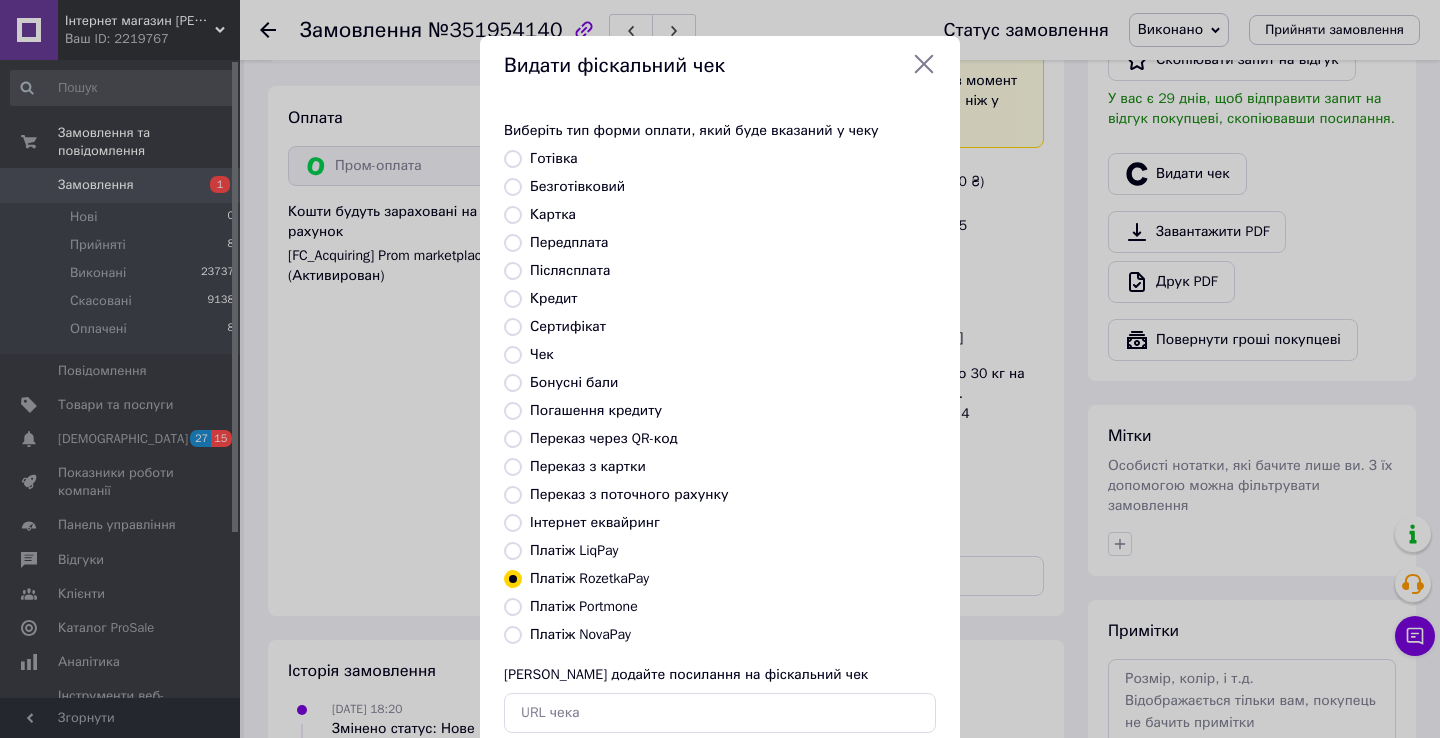 scroll, scrollTop: 121, scrollLeft: 0, axis: vertical 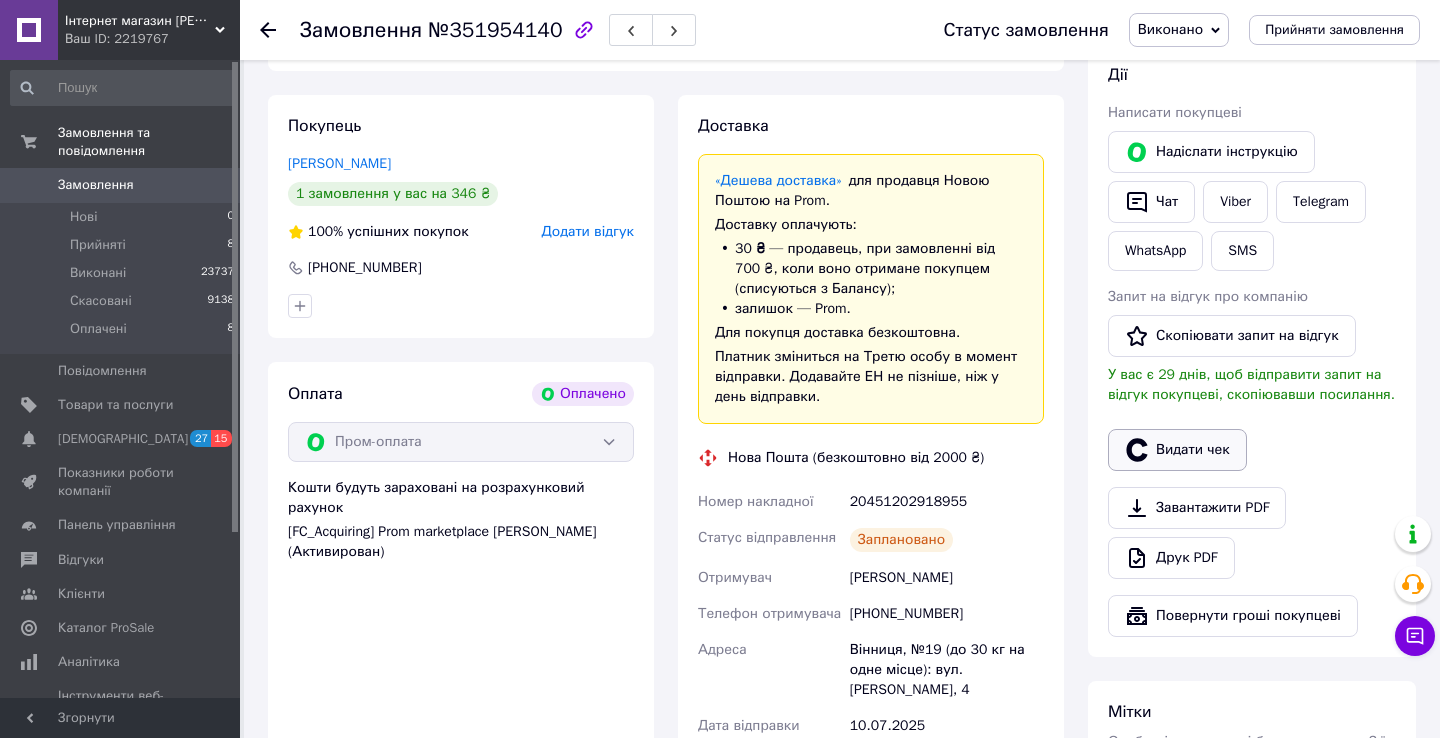 click on "Видати чек" at bounding box center (1177, 450) 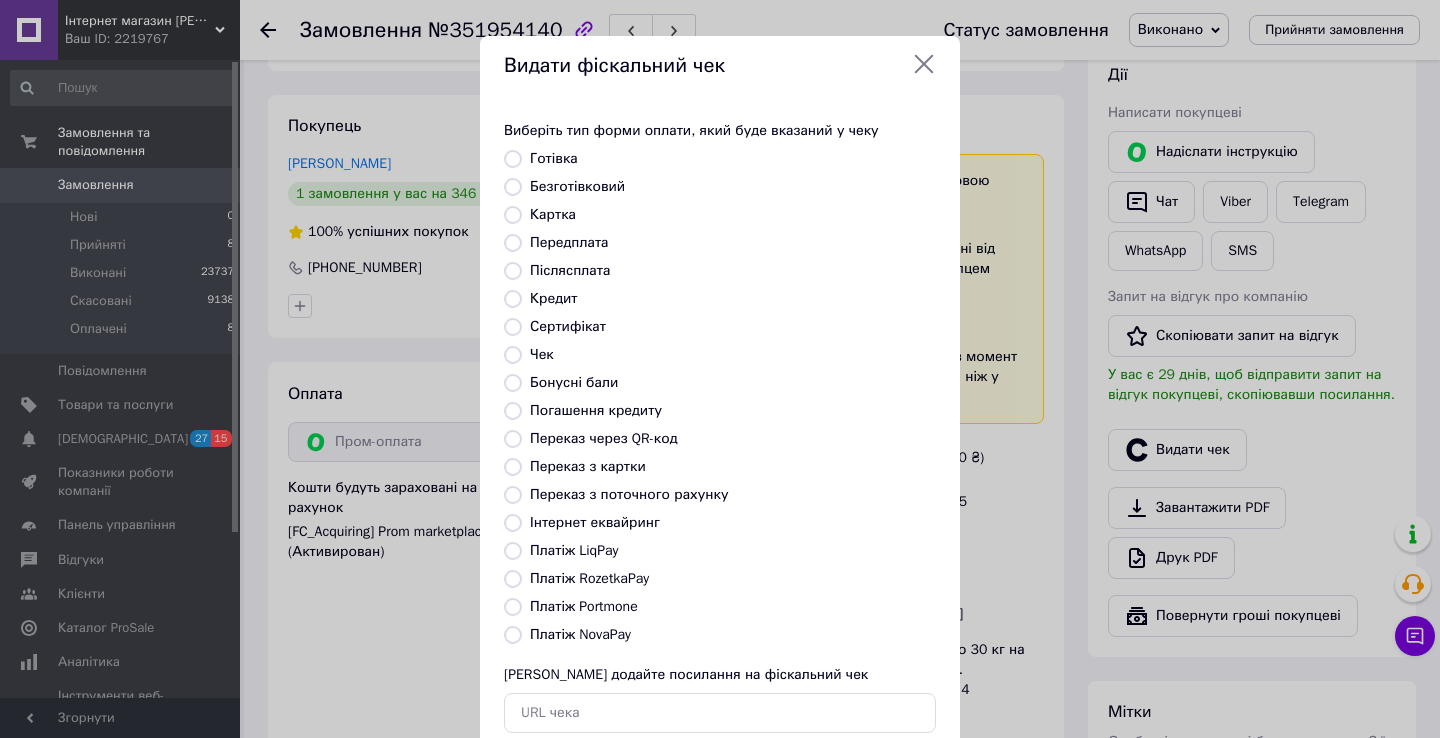 click on "Платіж RozetkaPay" at bounding box center [589, 578] 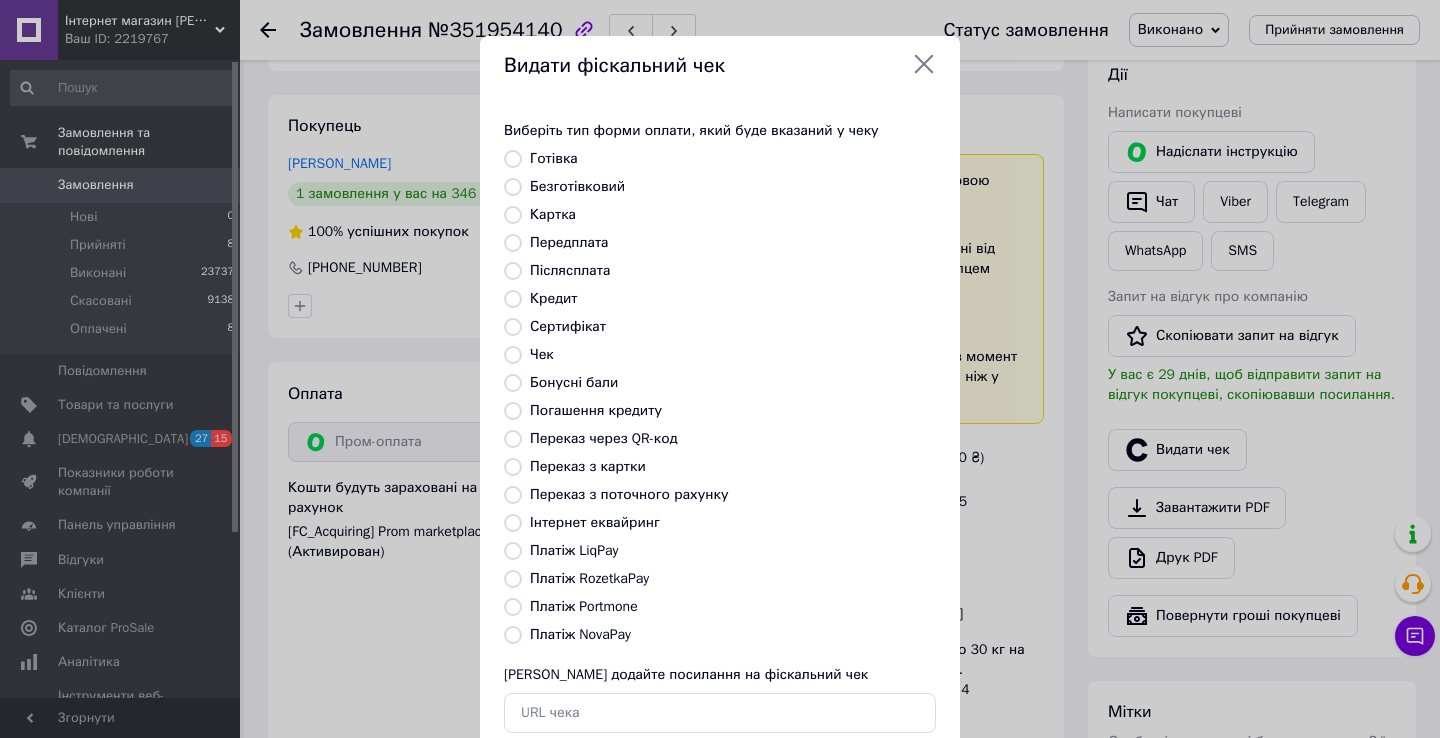 radio on "true" 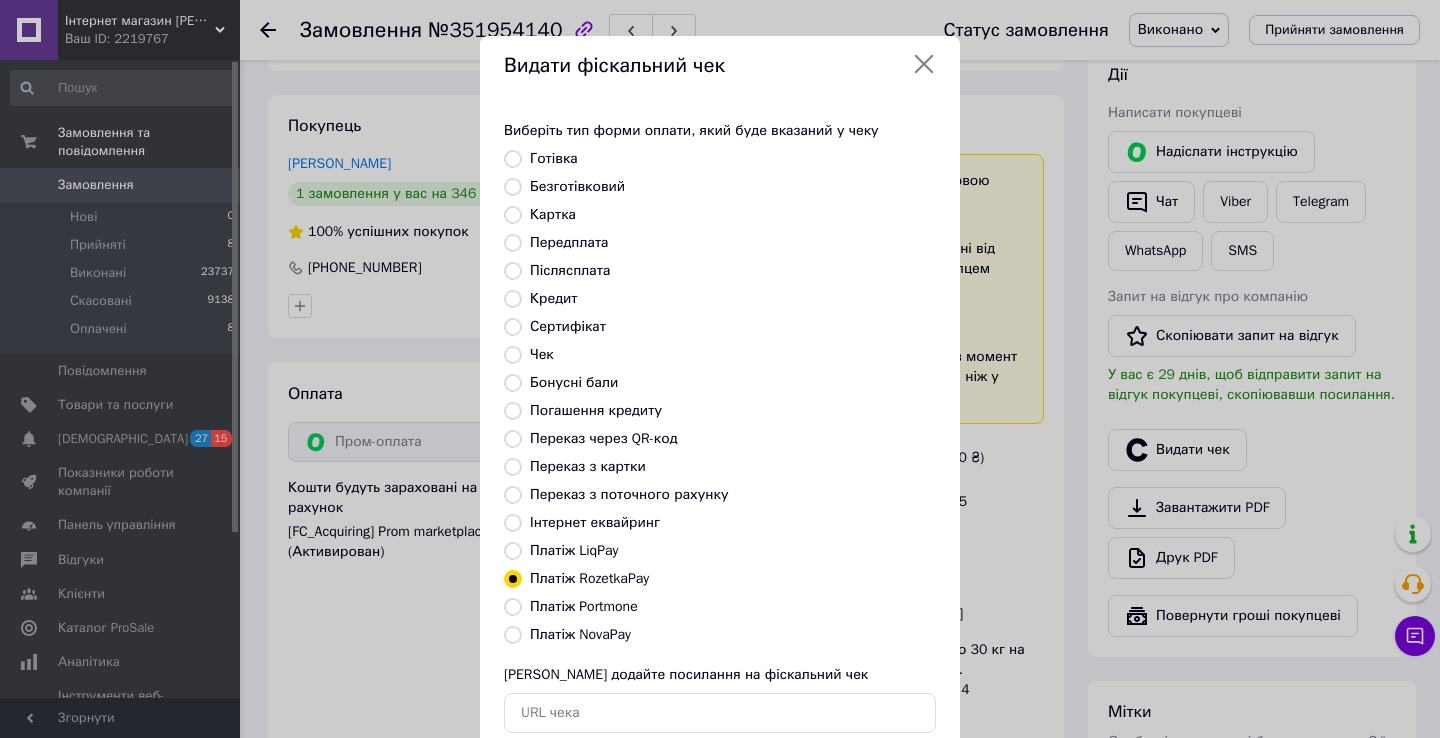 scroll, scrollTop: 121, scrollLeft: 0, axis: vertical 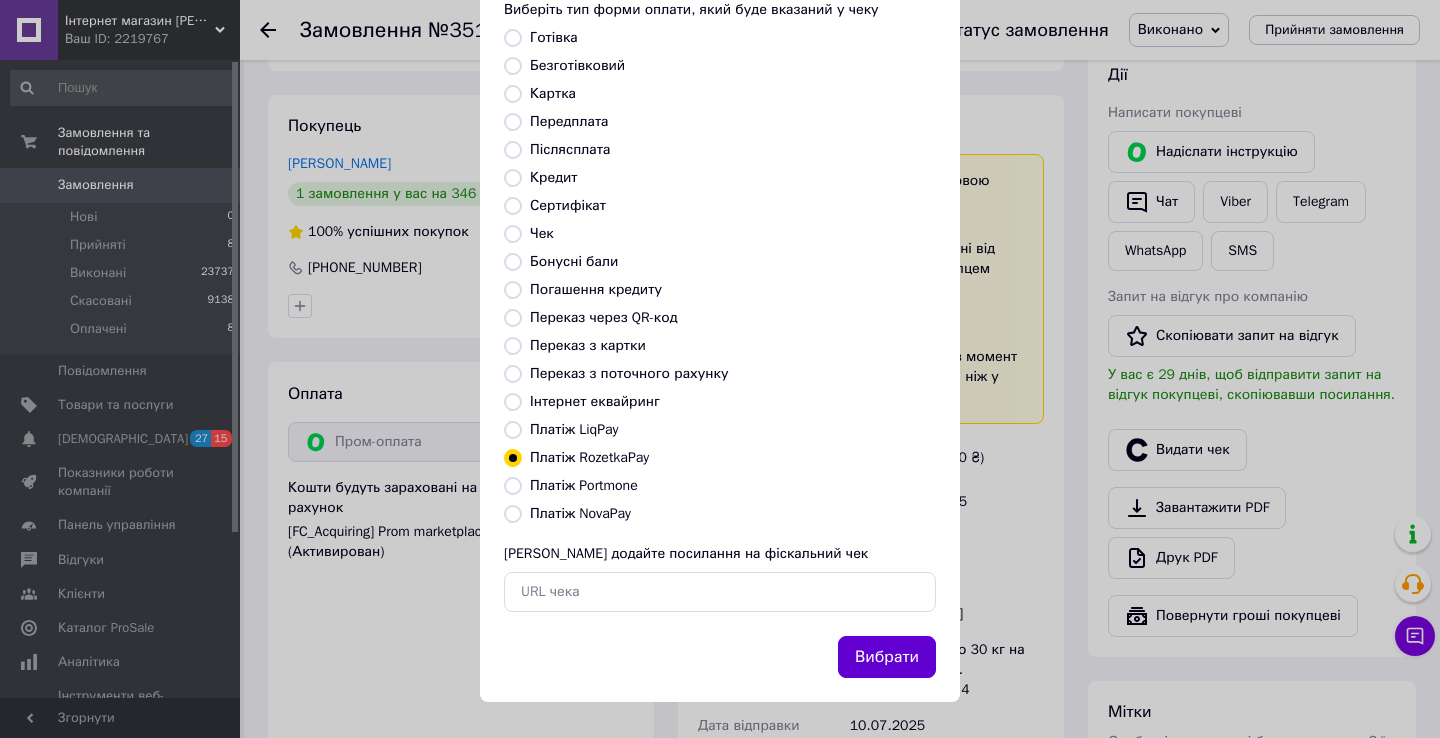 click on "Вибрати" at bounding box center (887, 657) 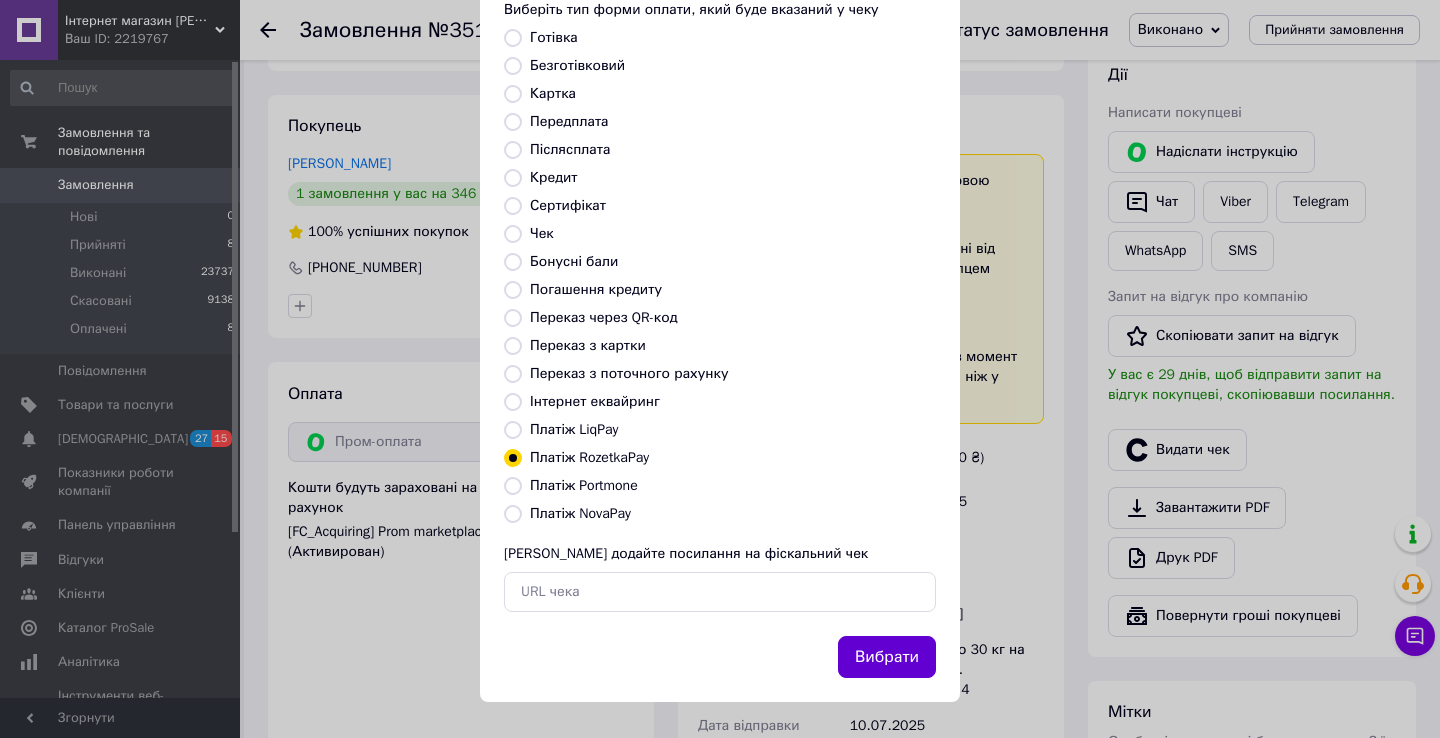 click on "Вибрати" at bounding box center [887, 657] 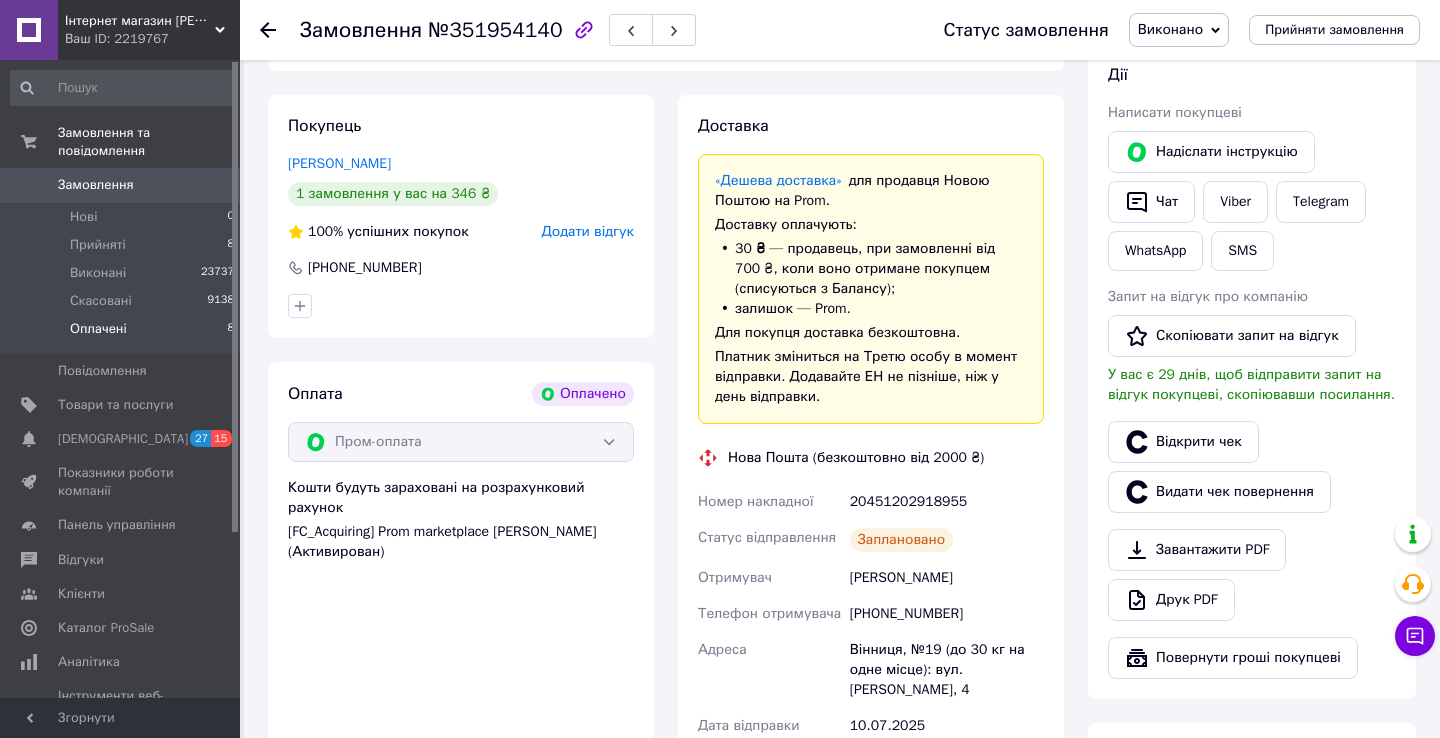 click on "Оплачені 8" at bounding box center (123, 334) 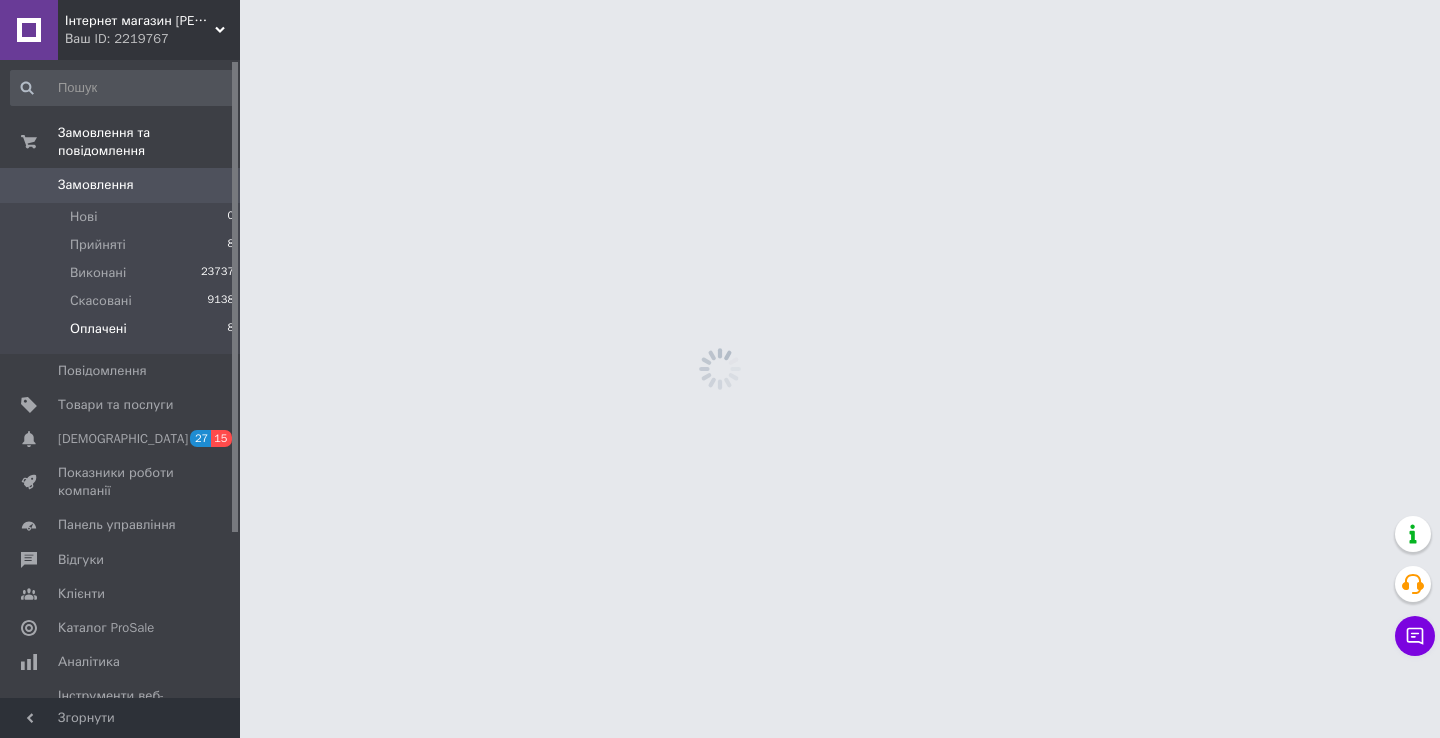 scroll, scrollTop: 0, scrollLeft: 0, axis: both 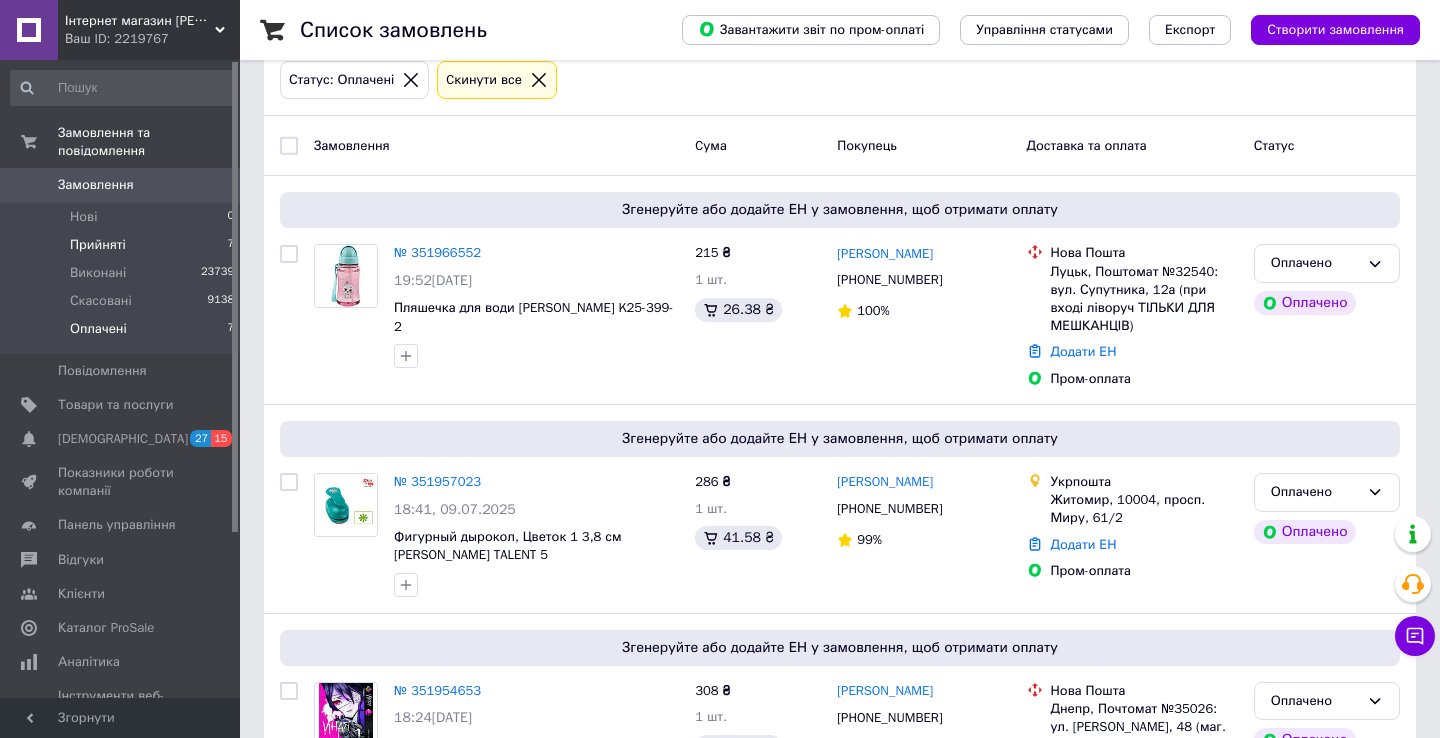 click on "Прийняті 7" at bounding box center [123, 245] 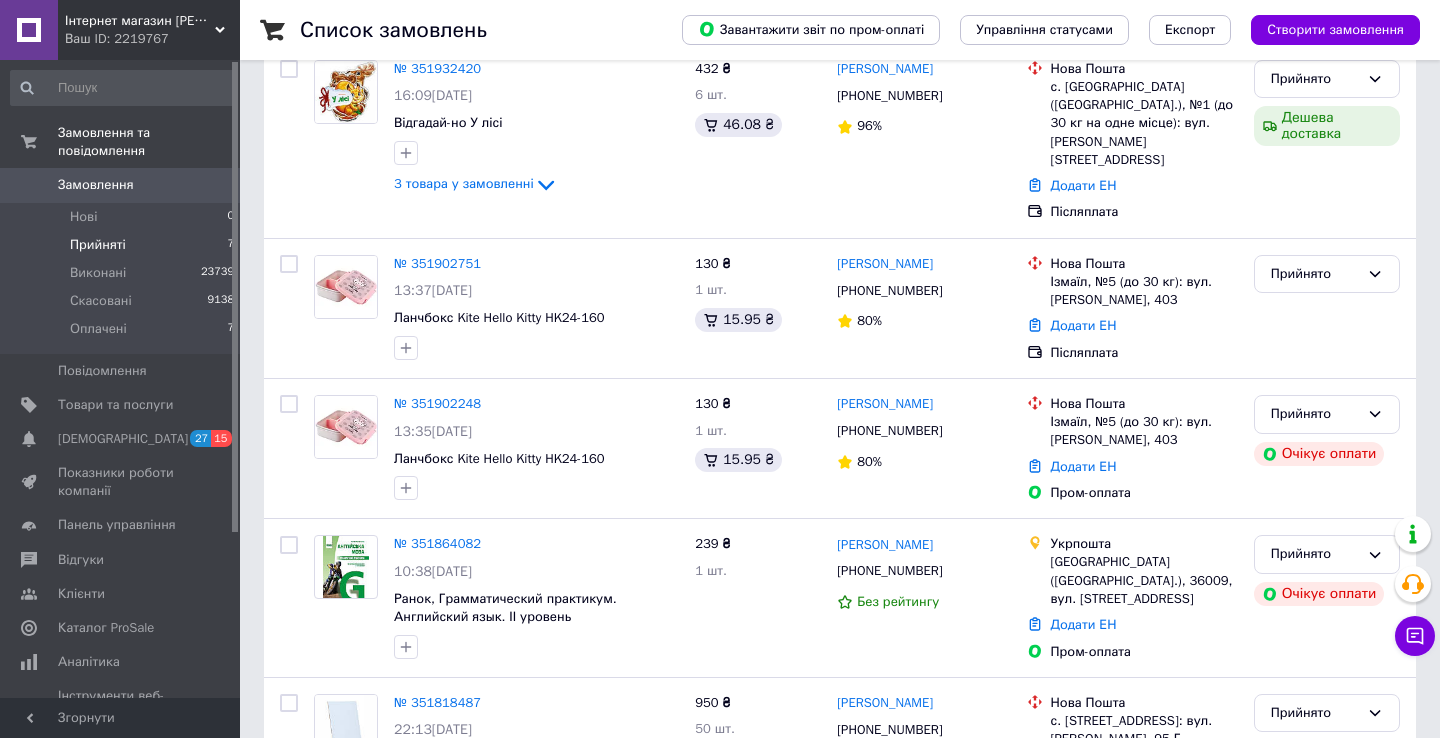 scroll, scrollTop: 834, scrollLeft: 0, axis: vertical 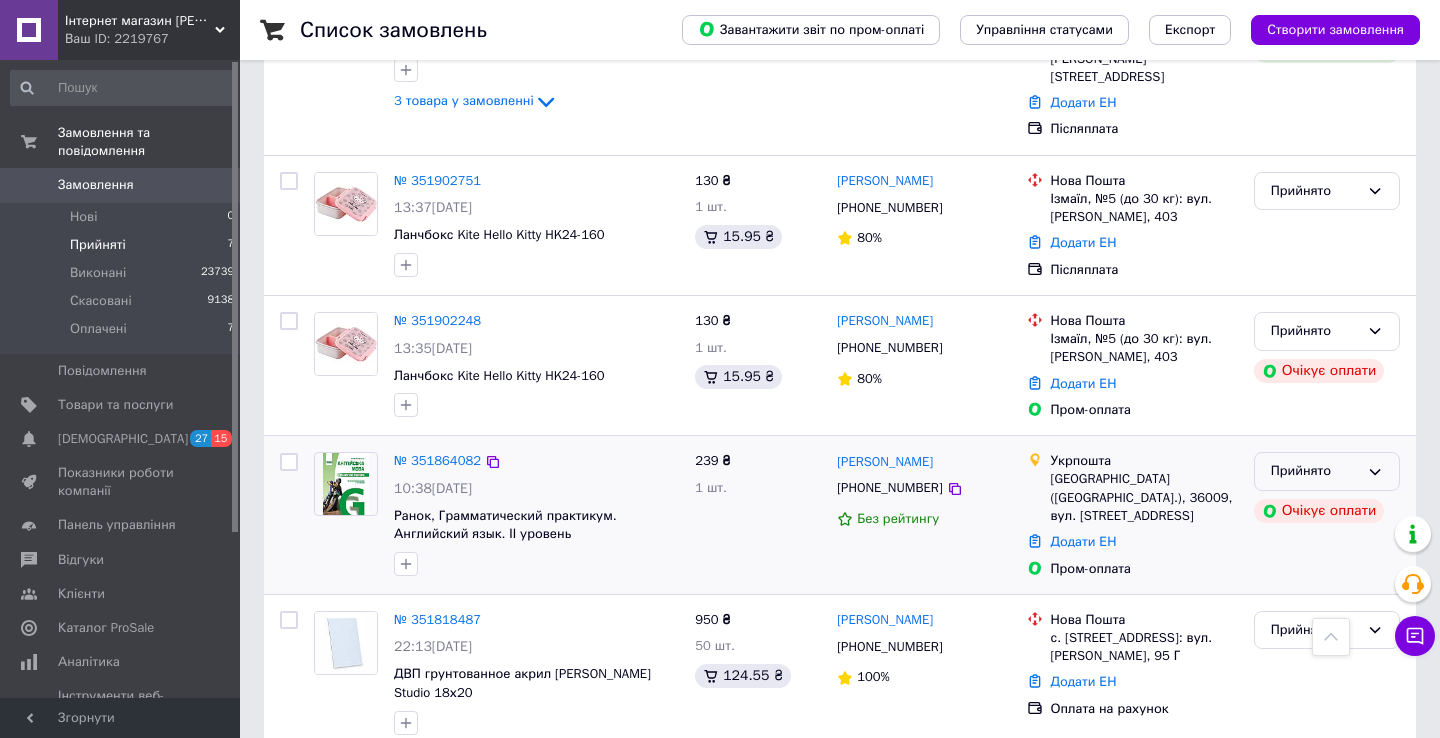 click on "Прийнято" at bounding box center (1315, 471) 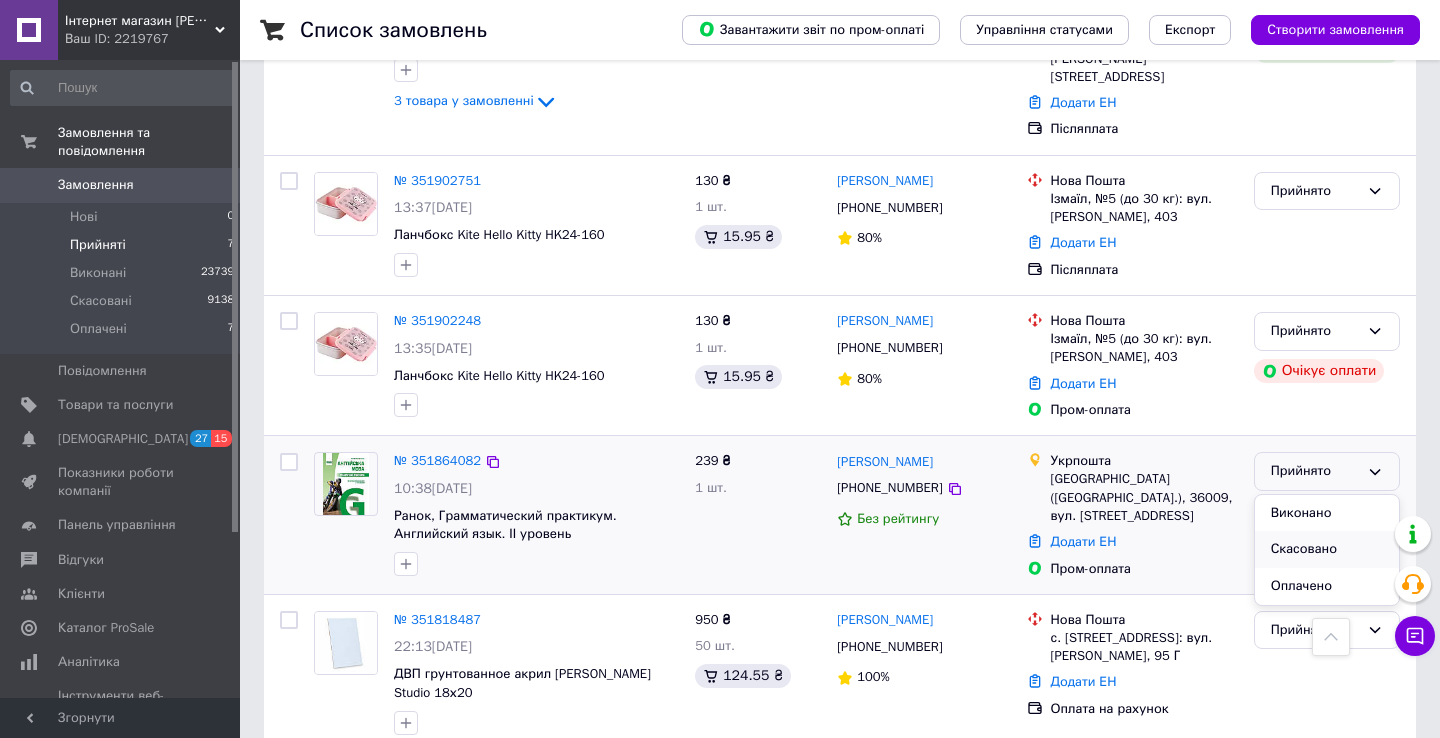 click on "Скасовано" at bounding box center (1327, 549) 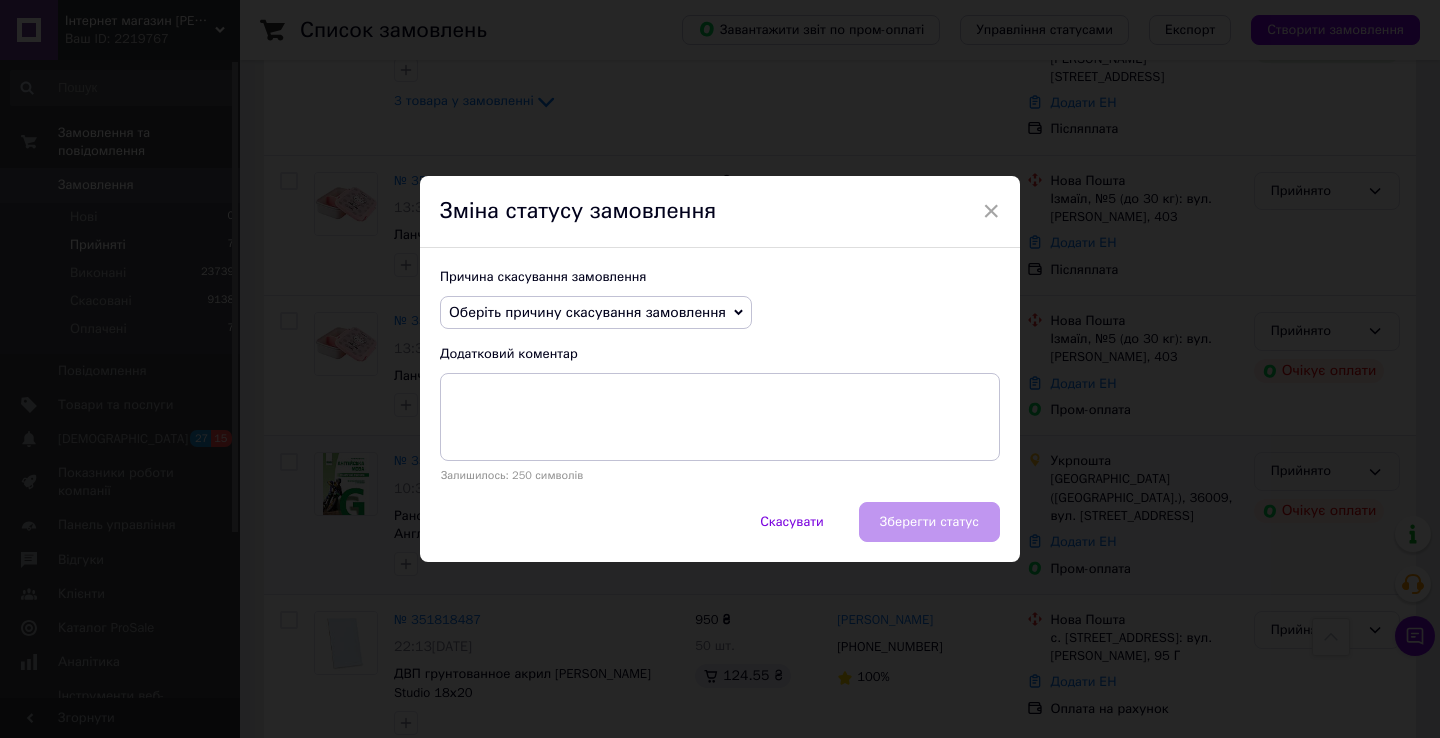 click on "Оберіть причину скасування замовлення" at bounding box center (587, 312) 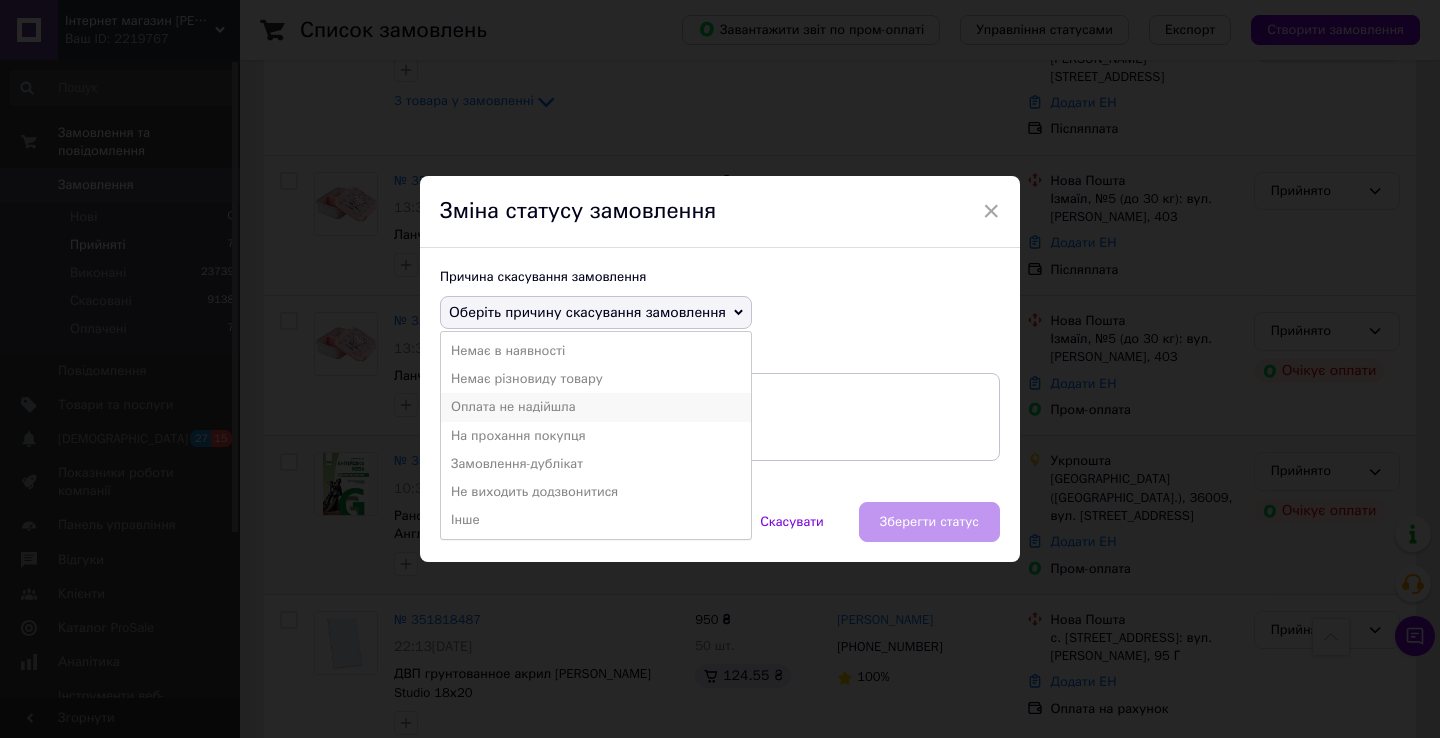 click on "Оплата не надійшла" at bounding box center [596, 407] 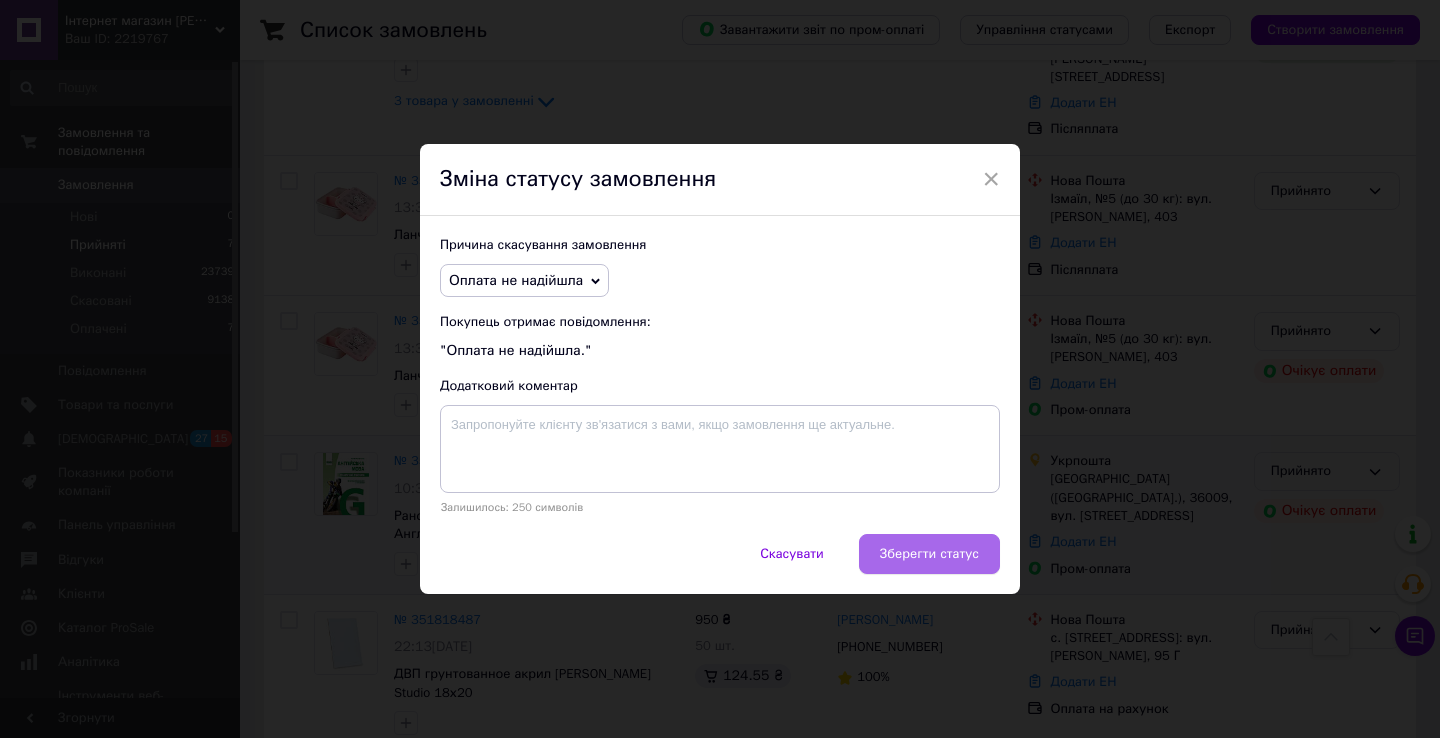 click on "Зберегти статус" at bounding box center [929, 554] 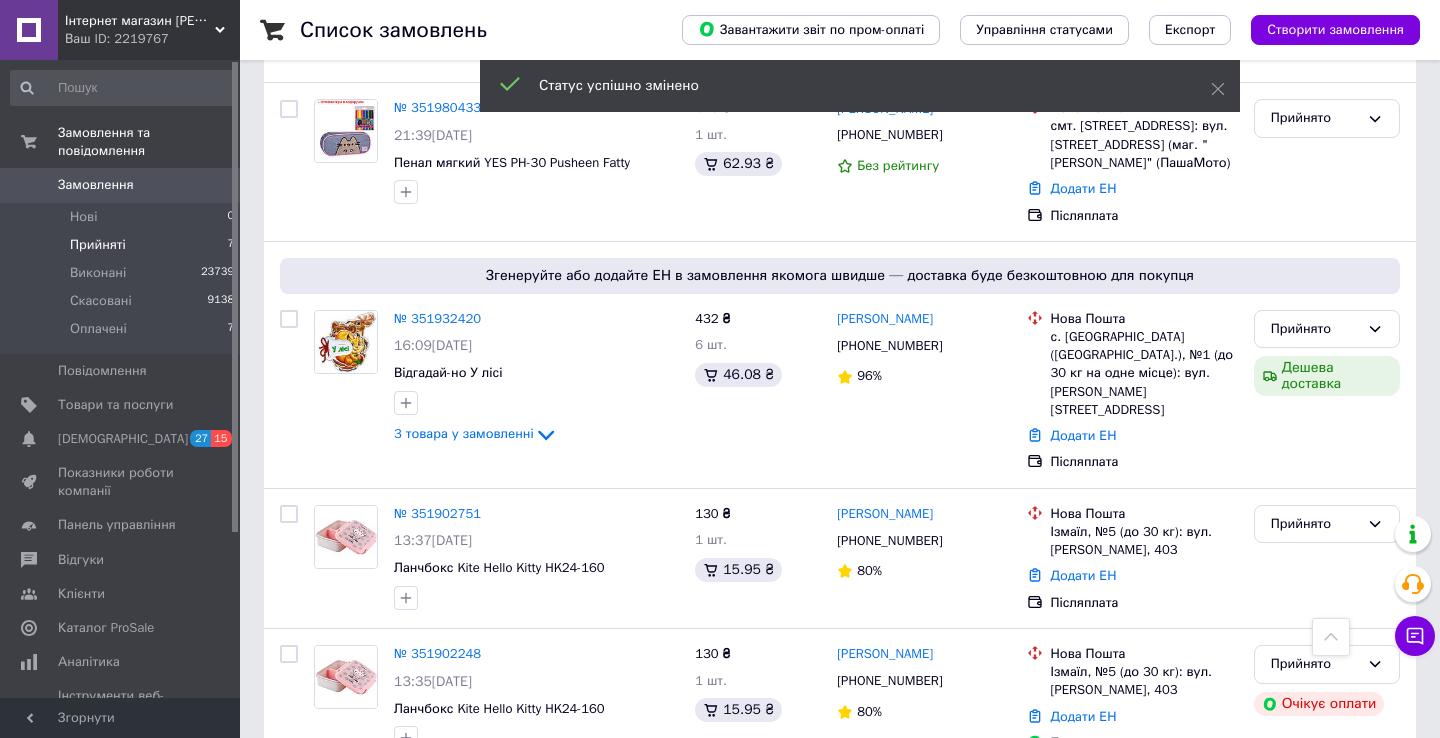 scroll, scrollTop: 497, scrollLeft: 0, axis: vertical 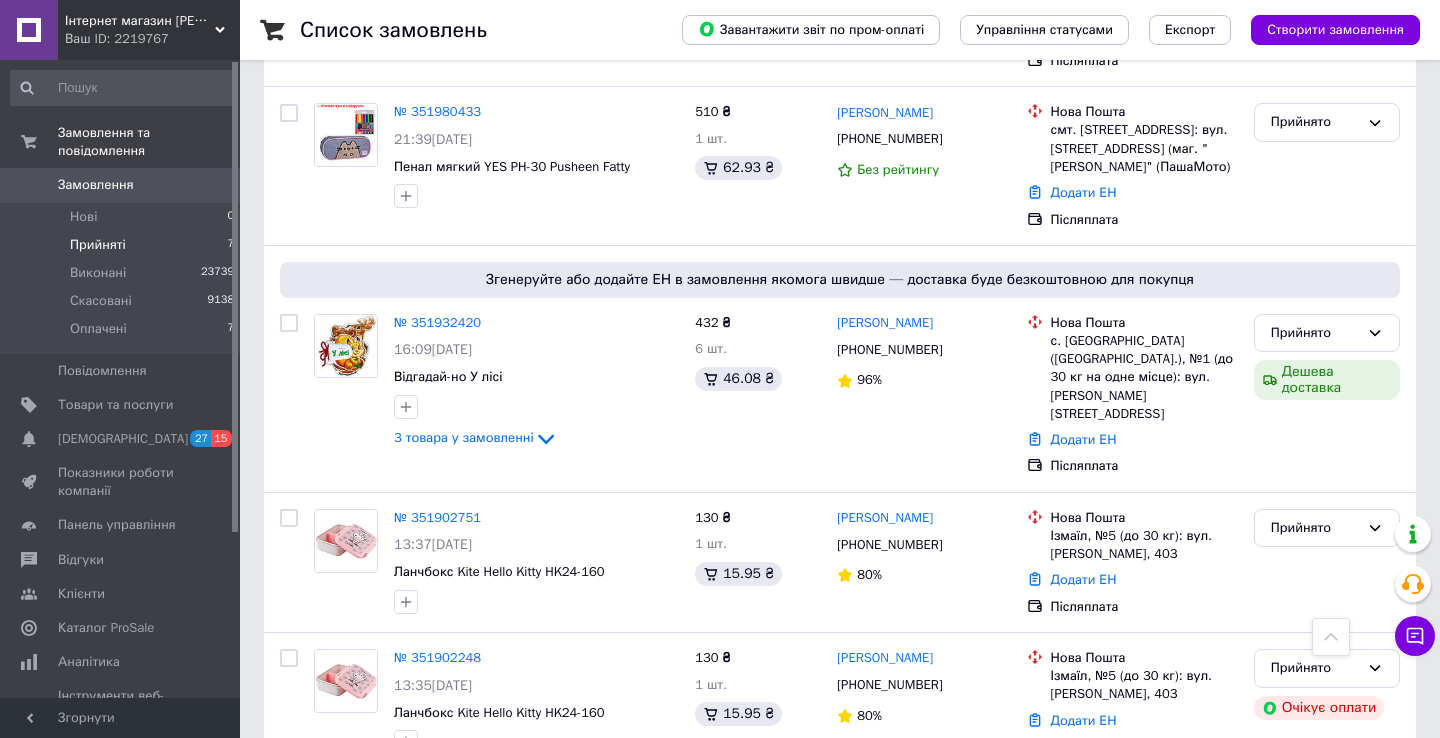 click on "Замовлення" at bounding box center (96, 185) 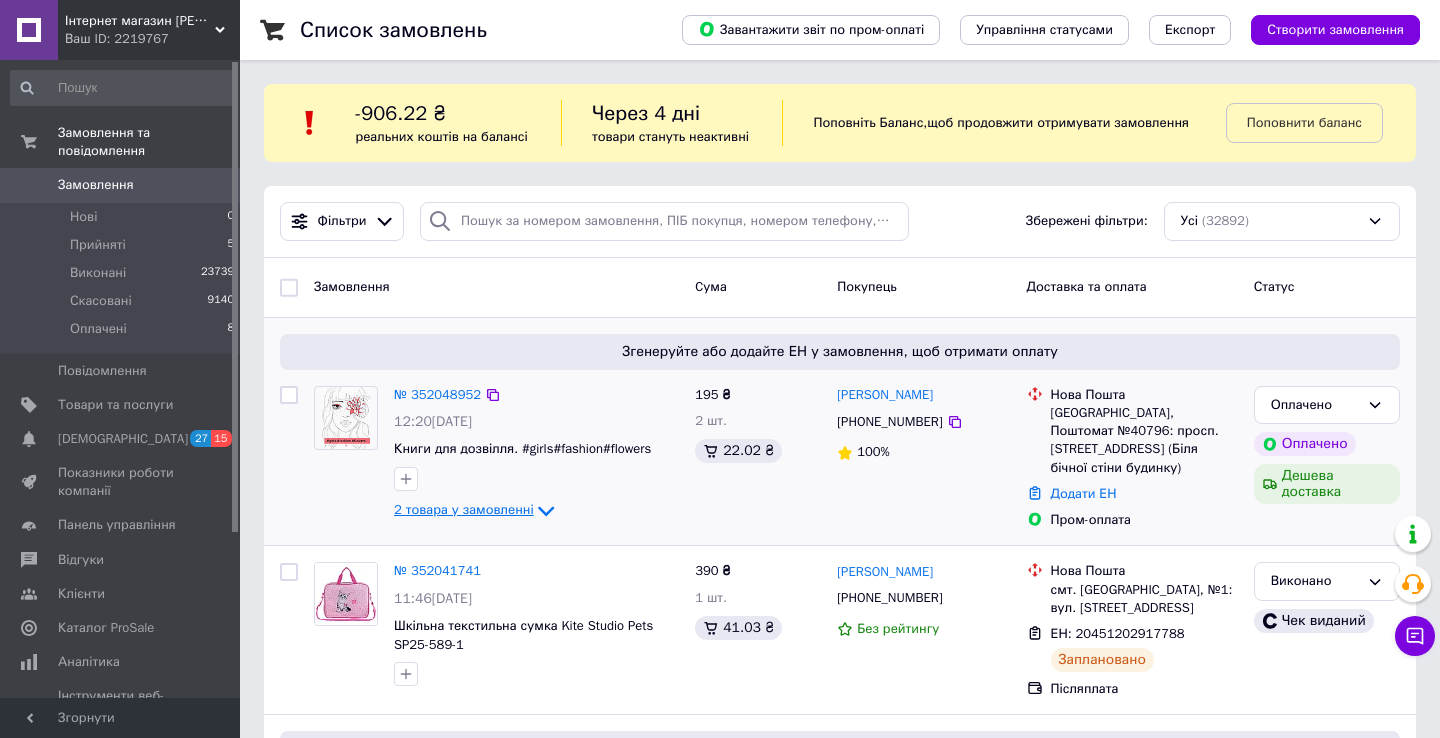 click on "2 товара у замовленні" at bounding box center (464, 510) 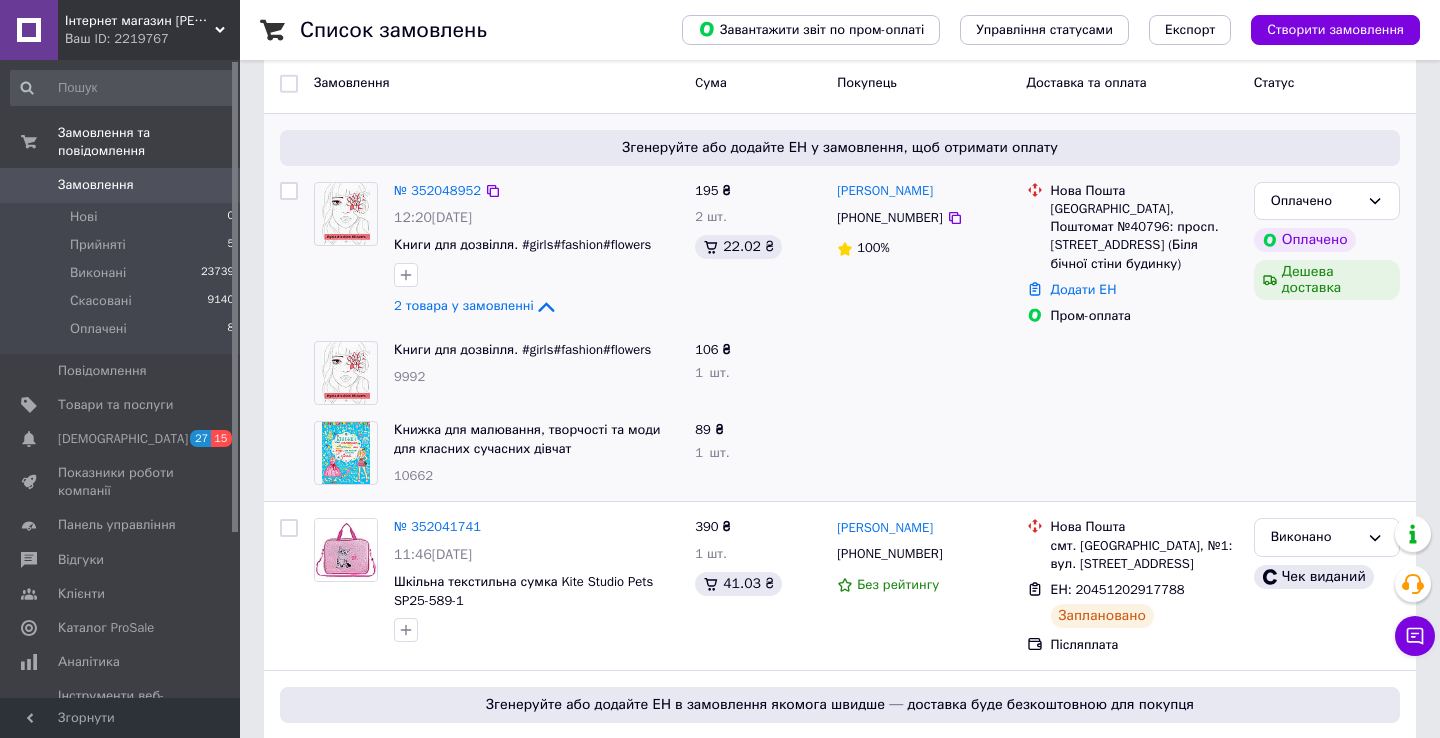 scroll, scrollTop: 226, scrollLeft: 0, axis: vertical 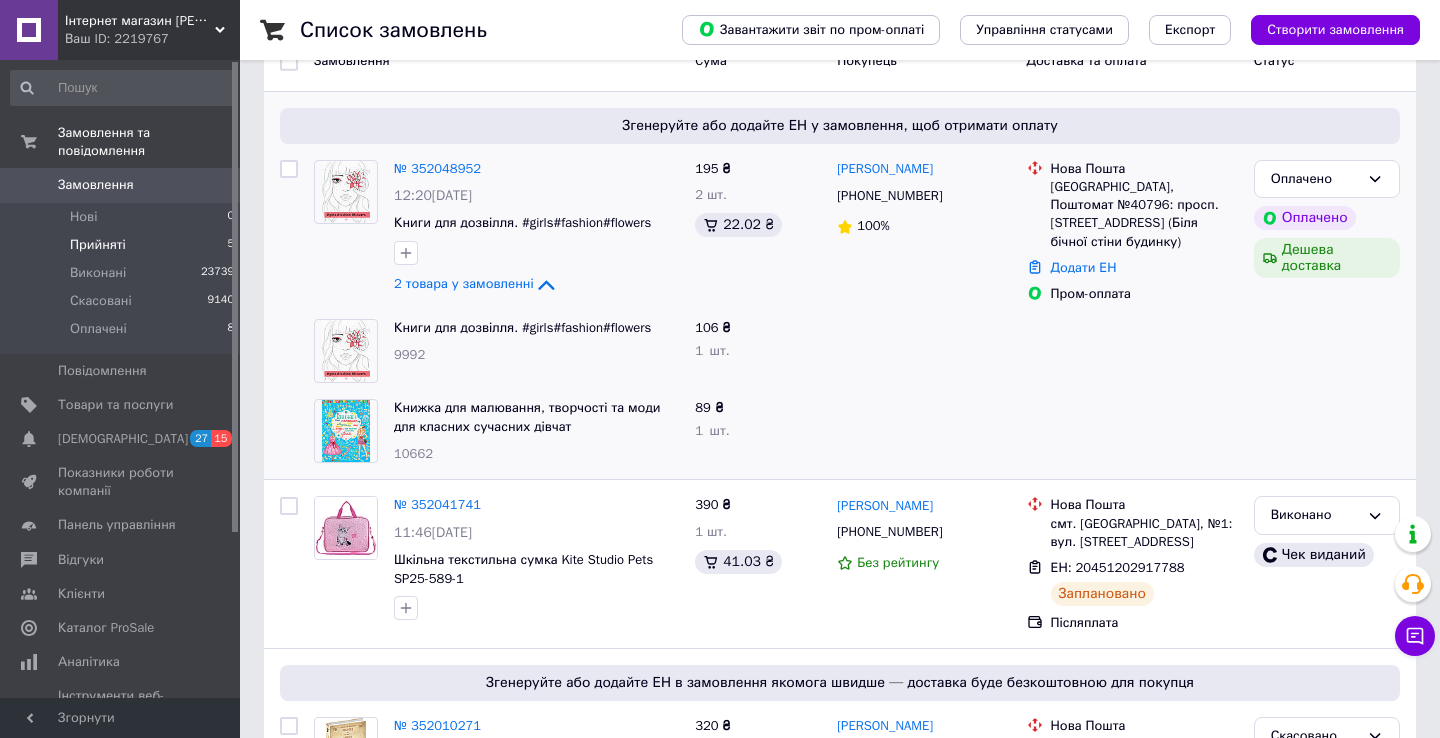 click on "Прийняті 5" at bounding box center [123, 245] 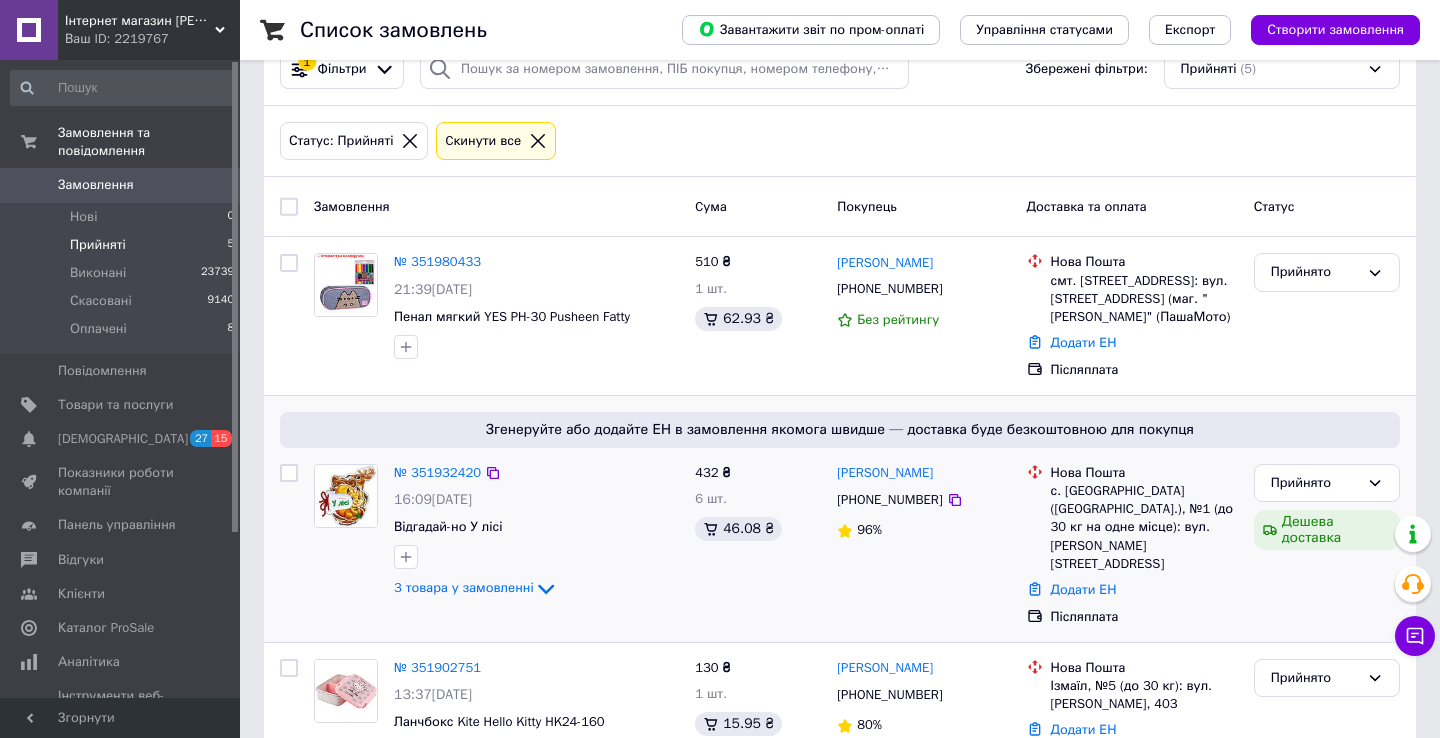 scroll, scrollTop: 307, scrollLeft: 0, axis: vertical 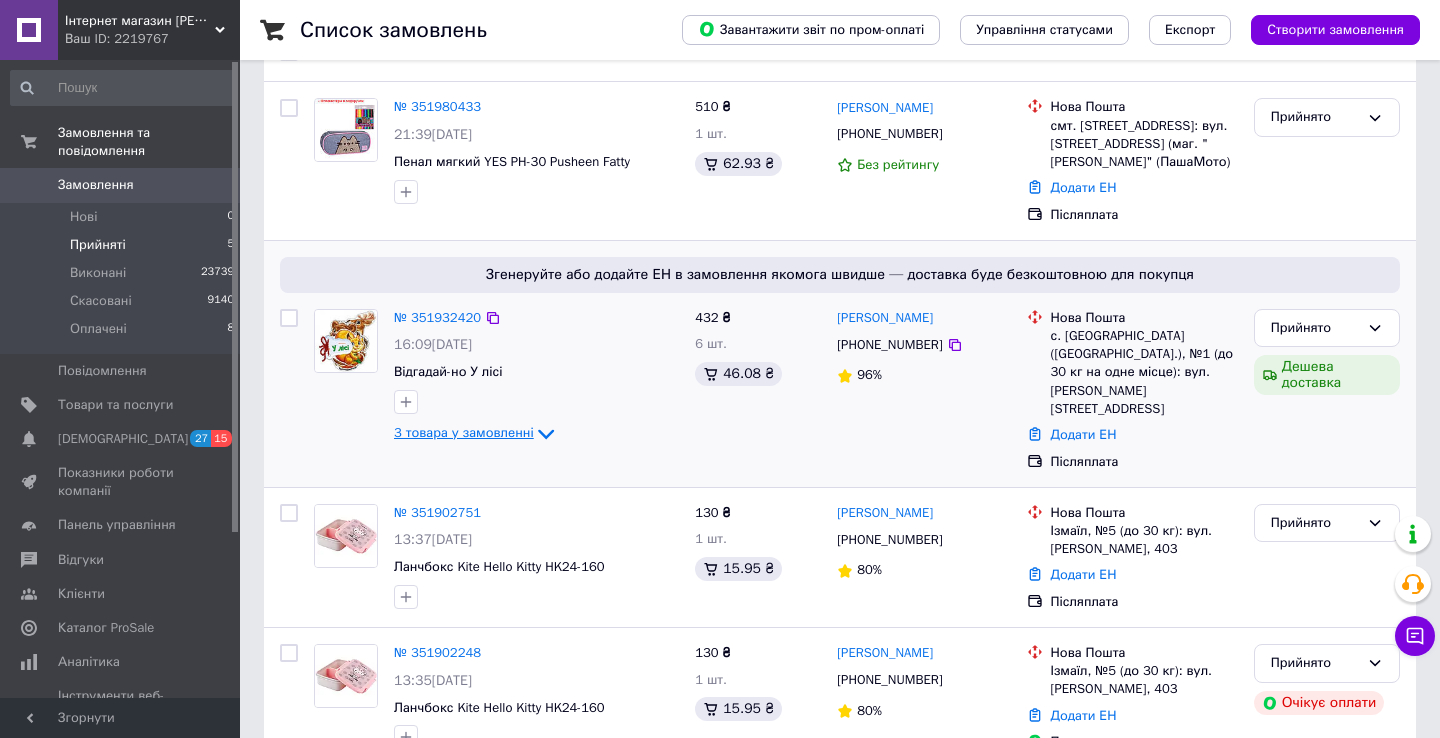 click on "3 товара у замовленні" at bounding box center [464, 433] 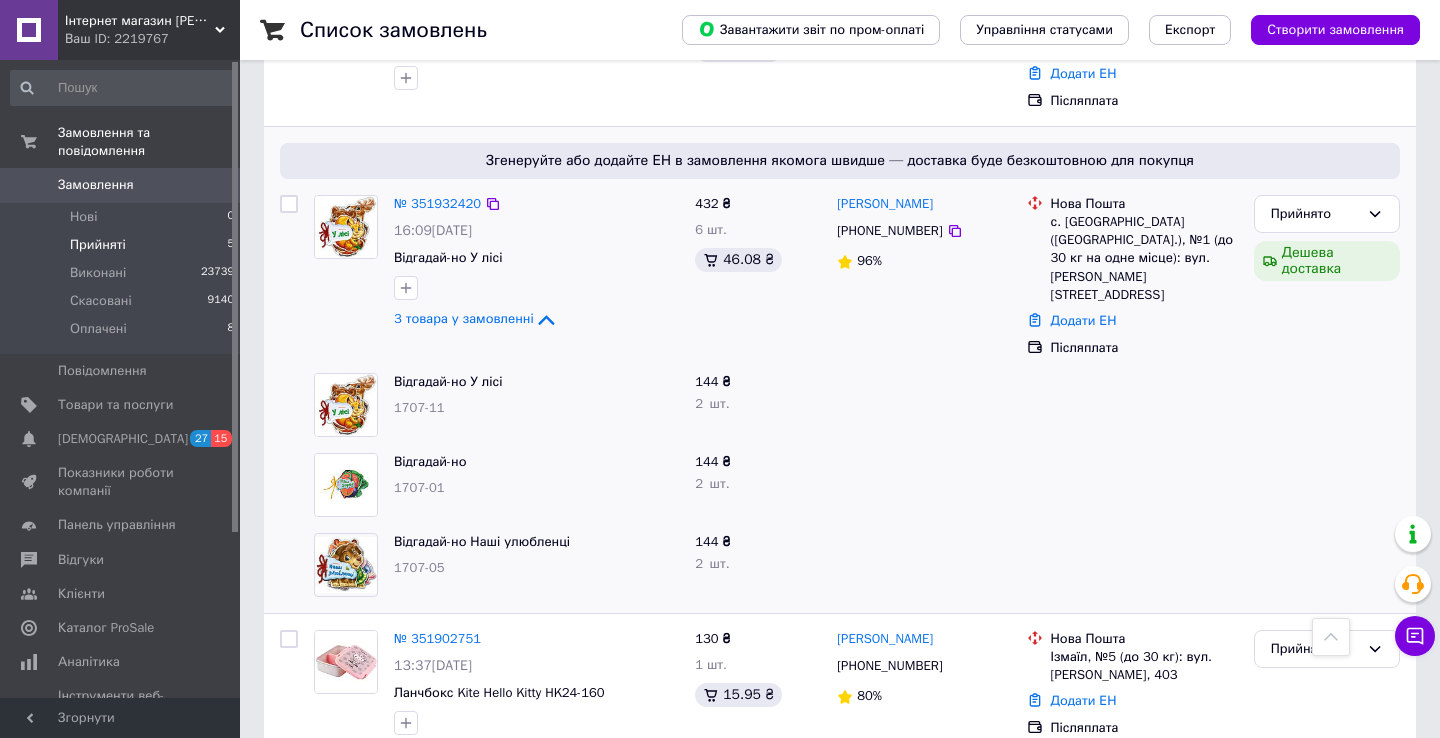 scroll, scrollTop: 431, scrollLeft: 0, axis: vertical 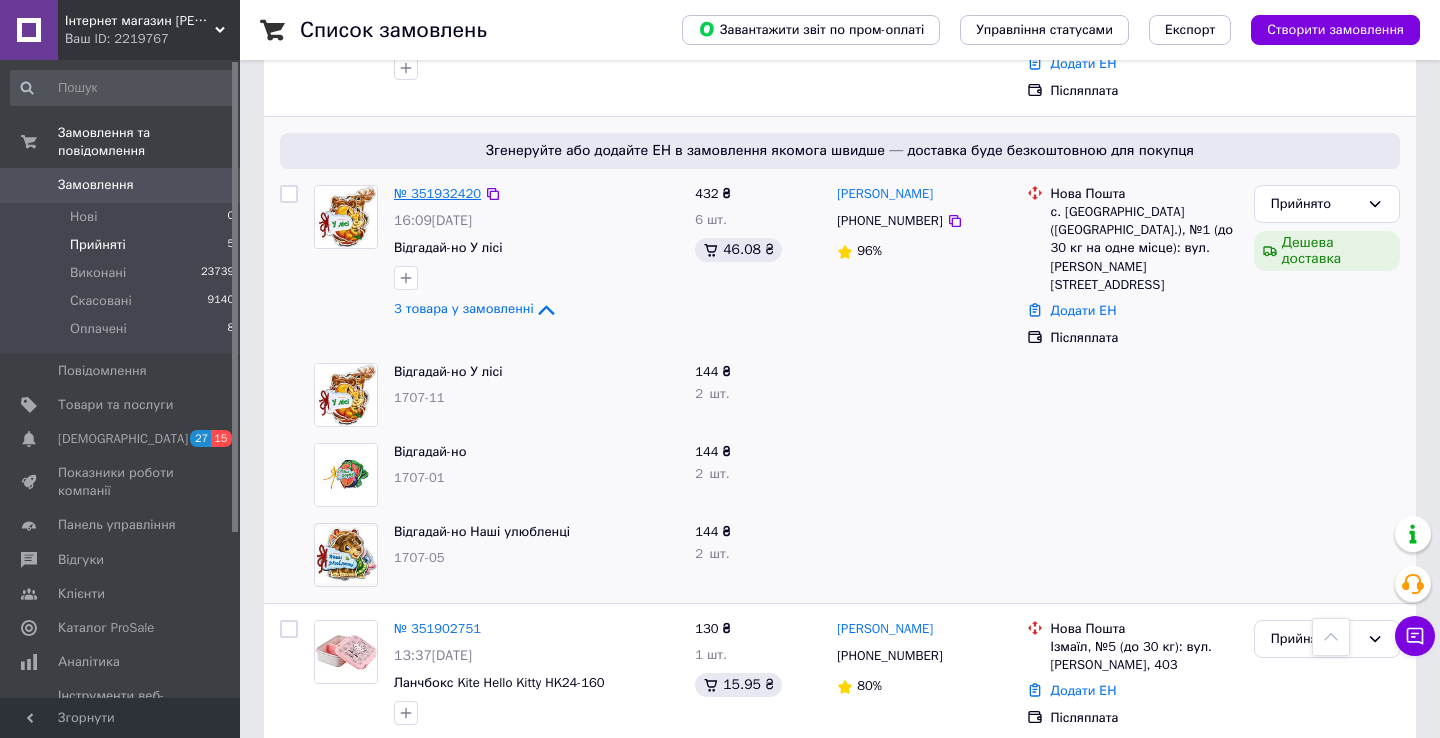 click on "№ 351932420" at bounding box center [437, 193] 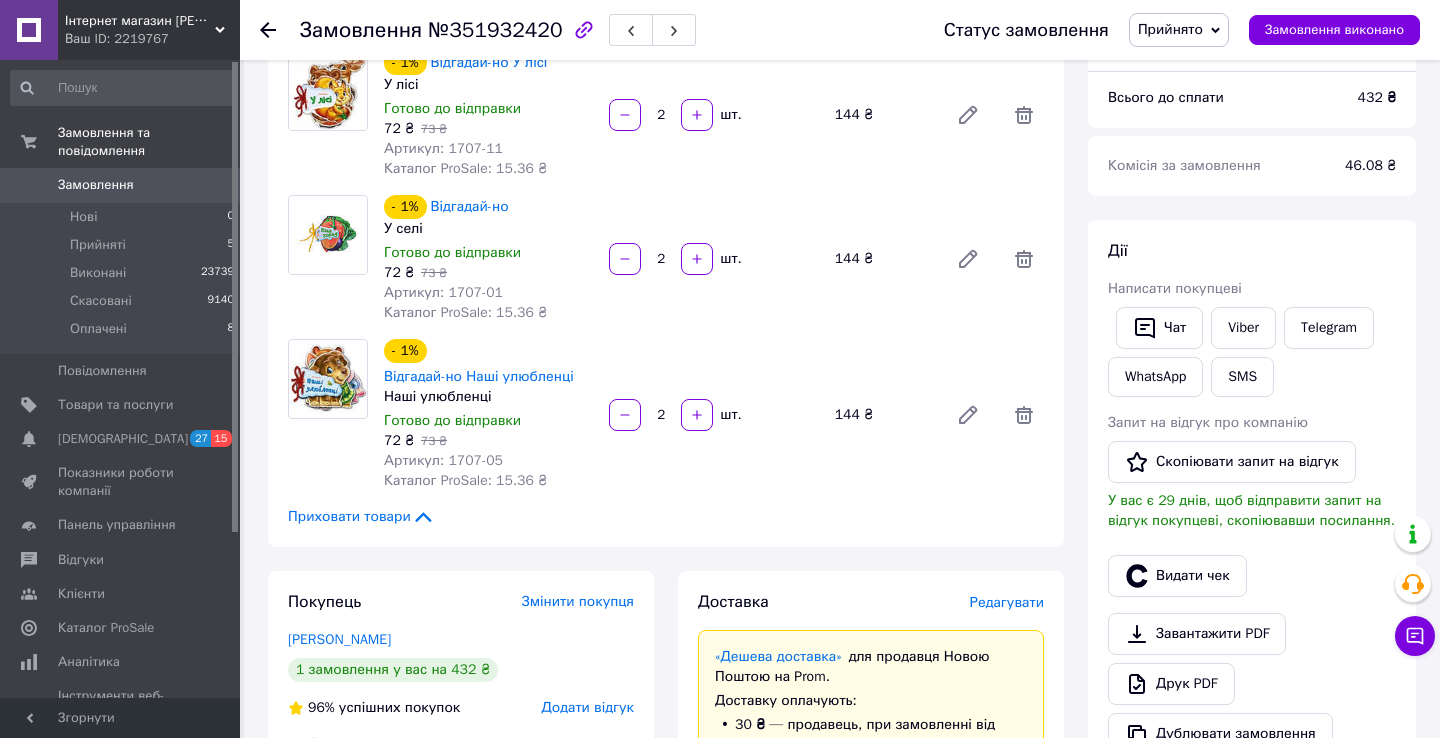 scroll, scrollTop: 174, scrollLeft: 0, axis: vertical 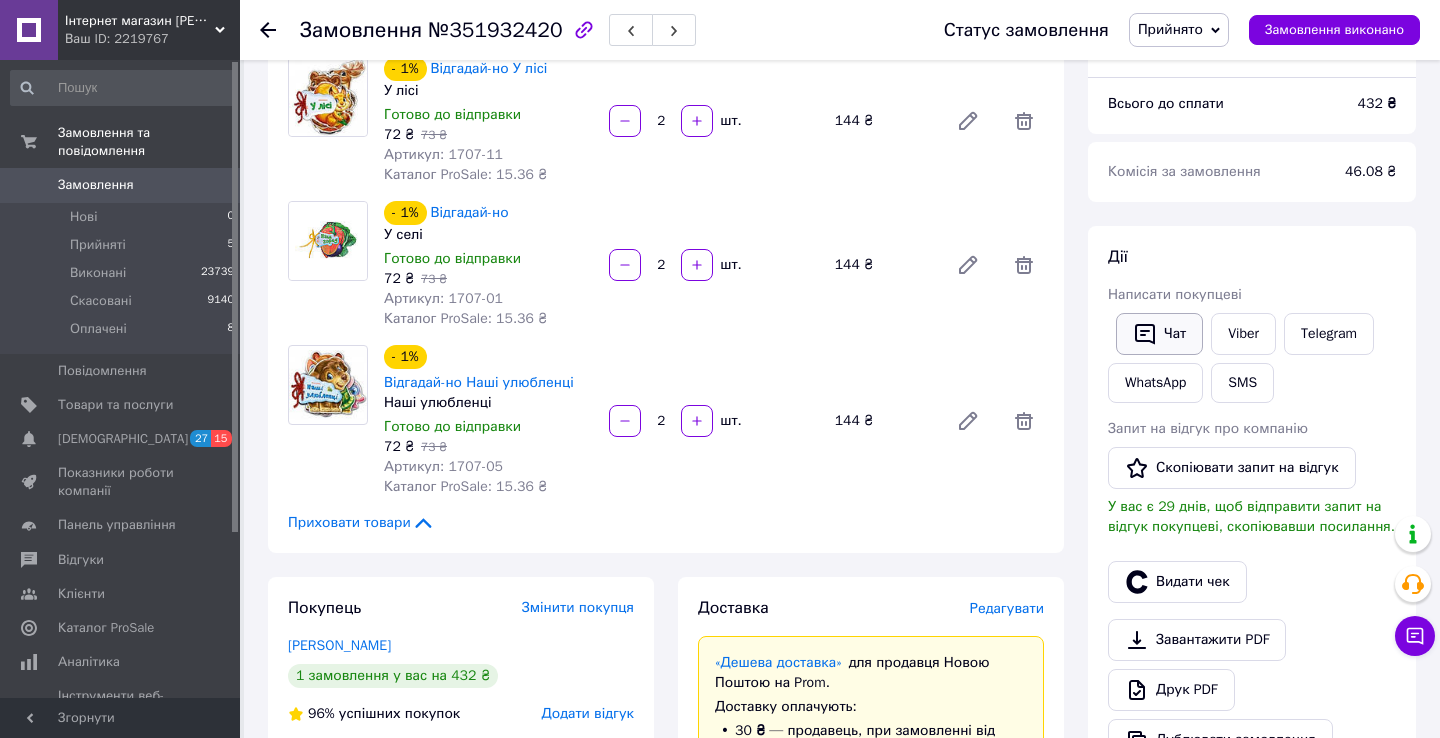 click on "Чат" at bounding box center (1159, 334) 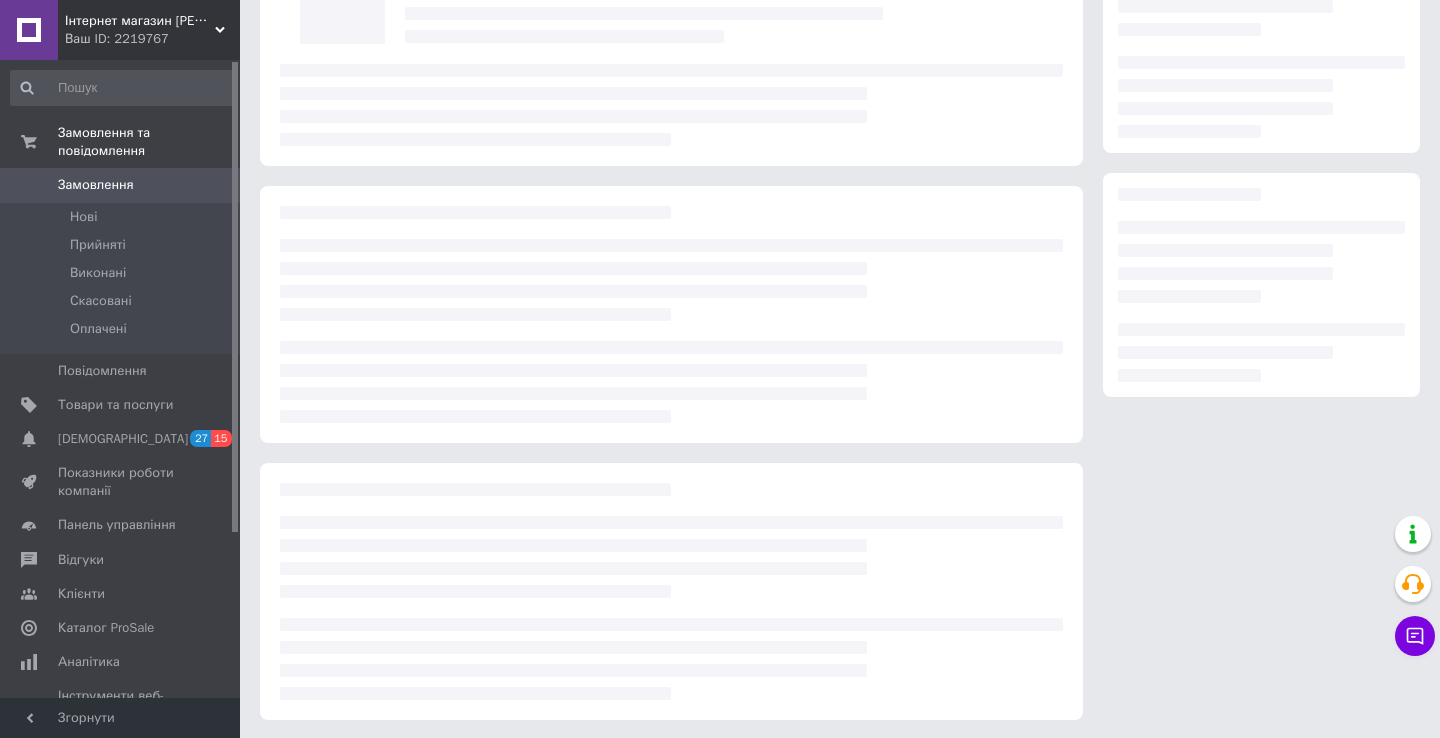 scroll, scrollTop: 174, scrollLeft: 0, axis: vertical 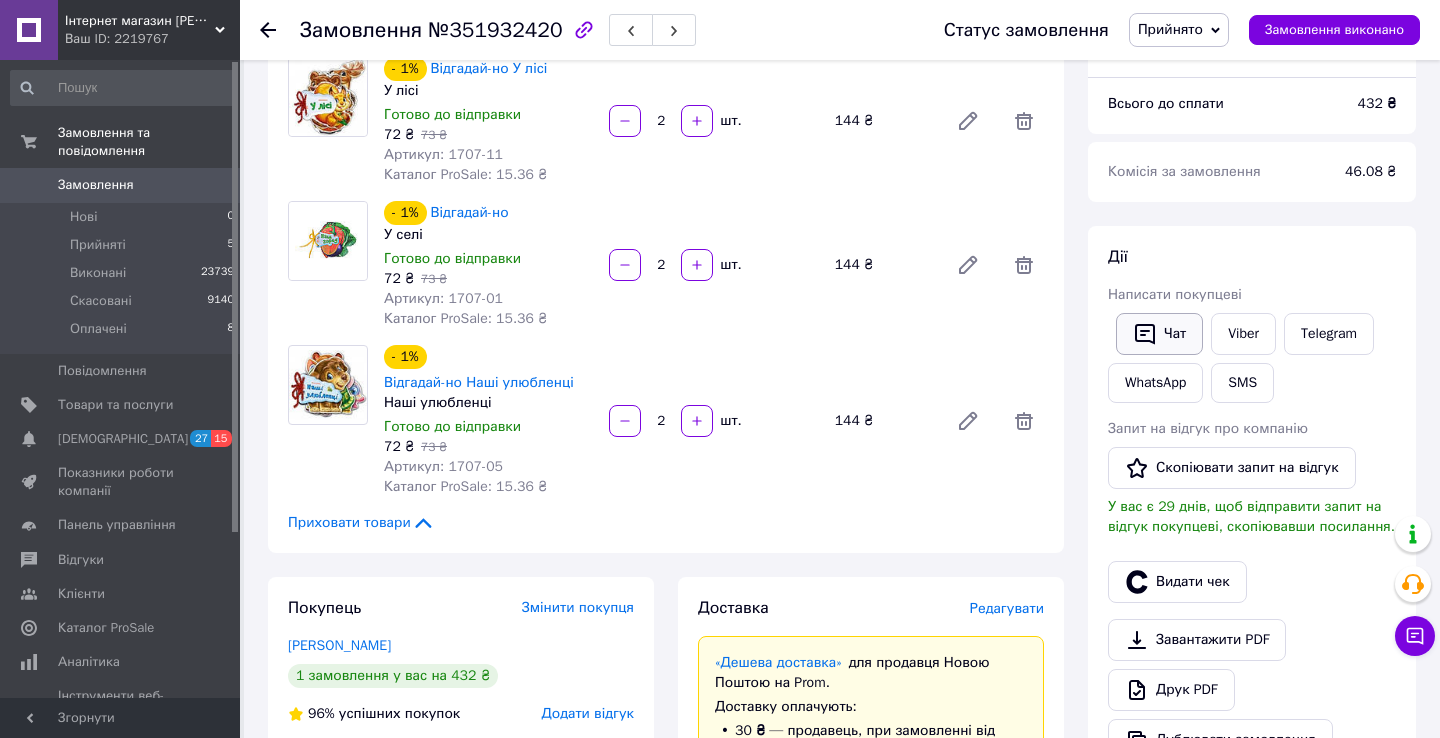 click on "Чат" at bounding box center (1159, 334) 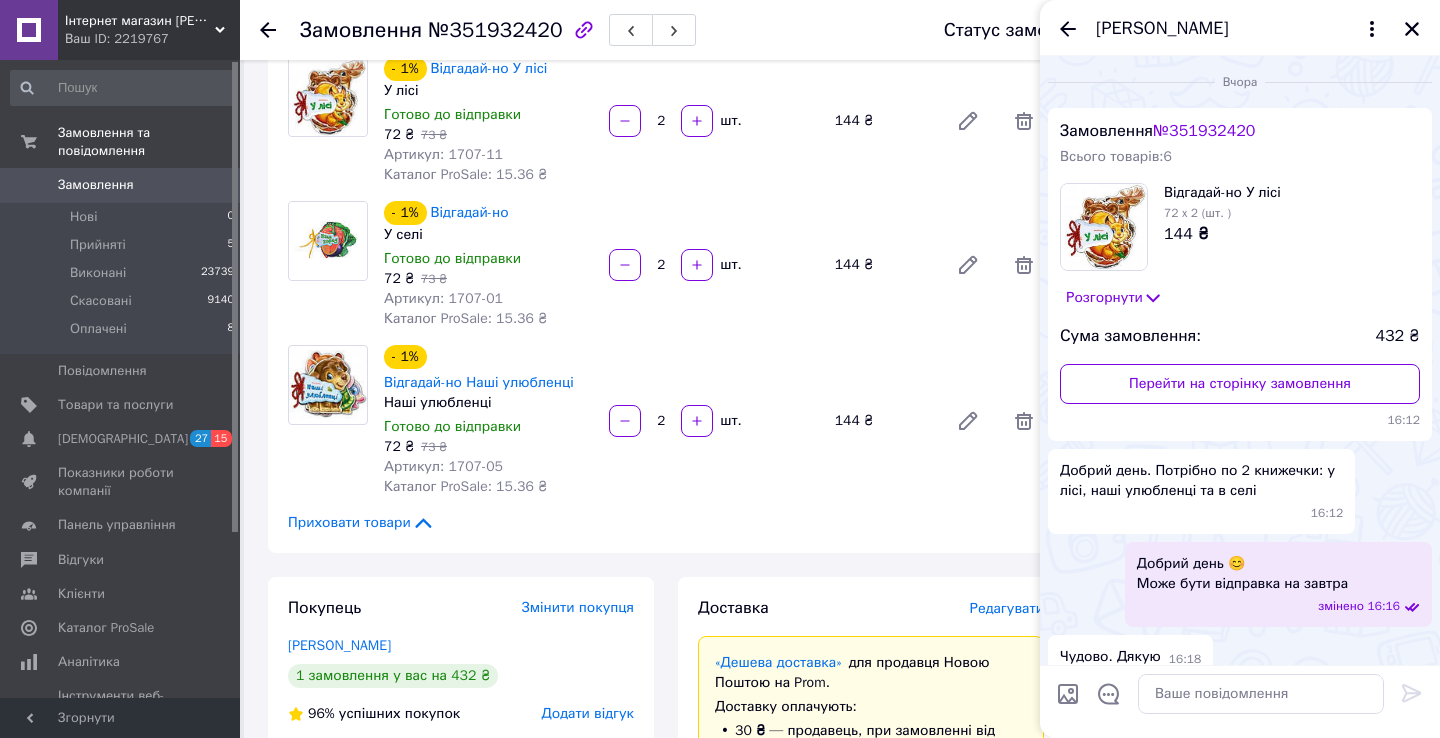 scroll, scrollTop: 23, scrollLeft: 0, axis: vertical 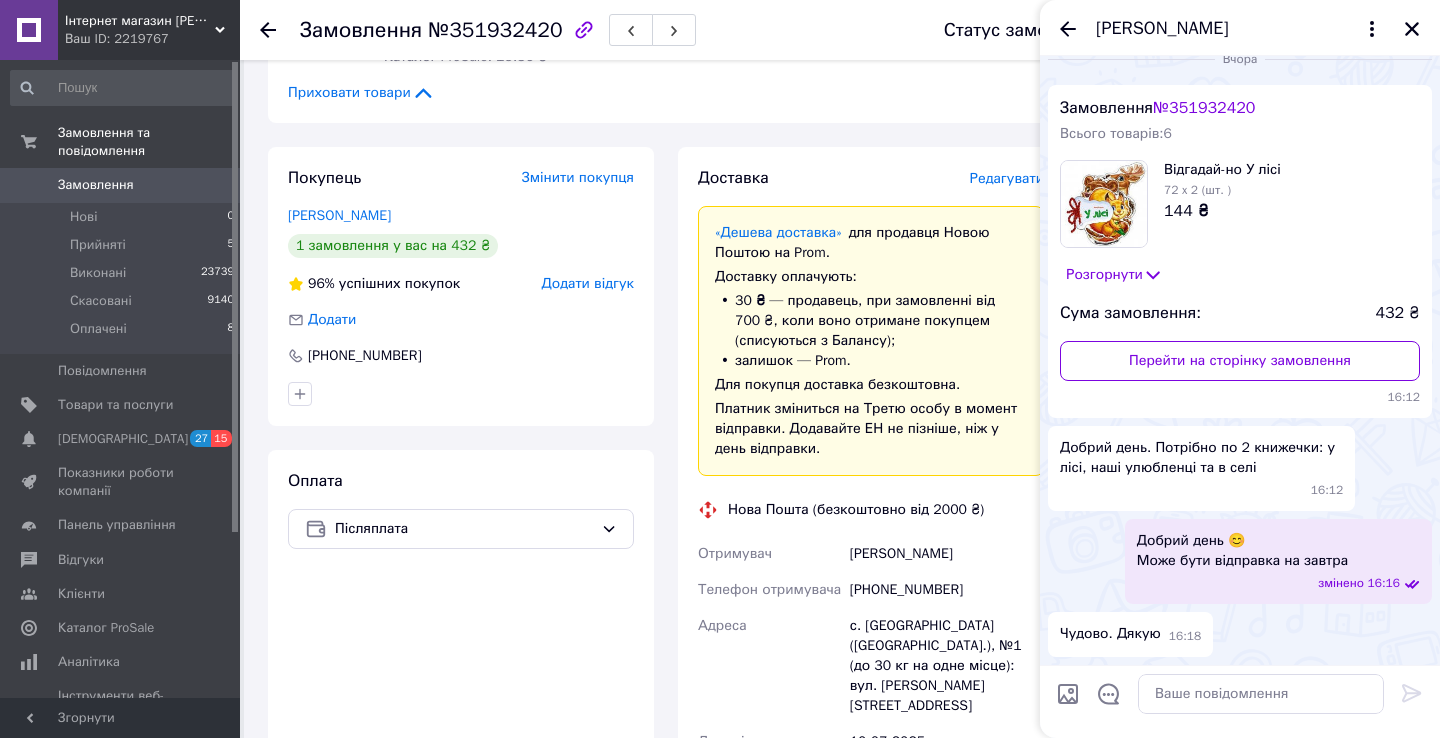 click on "Редагувати" at bounding box center [1007, 178] 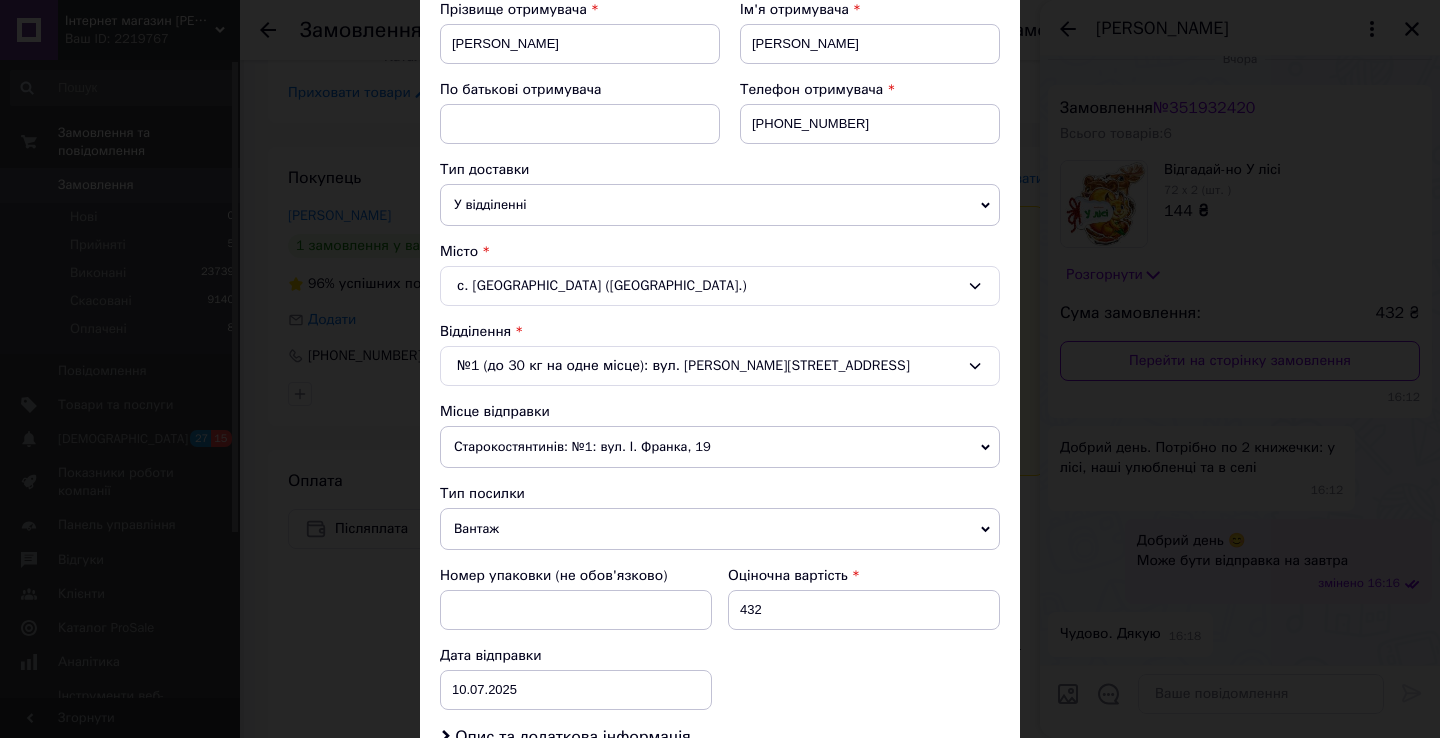 scroll, scrollTop: 808, scrollLeft: 0, axis: vertical 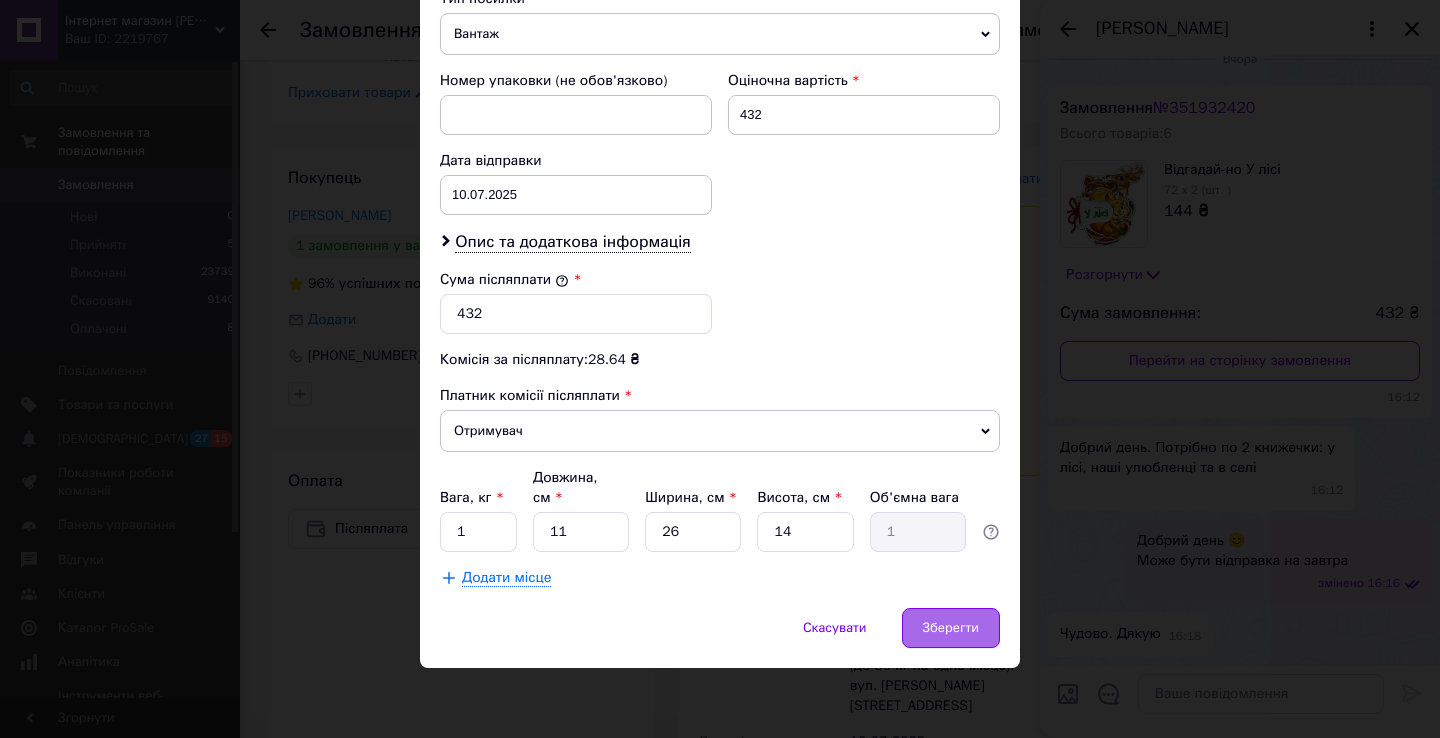 click on "Зберегти" at bounding box center [951, 628] 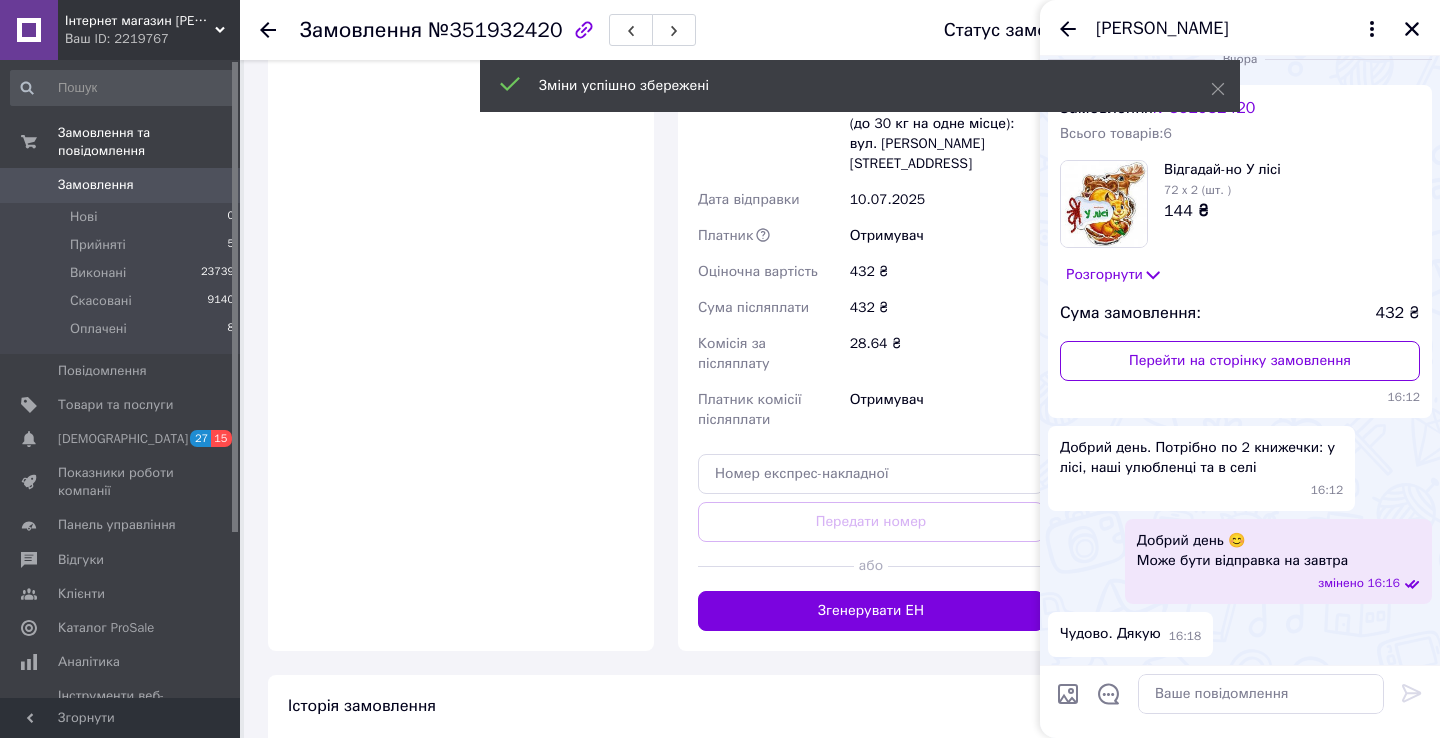 scroll, scrollTop: 1210, scrollLeft: 0, axis: vertical 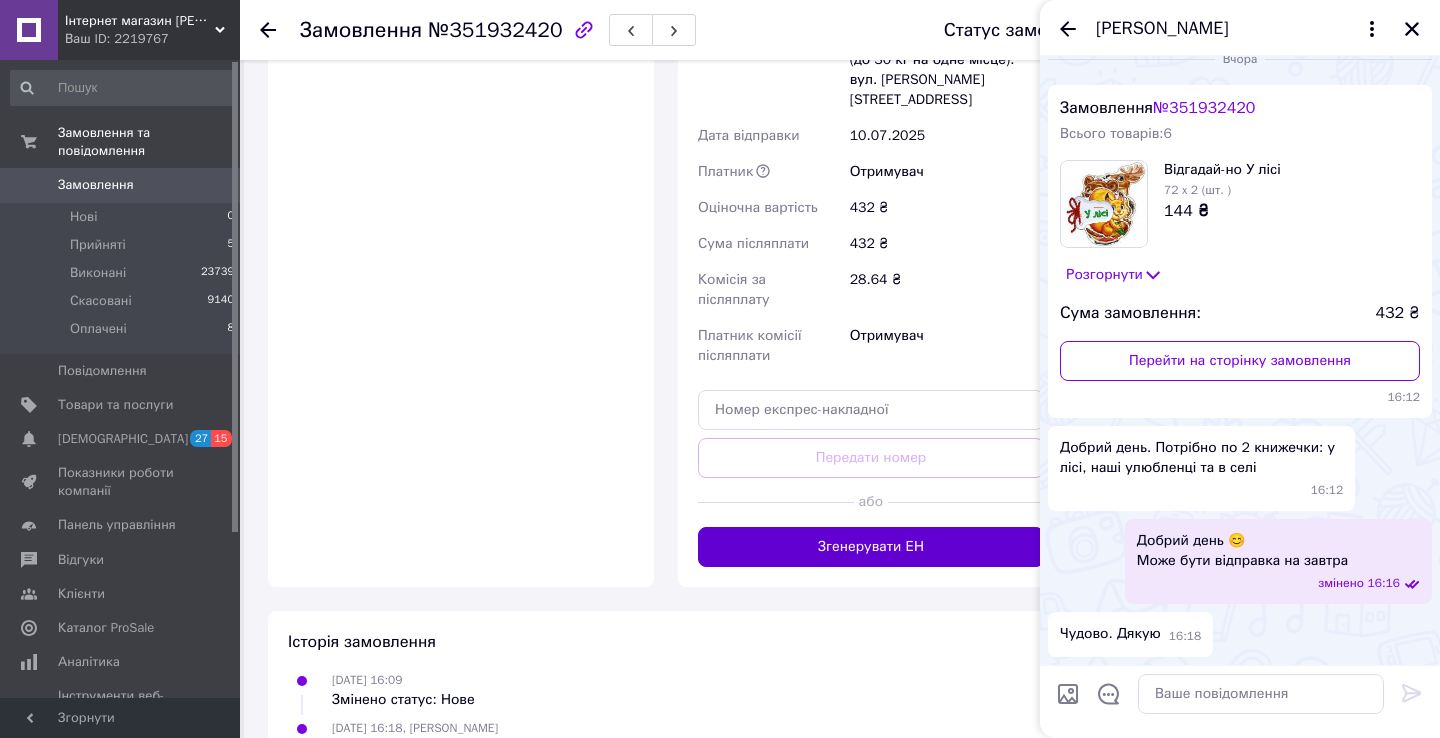 click on "Згенерувати ЕН" at bounding box center (871, 547) 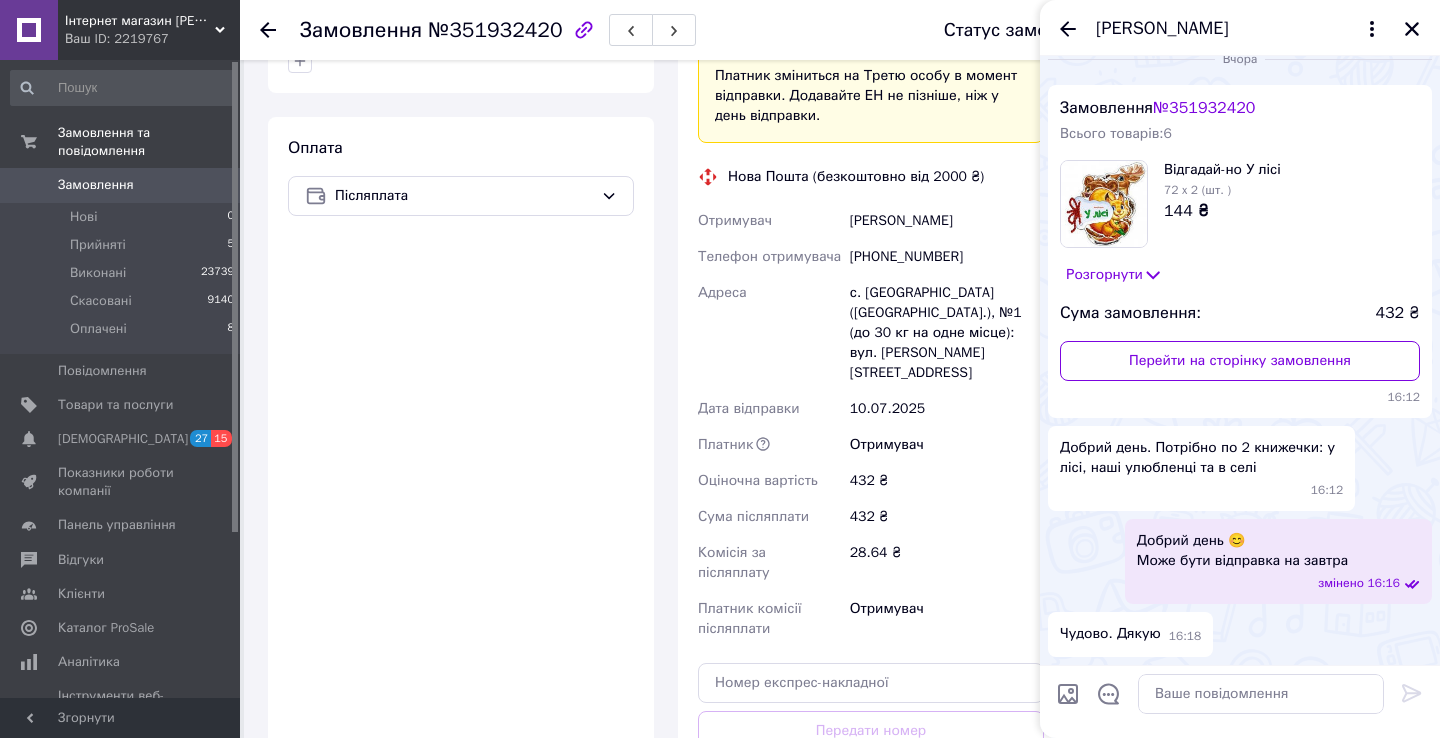scroll, scrollTop: 931, scrollLeft: 0, axis: vertical 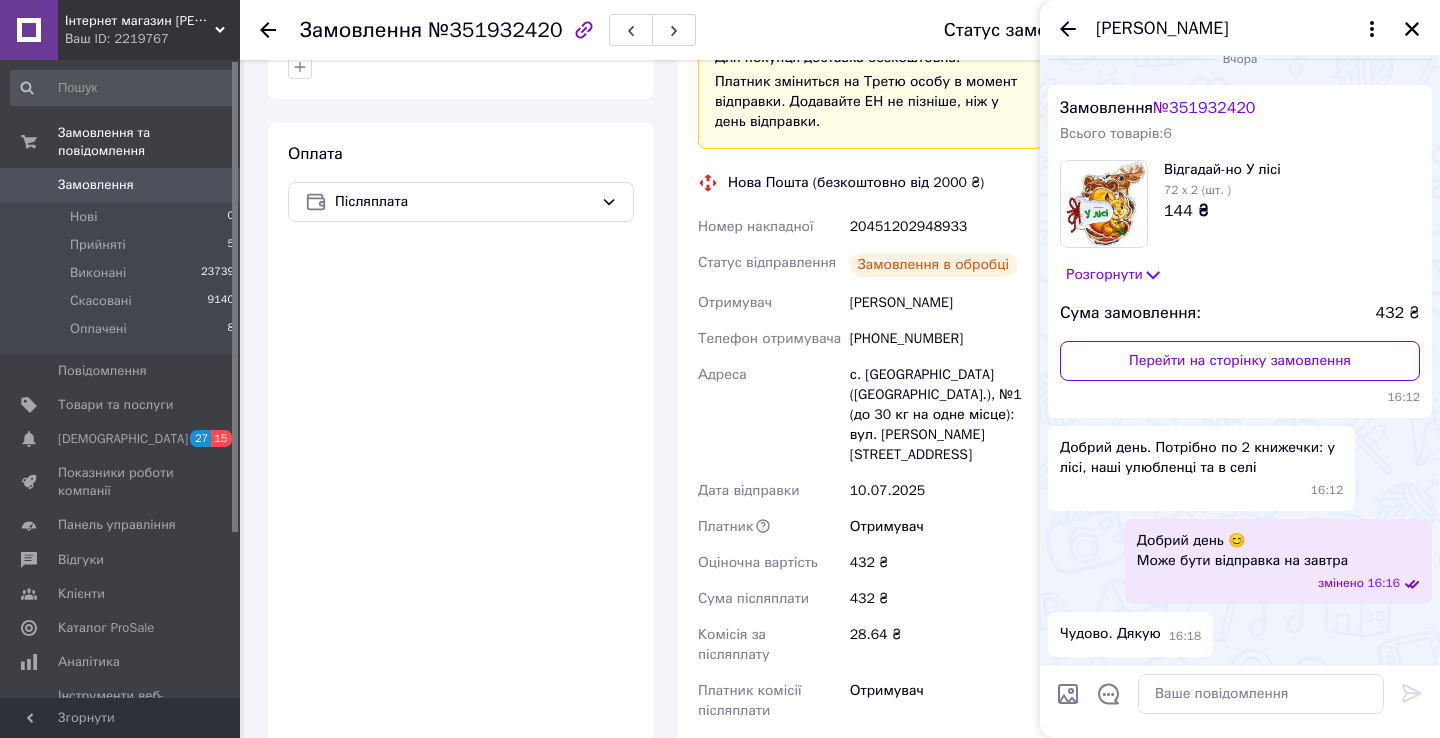 click on "20451202948933" at bounding box center [947, 227] 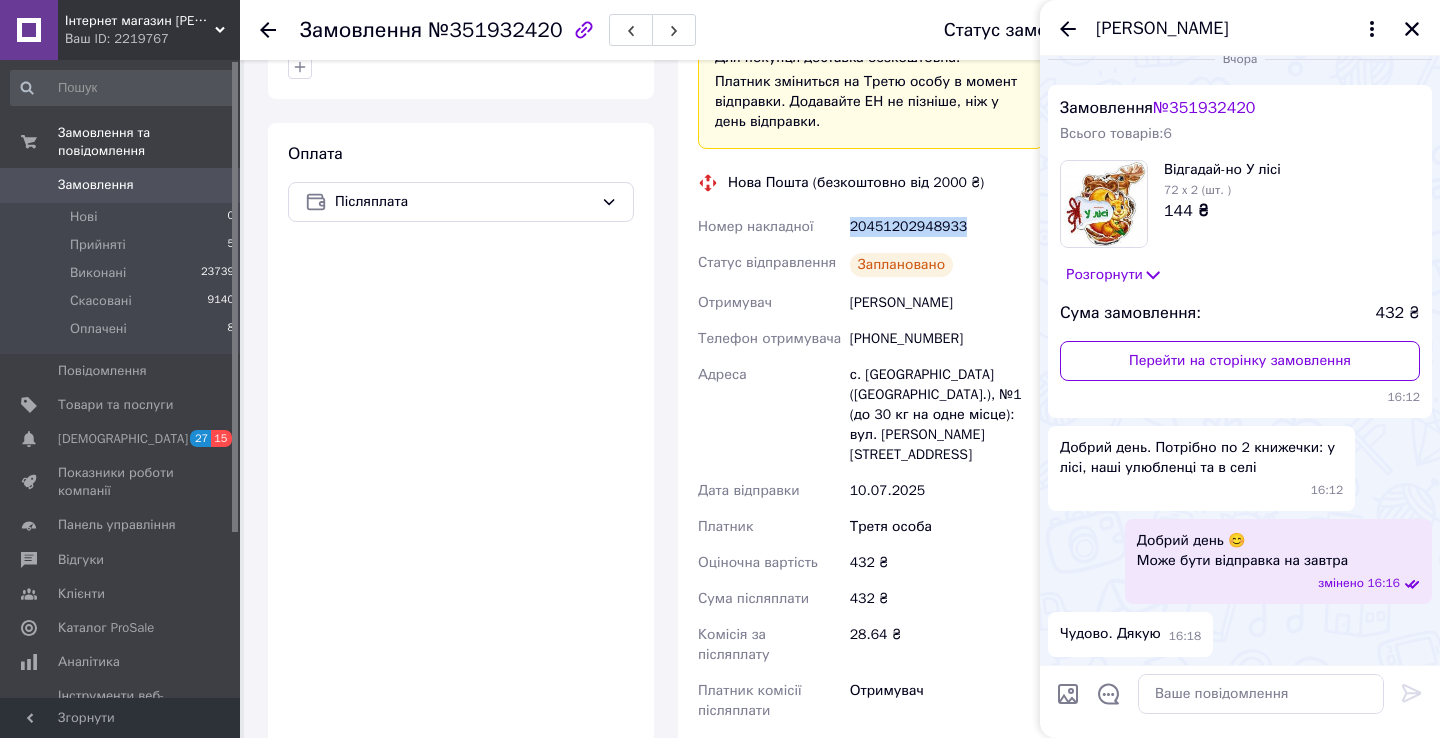 copy on "20451202948933" 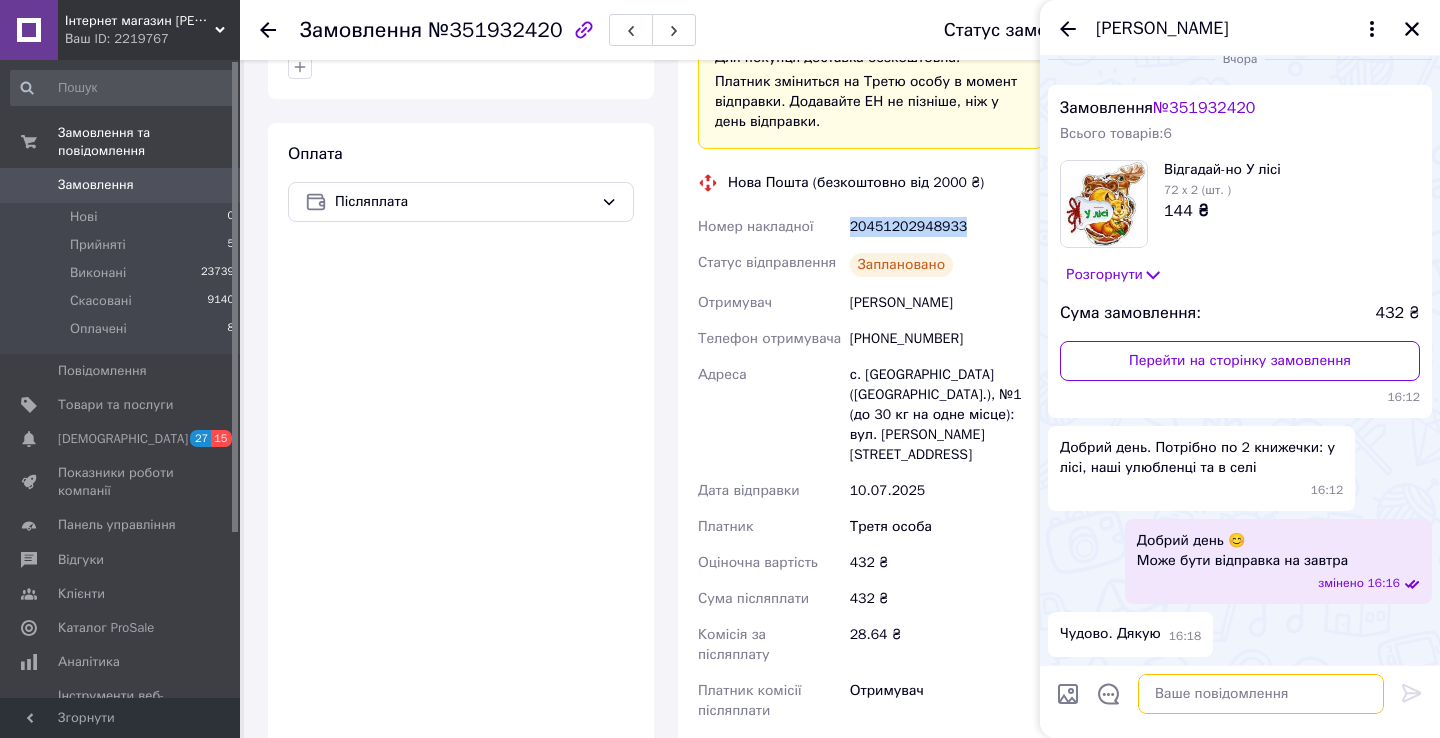 click at bounding box center [1261, 694] 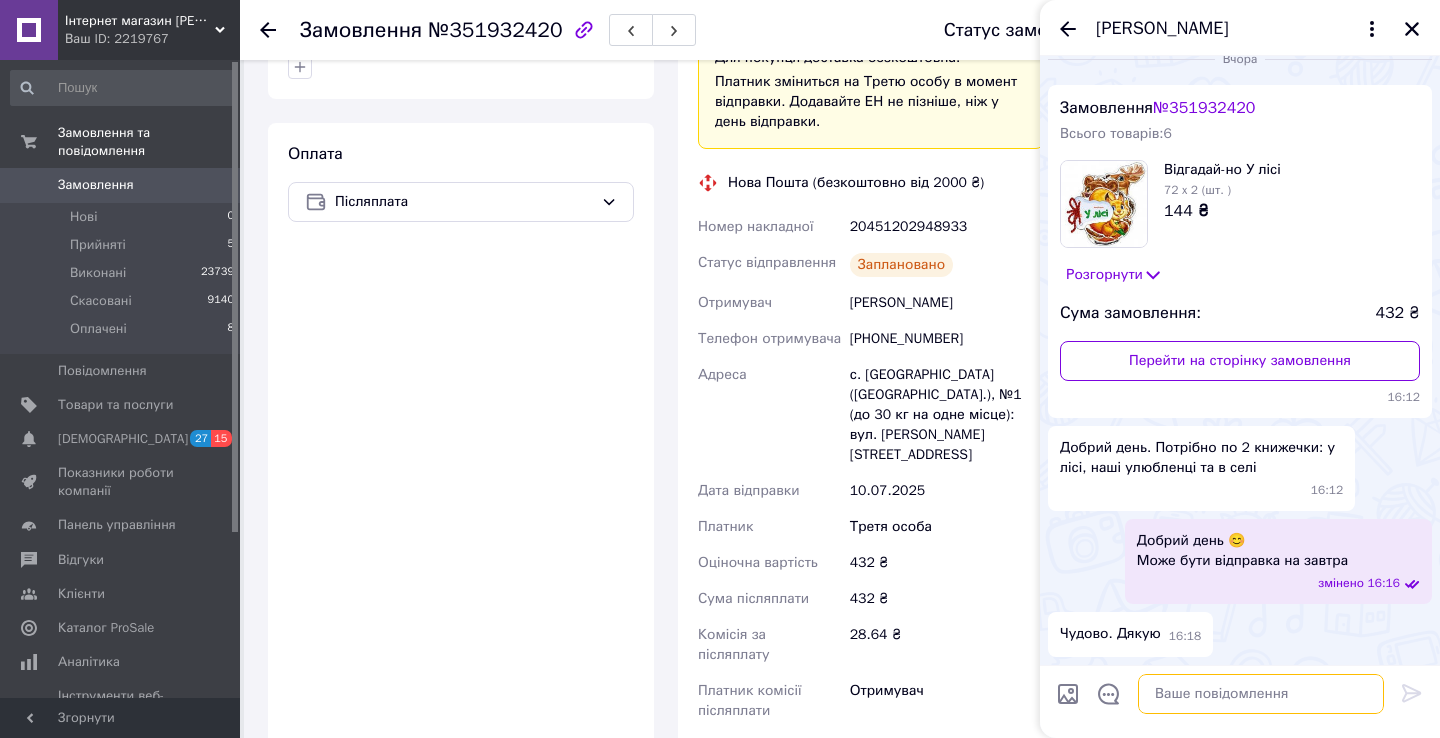 paste on "20451202948933" 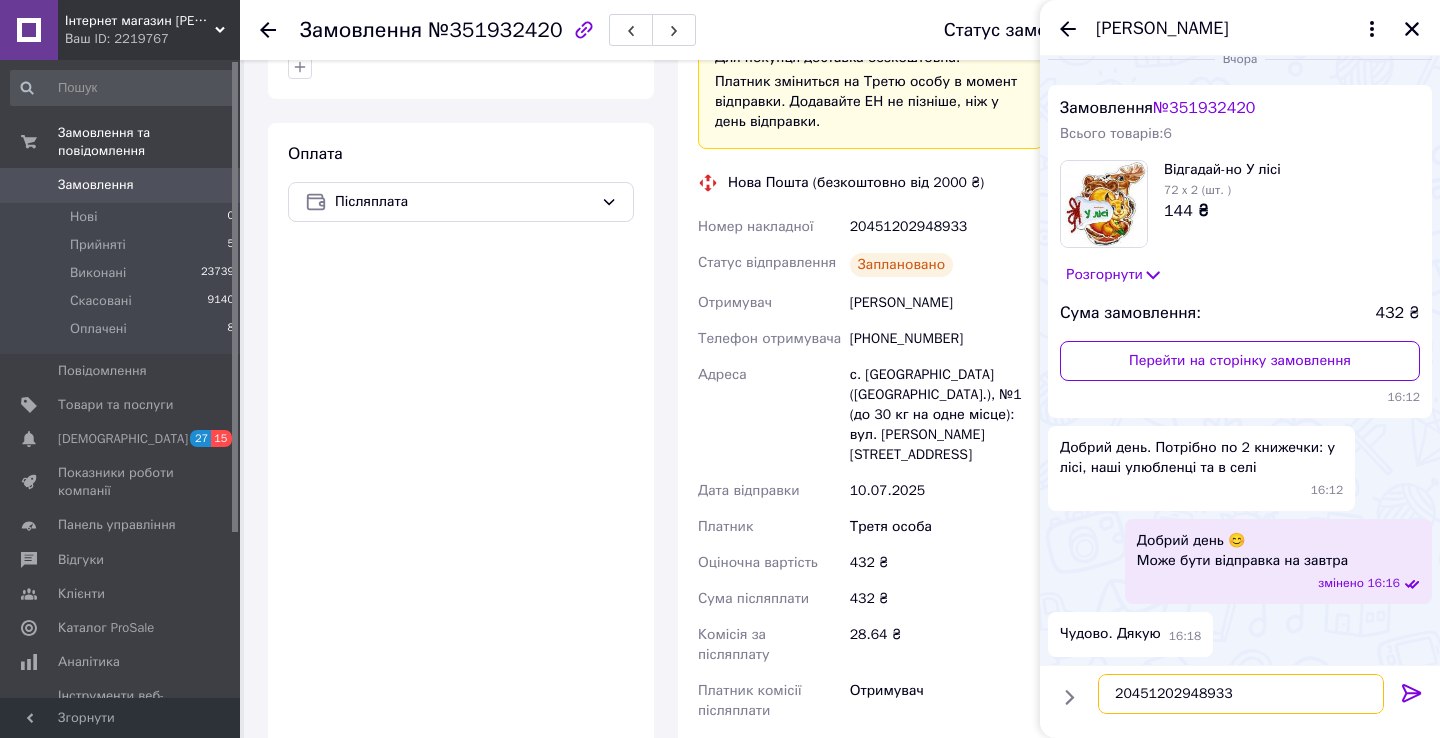 type on "20451202948933" 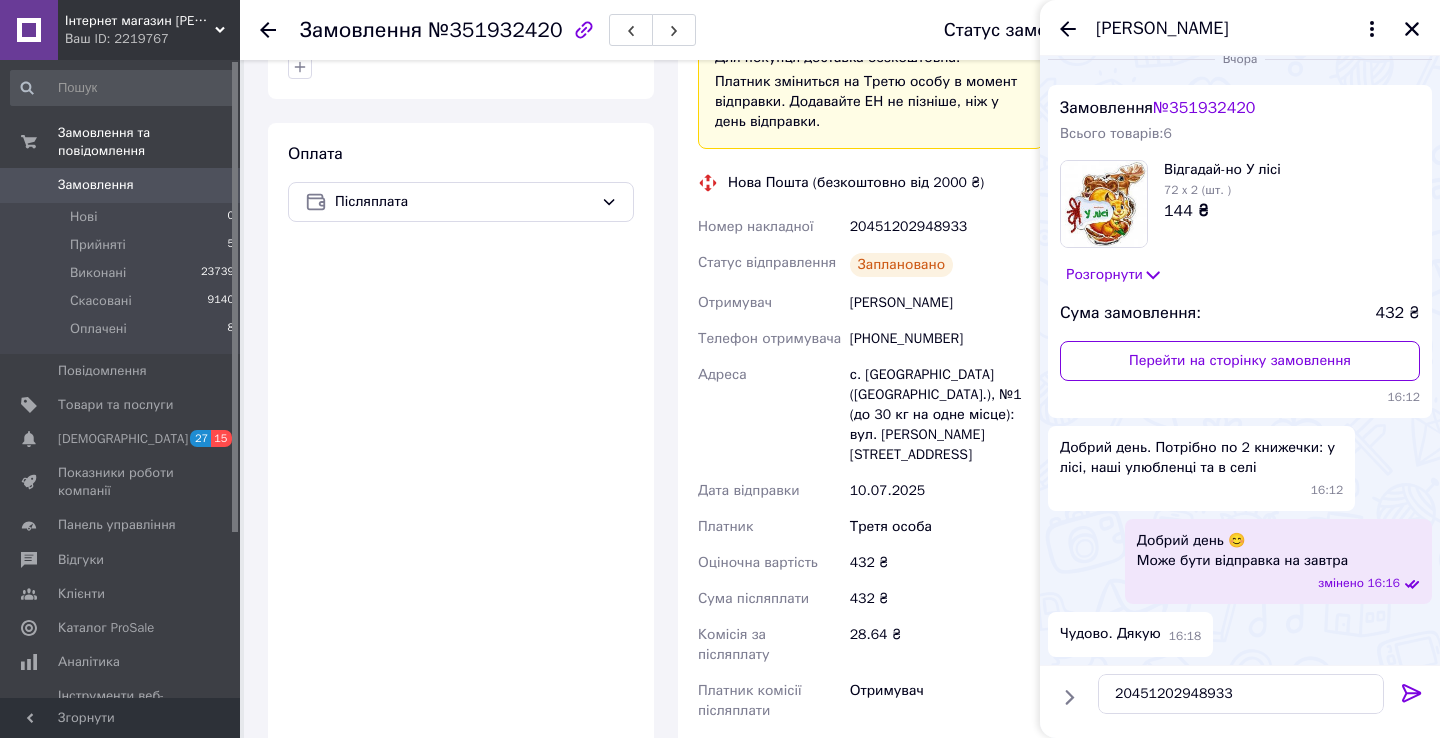 click 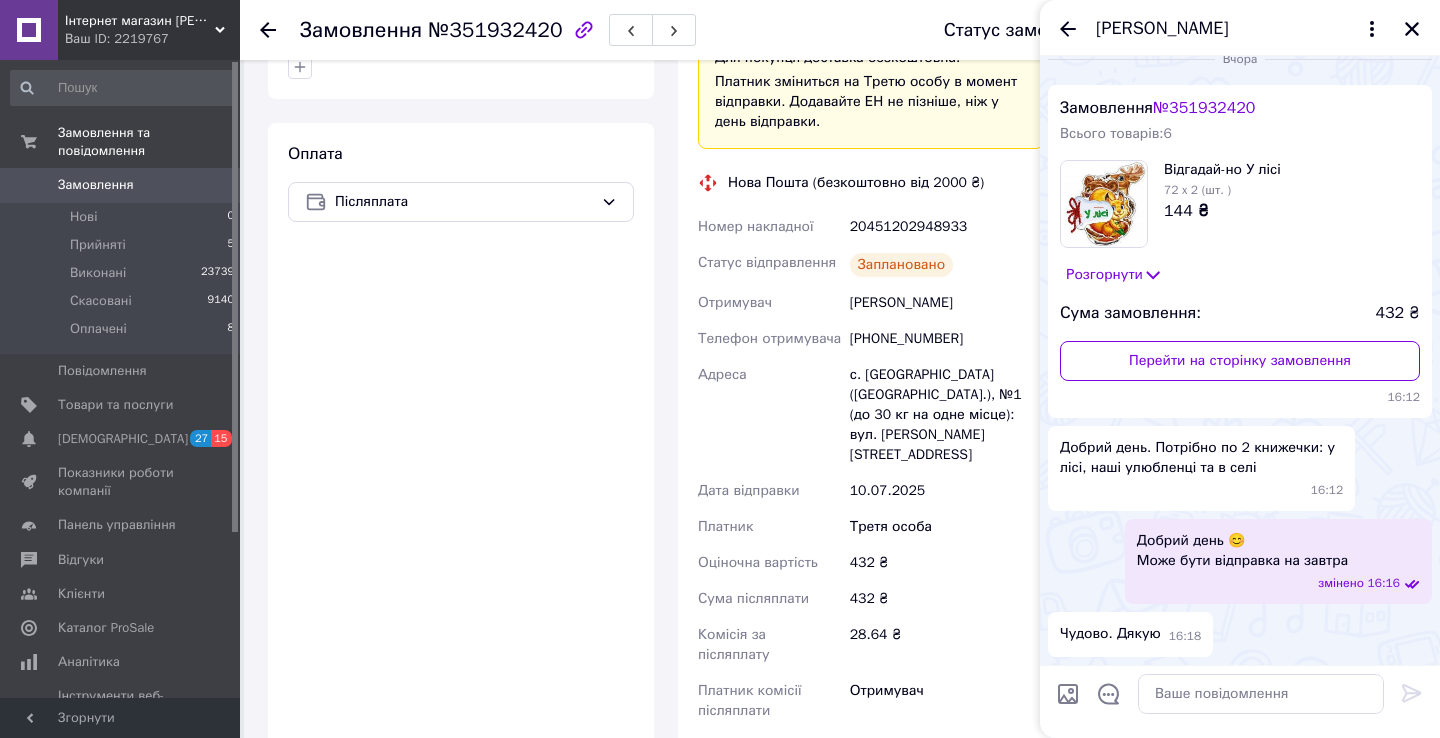 scroll, scrollTop: 128, scrollLeft: 0, axis: vertical 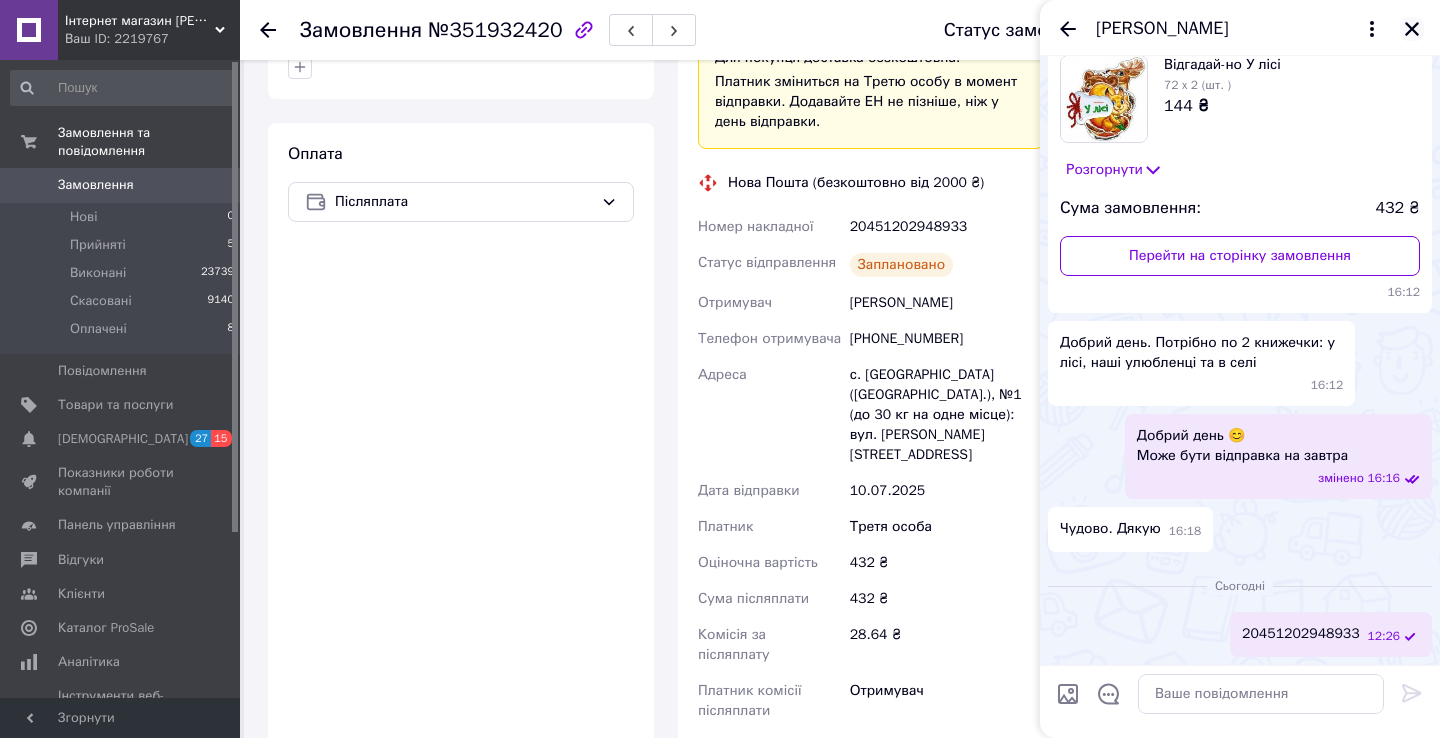 click 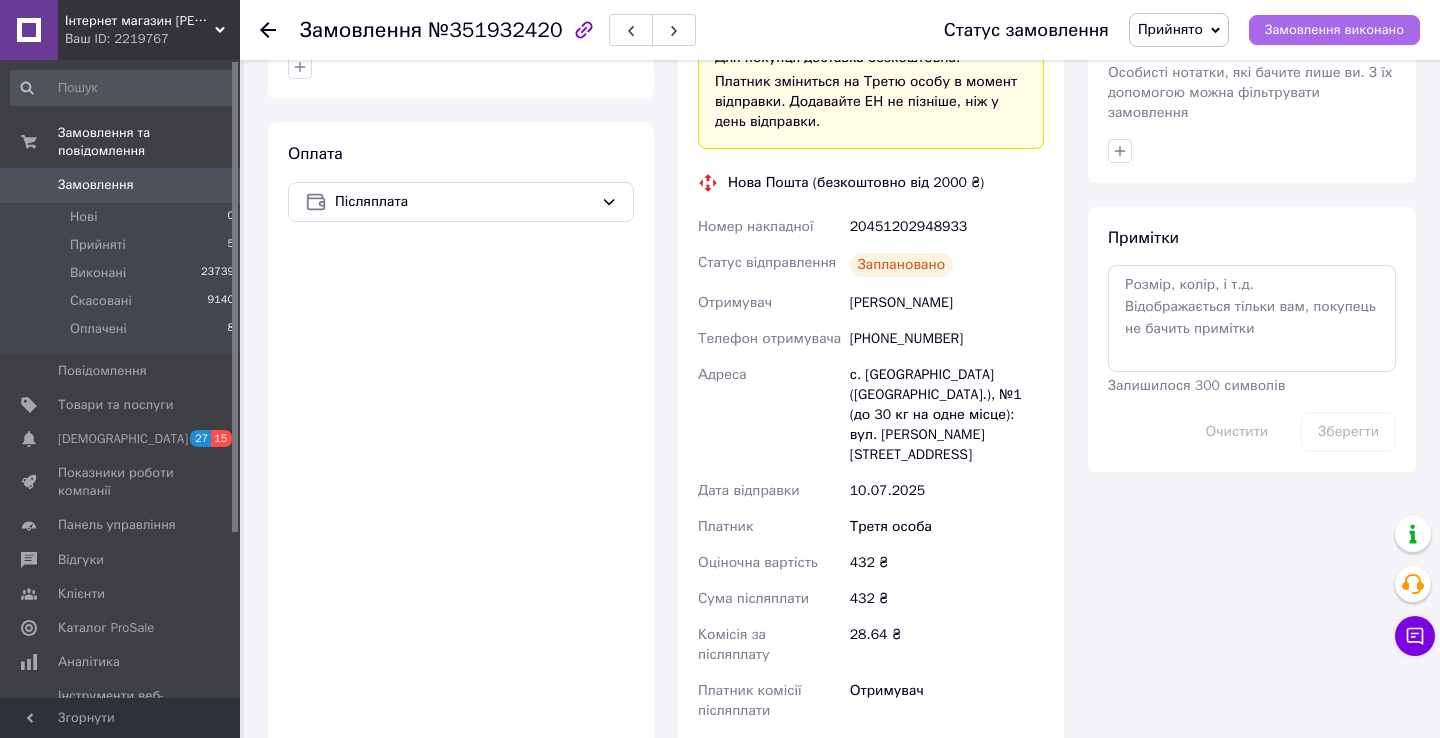 click on "Замовлення виконано" at bounding box center (1334, 30) 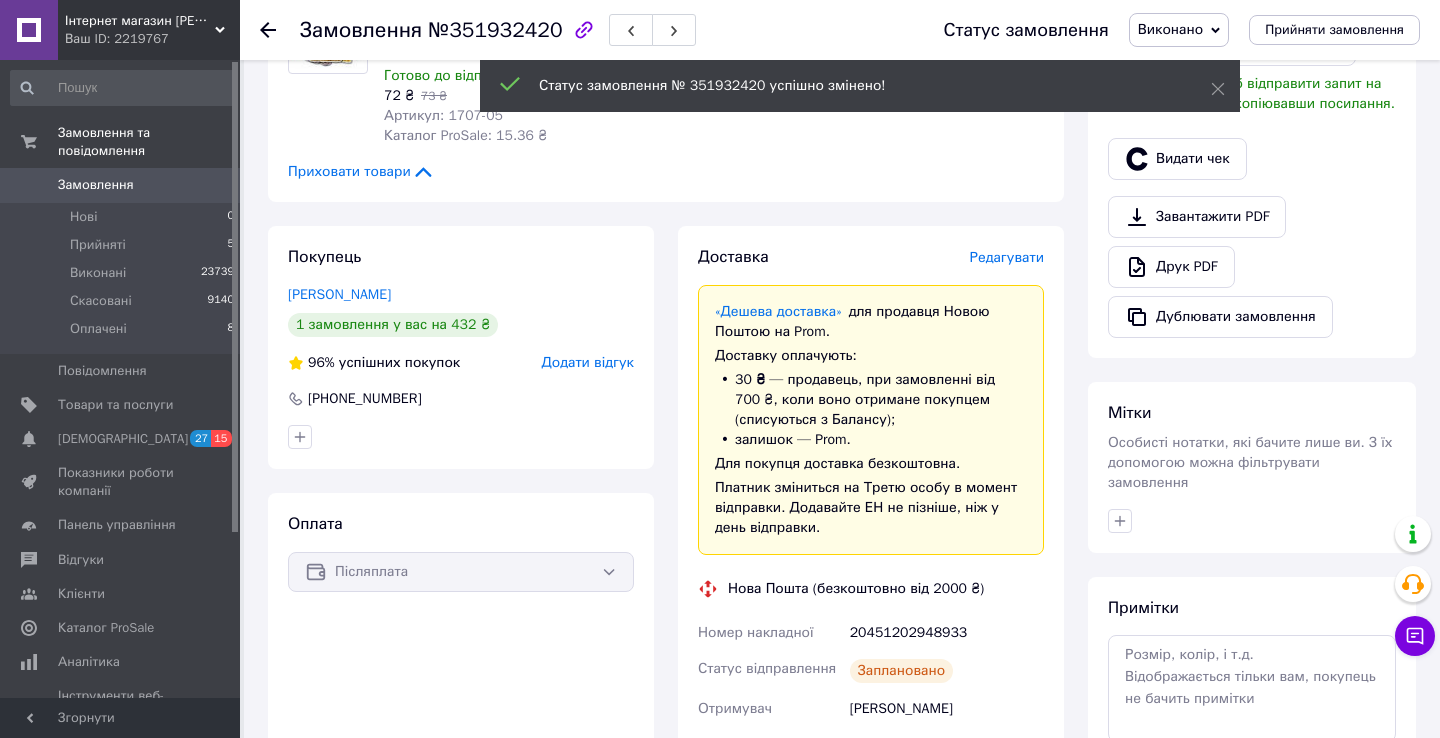 scroll, scrollTop: 246, scrollLeft: 0, axis: vertical 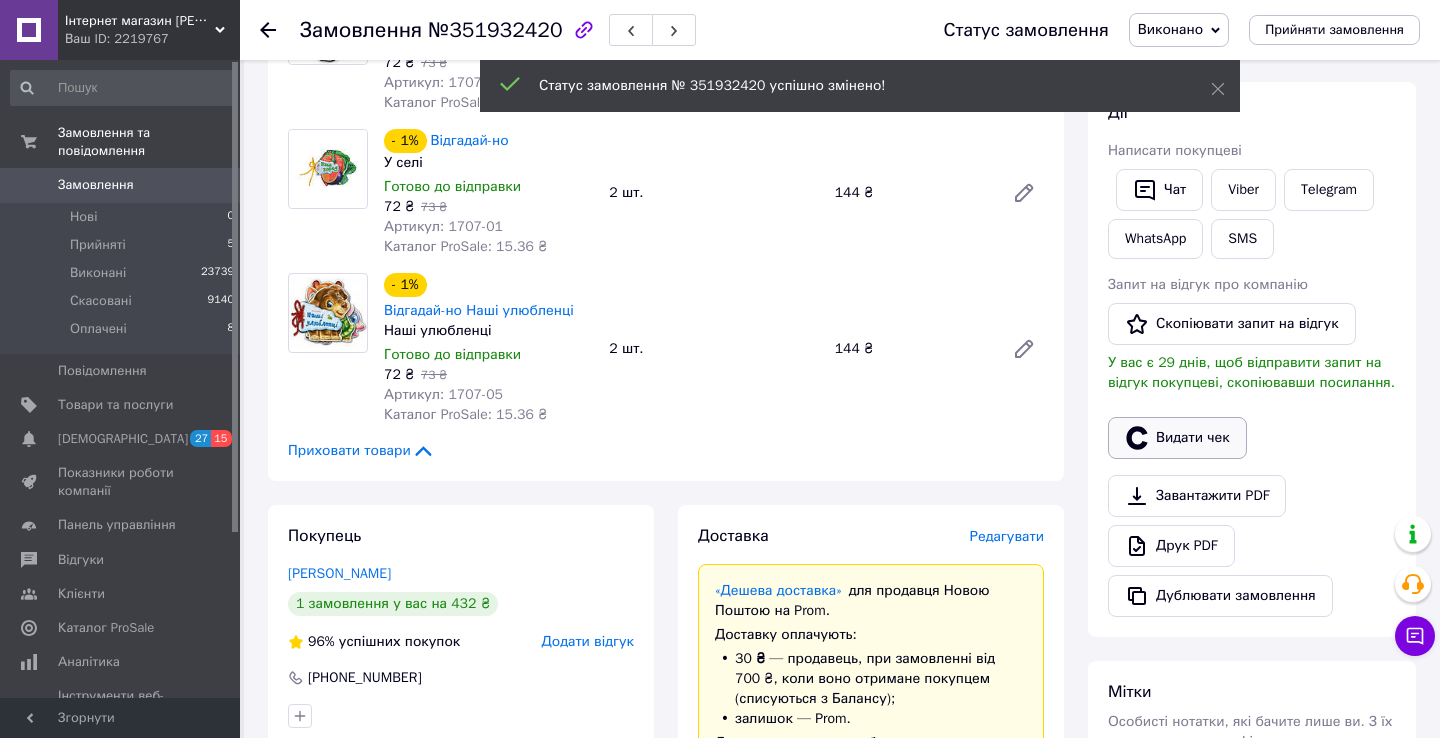 click on "Видати чек" at bounding box center [1177, 438] 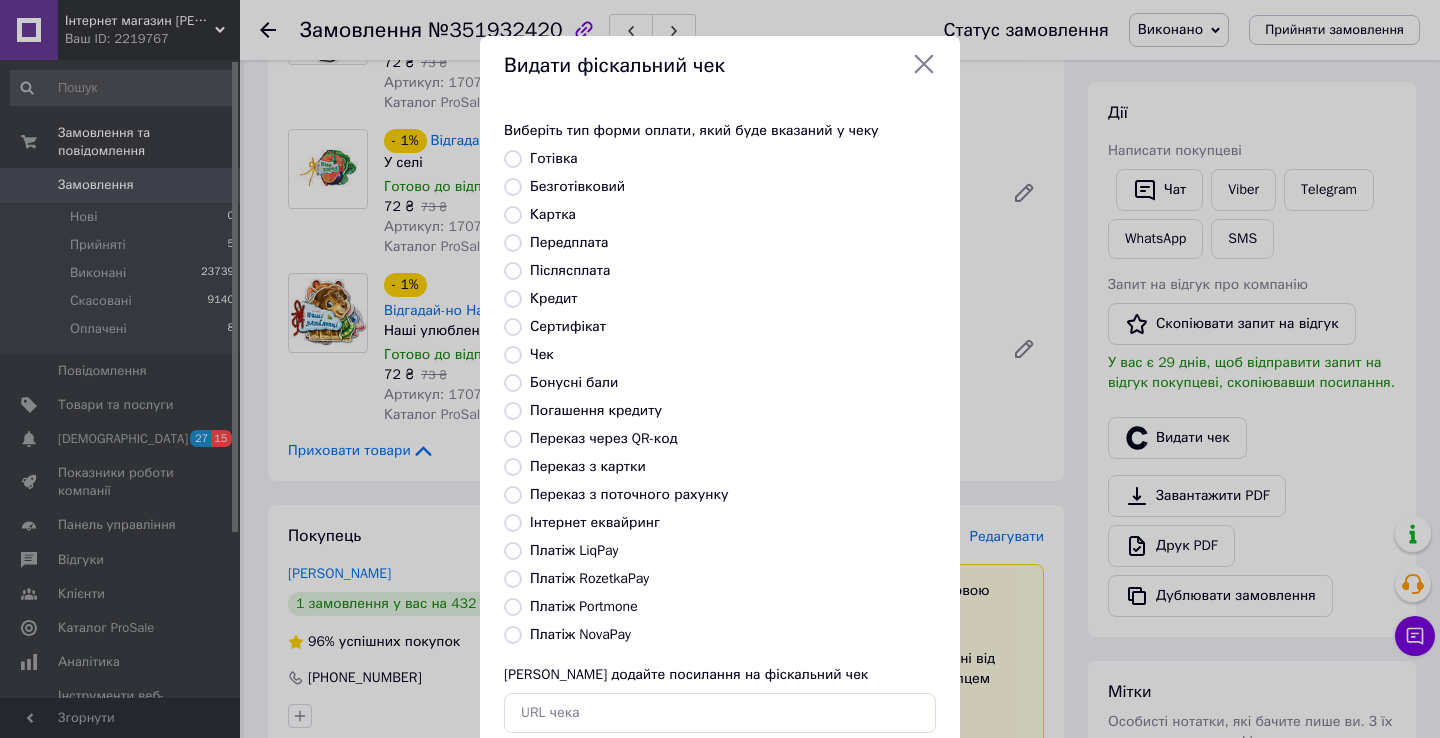 click on "Платіж NovaPay" at bounding box center [580, 634] 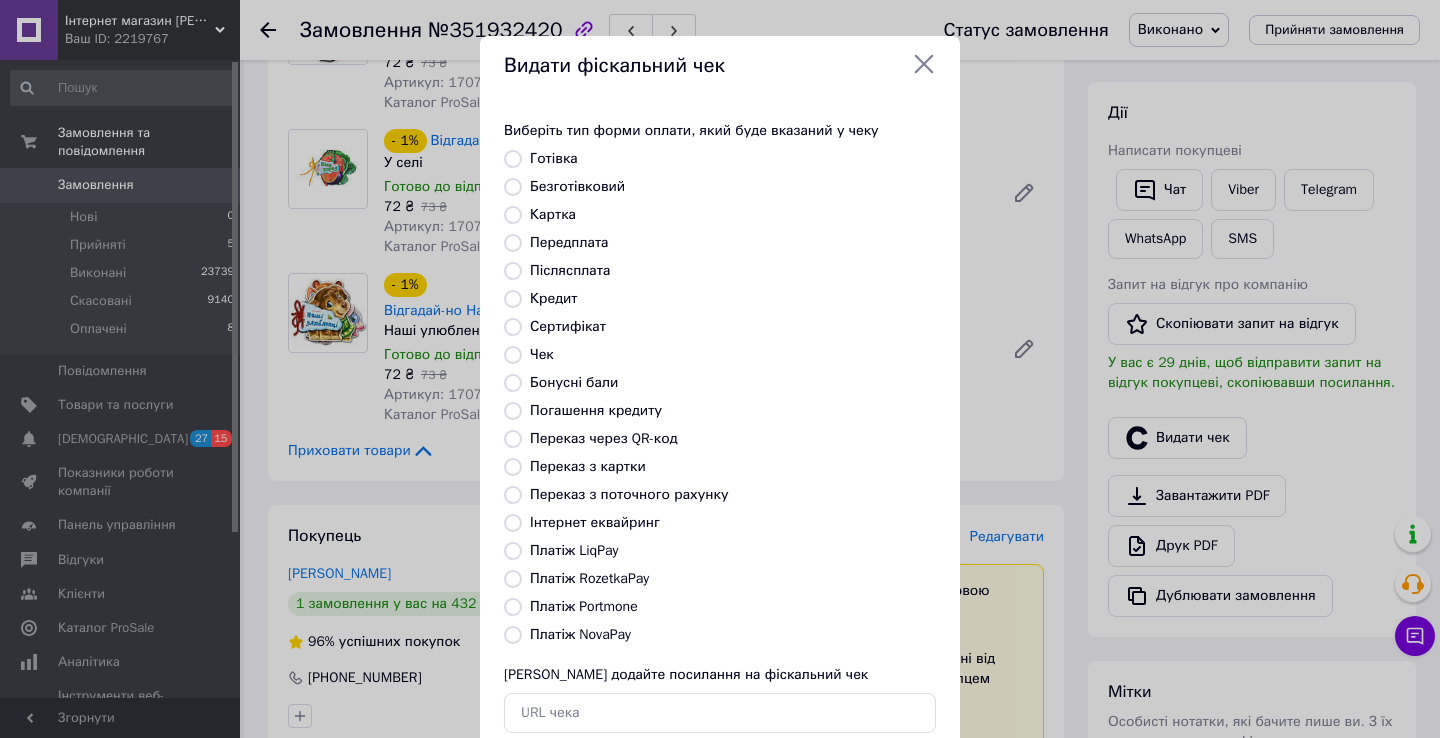 radio on "true" 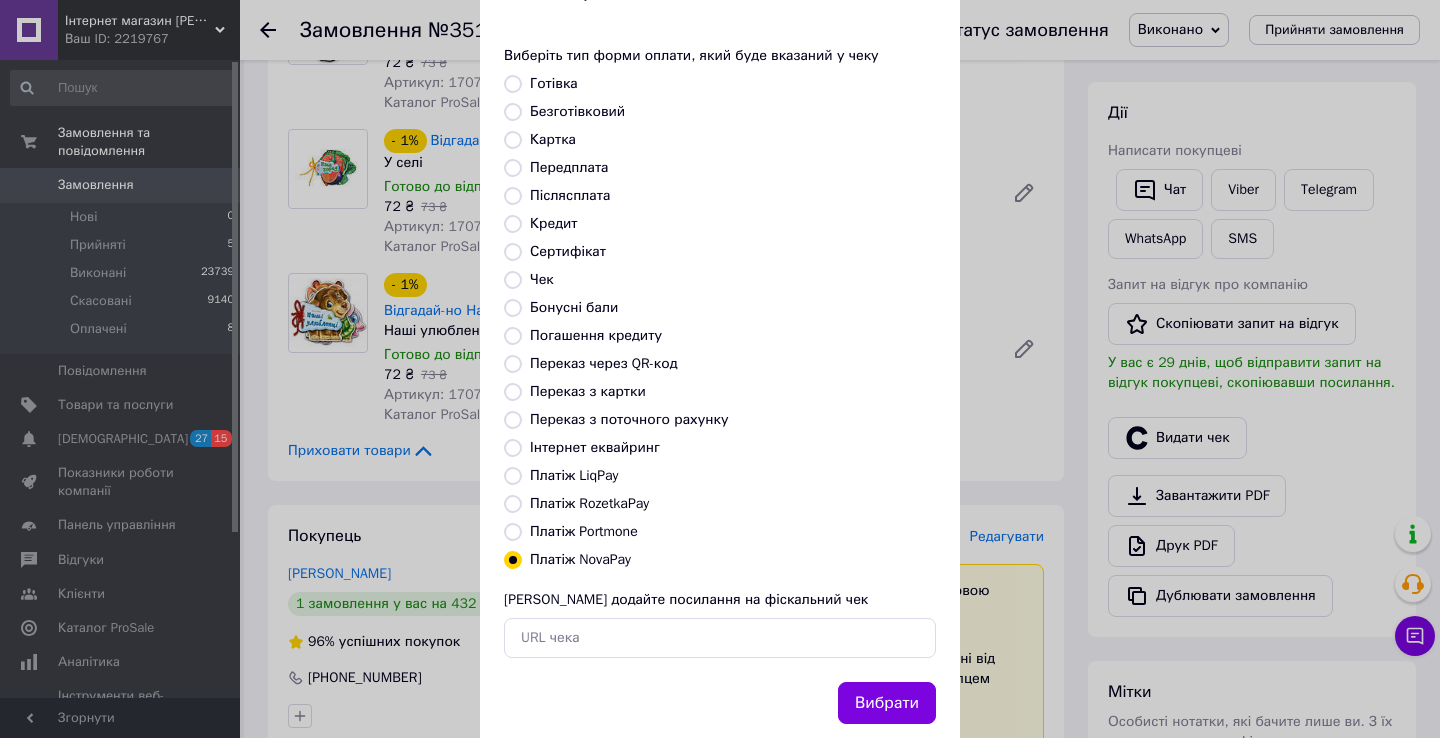scroll, scrollTop: 121, scrollLeft: 0, axis: vertical 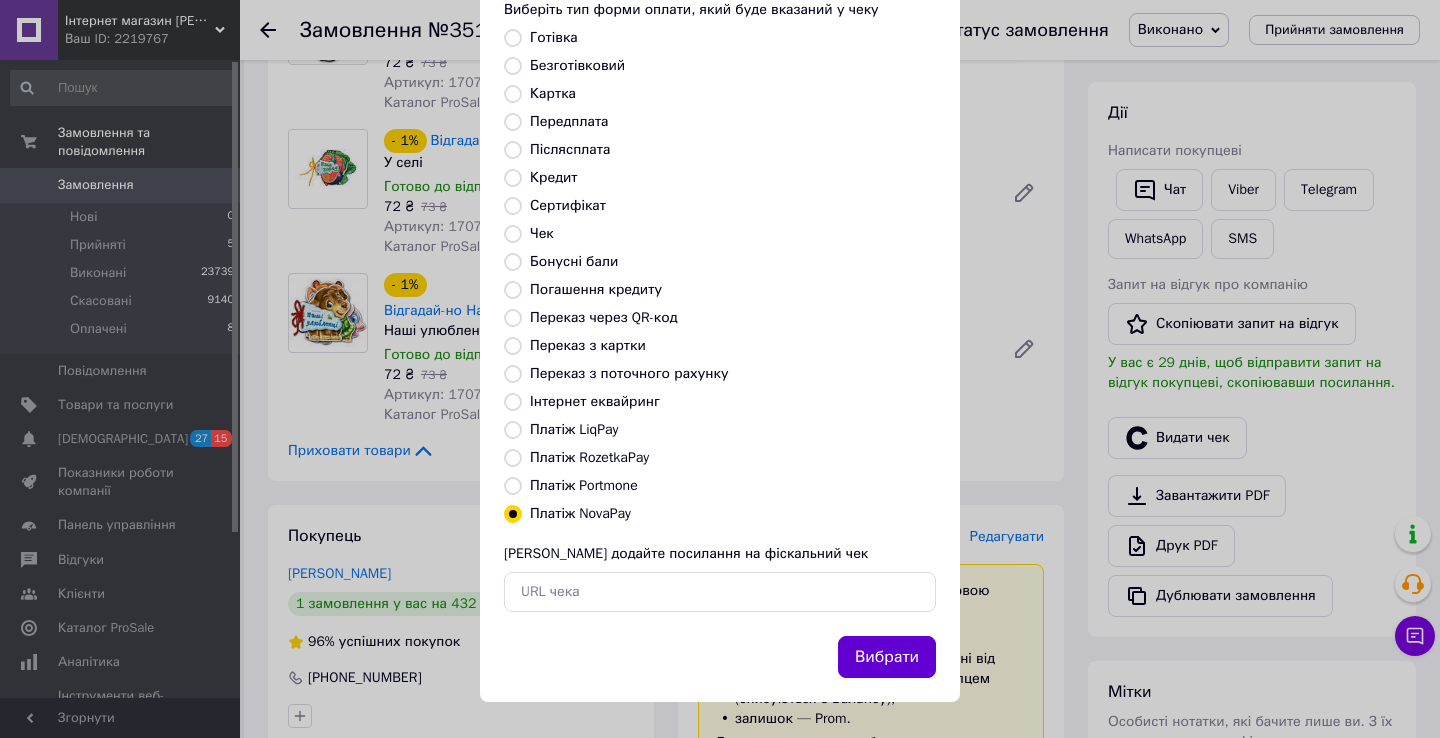 click on "Вибрати" at bounding box center (887, 657) 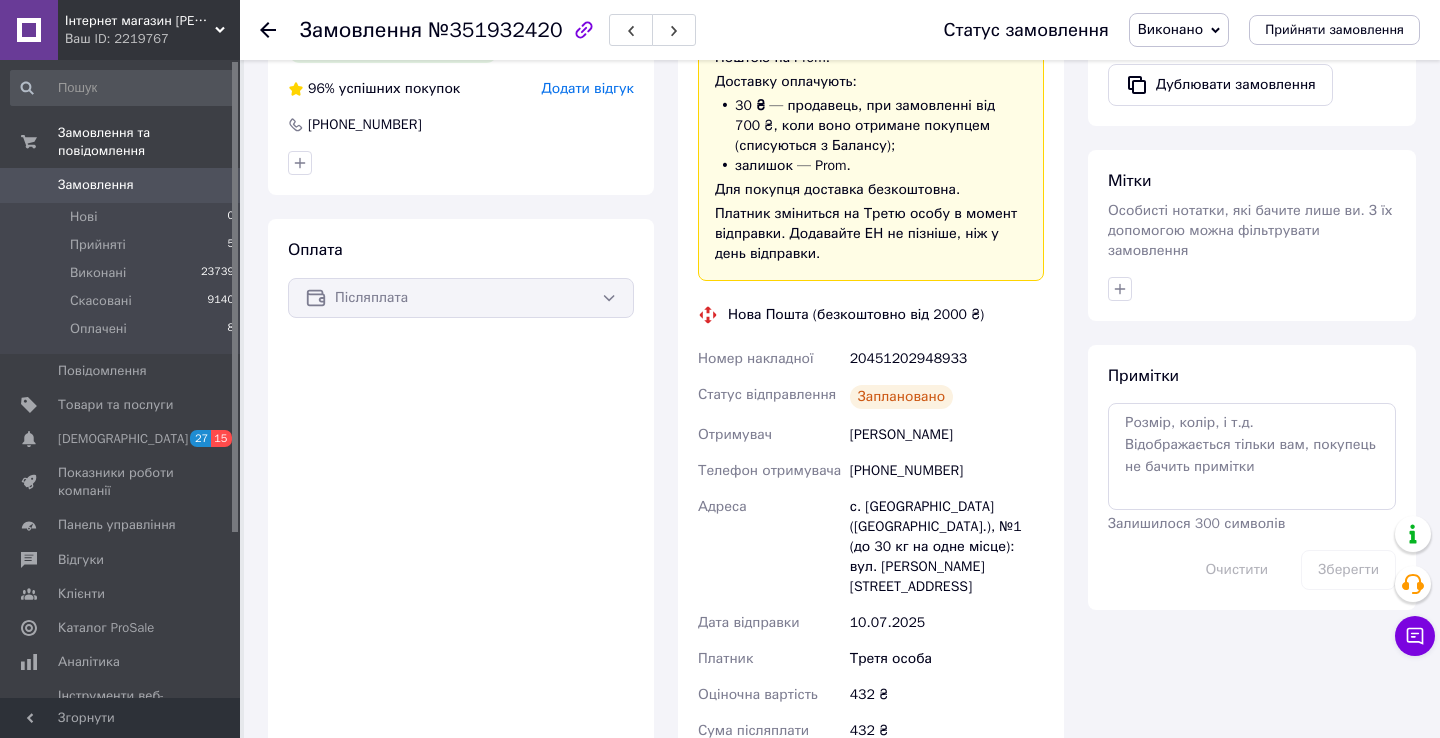 scroll, scrollTop: 800, scrollLeft: 0, axis: vertical 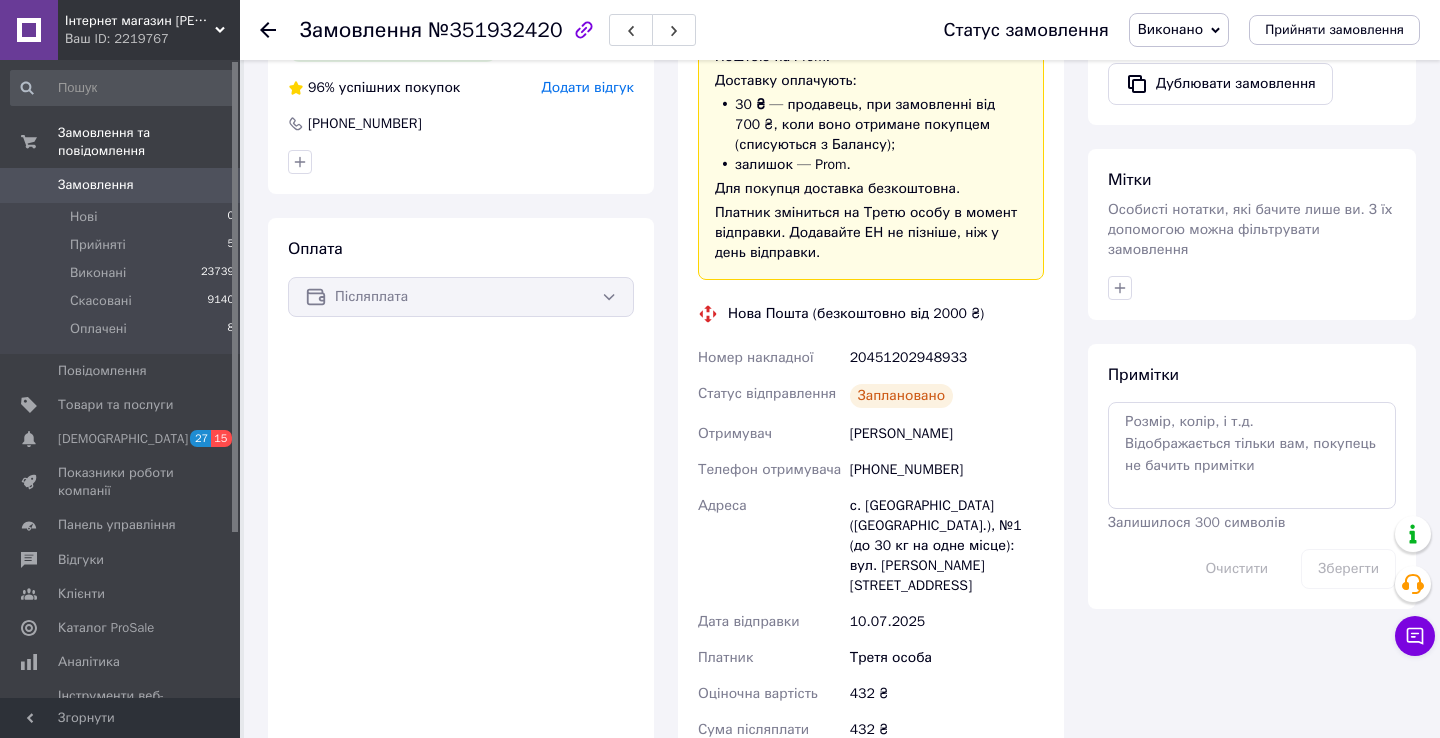 click on "0" at bounding box center (212, 185) 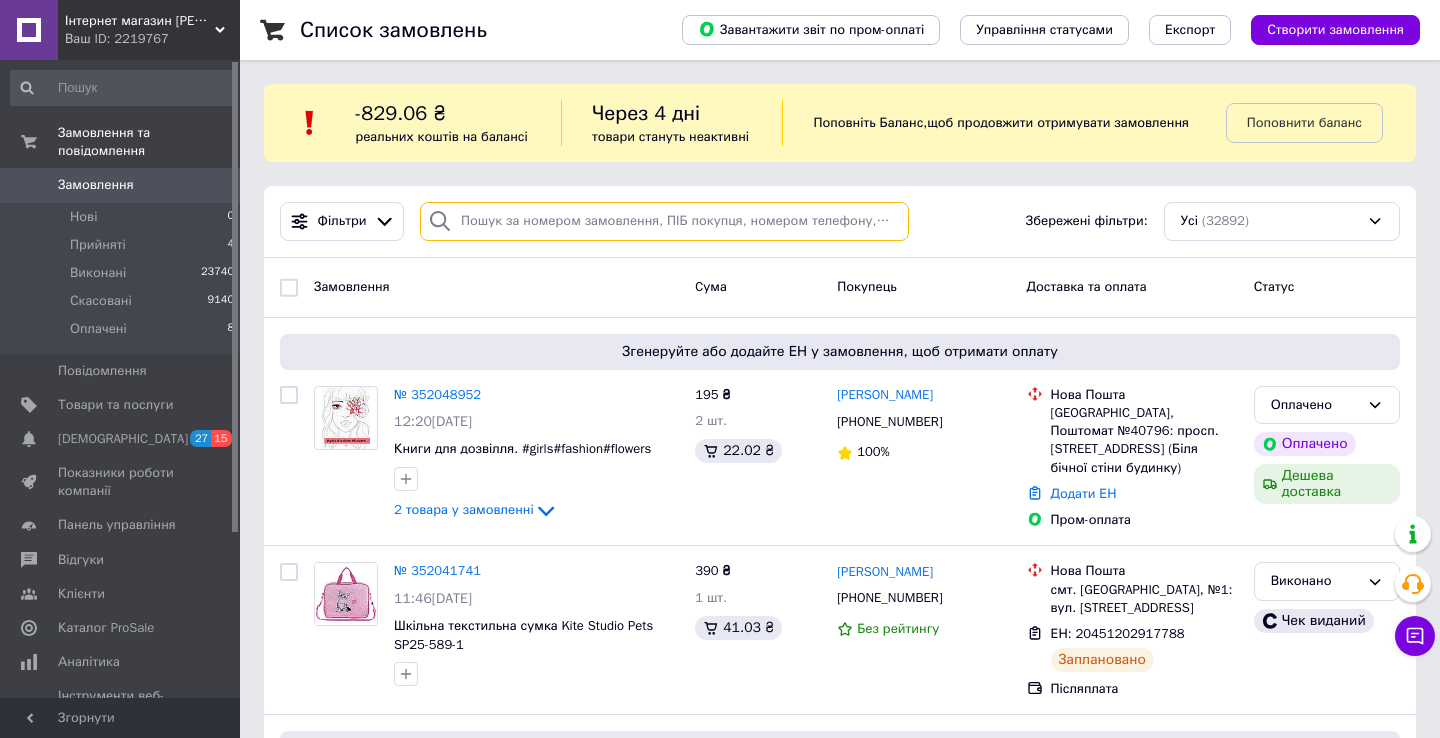 click at bounding box center [664, 221] 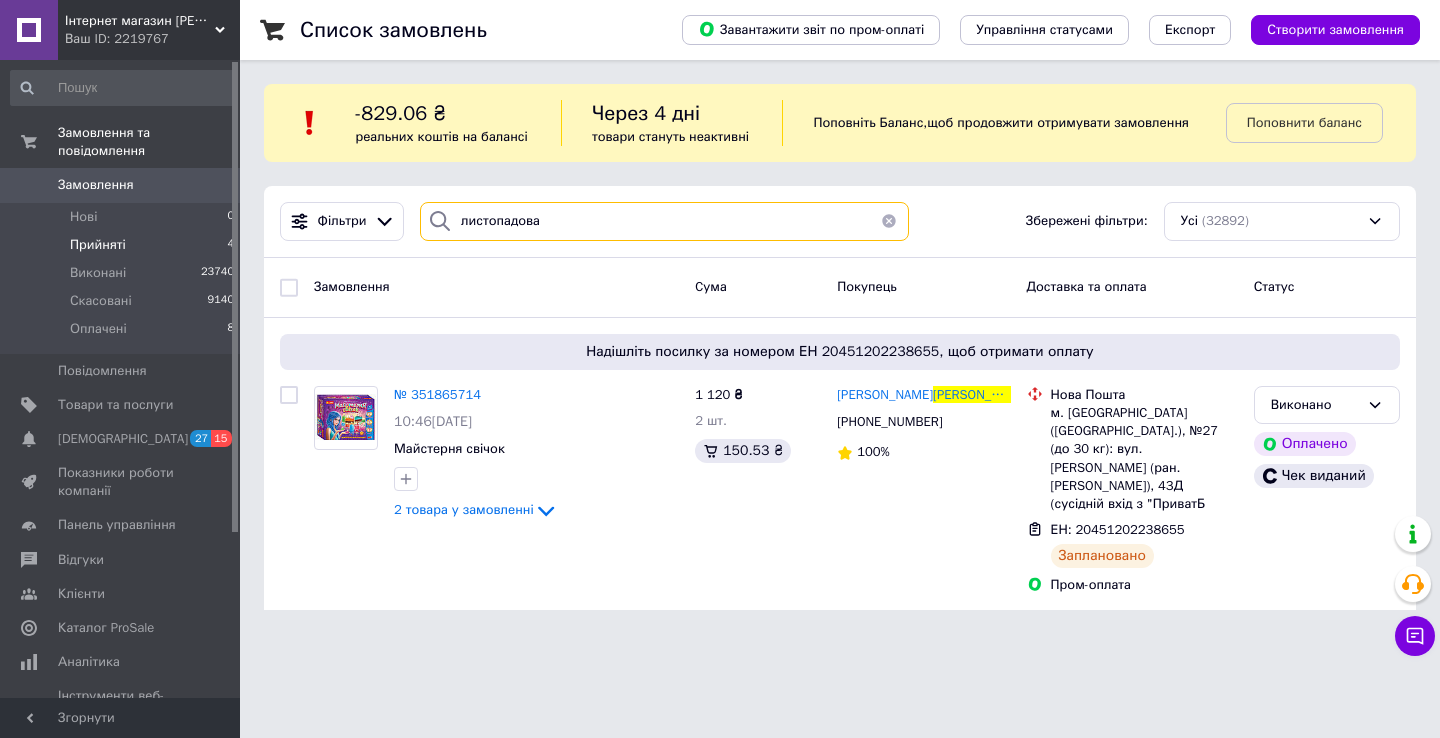 type on "листопадова" 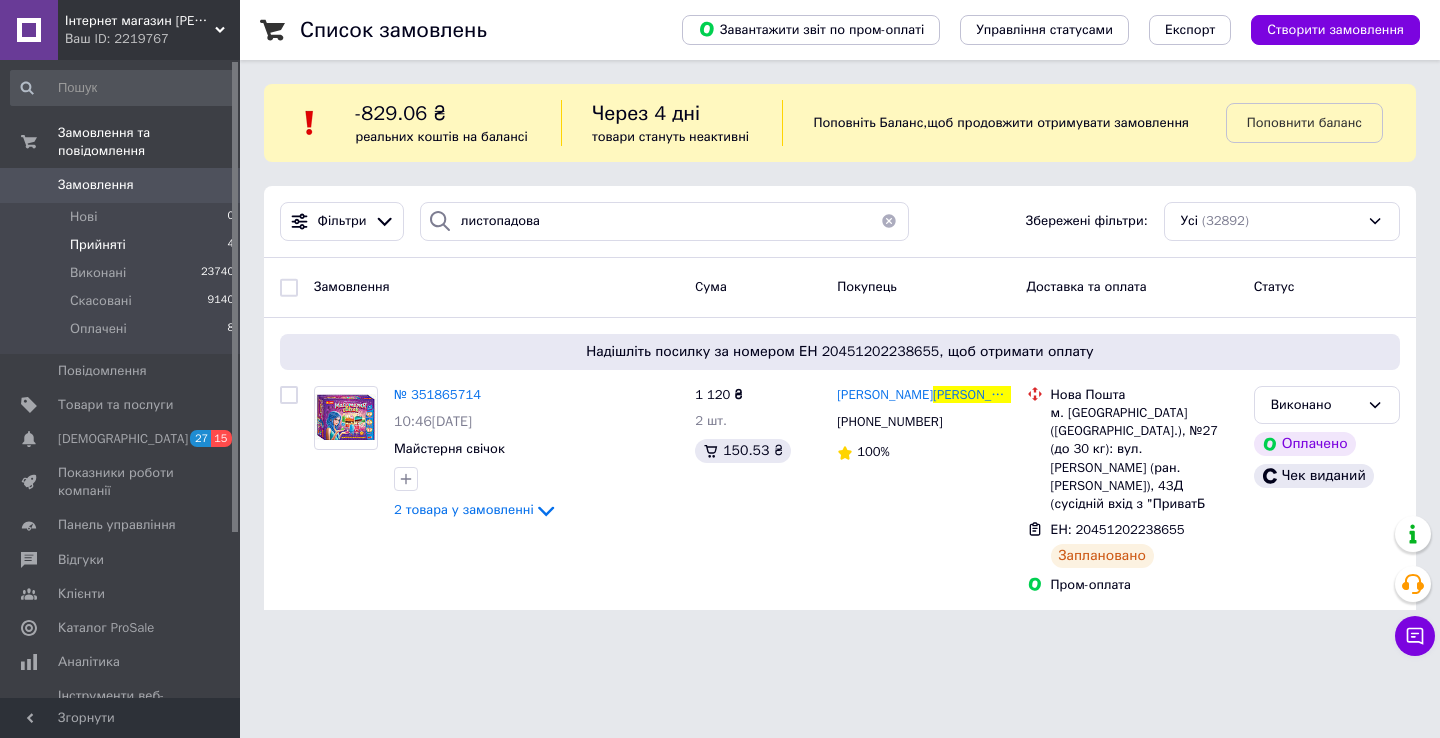 click on "Прийняті" at bounding box center (98, 245) 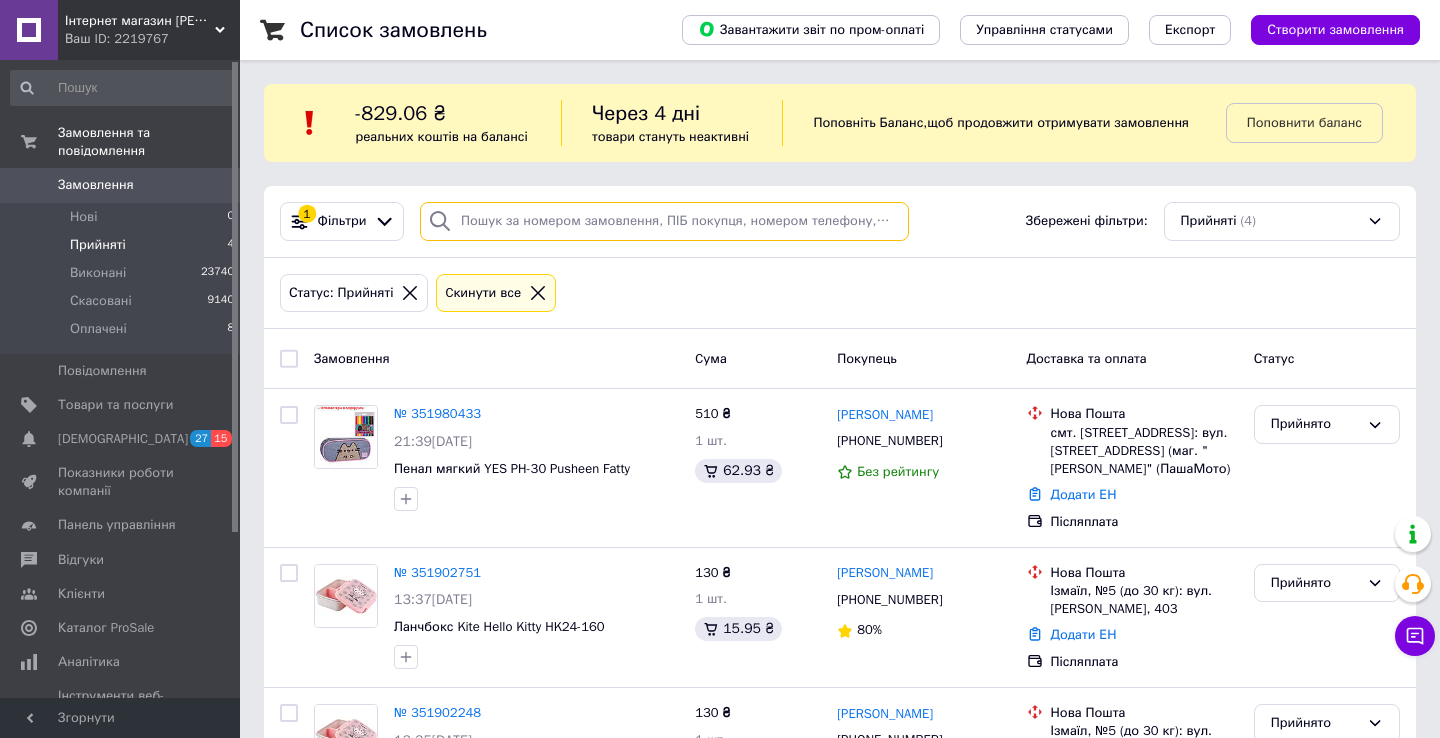 click at bounding box center (664, 221) 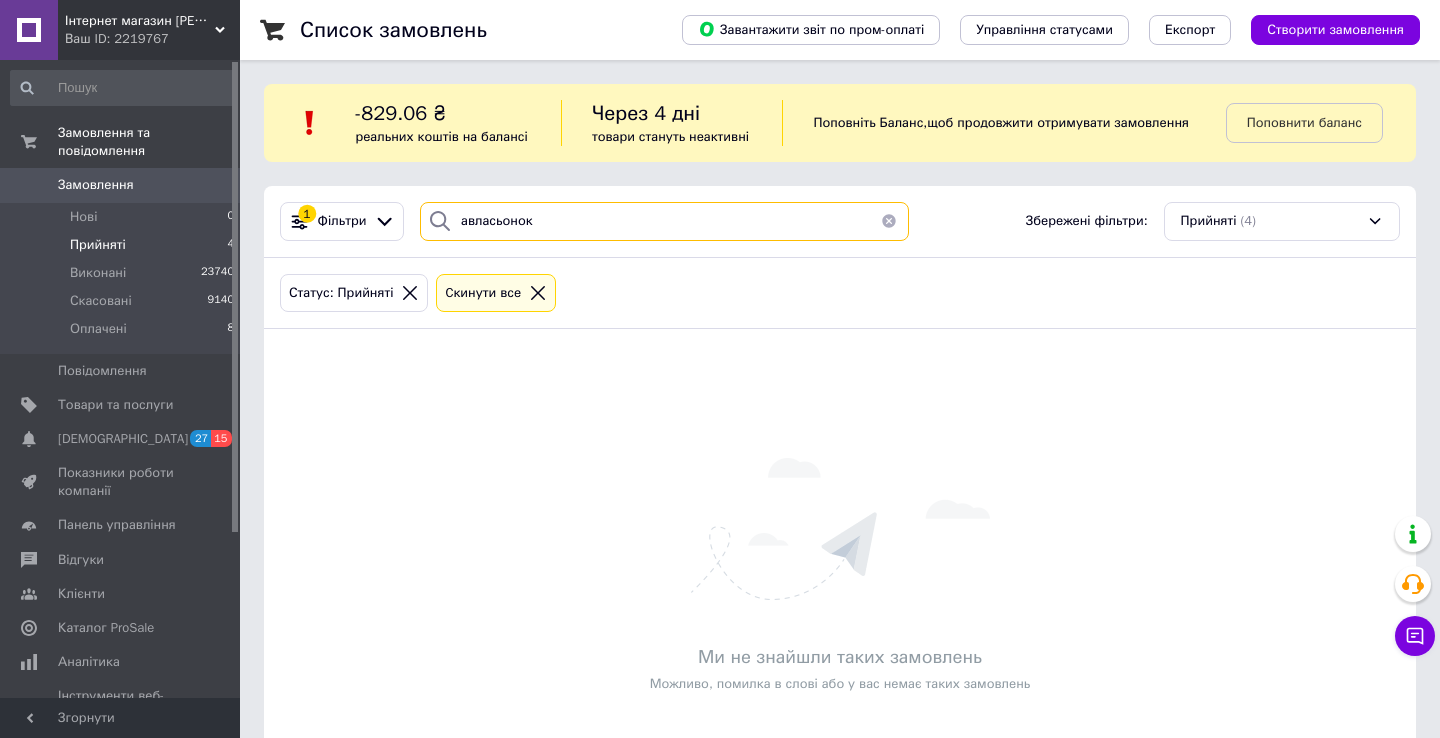 type on "авласьонок" 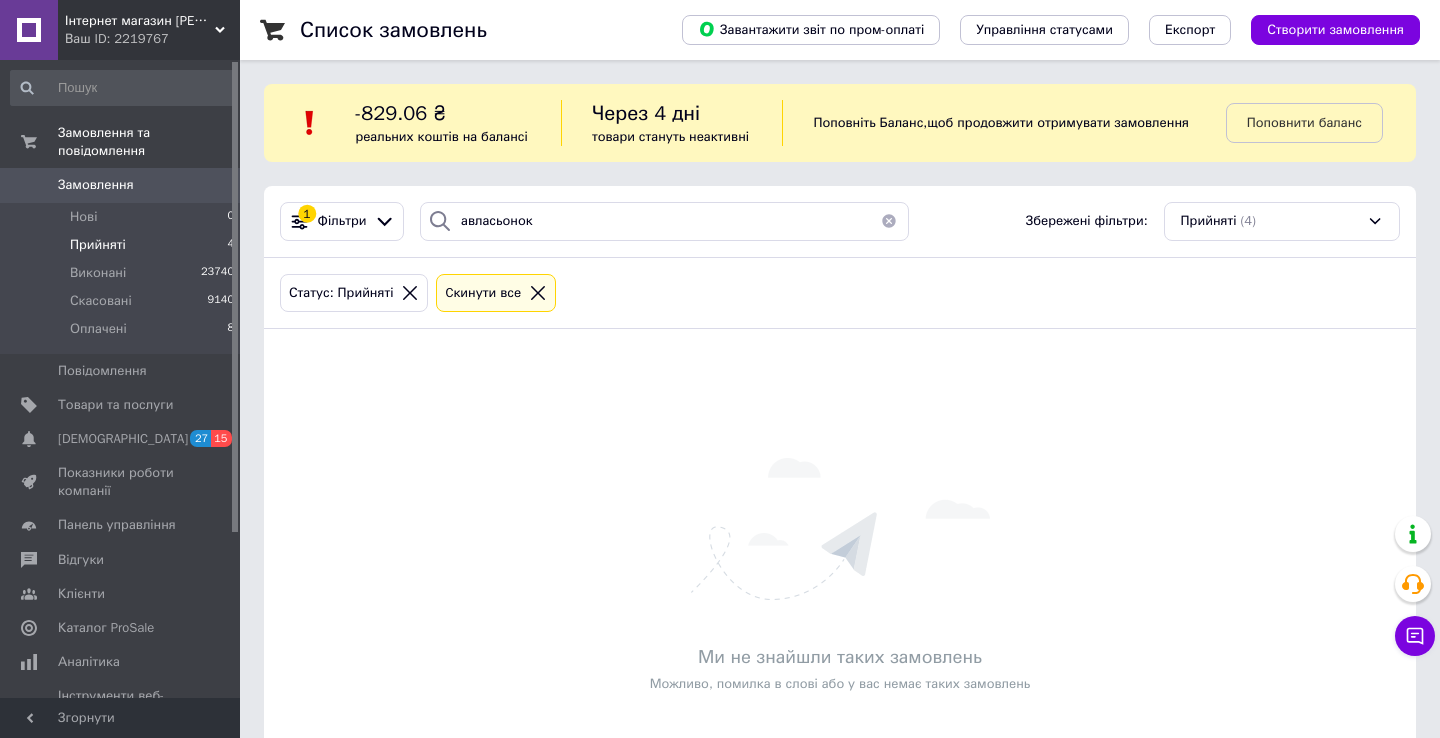 click 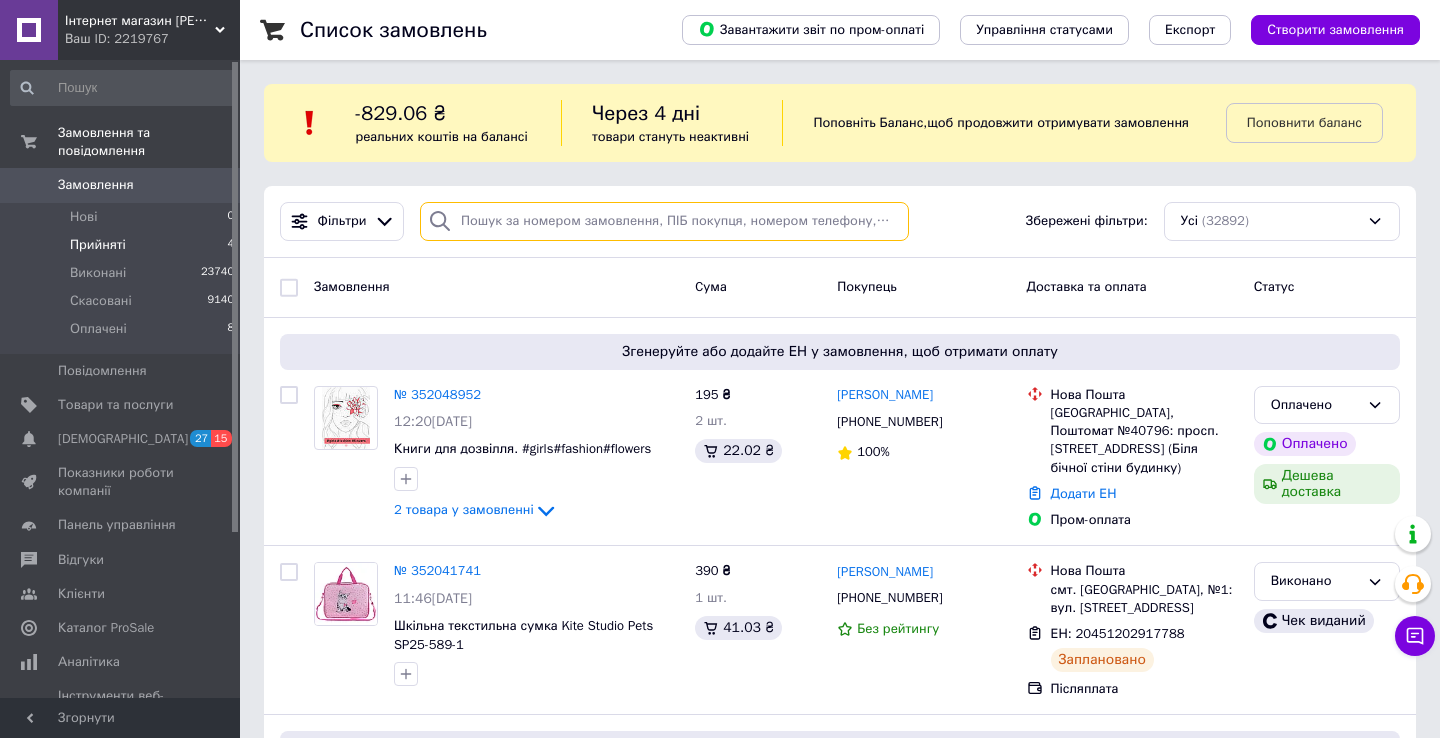 click at bounding box center (664, 221) 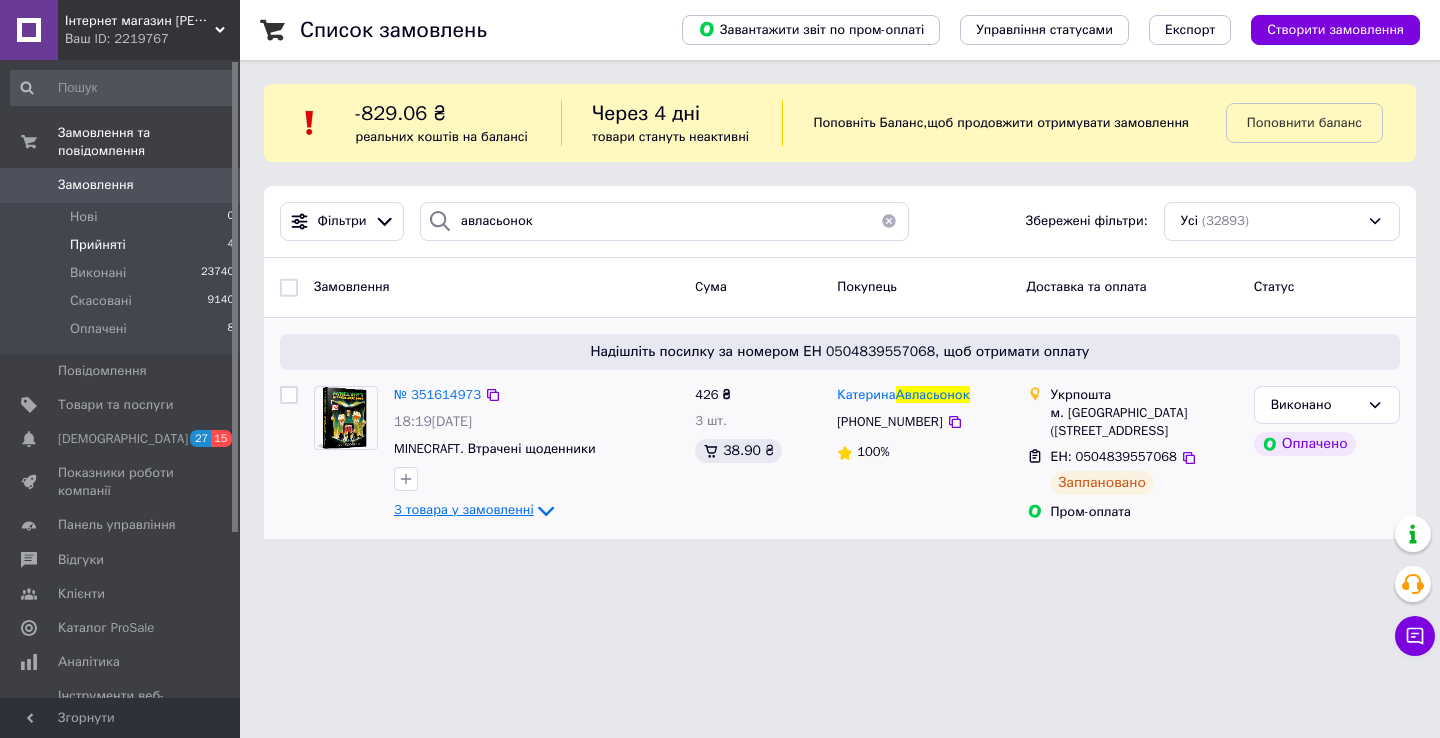 click on "3 товара у замовленні" at bounding box center (464, 510) 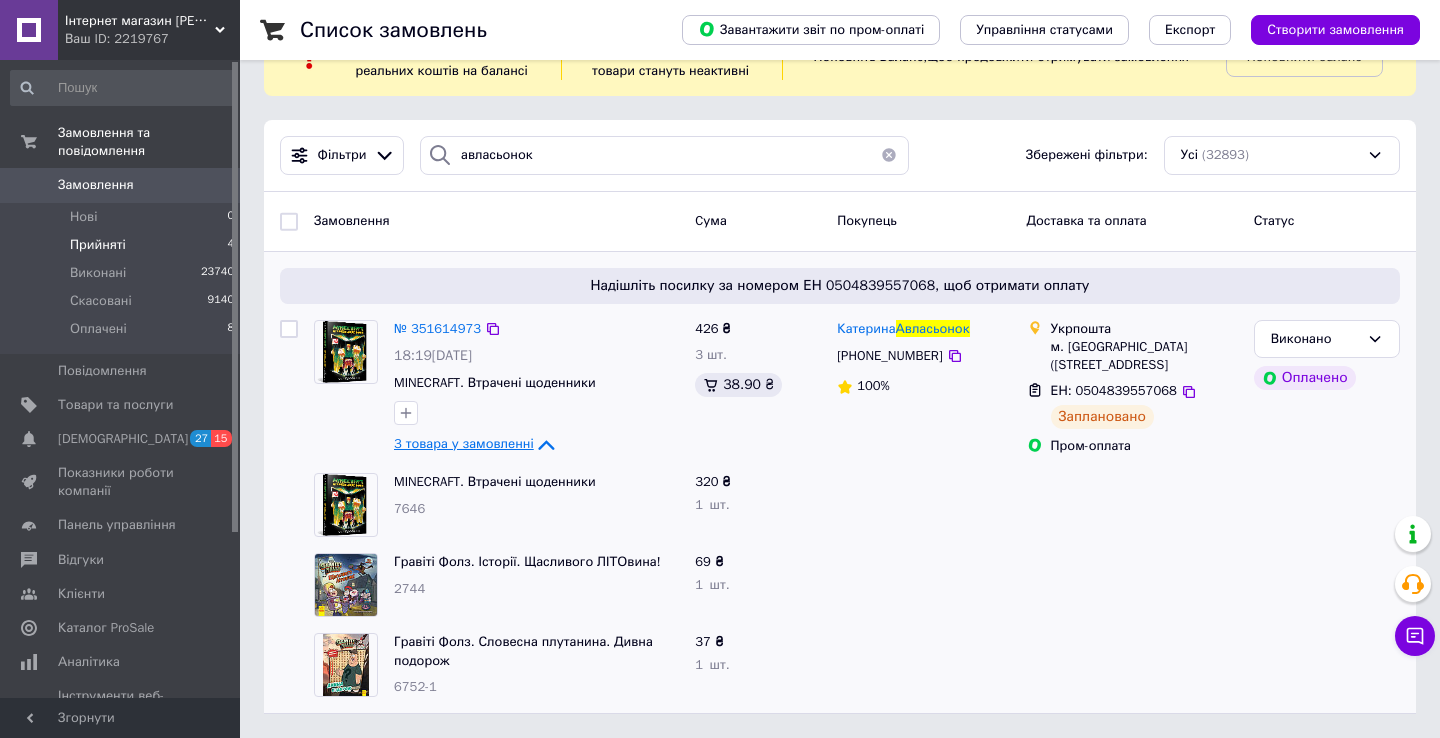 scroll, scrollTop: 119, scrollLeft: 0, axis: vertical 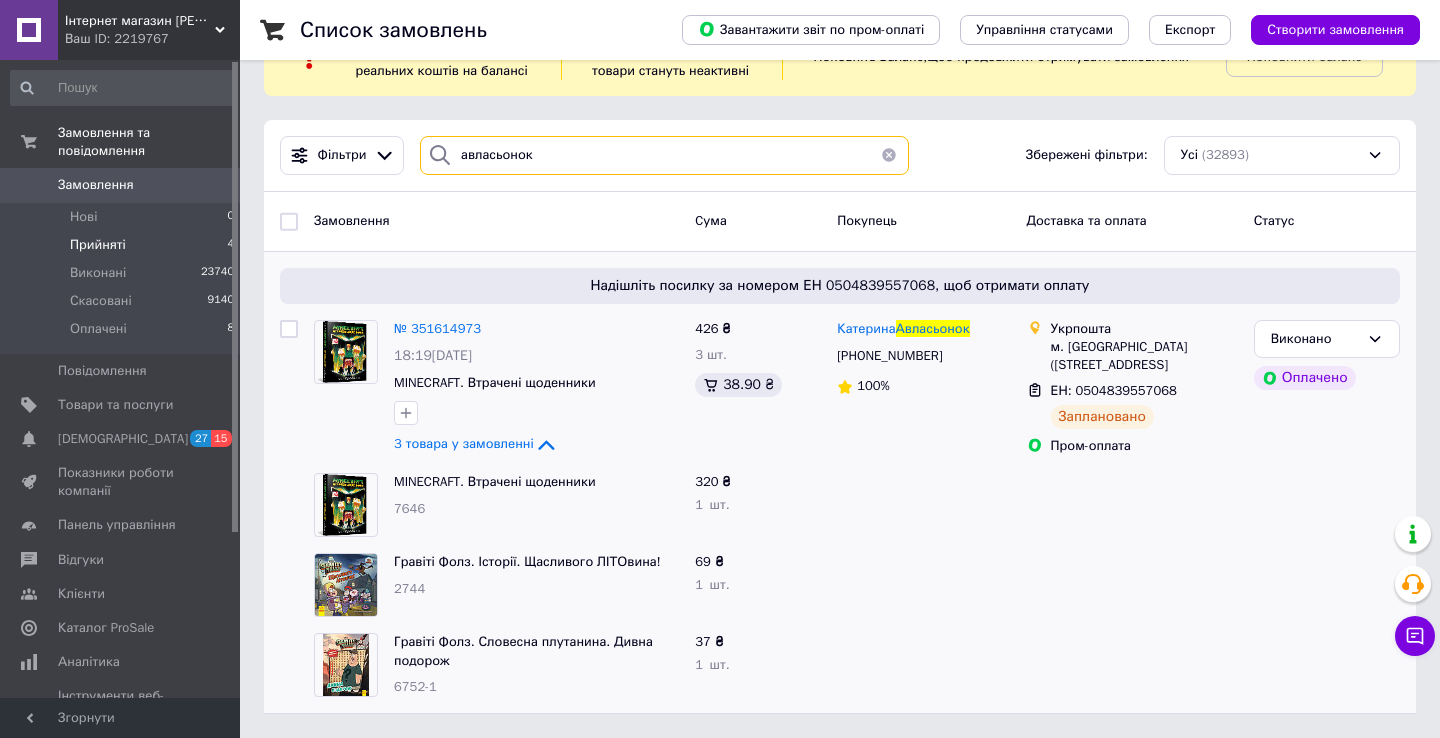 click on "авласьонок" at bounding box center (664, 155) 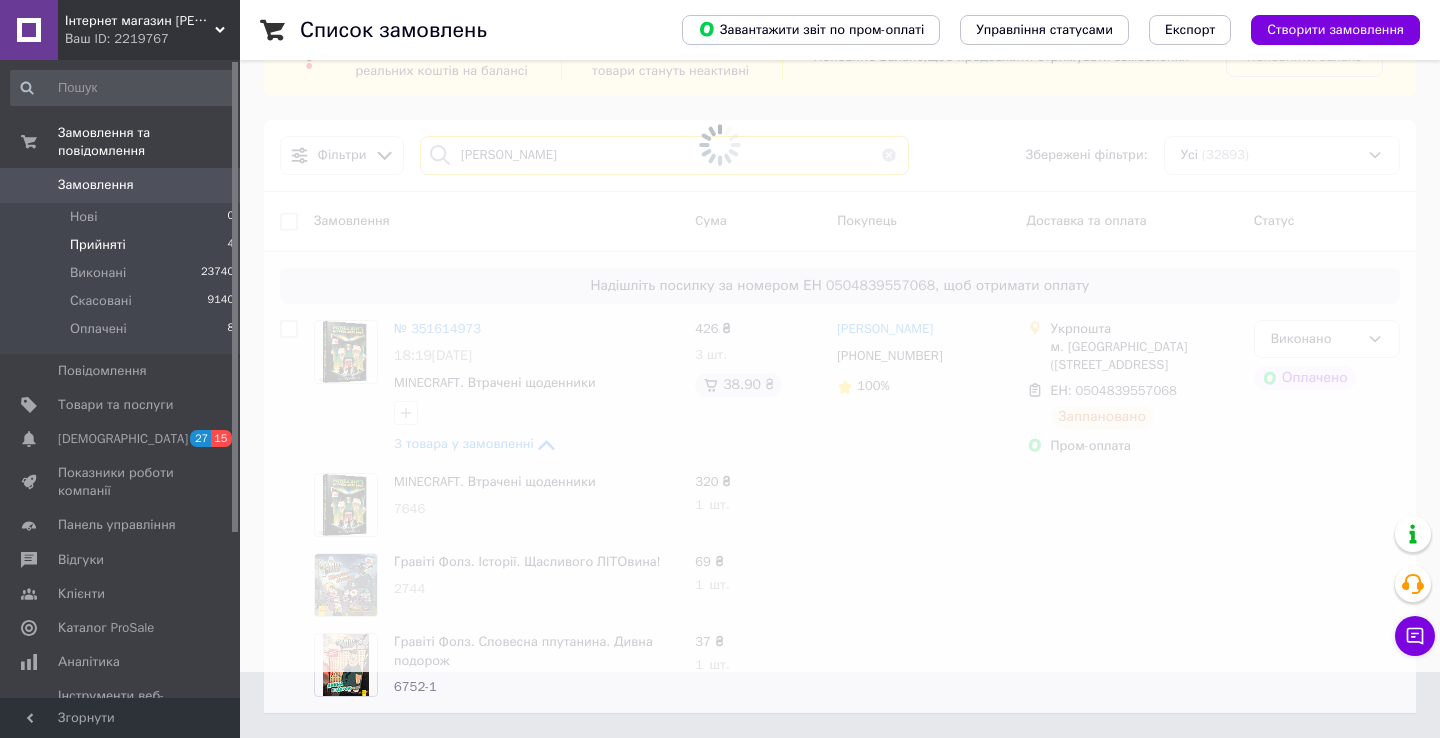 scroll, scrollTop: 0, scrollLeft: 0, axis: both 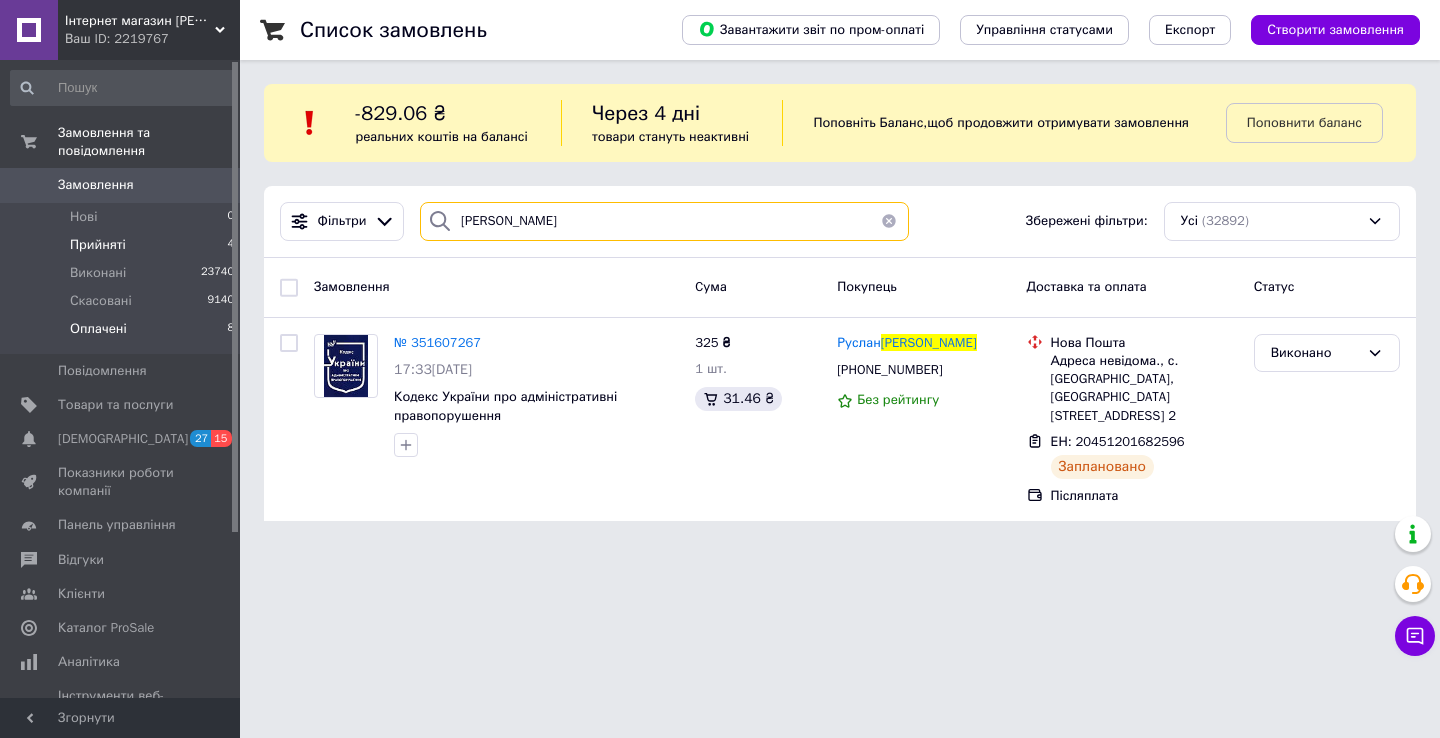 type on "веремеенко" 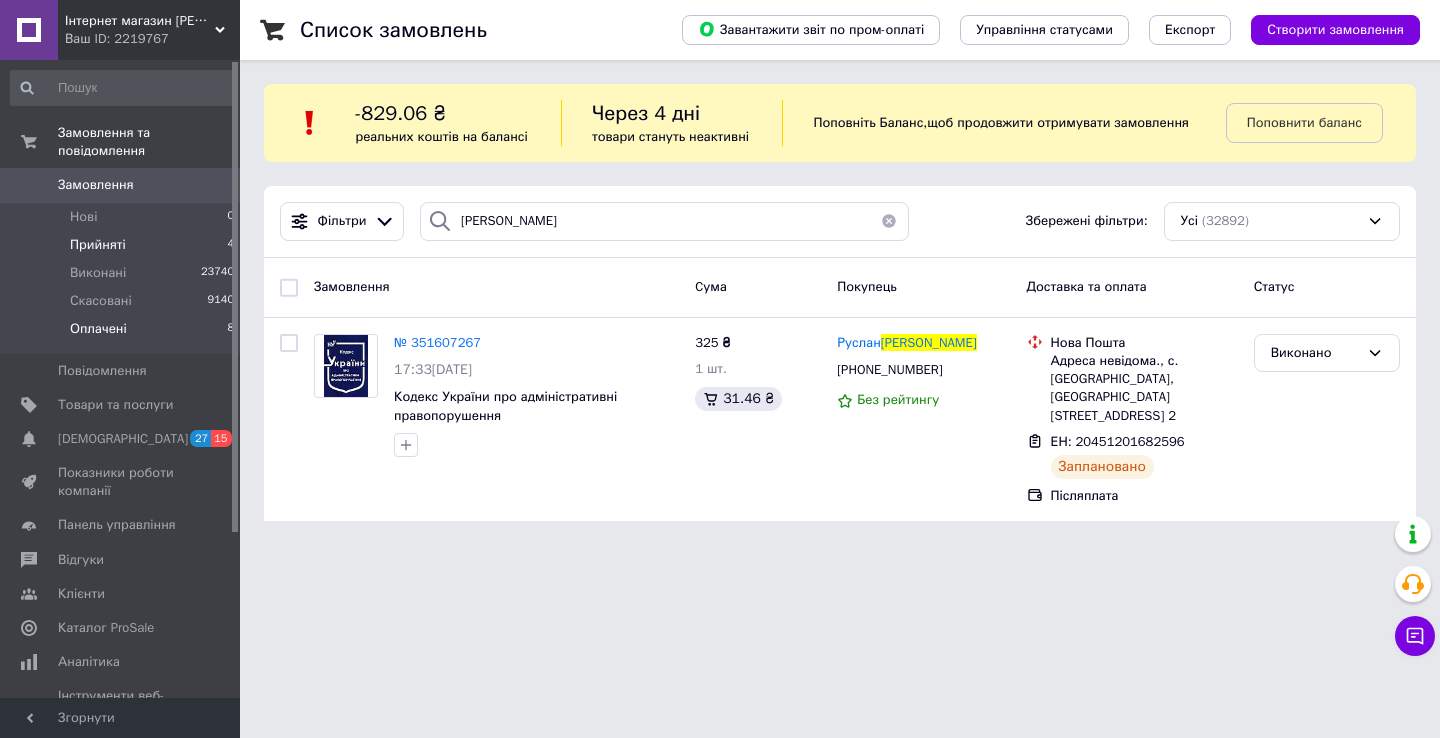 click on "Оплачені" at bounding box center (98, 329) 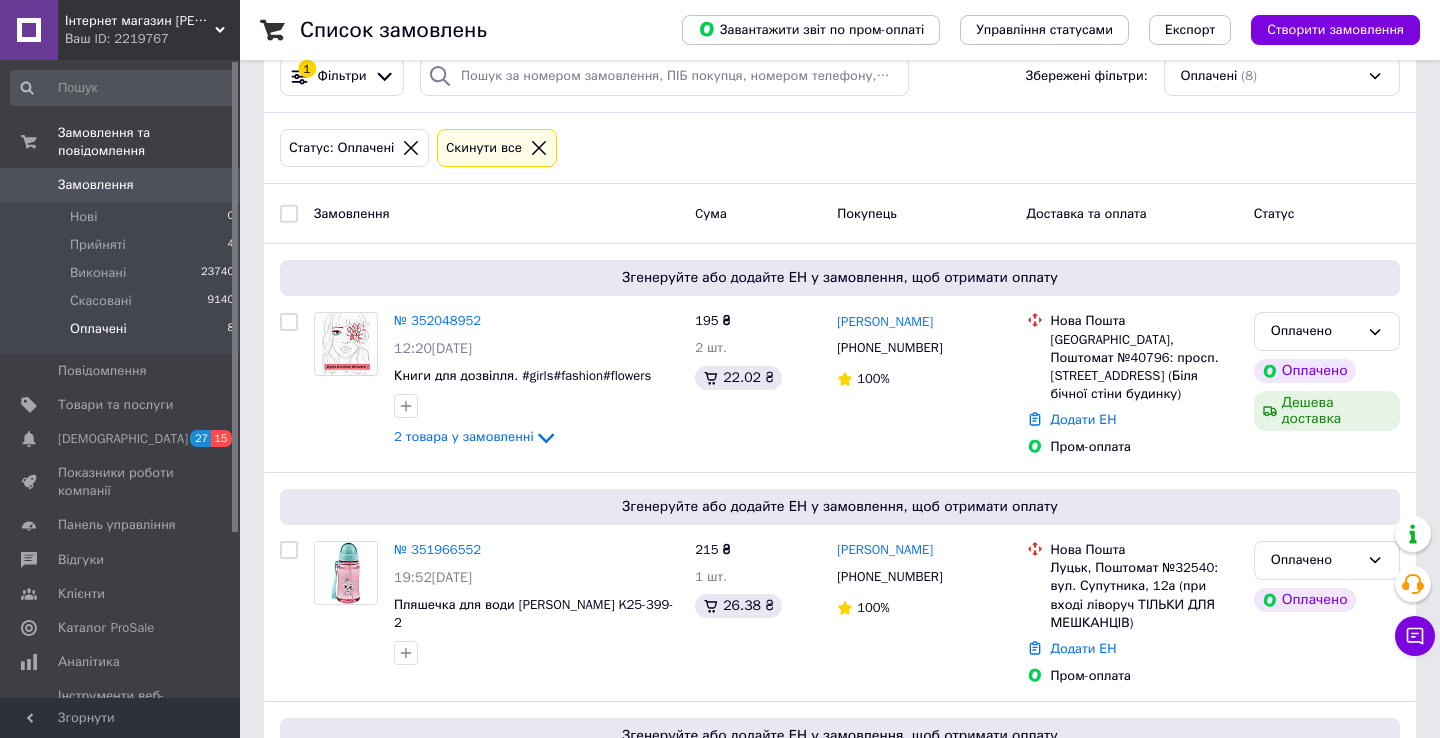 scroll, scrollTop: 239, scrollLeft: 0, axis: vertical 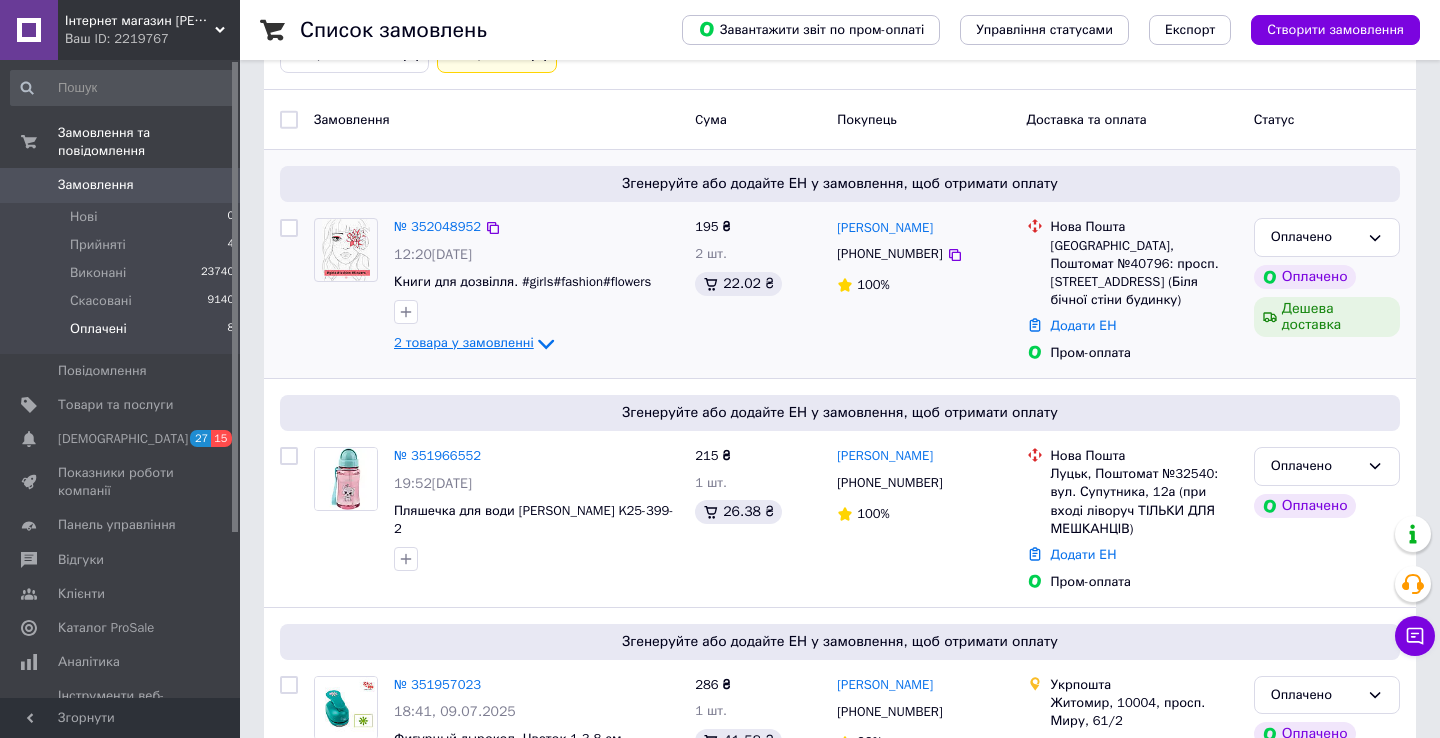 click on "2 товара у замовленні" at bounding box center [464, 342] 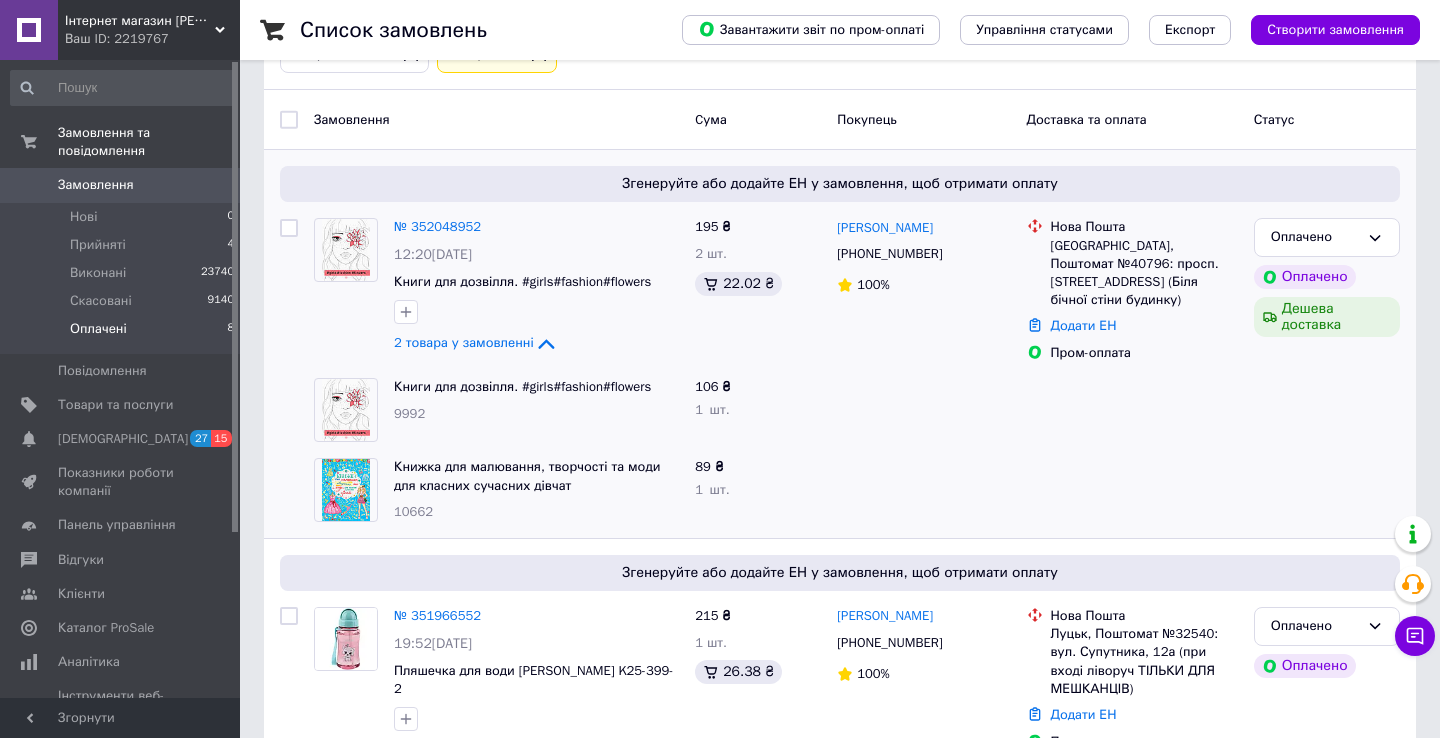 click on "Оплачені 8" at bounding box center [123, 334] 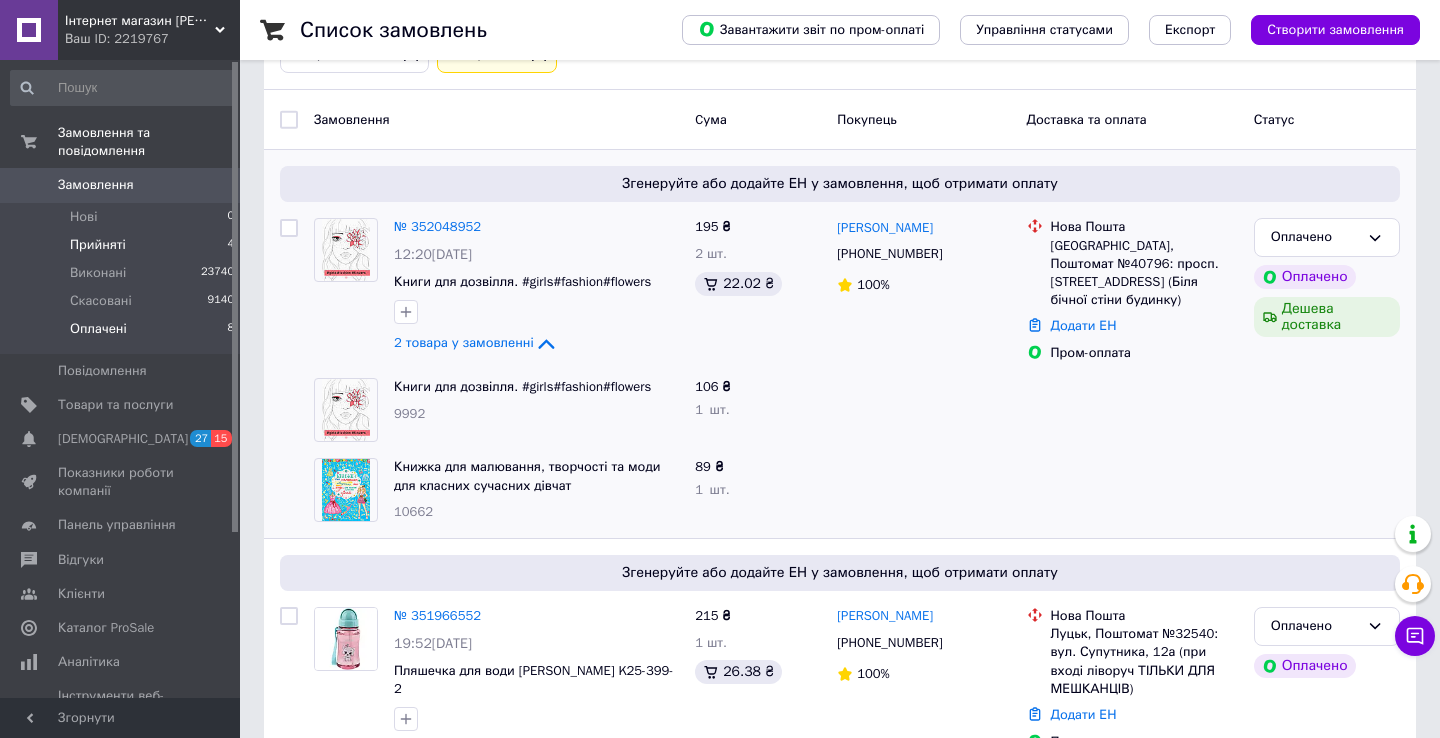 click on "Прийняті" at bounding box center (98, 245) 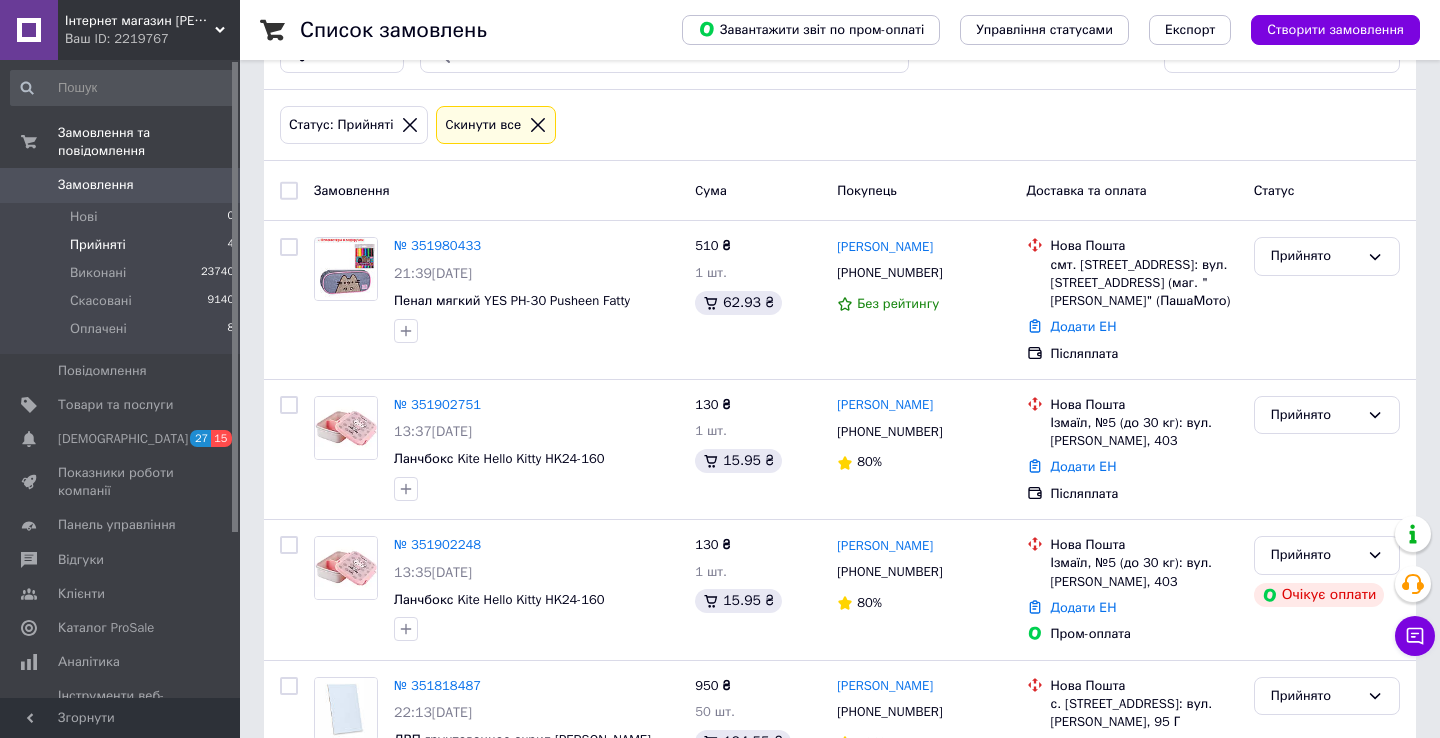 scroll, scrollTop: 0, scrollLeft: 0, axis: both 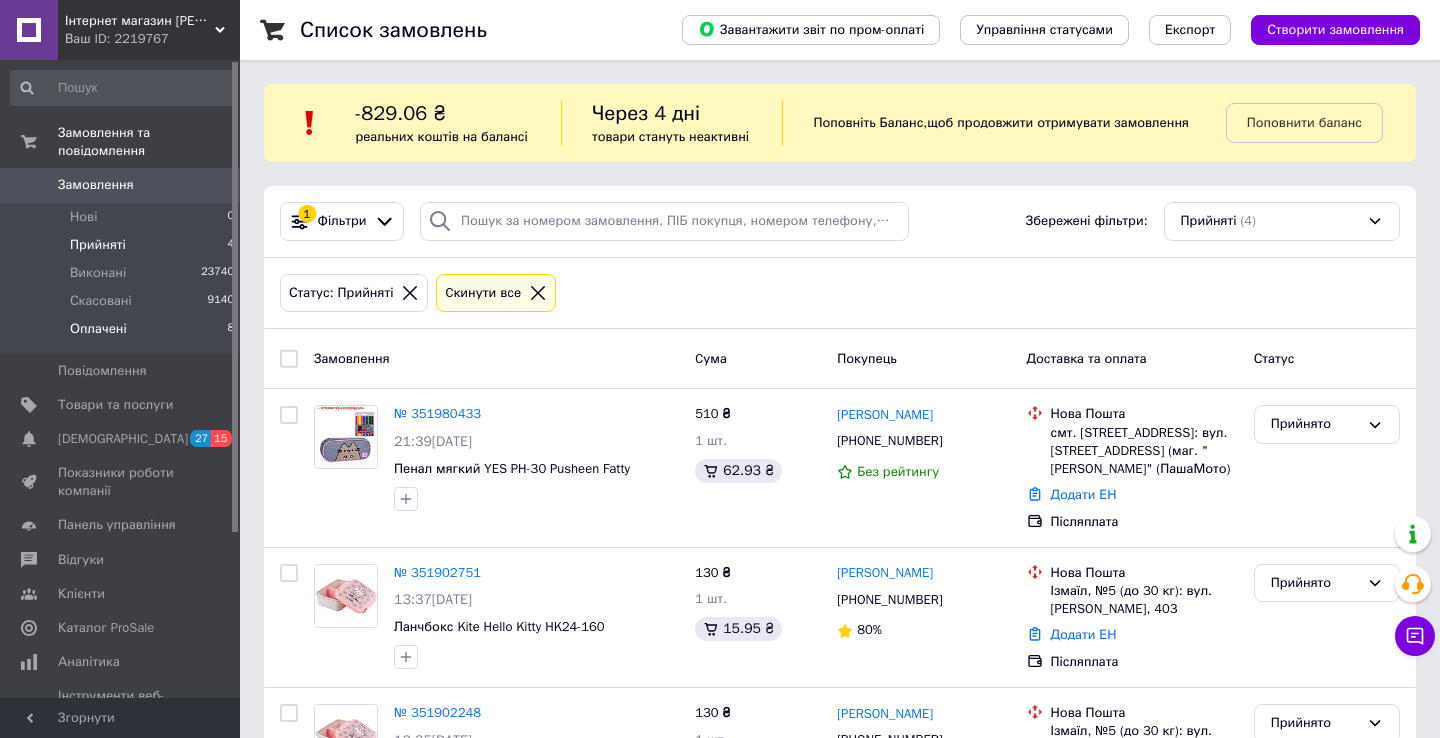 click on "Оплачені 8" at bounding box center [123, 334] 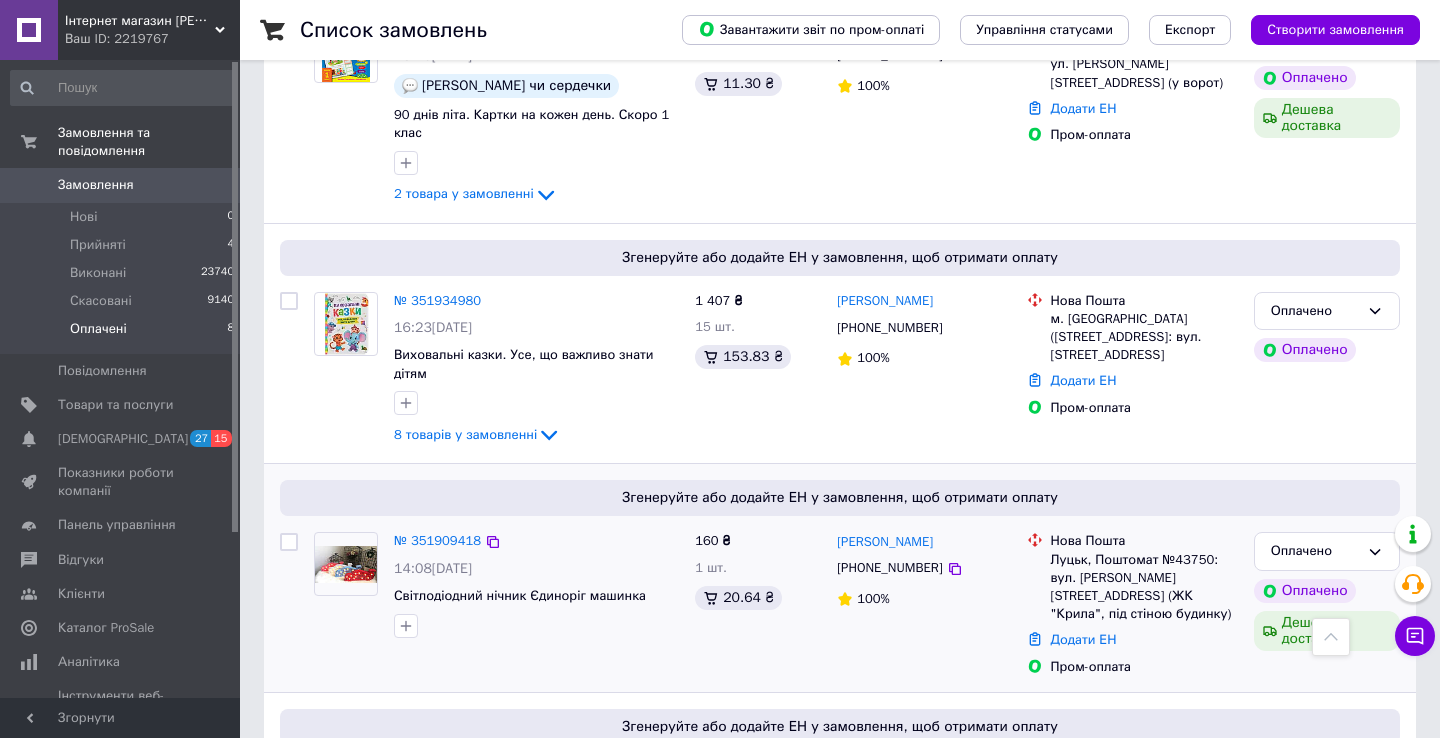 scroll, scrollTop: 1470, scrollLeft: 0, axis: vertical 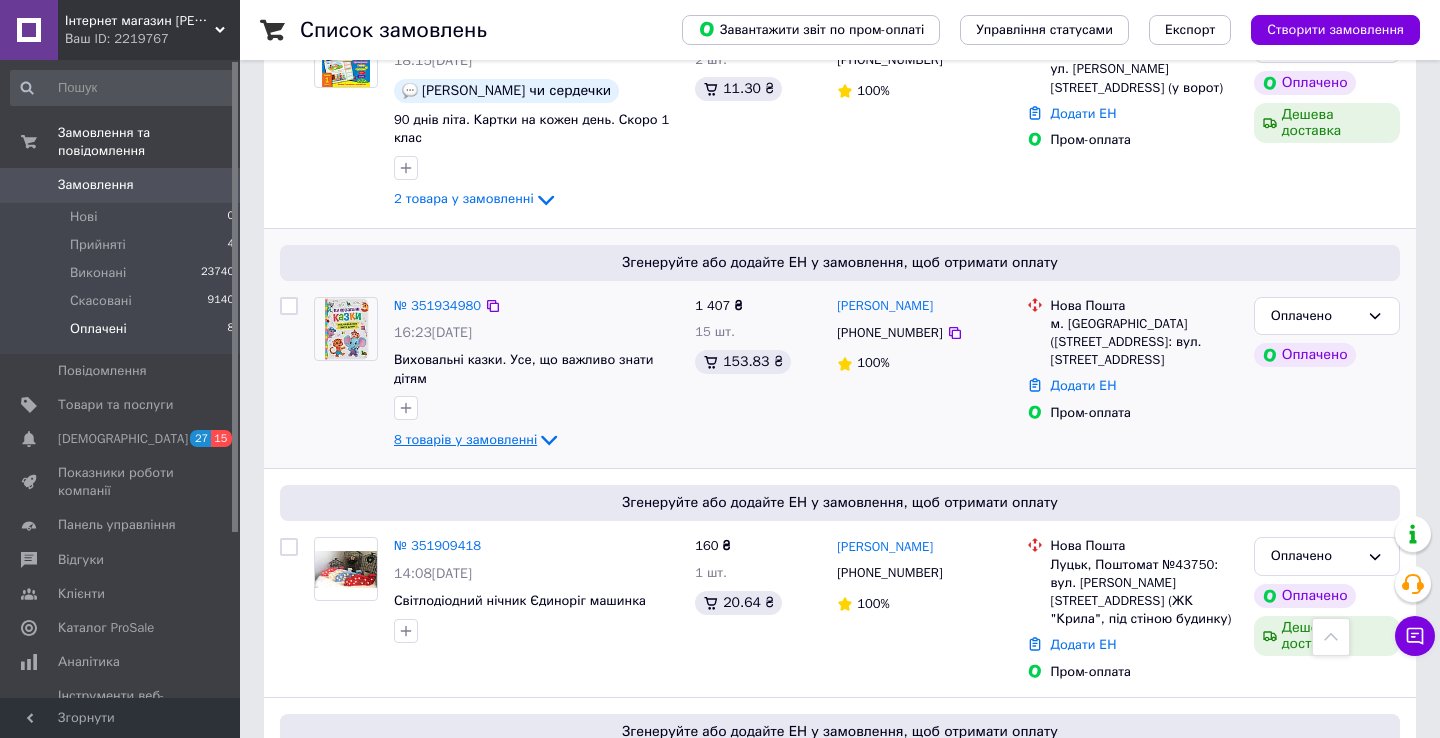 click on "8 товарів у замовленні" at bounding box center [465, 439] 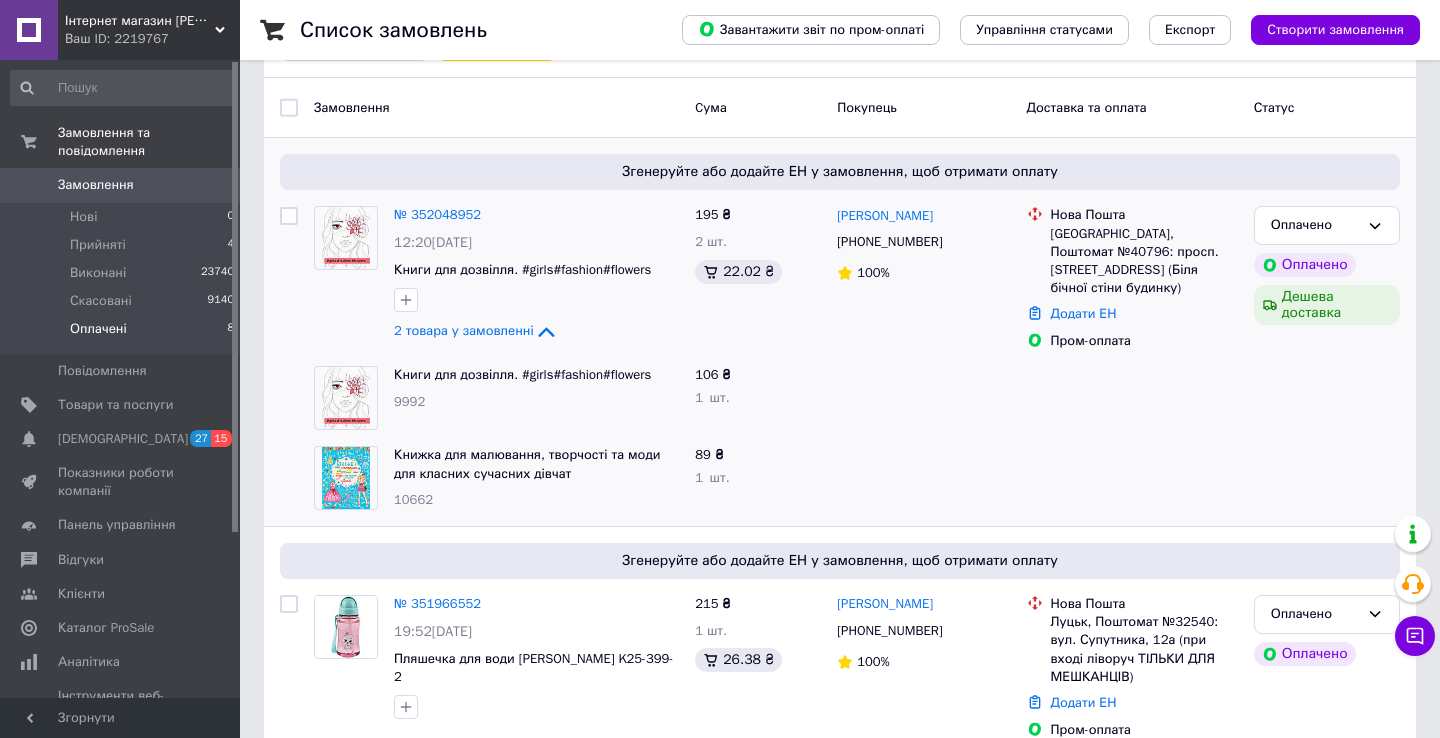 scroll, scrollTop: 249, scrollLeft: 0, axis: vertical 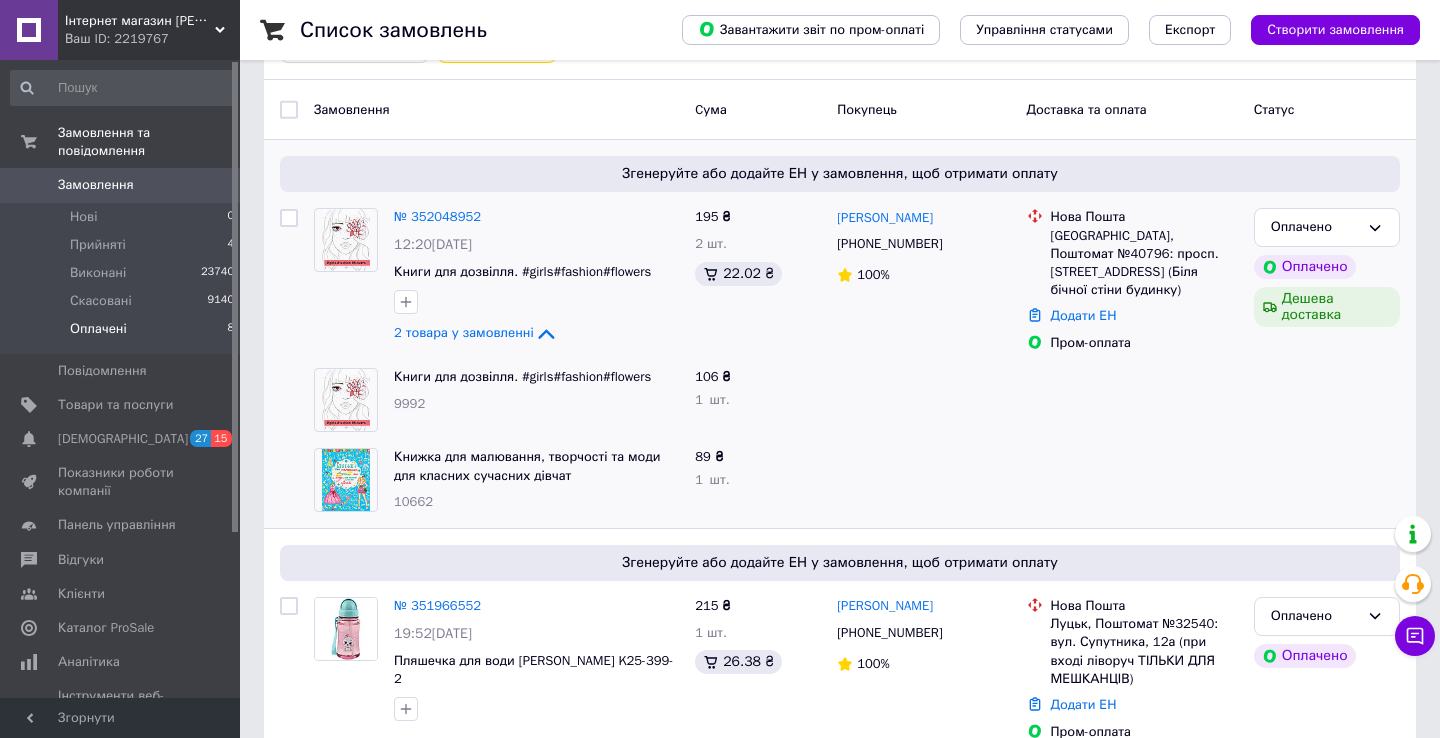 click on "Замовлення" at bounding box center [121, 185] 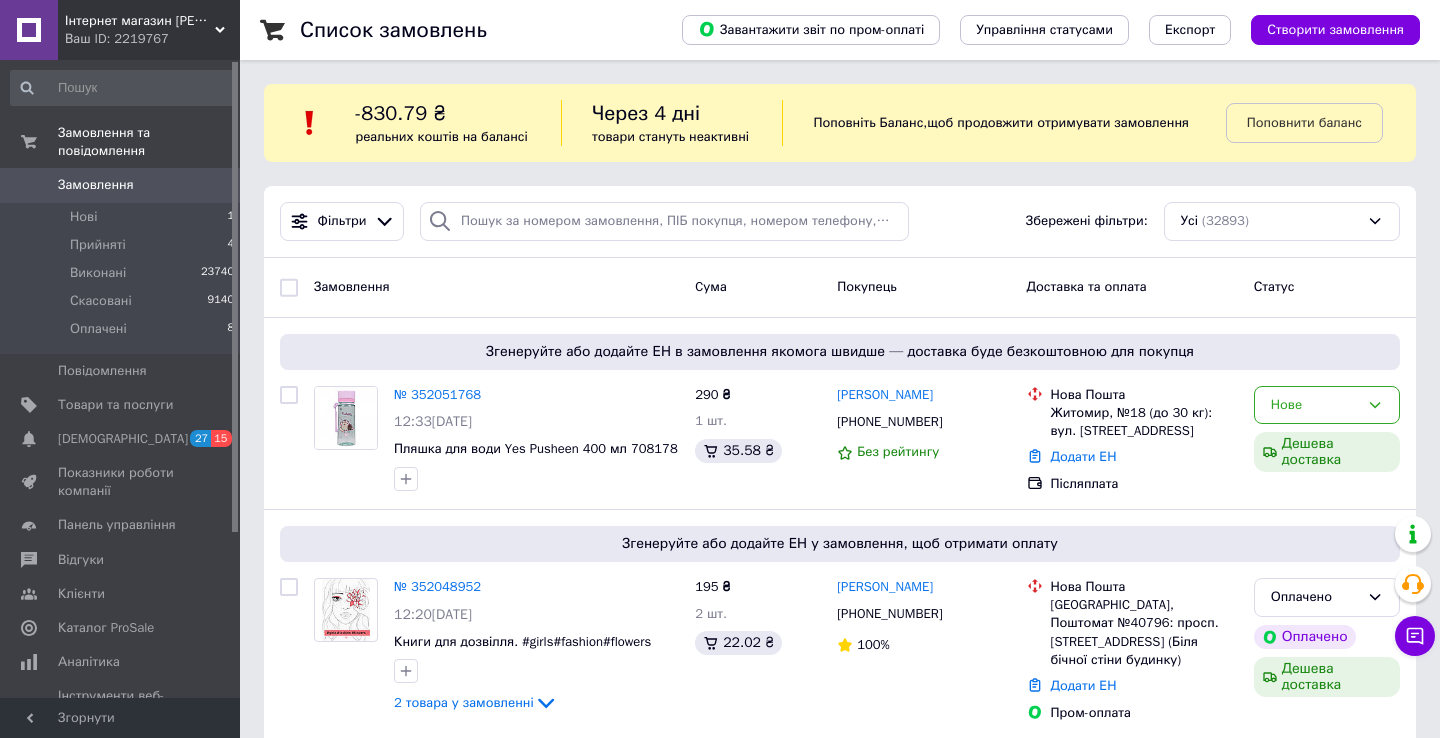 click on "Замовлення" at bounding box center [121, 185] 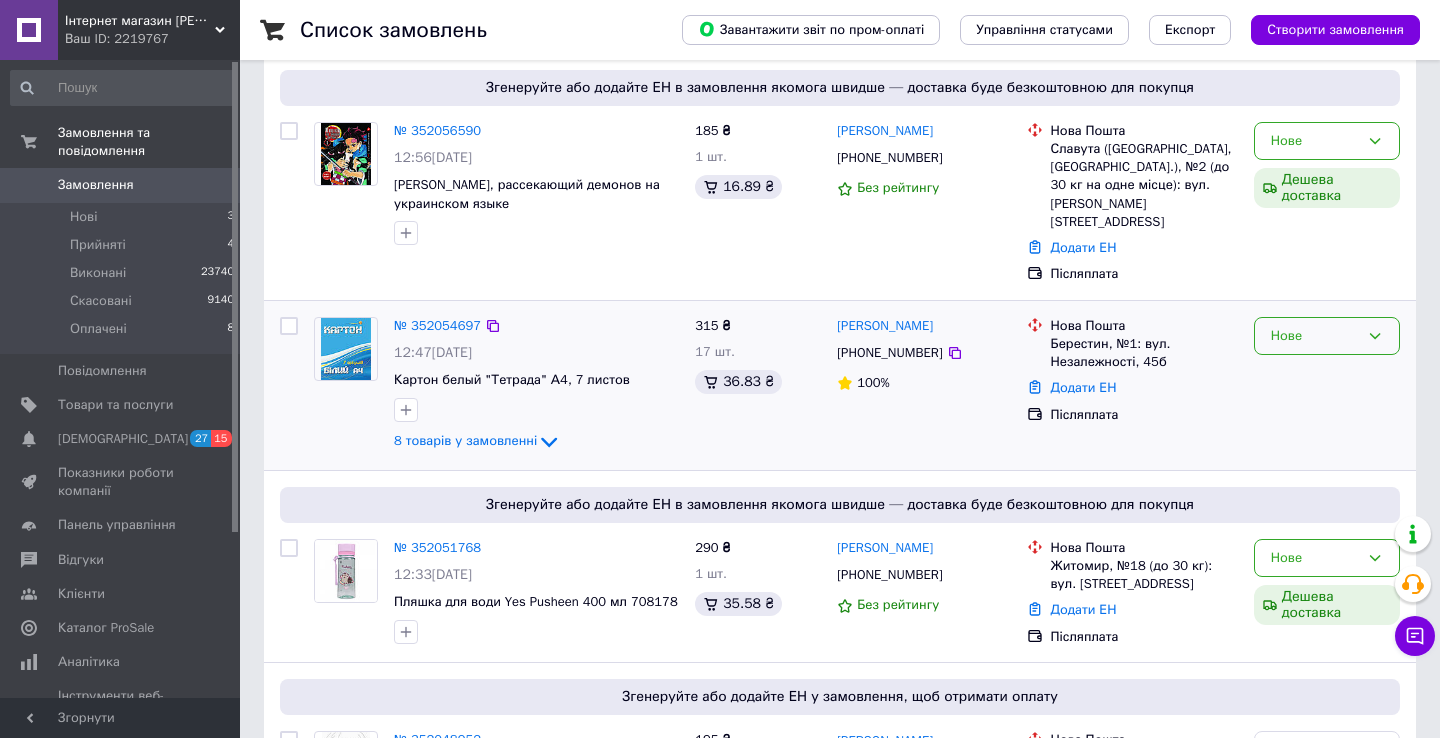 scroll, scrollTop: 438, scrollLeft: 0, axis: vertical 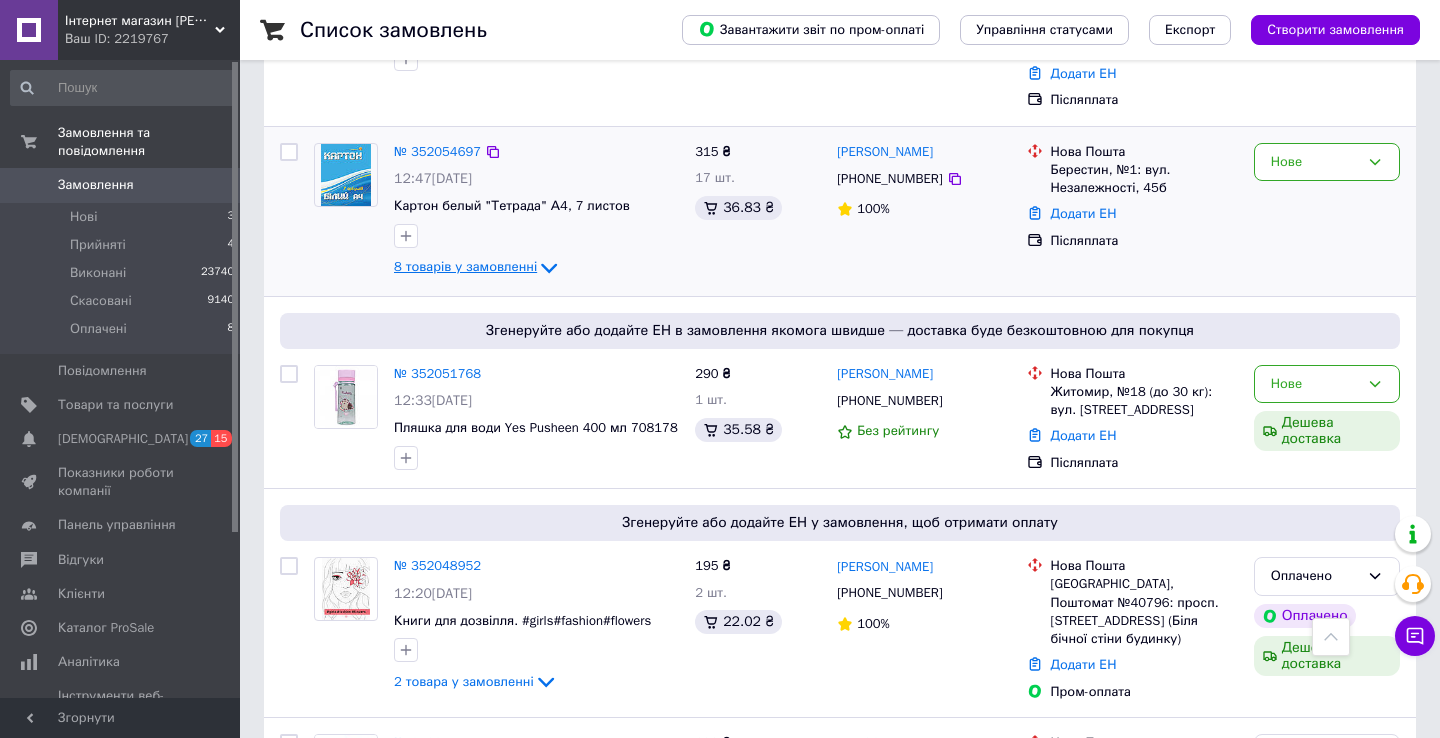 click on "8 товарів у замовленні" at bounding box center (465, 267) 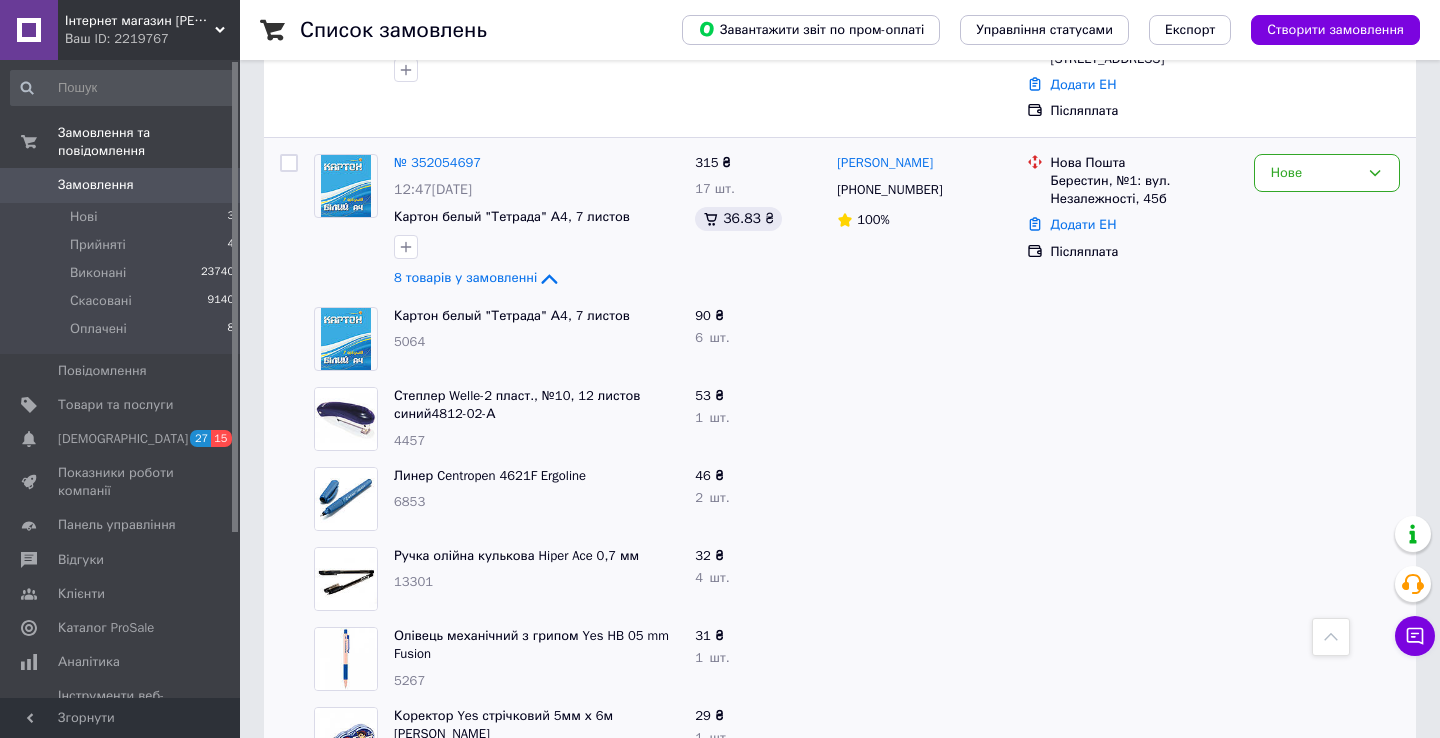 scroll, scrollTop: 318, scrollLeft: 0, axis: vertical 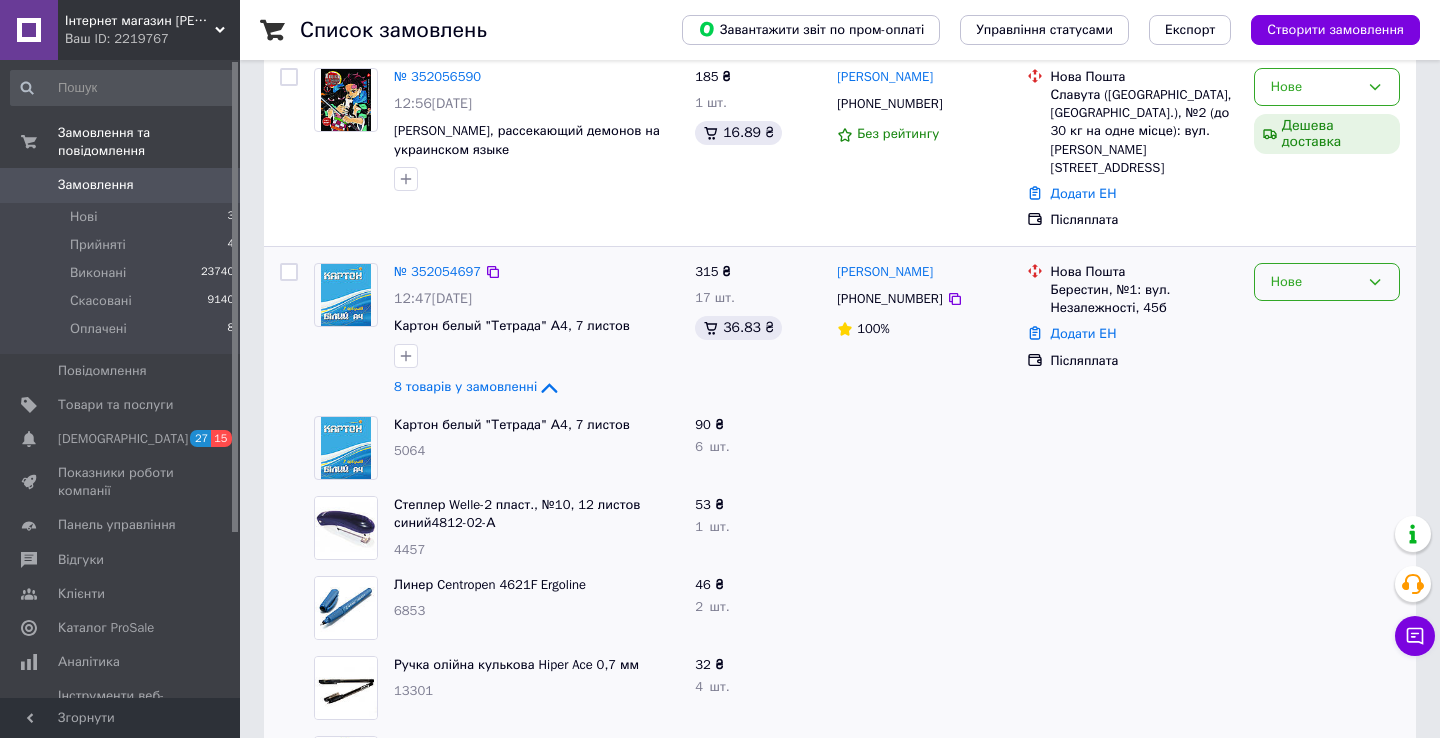 click on "Нове" at bounding box center [1315, 282] 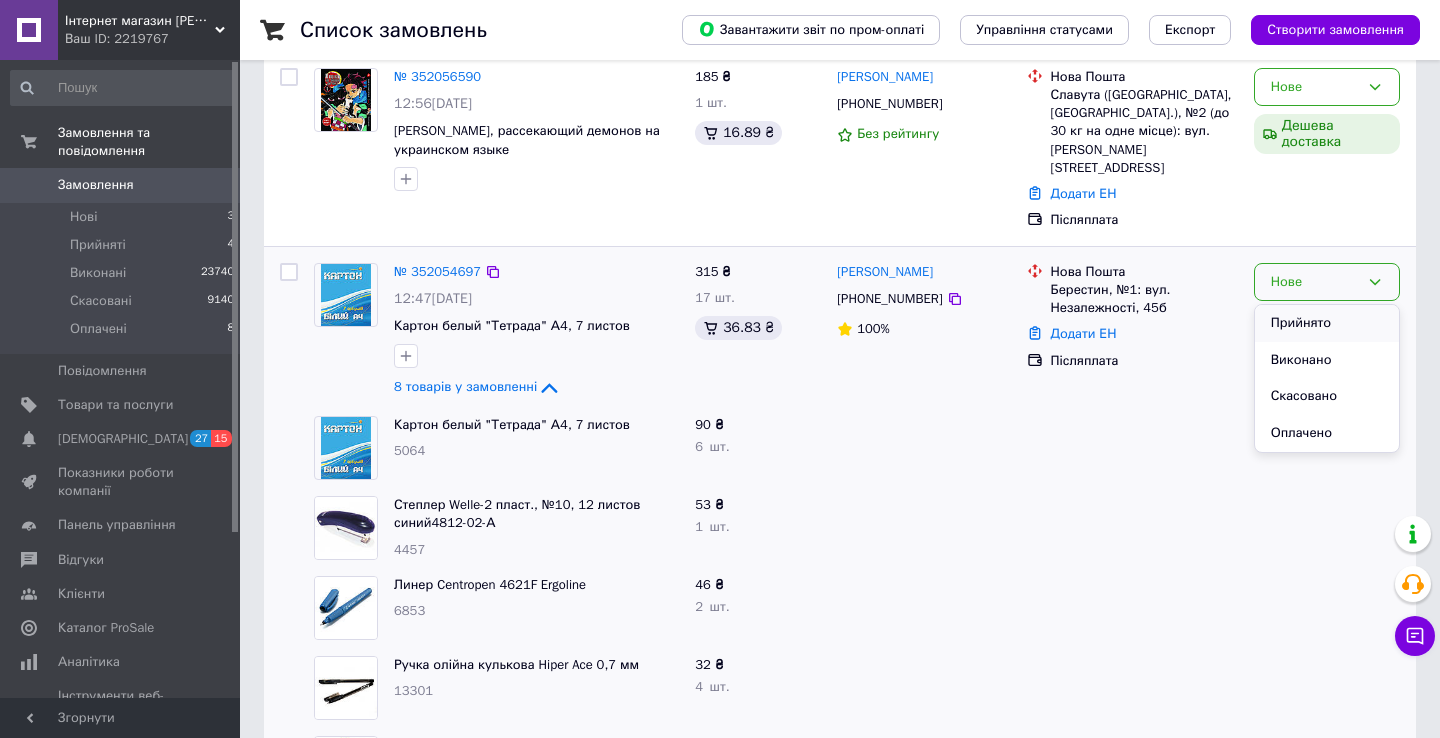 click on "Прийнято" at bounding box center (1327, 323) 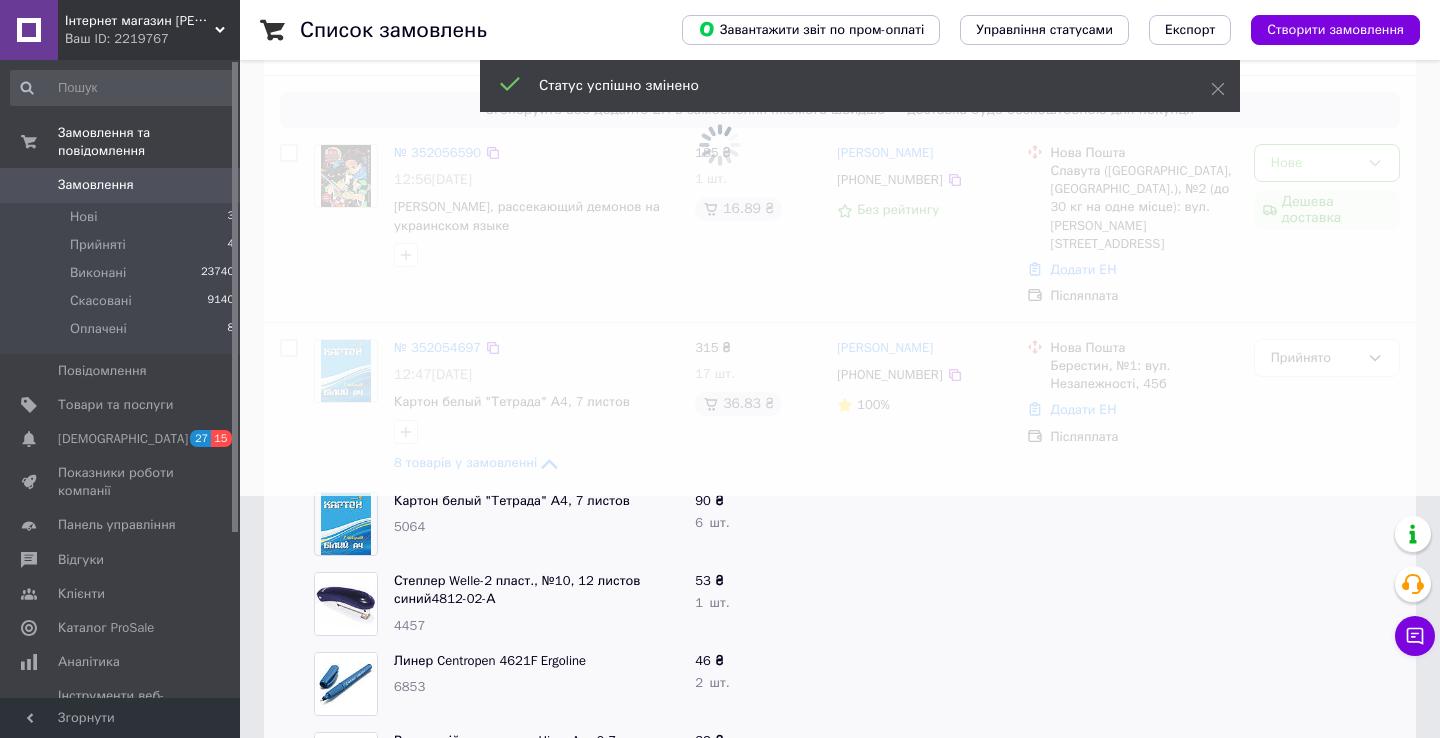 scroll, scrollTop: 240, scrollLeft: 0, axis: vertical 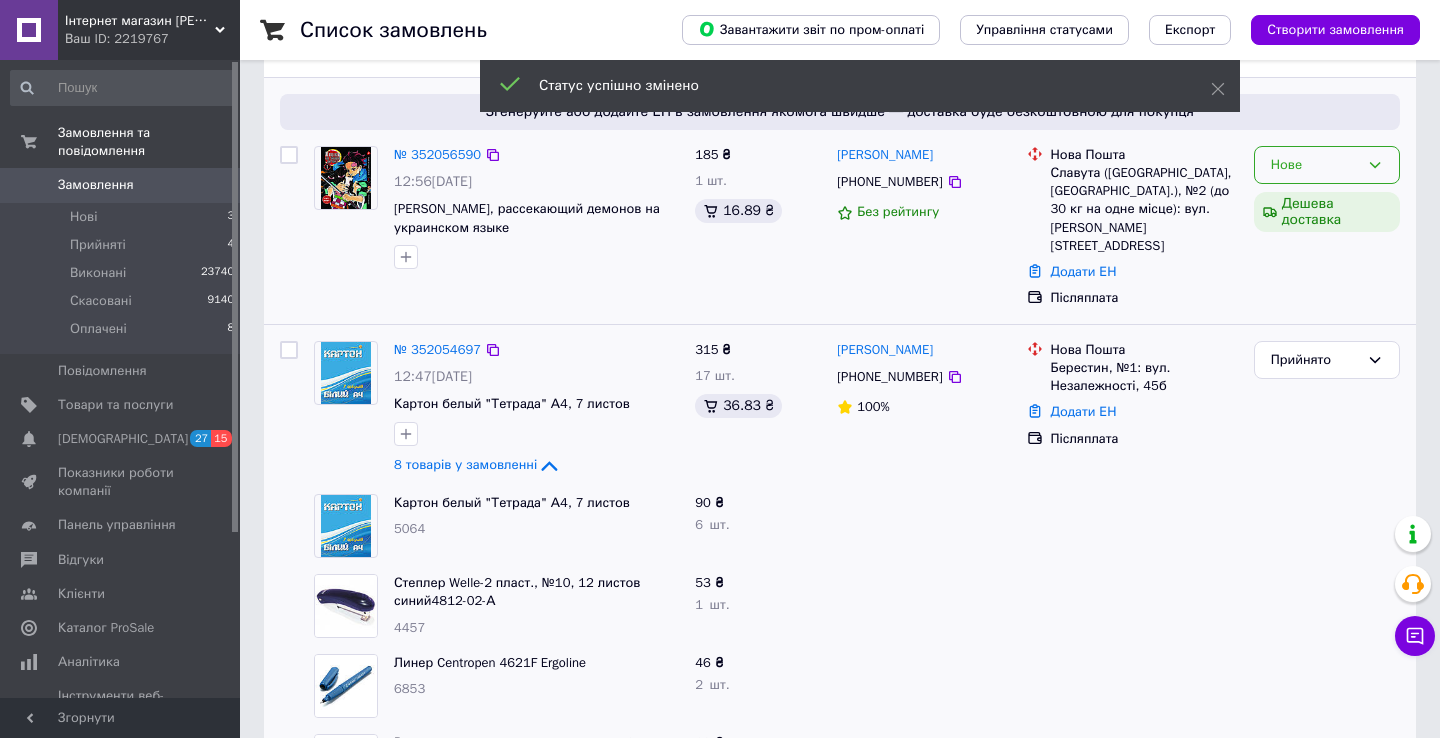 click on "Нове" at bounding box center [1315, 165] 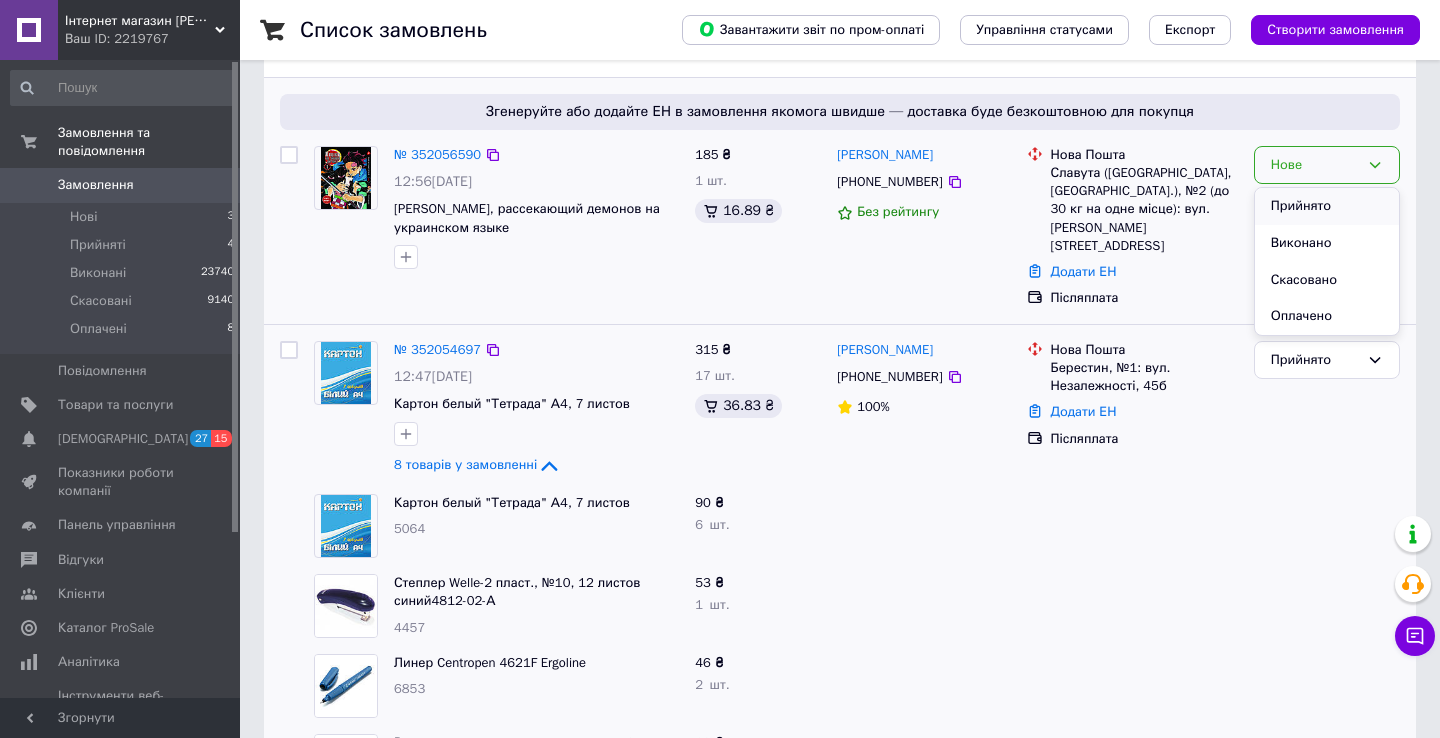 click on "Прийнято" at bounding box center [1327, 206] 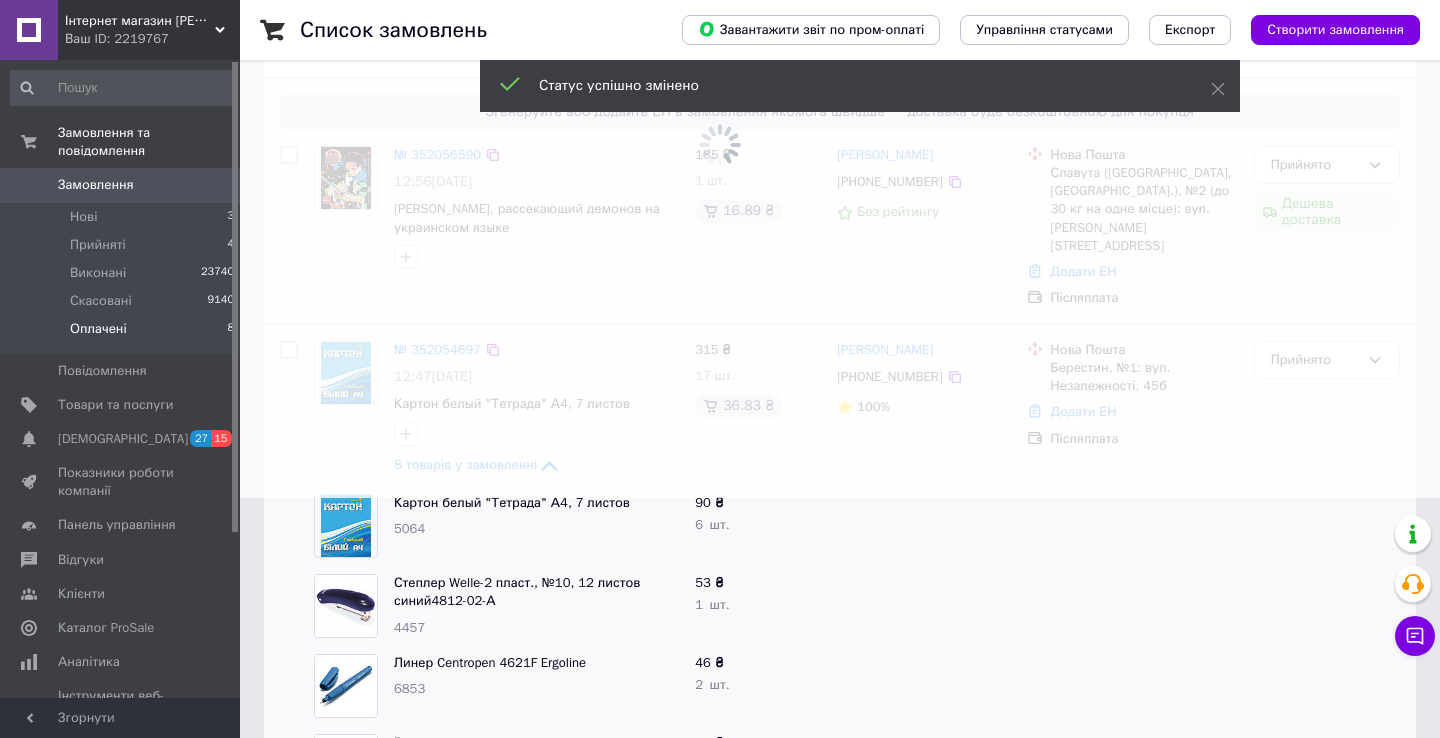 click on "Оплачені 8" at bounding box center [123, 334] 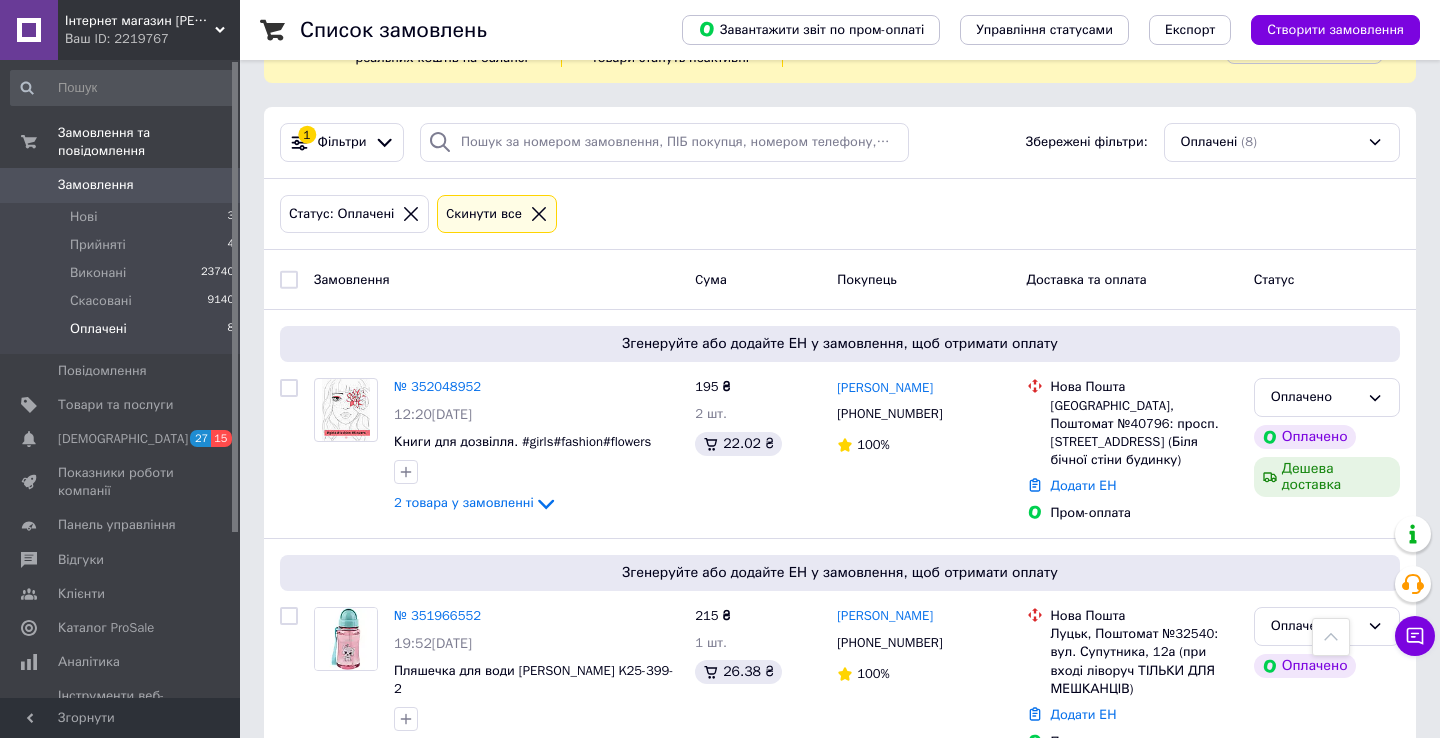 scroll, scrollTop: 0, scrollLeft: 0, axis: both 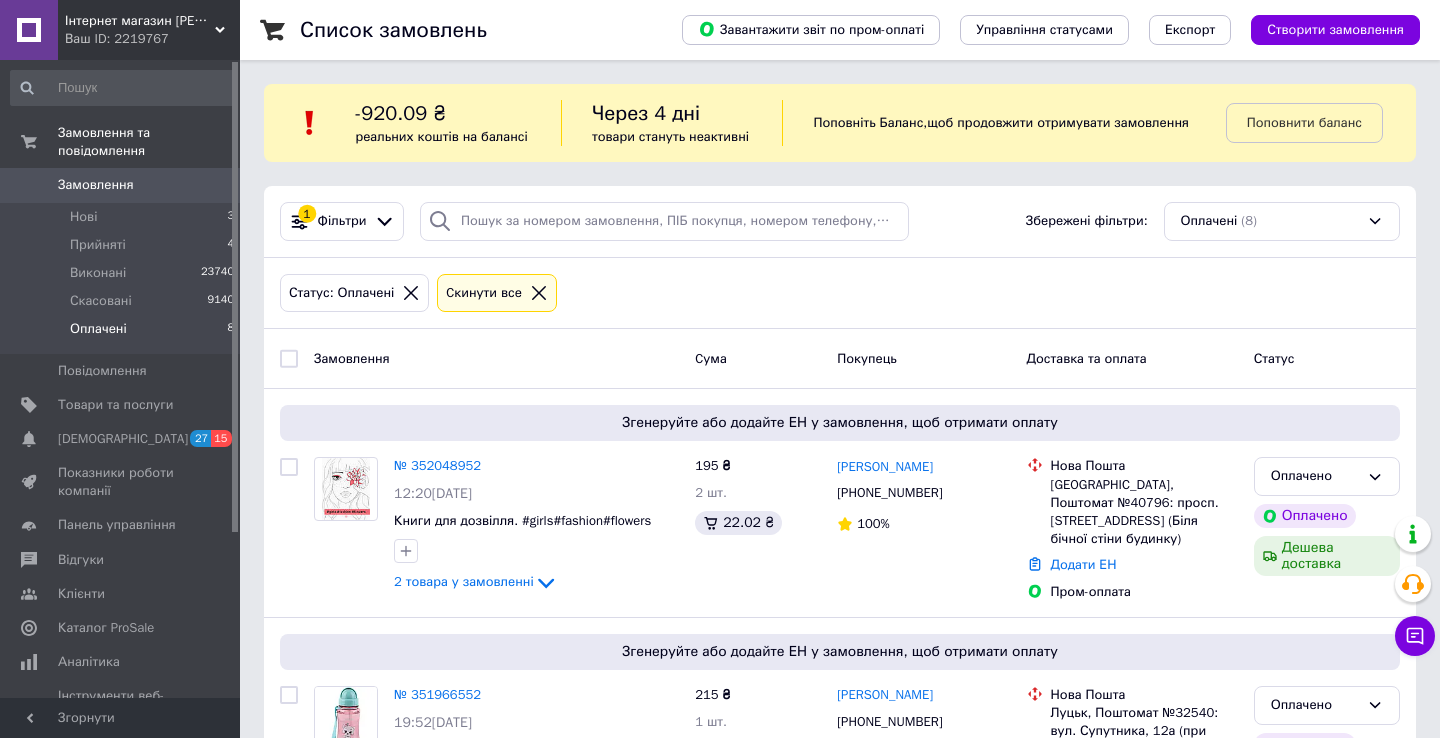 click on "Оплачені" at bounding box center [98, 329] 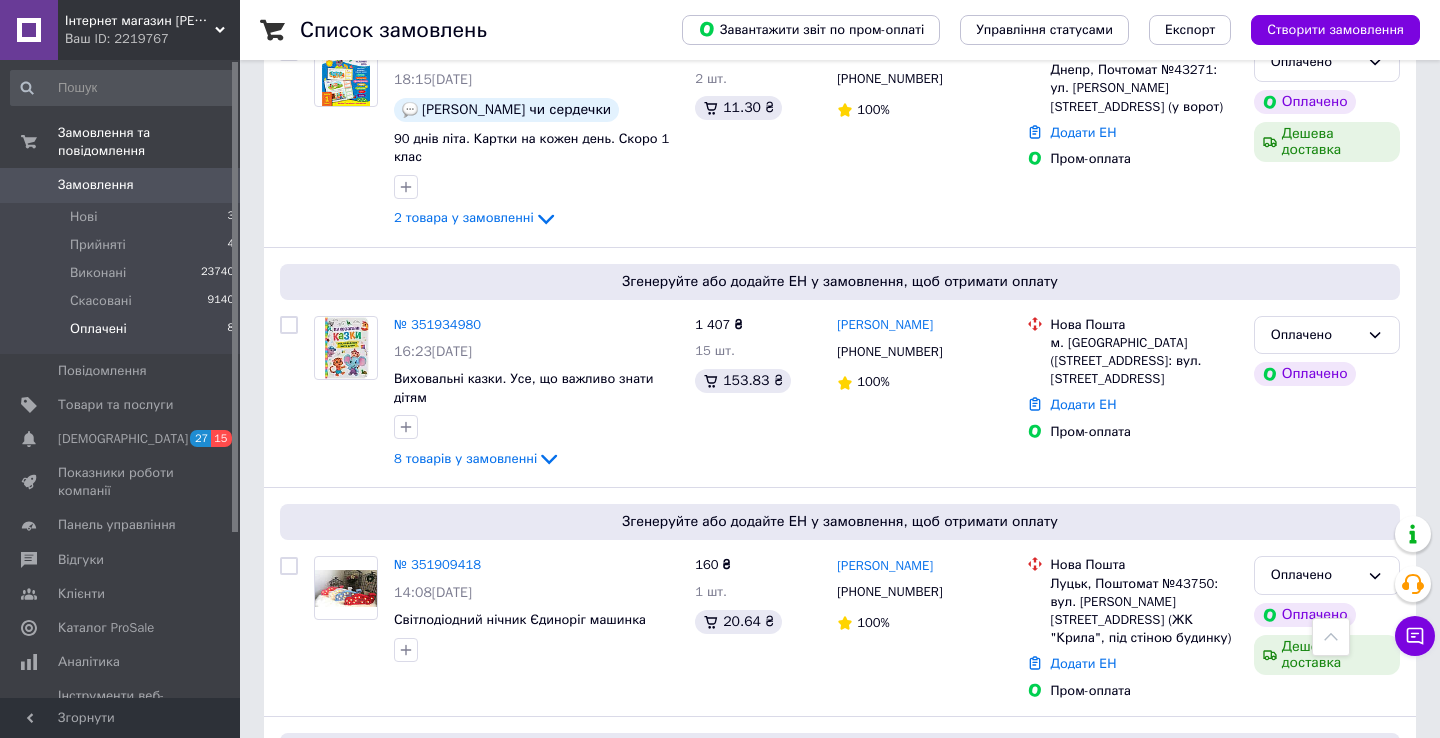 scroll, scrollTop: 1552, scrollLeft: 0, axis: vertical 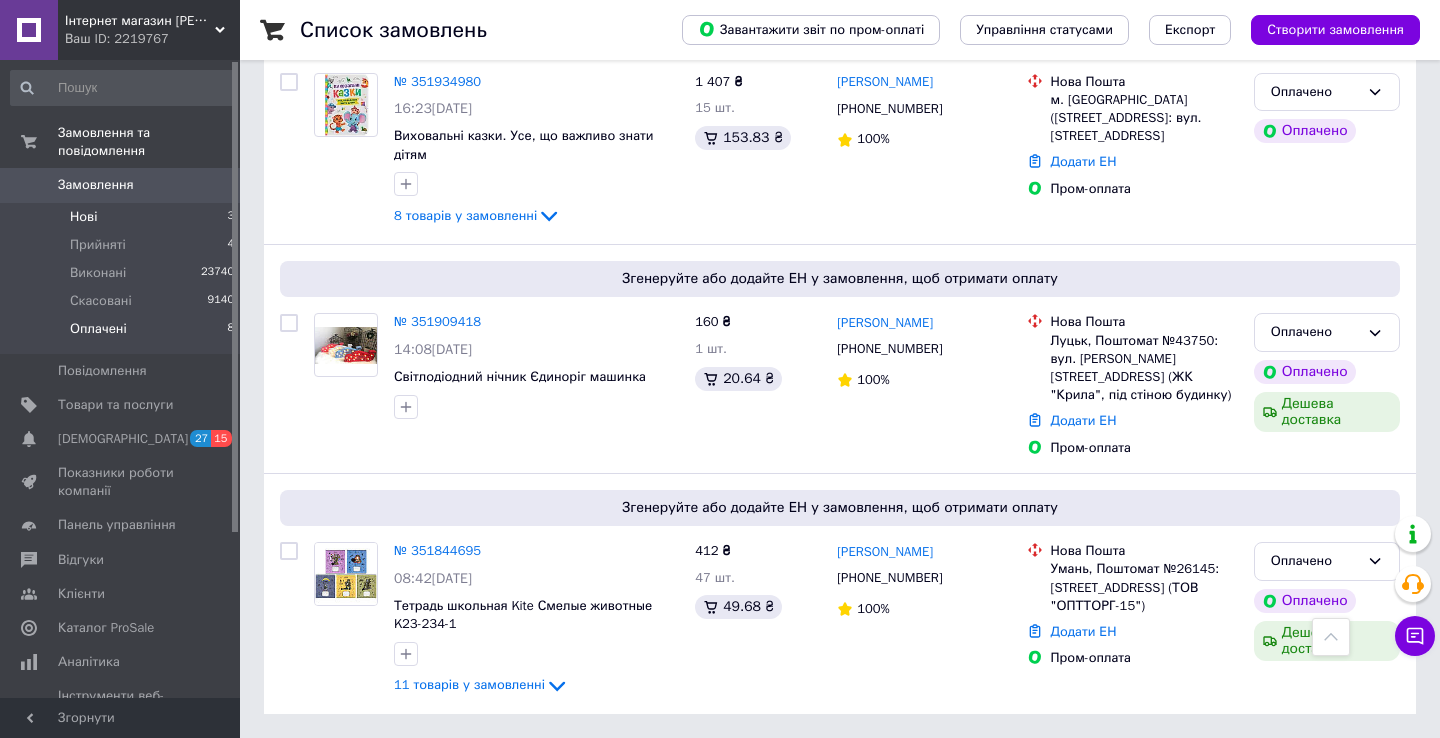 click on "Нові 3" at bounding box center (123, 217) 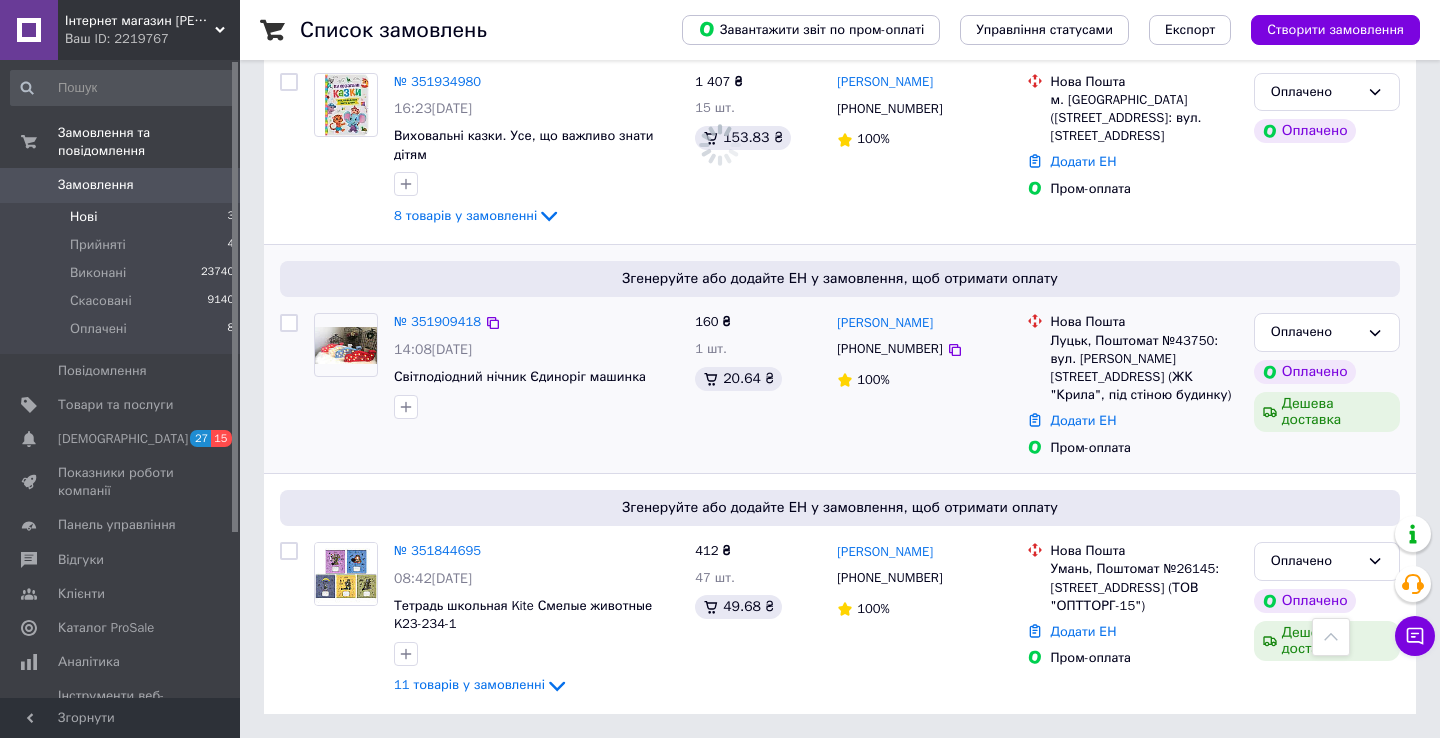 scroll, scrollTop: 0, scrollLeft: 0, axis: both 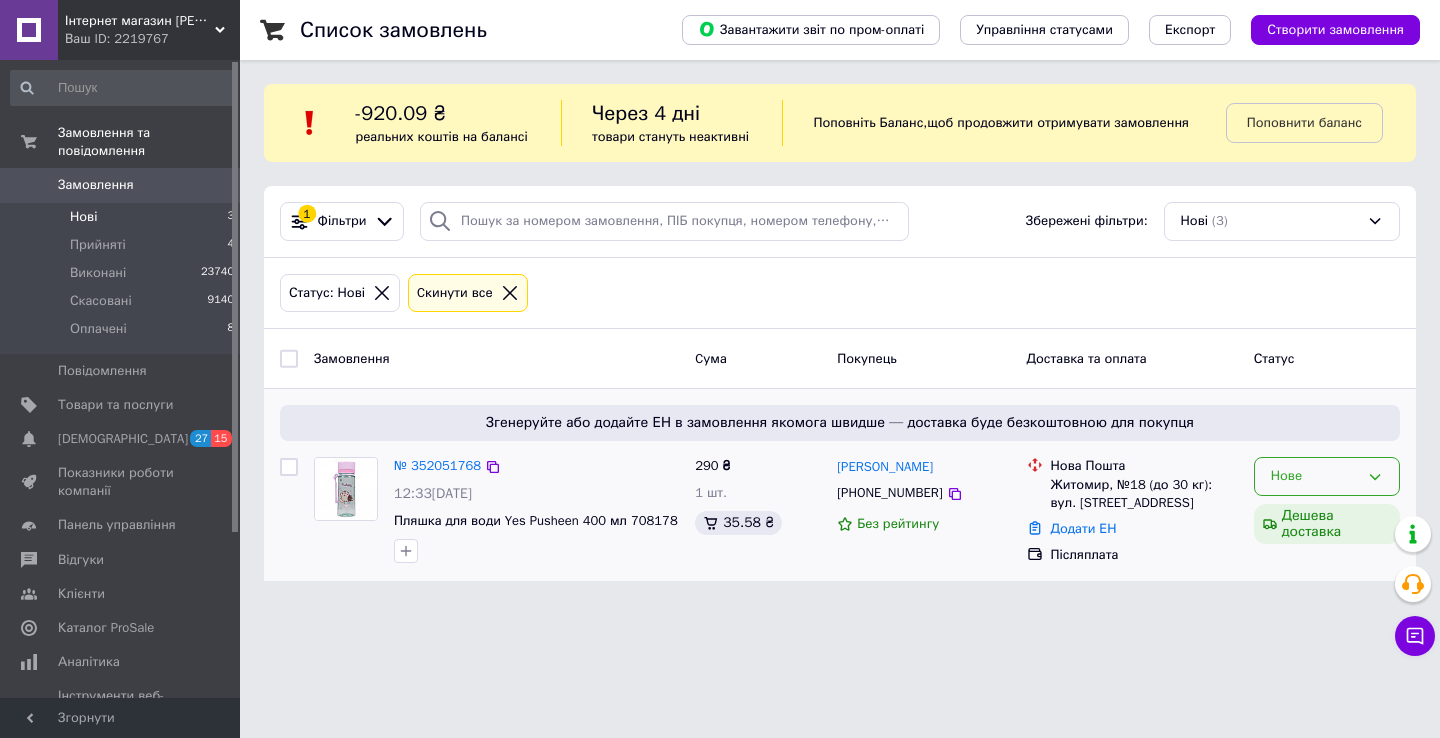 click on "Нове" at bounding box center [1315, 476] 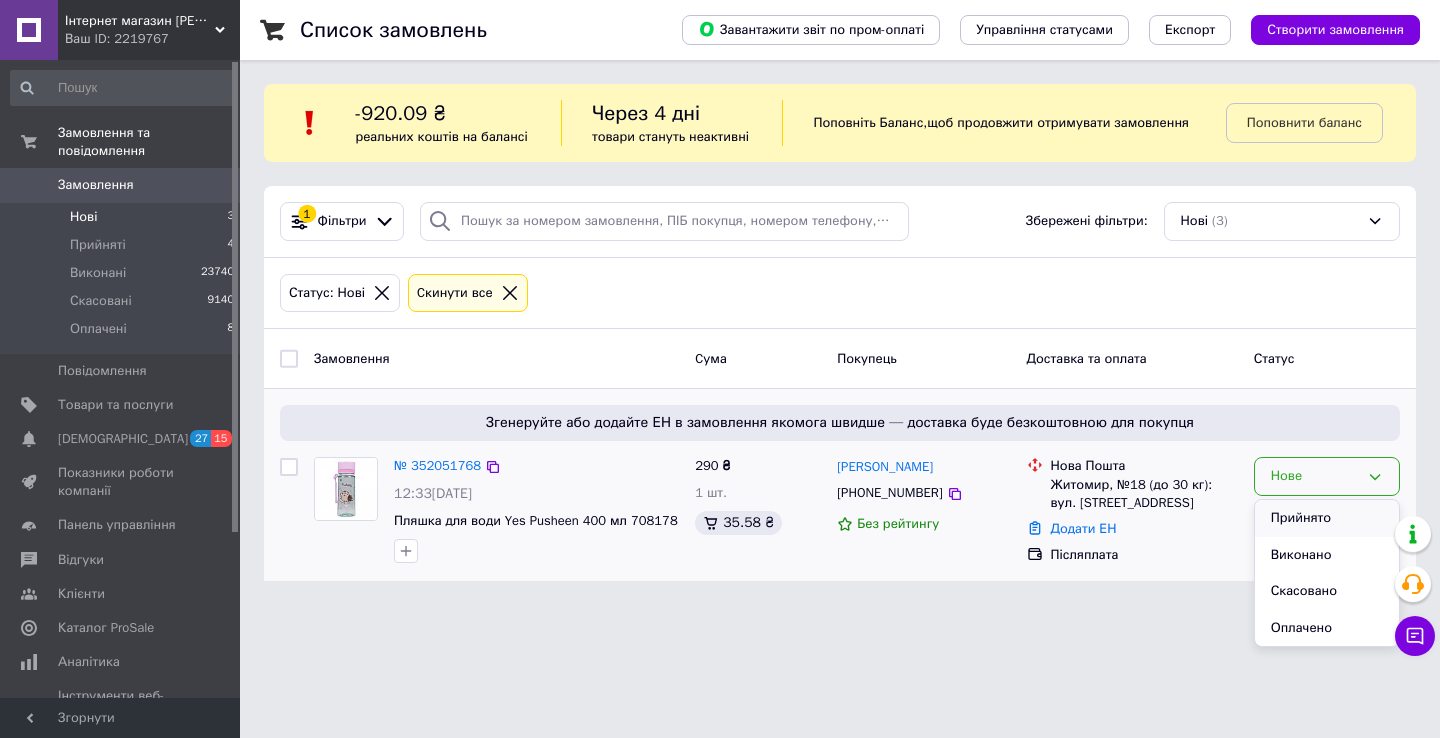click on "Прийнято" at bounding box center (1327, 518) 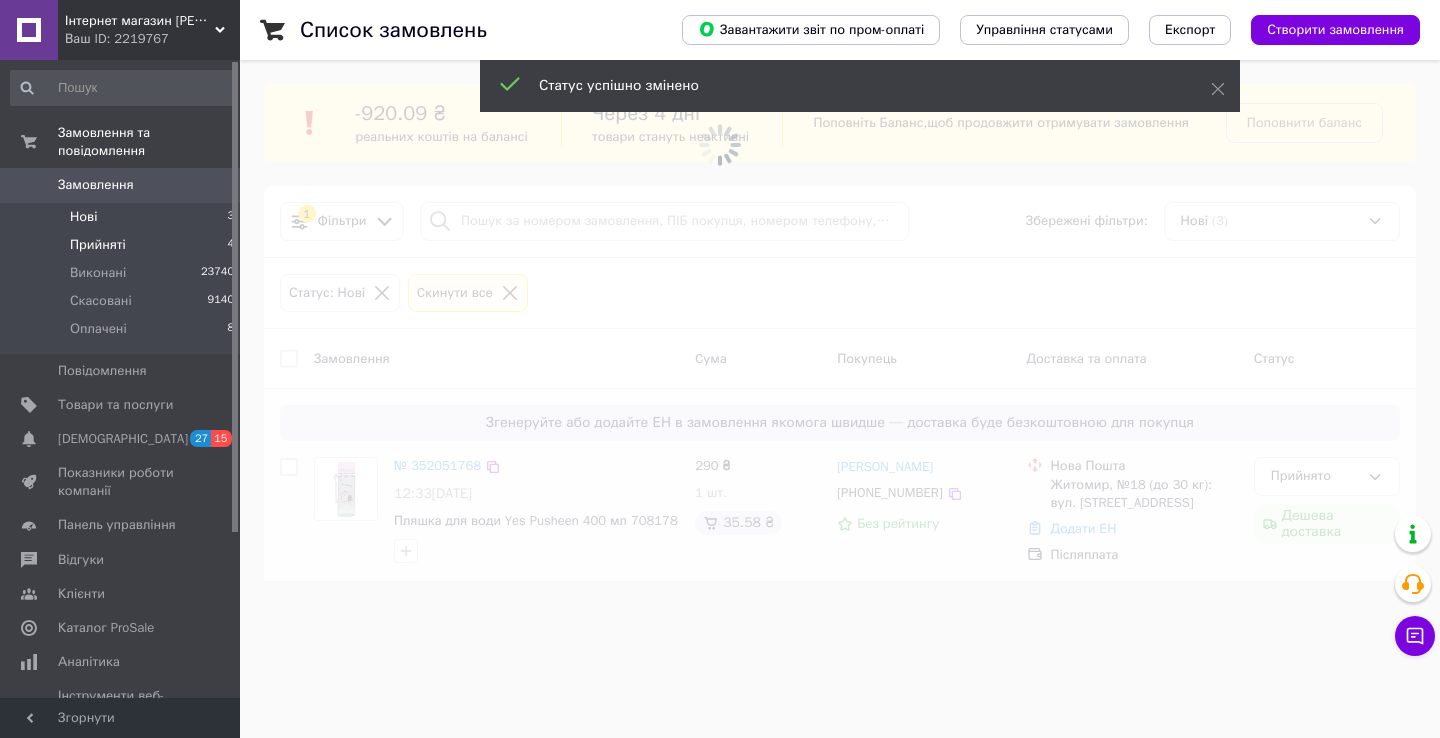 click on "Прийняті 4" at bounding box center (123, 245) 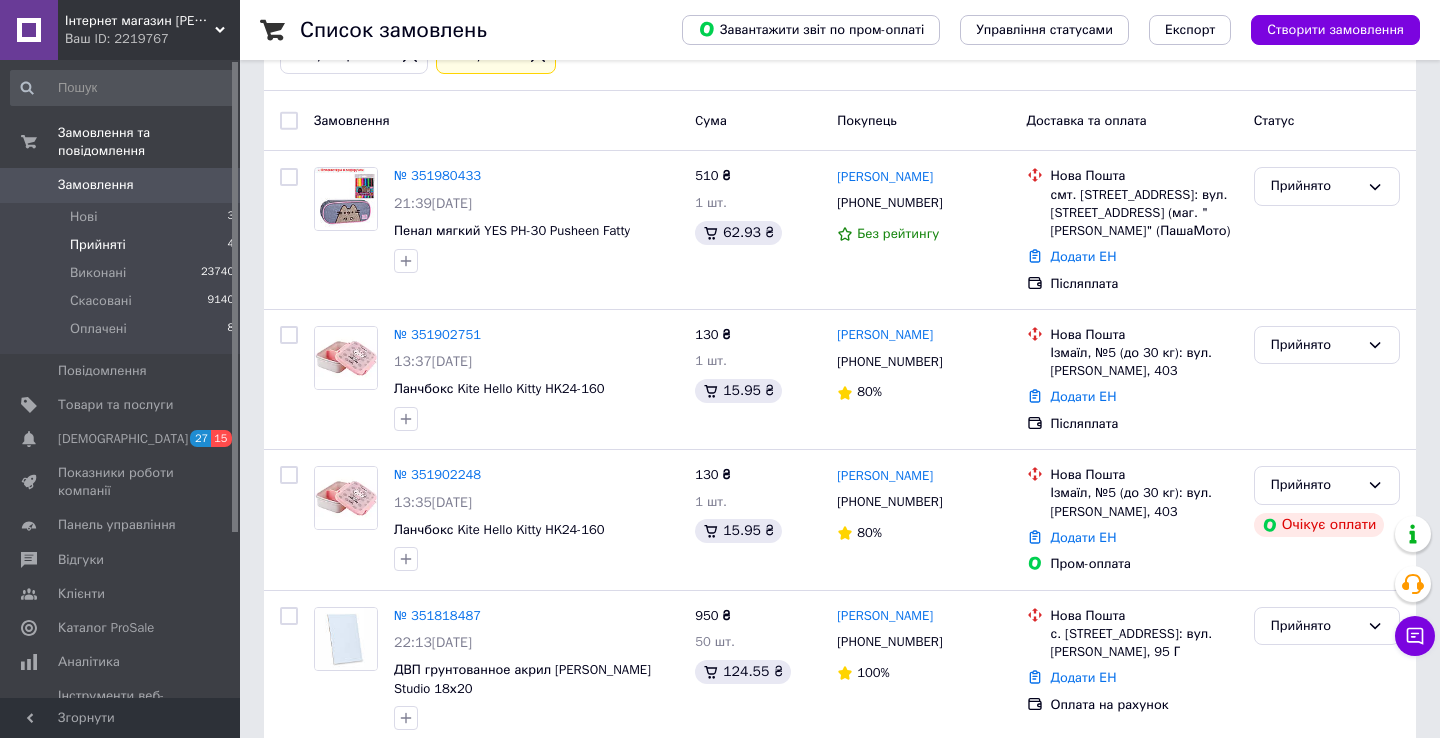 scroll, scrollTop: 272, scrollLeft: 0, axis: vertical 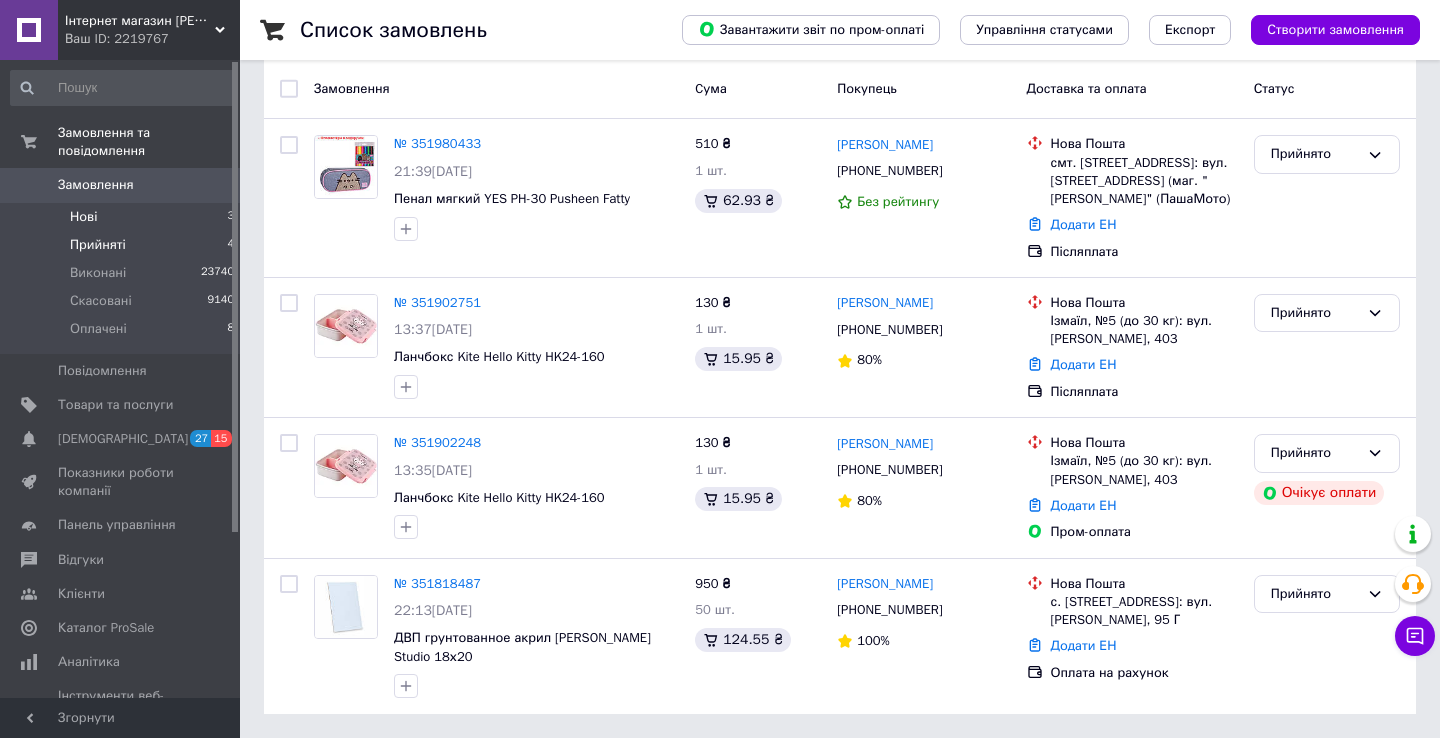 click on "Нові 3" at bounding box center [123, 217] 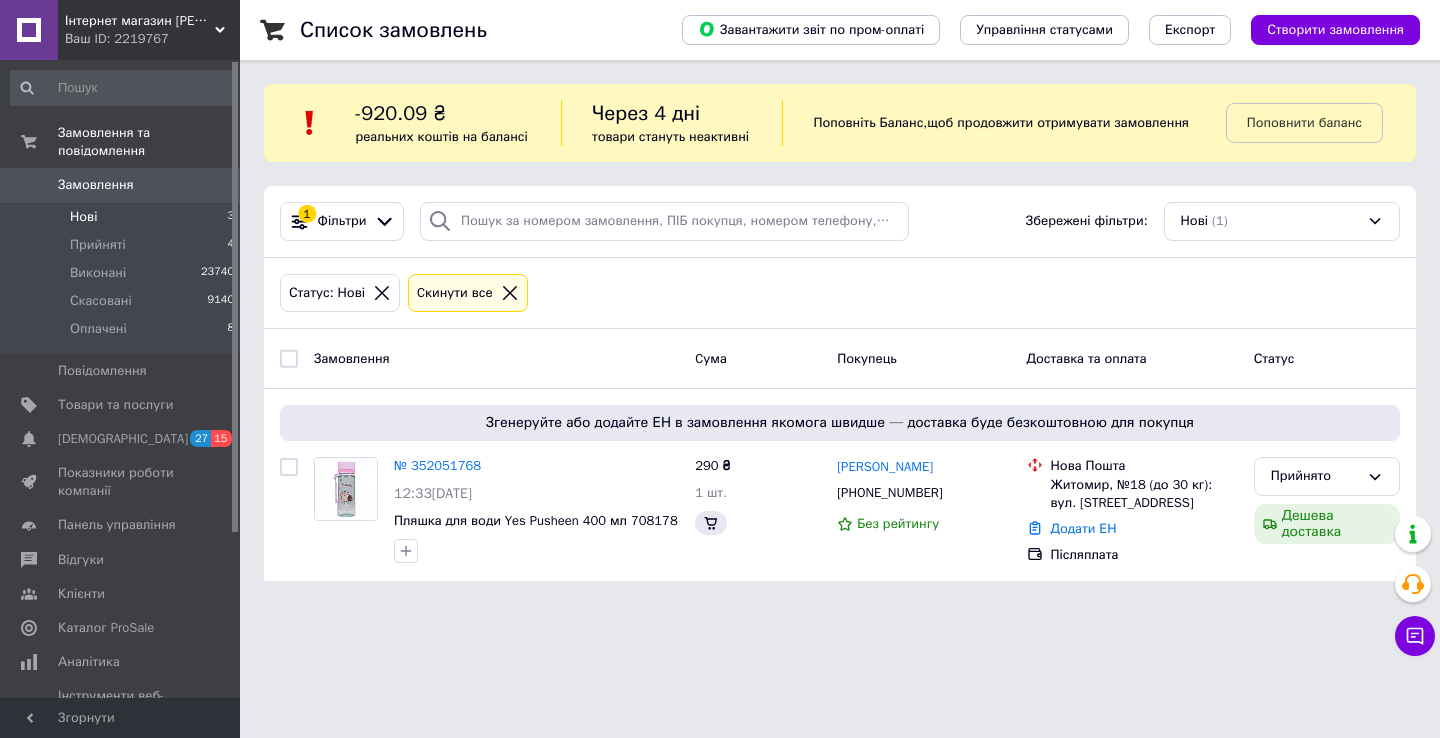 scroll, scrollTop: 0, scrollLeft: 0, axis: both 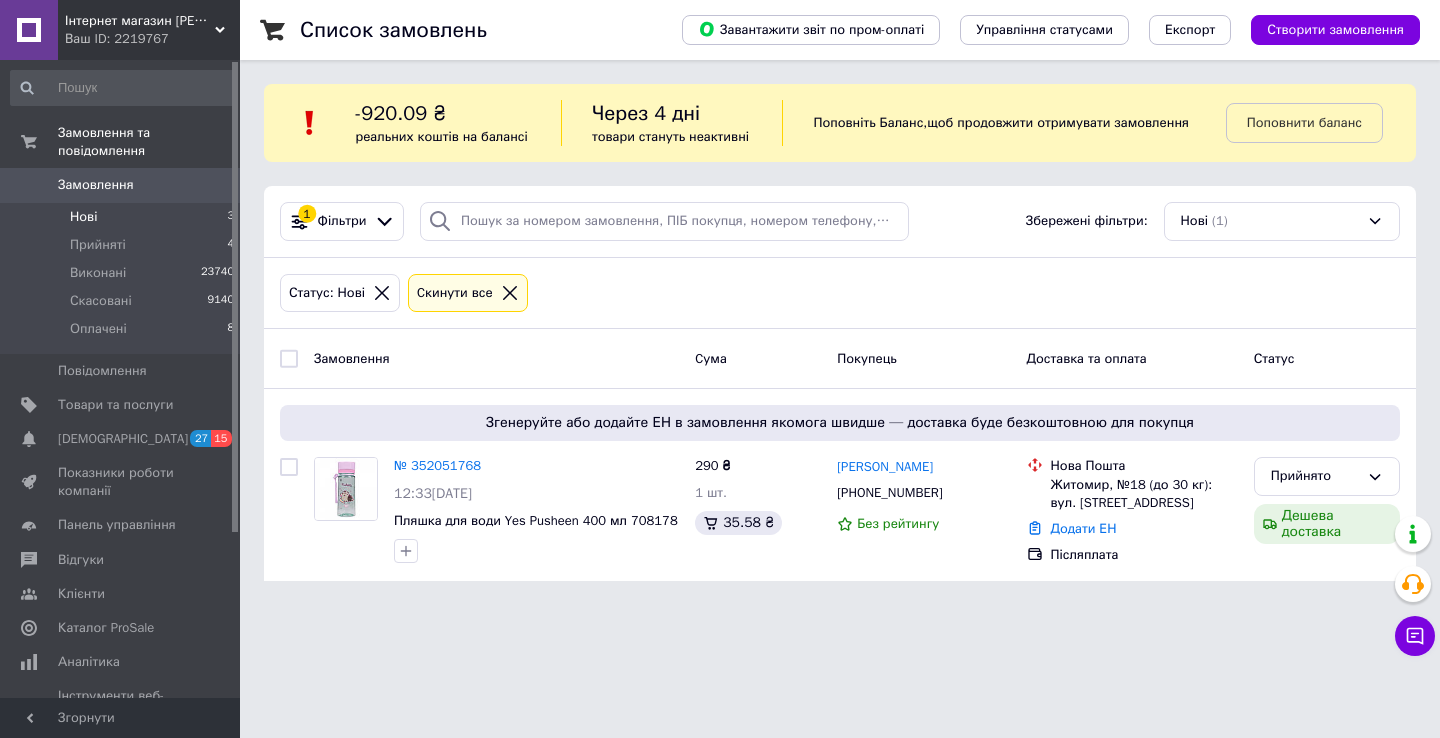 click on "Замовлення" at bounding box center [96, 185] 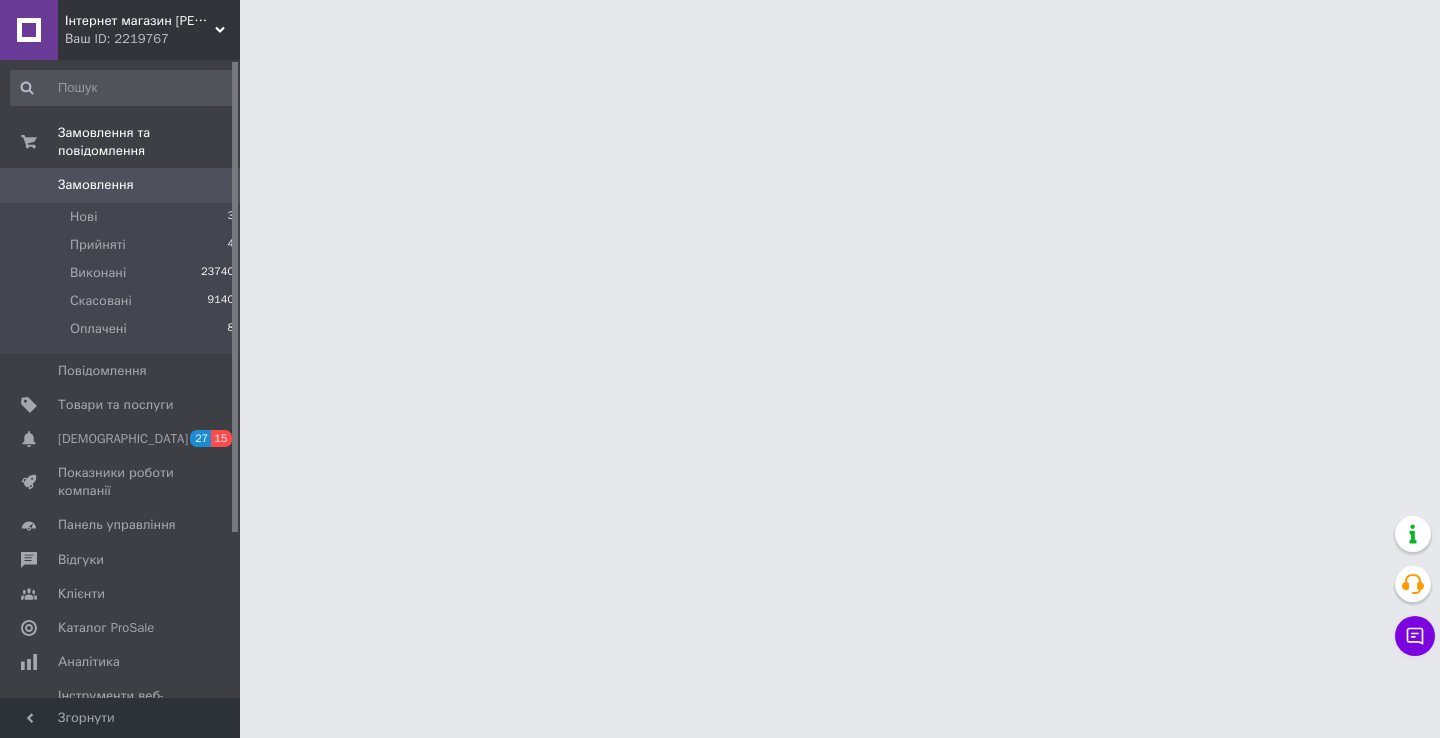 click on "Замовлення" at bounding box center (96, 185) 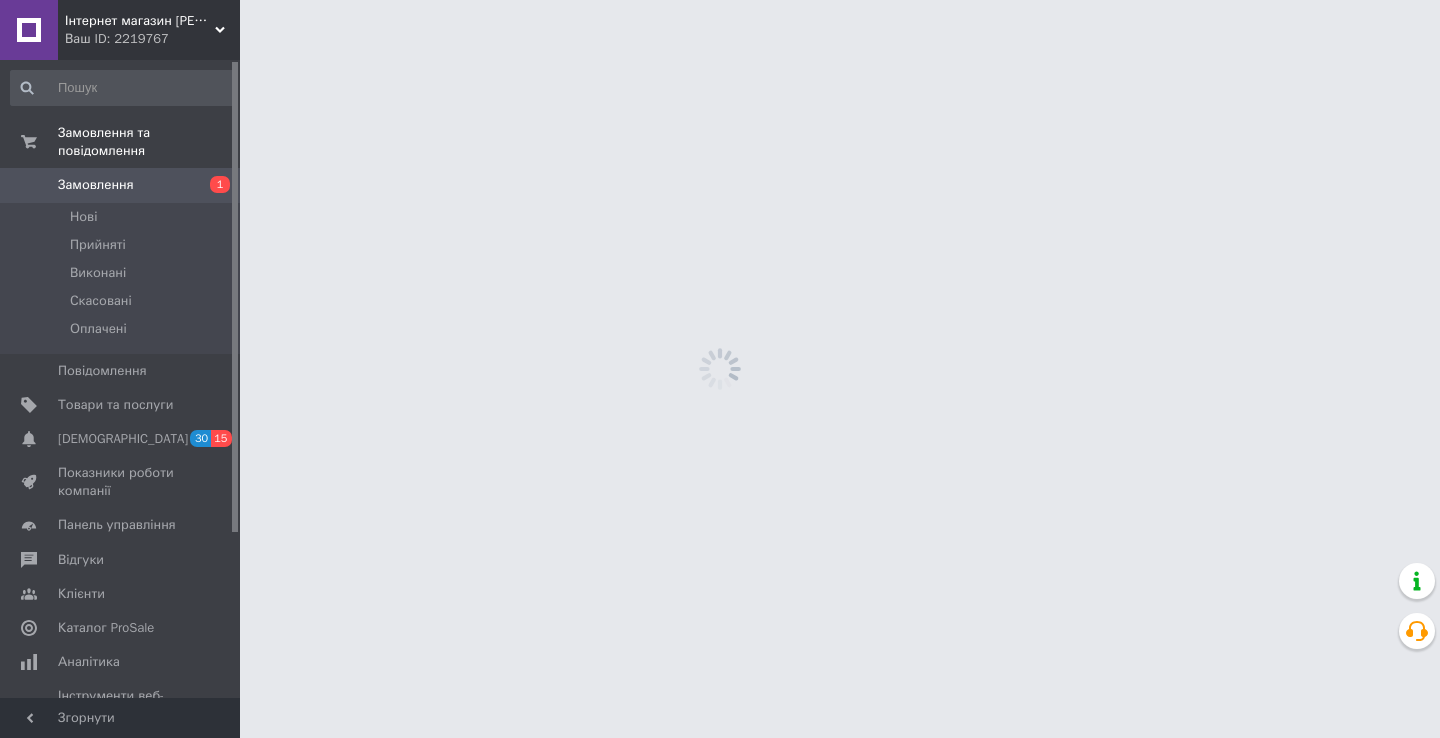 scroll, scrollTop: 0, scrollLeft: 0, axis: both 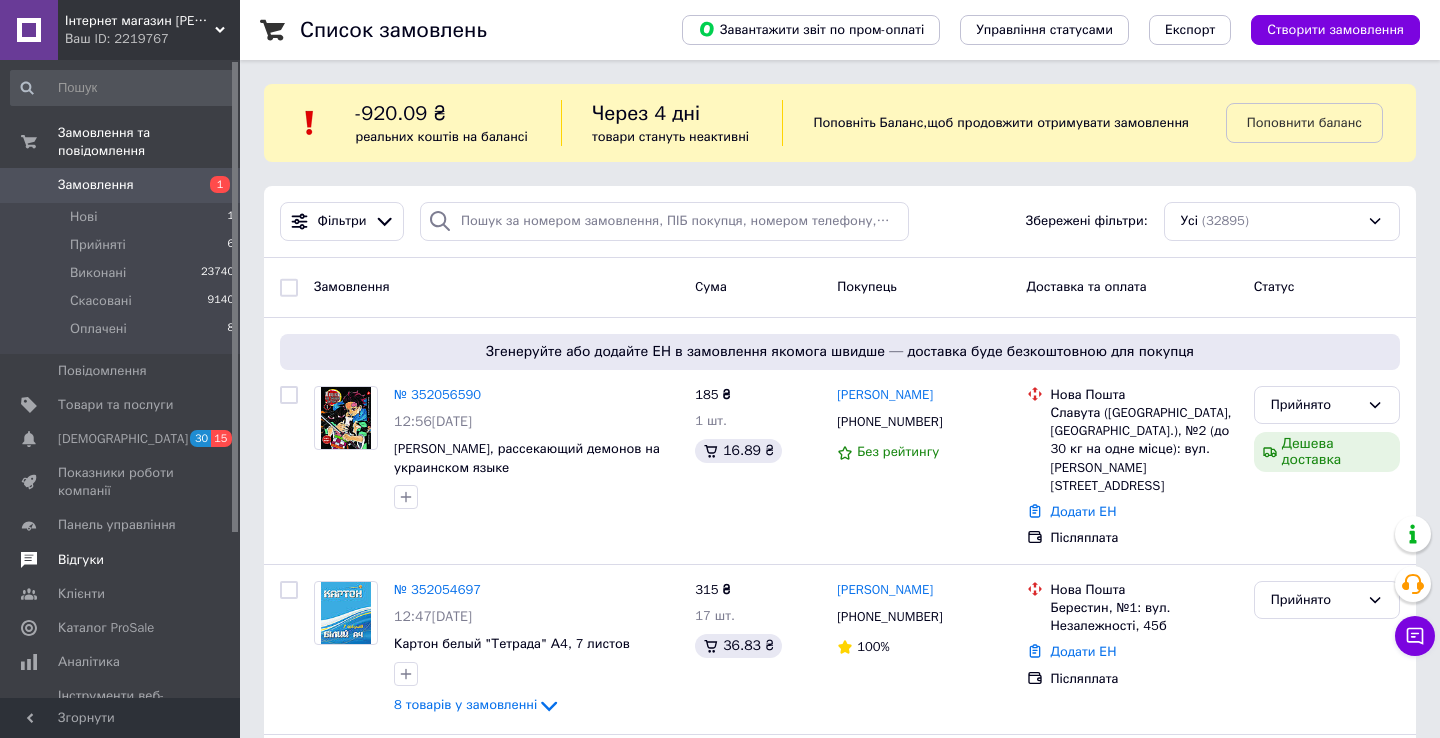 click on "Відгуки" at bounding box center [81, 560] 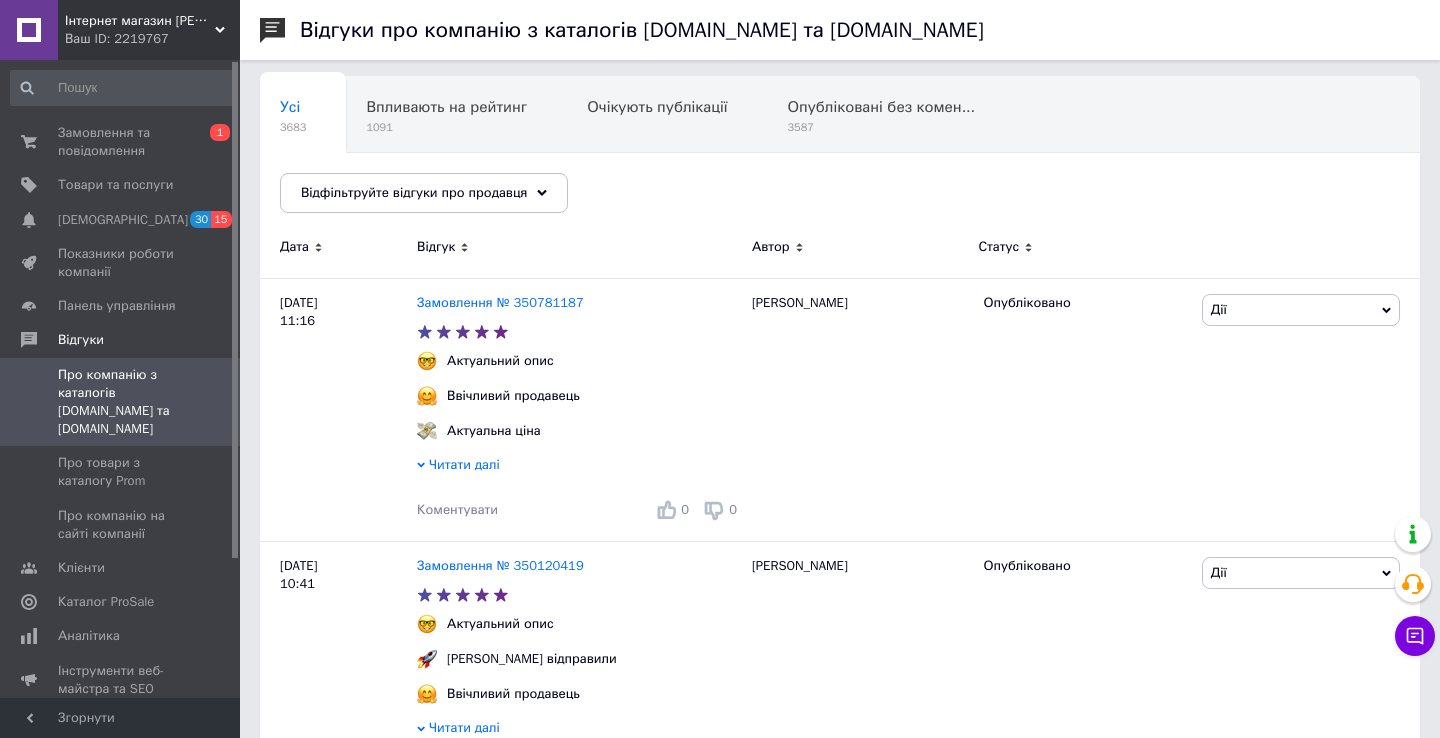 scroll, scrollTop: 174, scrollLeft: 0, axis: vertical 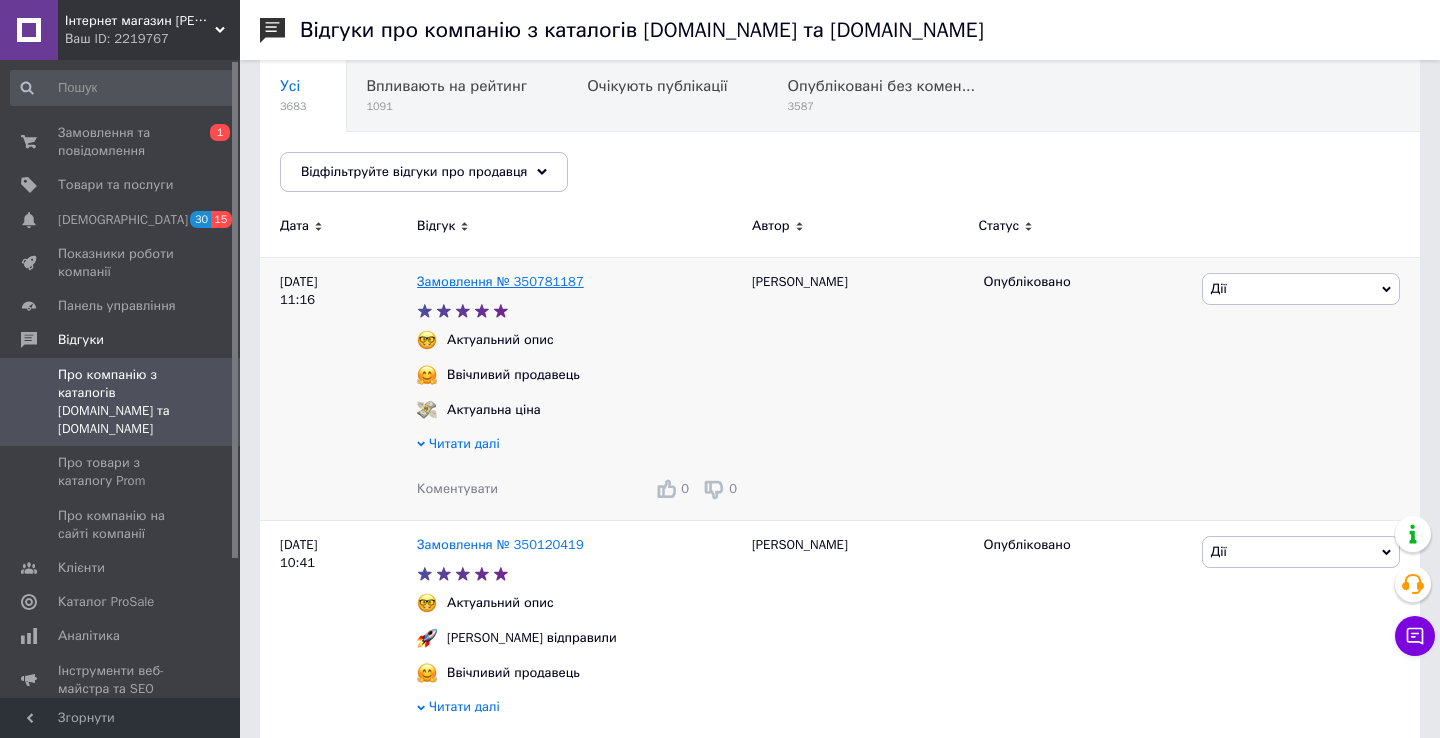 click on "Замовлення № 350781187" at bounding box center [500, 281] 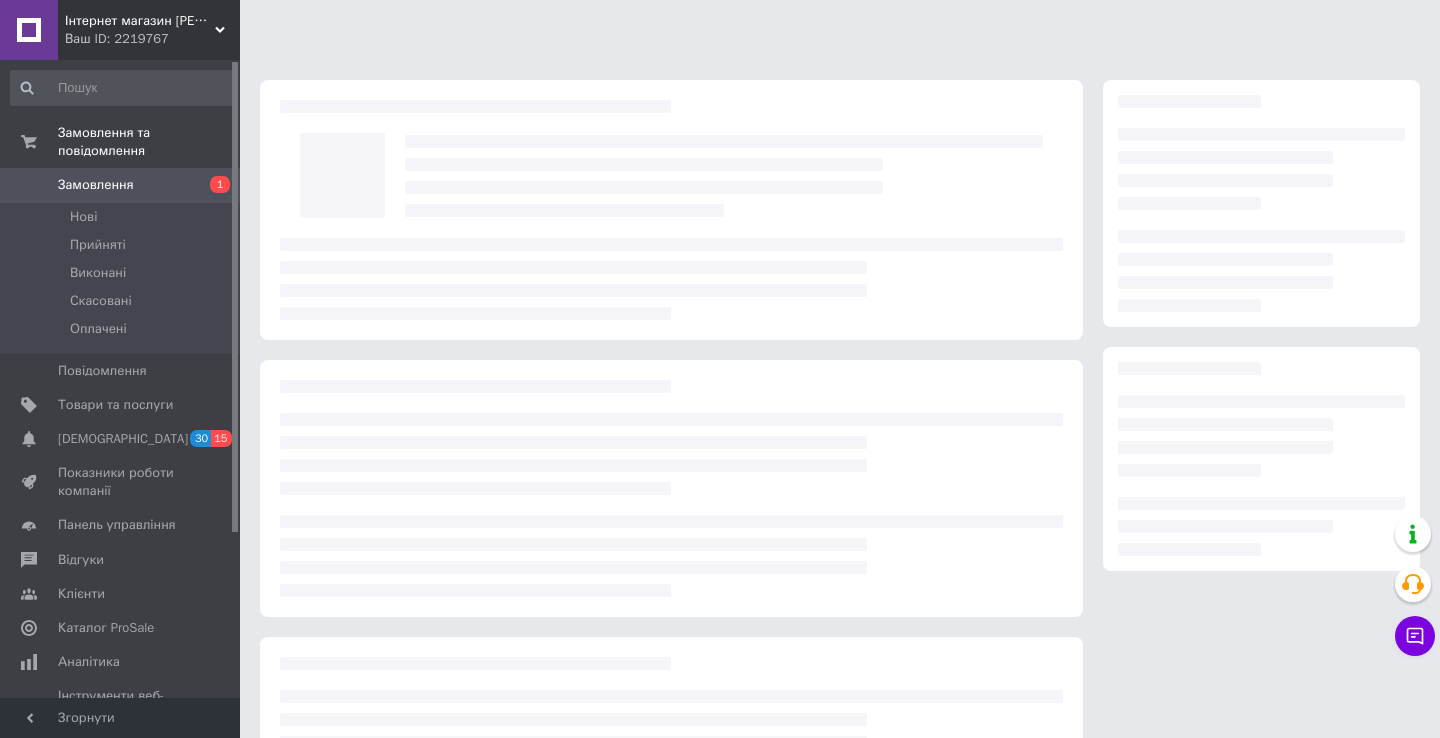 scroll, scrollTop: 0, scrollLeft: 0, axis: both 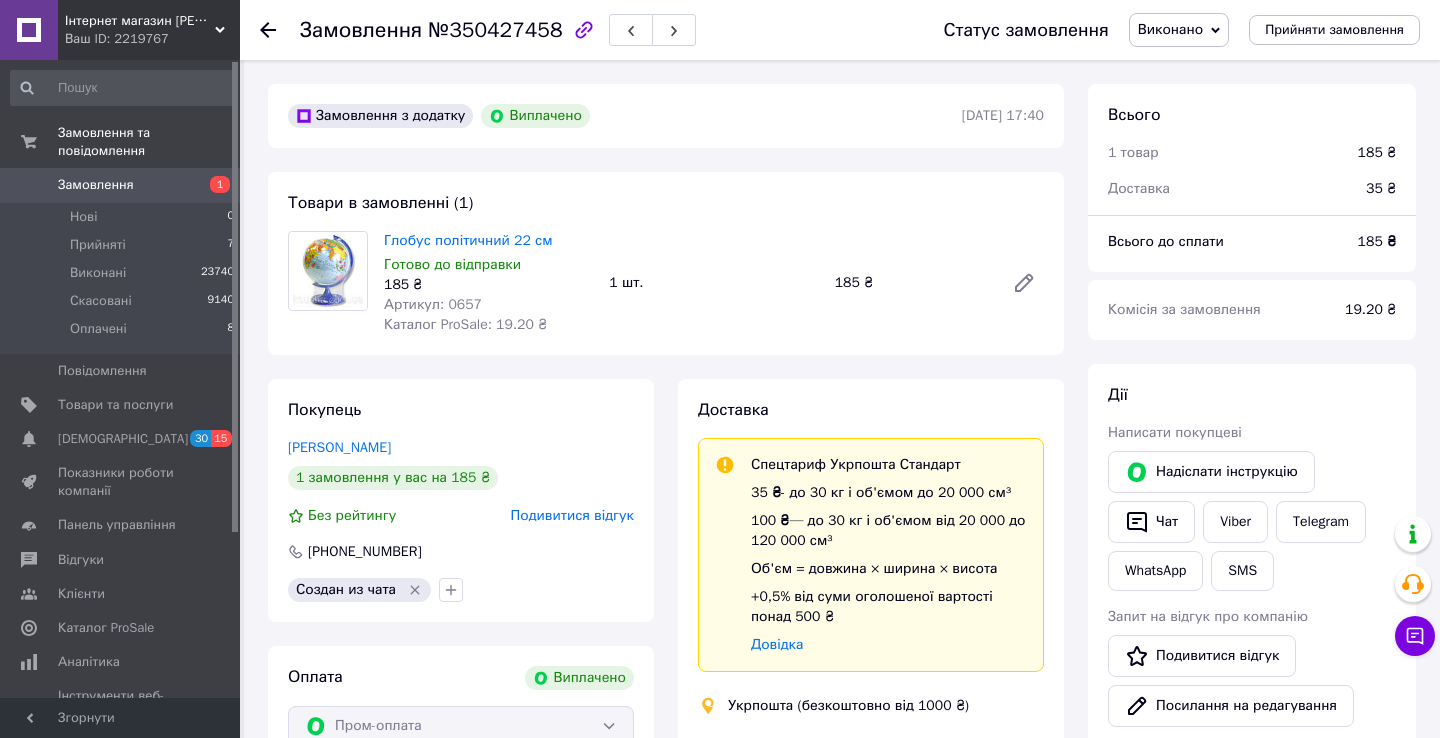 click on "Замовлення" at bounding box center [96, 185] 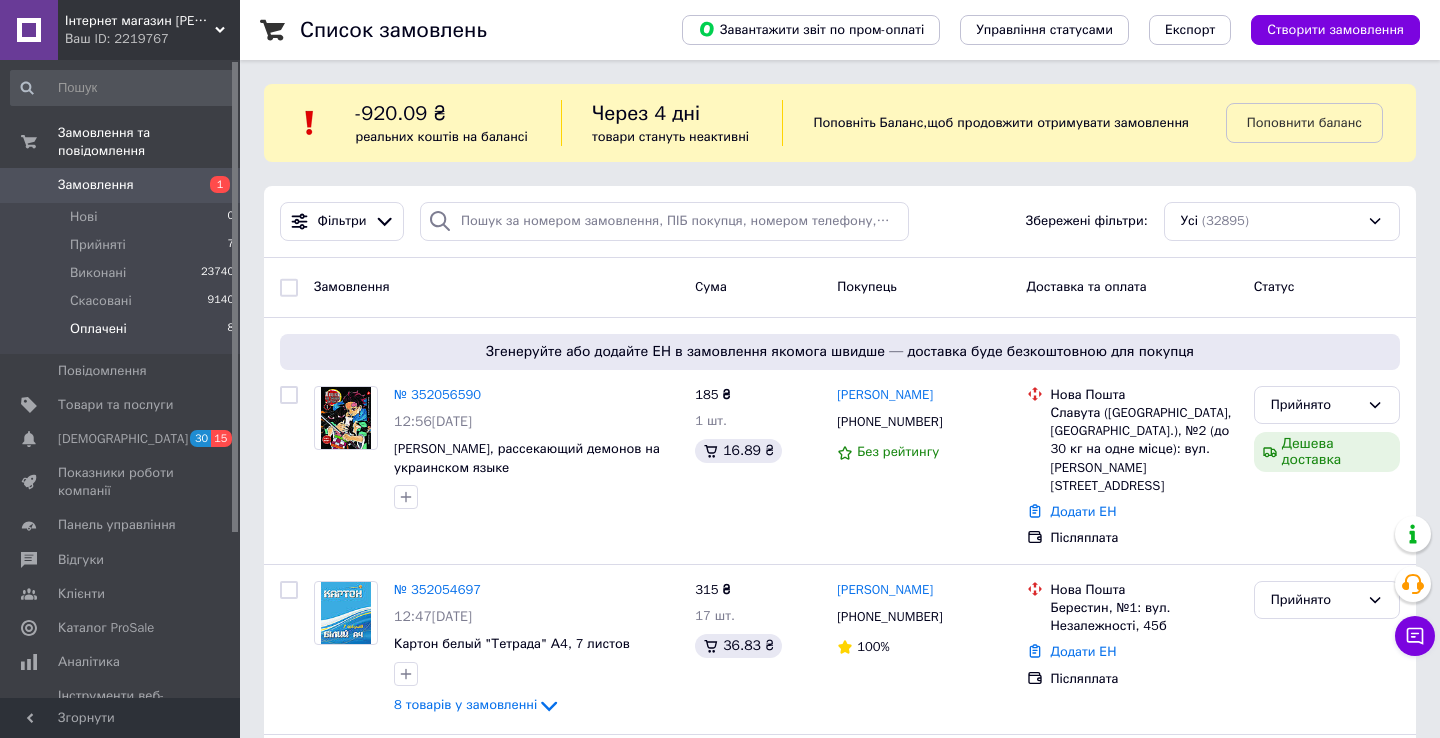 click on "Оплачені 8" at bounding box center (123, 334) 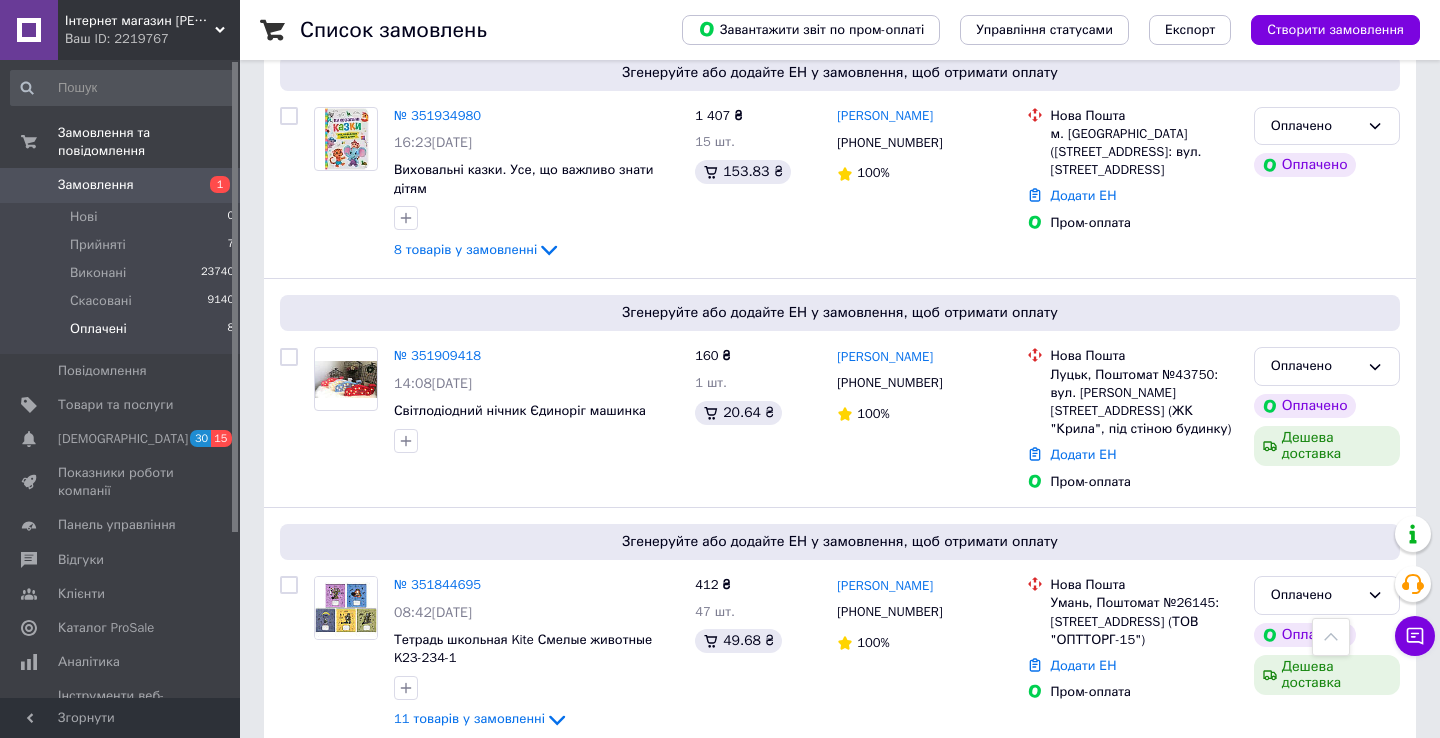 scroll, scrollTop: 1552, scrollLeft: 0, axis: vertical 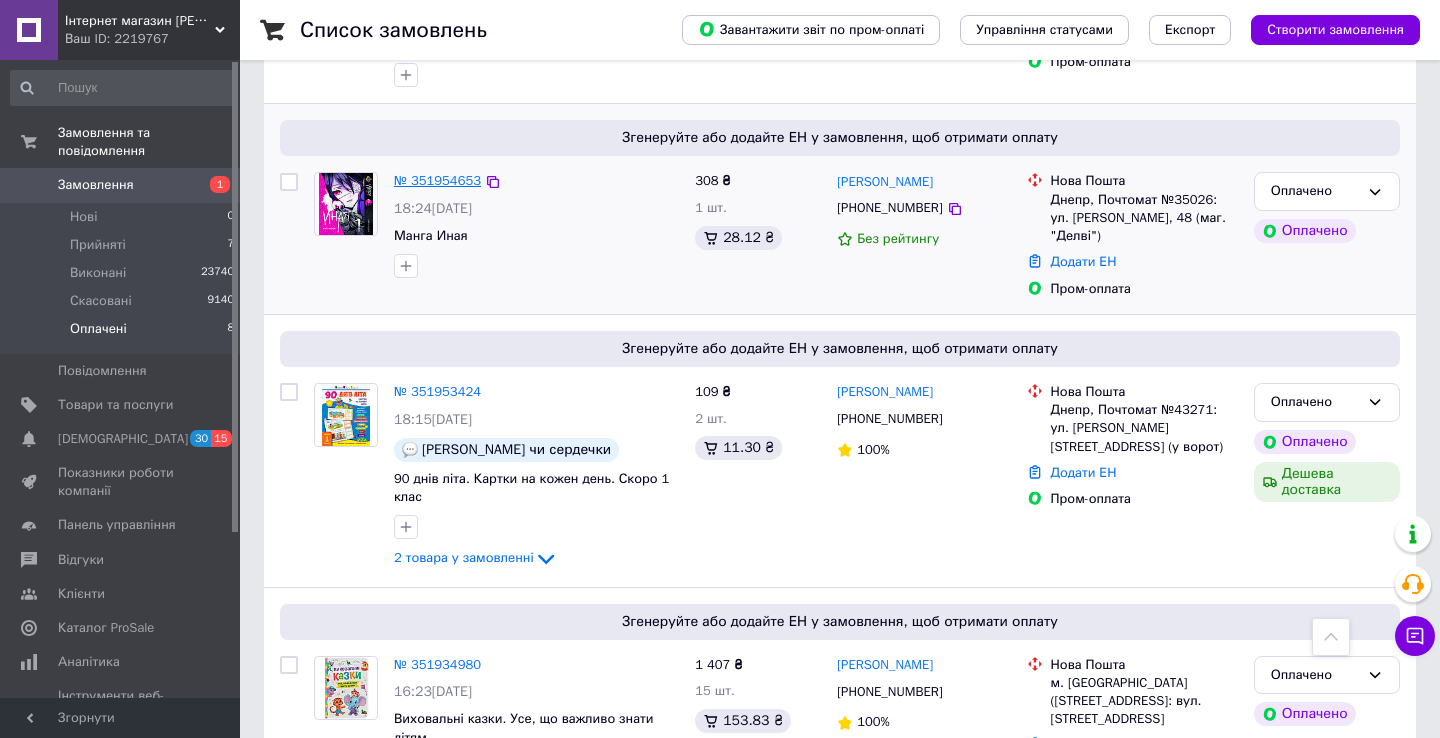 click on "№ 351954653" at bounding box center [437, 180] 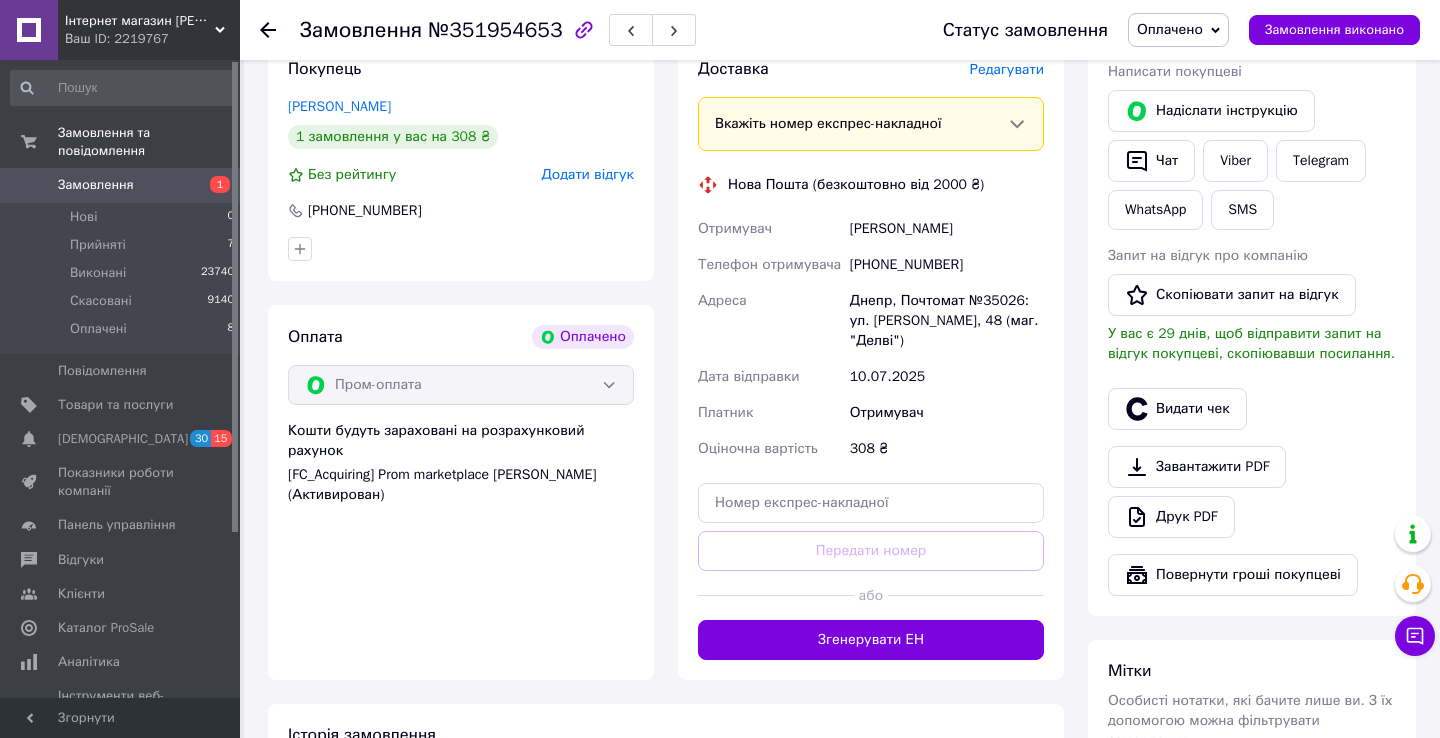 scroll, scrollTop: 837, scrollLeft: 0, axis: vertical 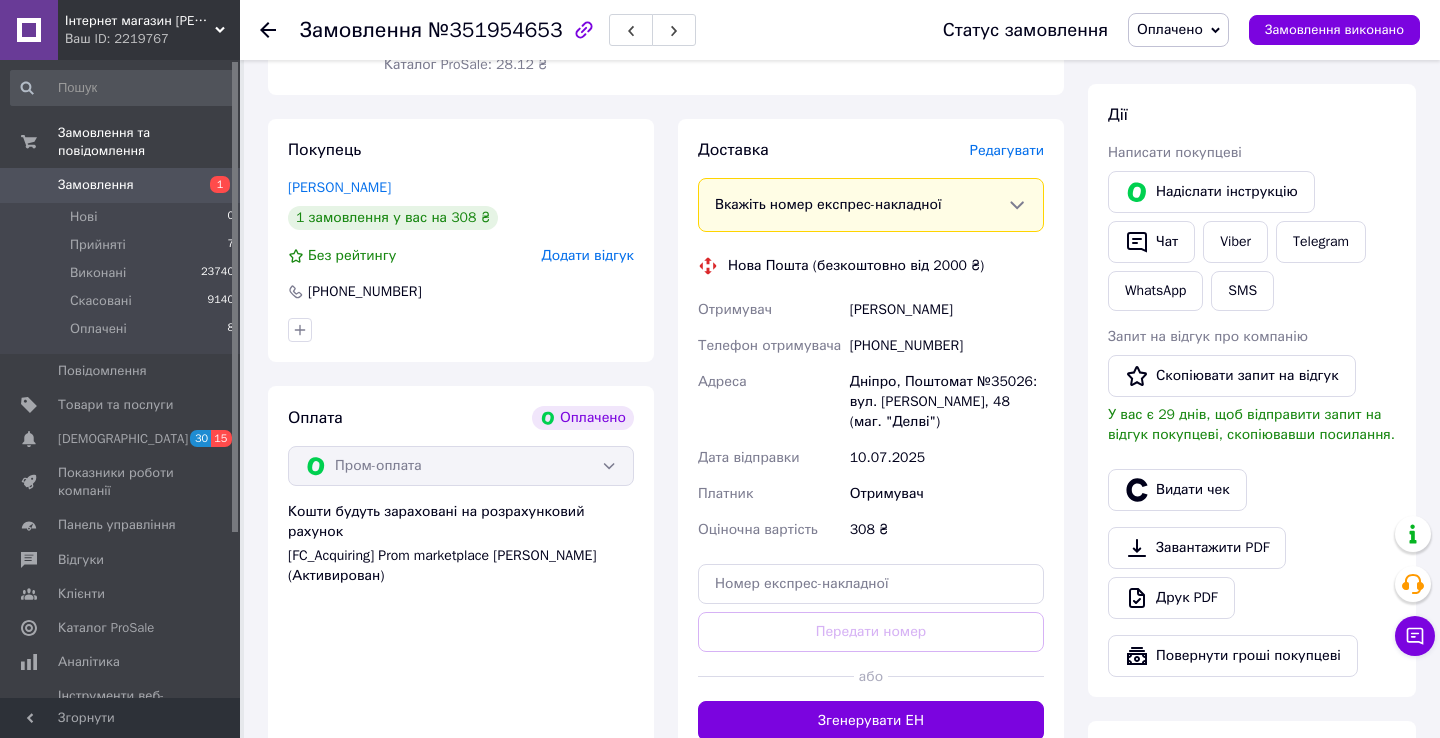 click on "Редагувати" at bounding box center (1007, 150) 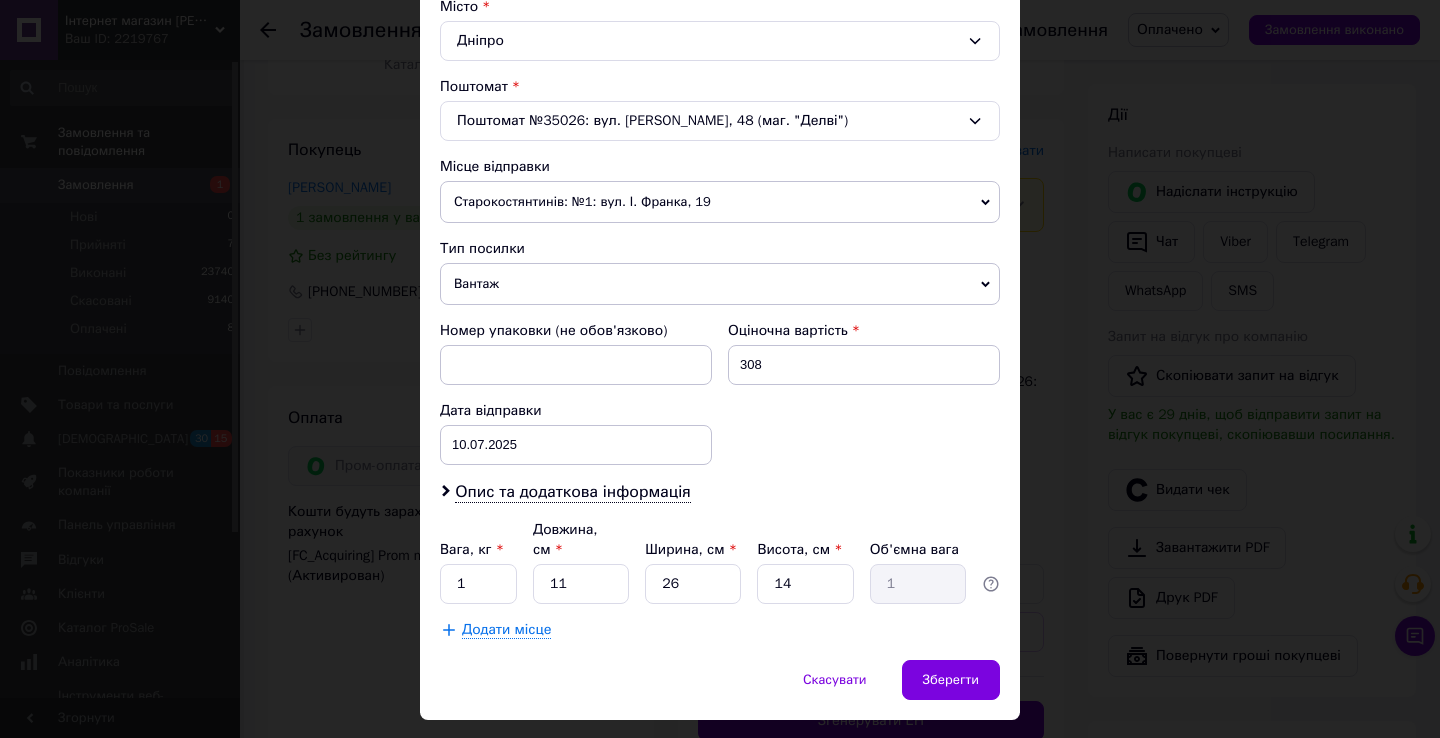 scroll, scrollTop: 567, scrollLeft: 0, axis: vertical 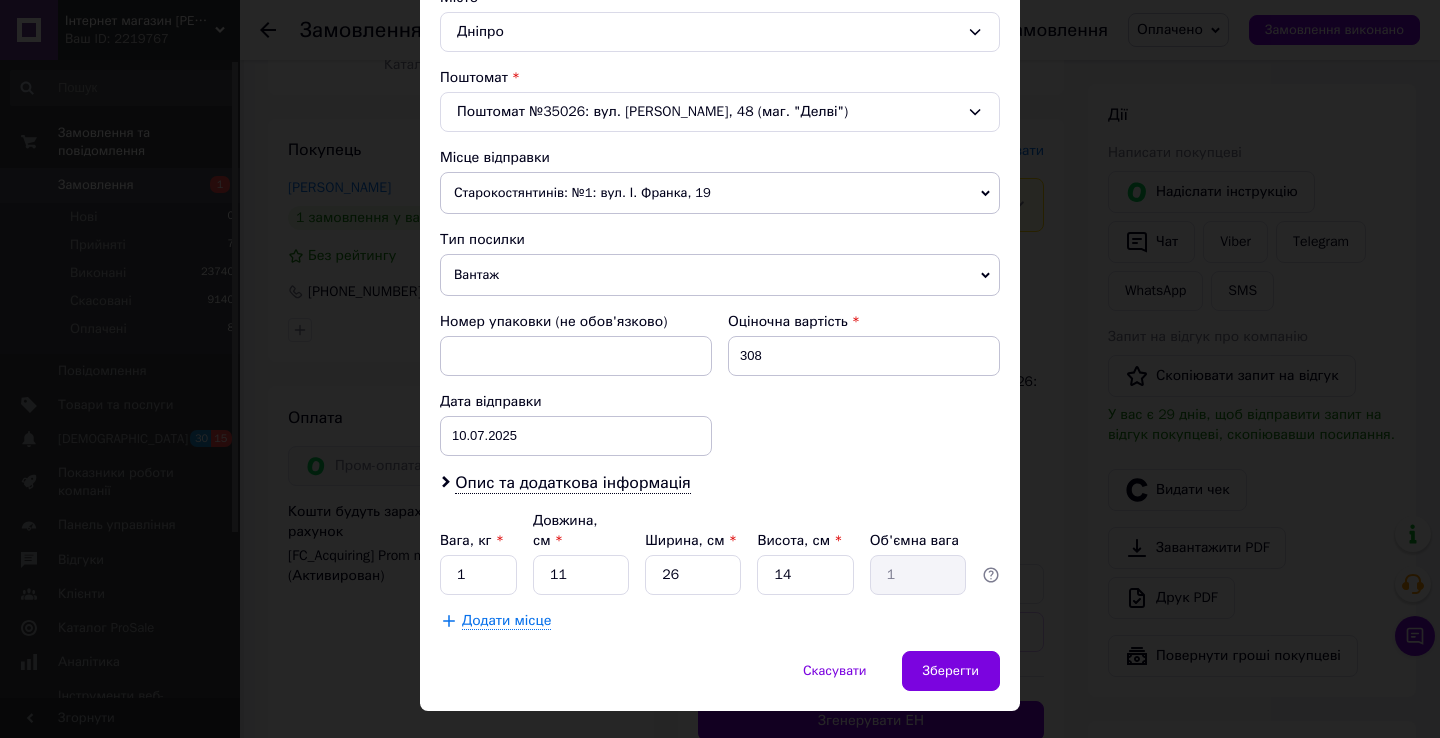 click on "Вантаж" at bounding box center (720, 275) 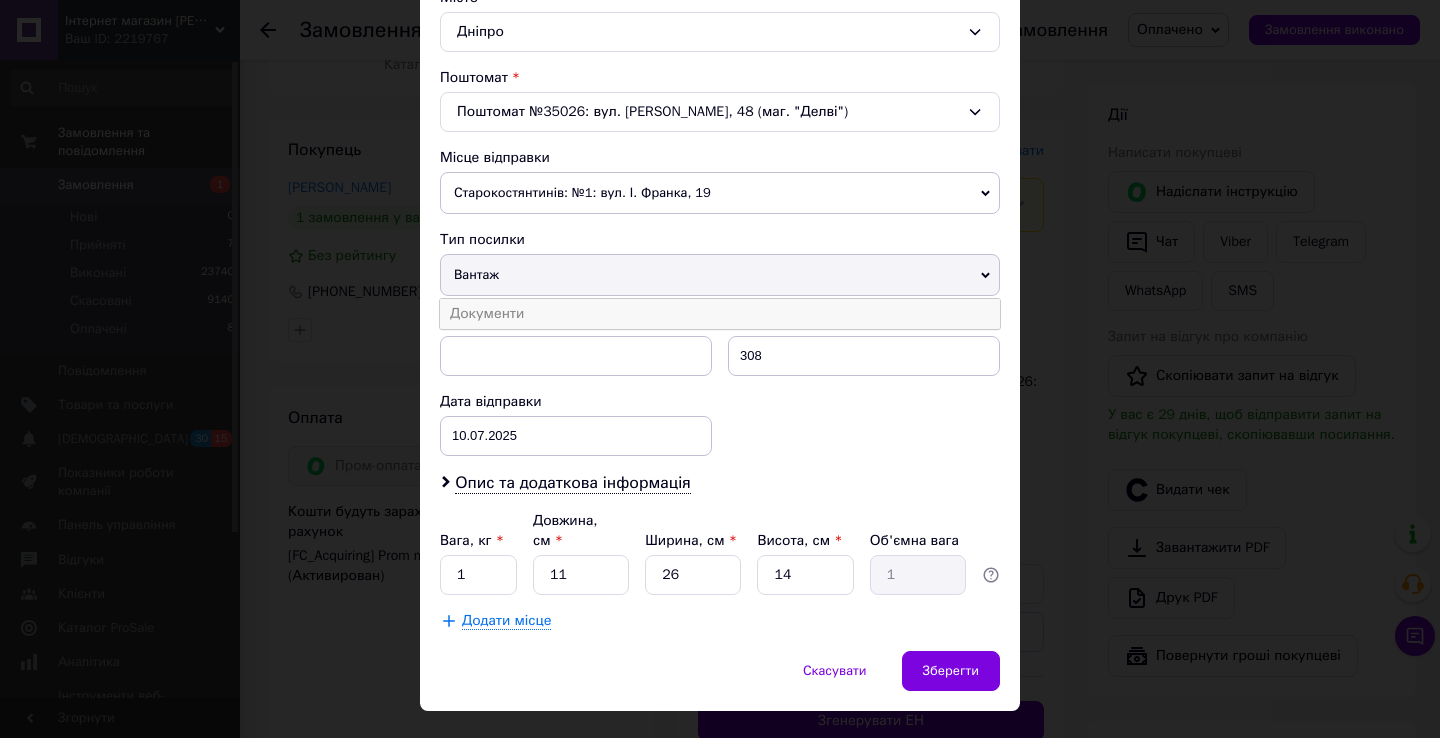 click on "Документи" at bounding box center (720, 314) 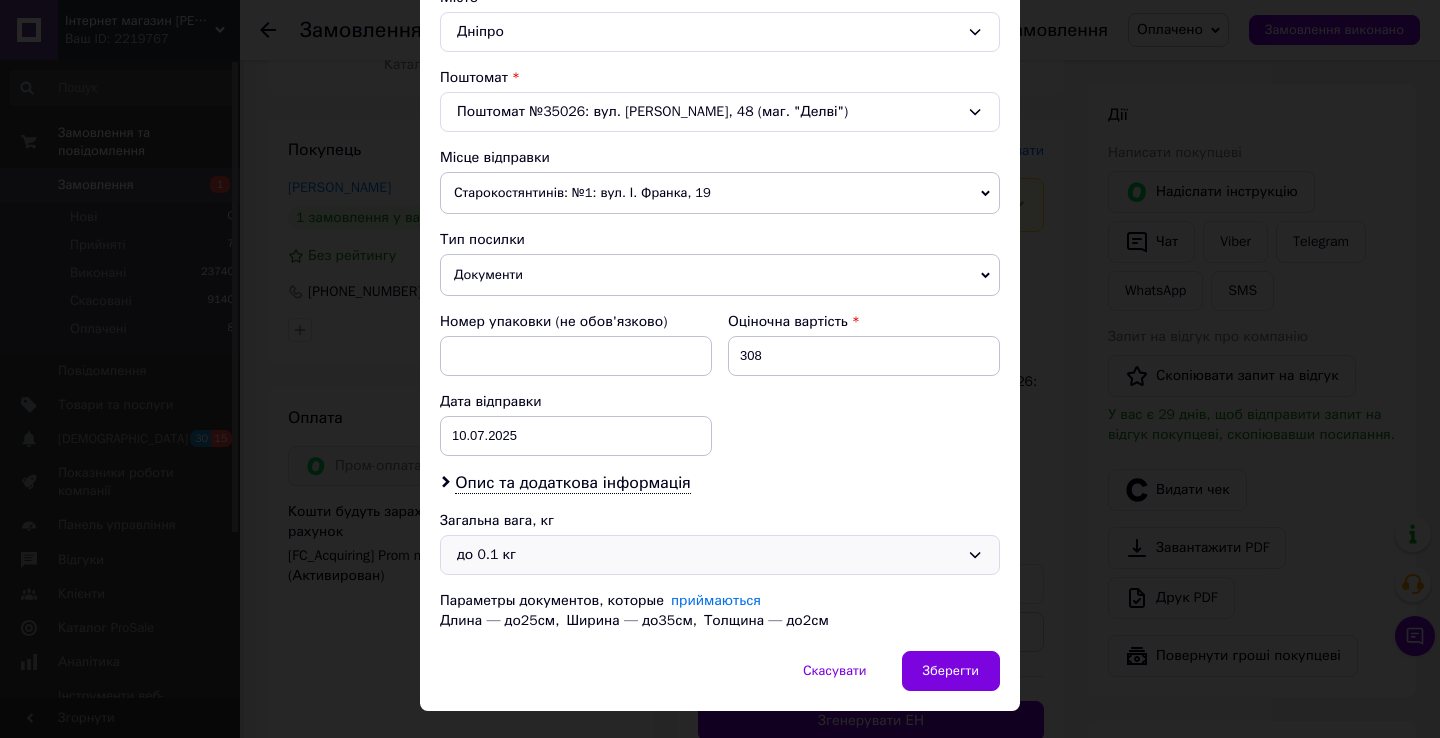 scroll, scrollTop: 610, scrollLeft: 0, axis: vertical 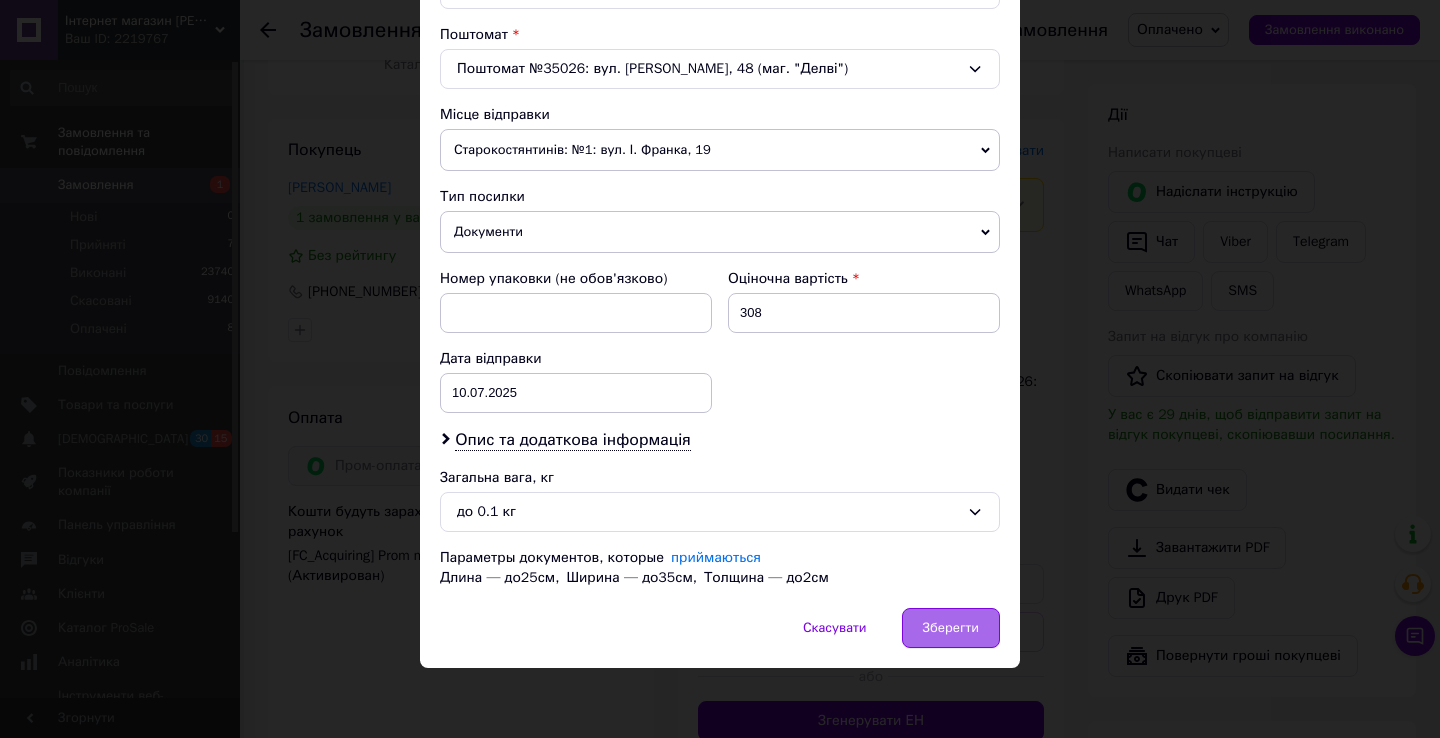 click on "Зберегти" at bounding box center [951, 628] 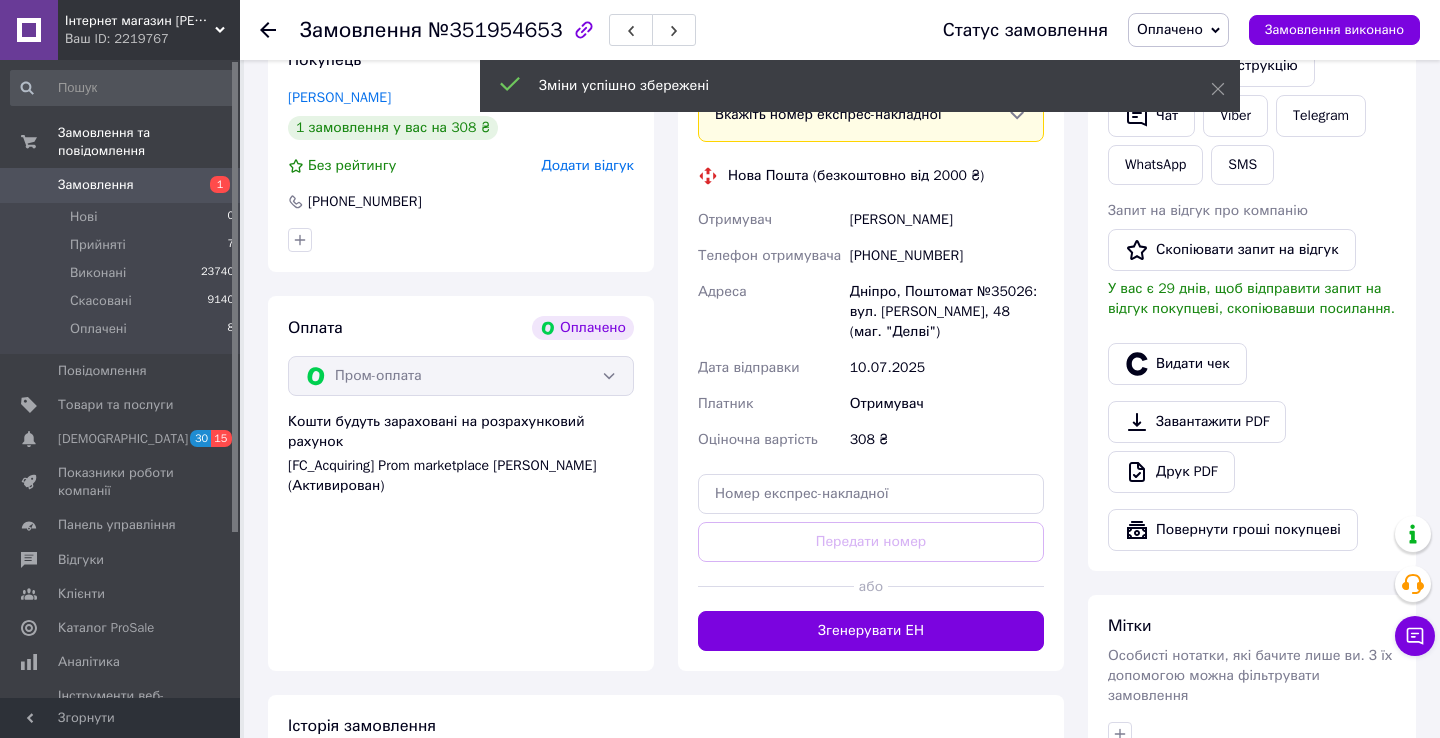 scroll, scrollTop: 1146, scrollLeft: 0, axis: vertical 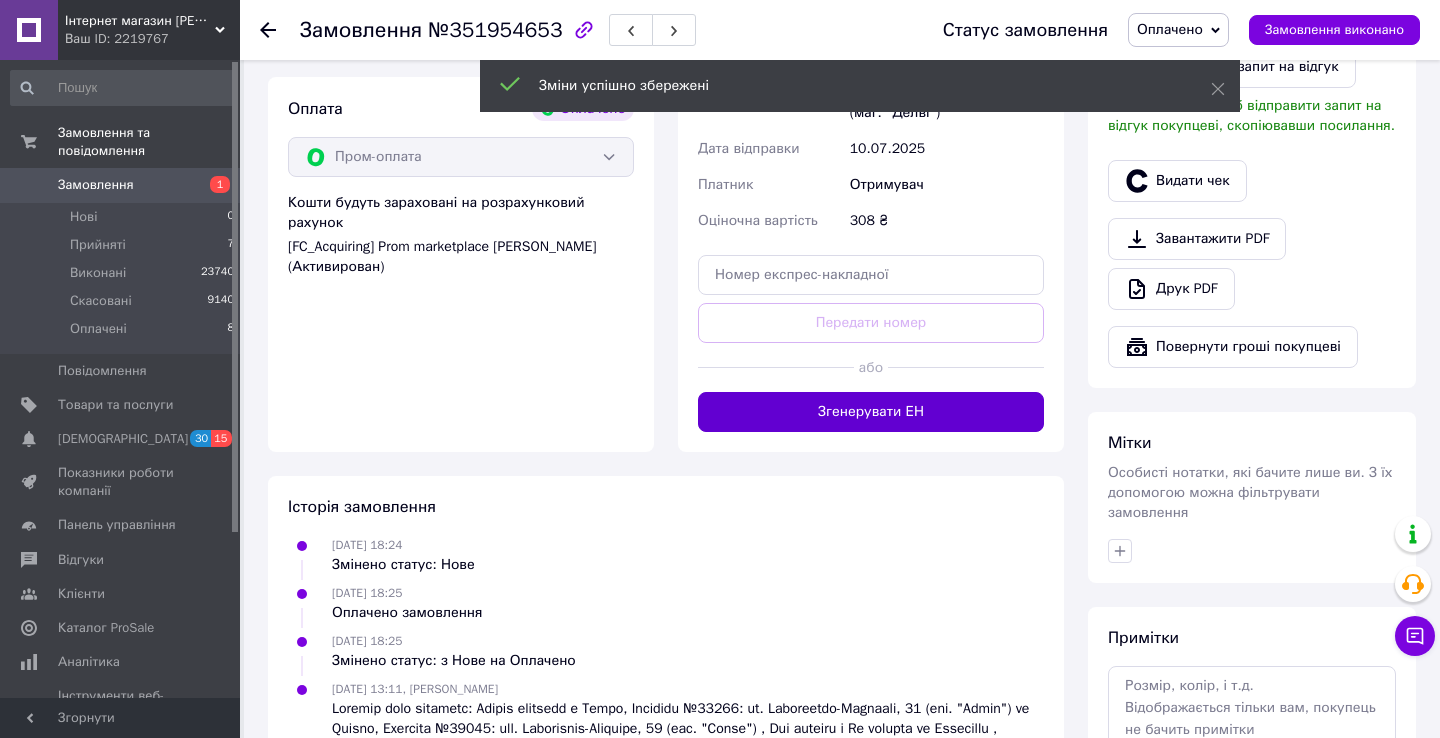 click on "Згенерувати ЕН" at bounding box center [871, 412] 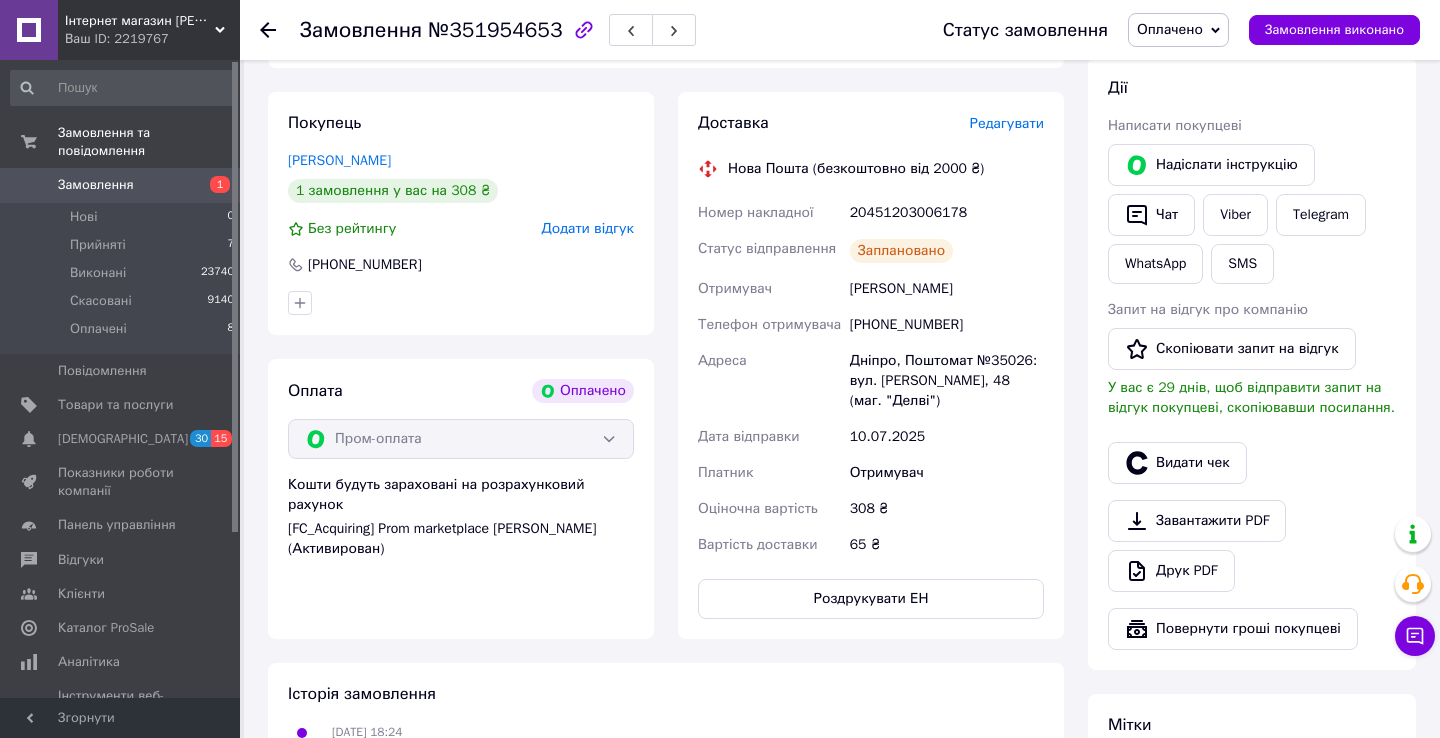 scroll, scrollTop: 856, scrollLeft: 0, axis: vertical 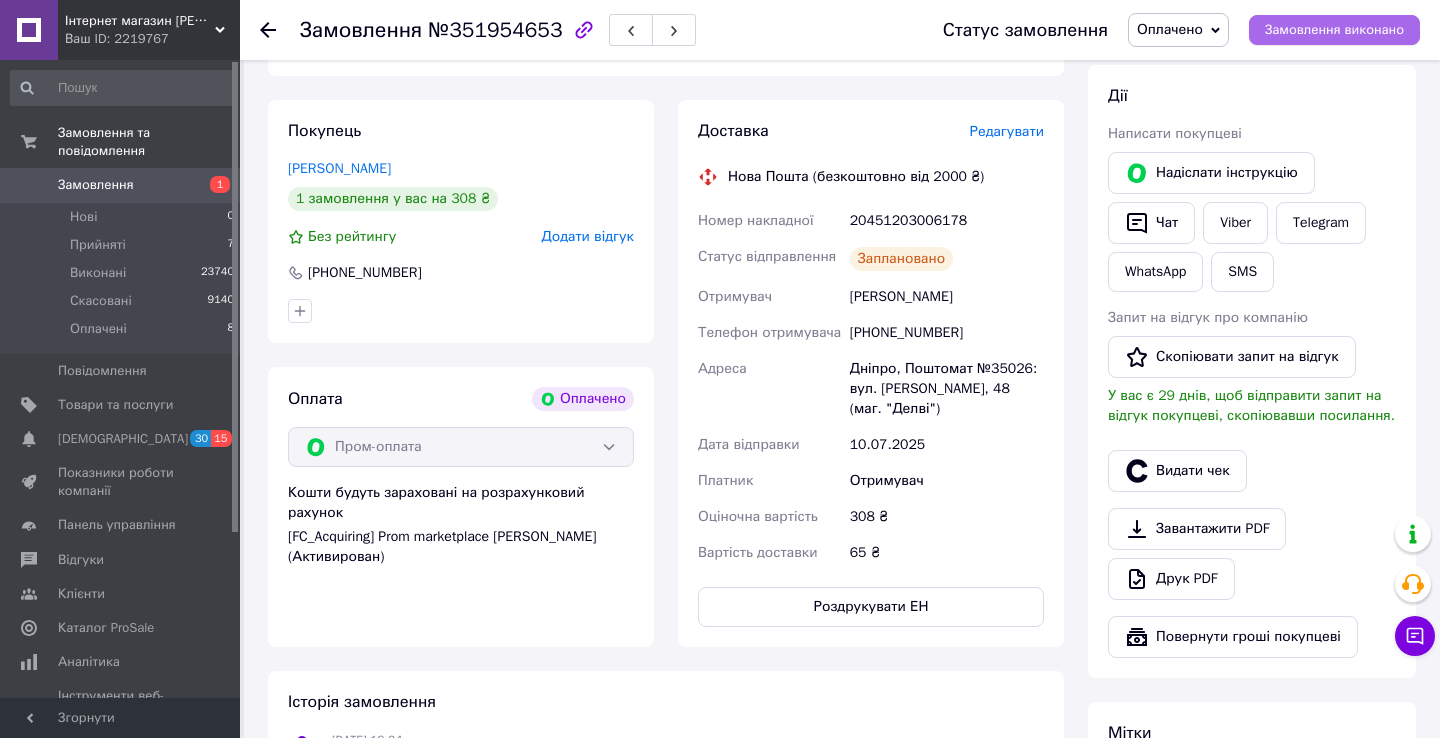 click on "Замовлення виконано" at bounding box center (1334, 30) 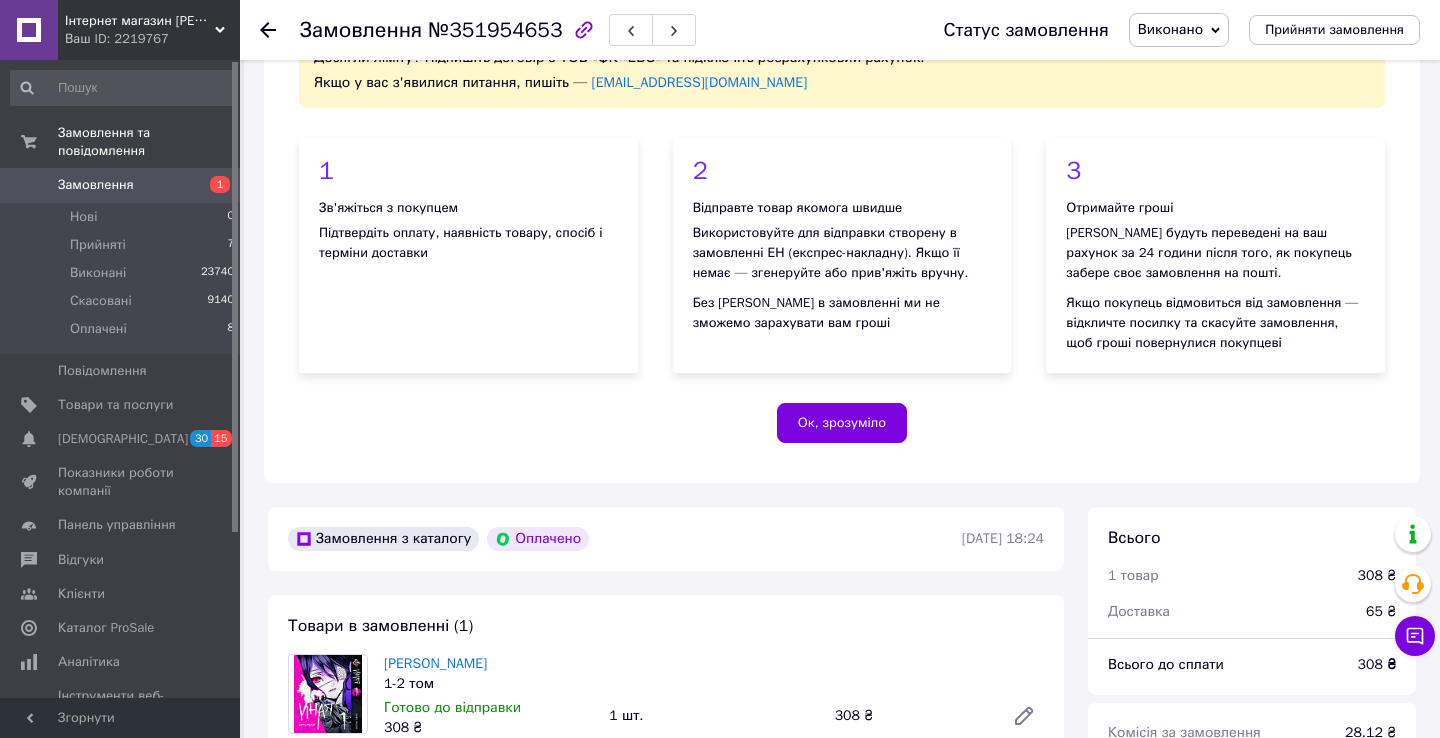 scroll, scrollTop: 0, scrollLeft: 0, axis: both 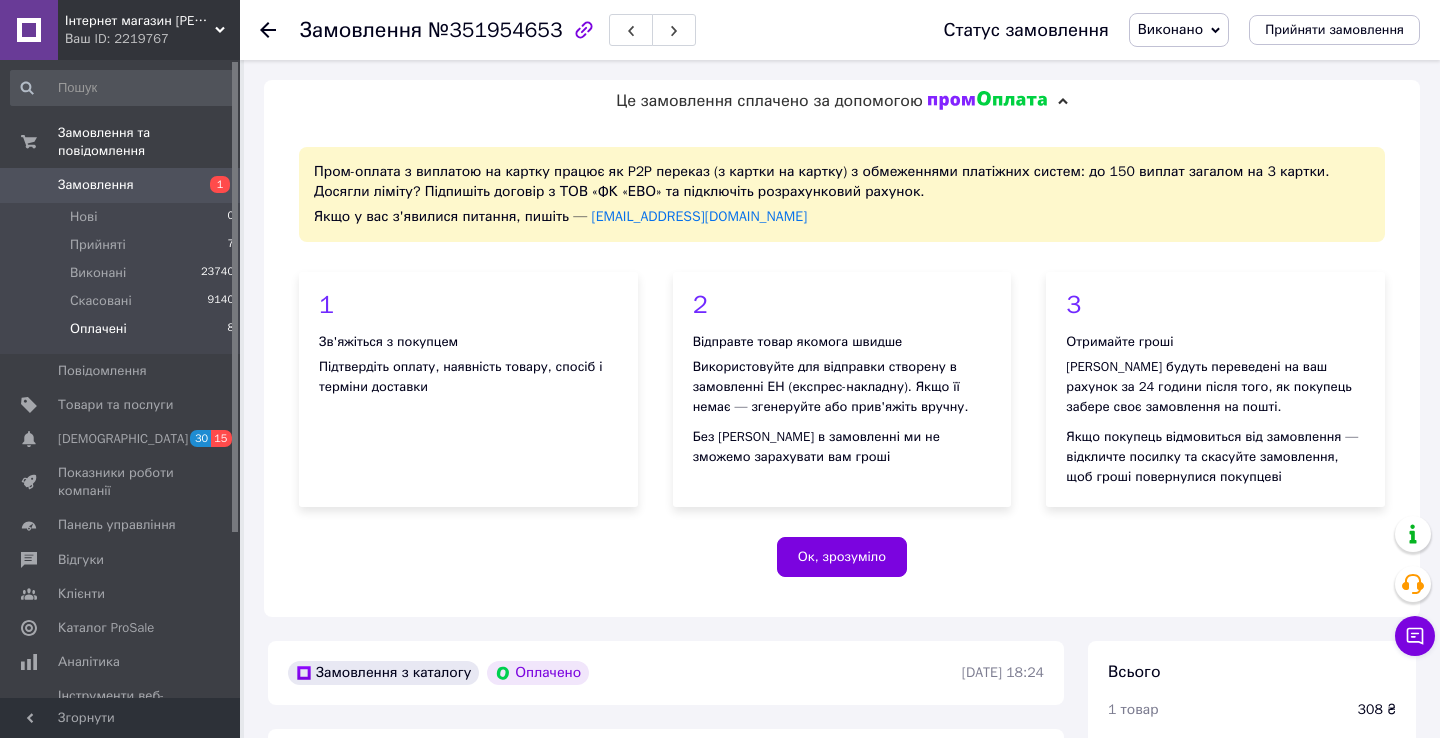 click on "Оплачені" at bounding box center (98, 329) 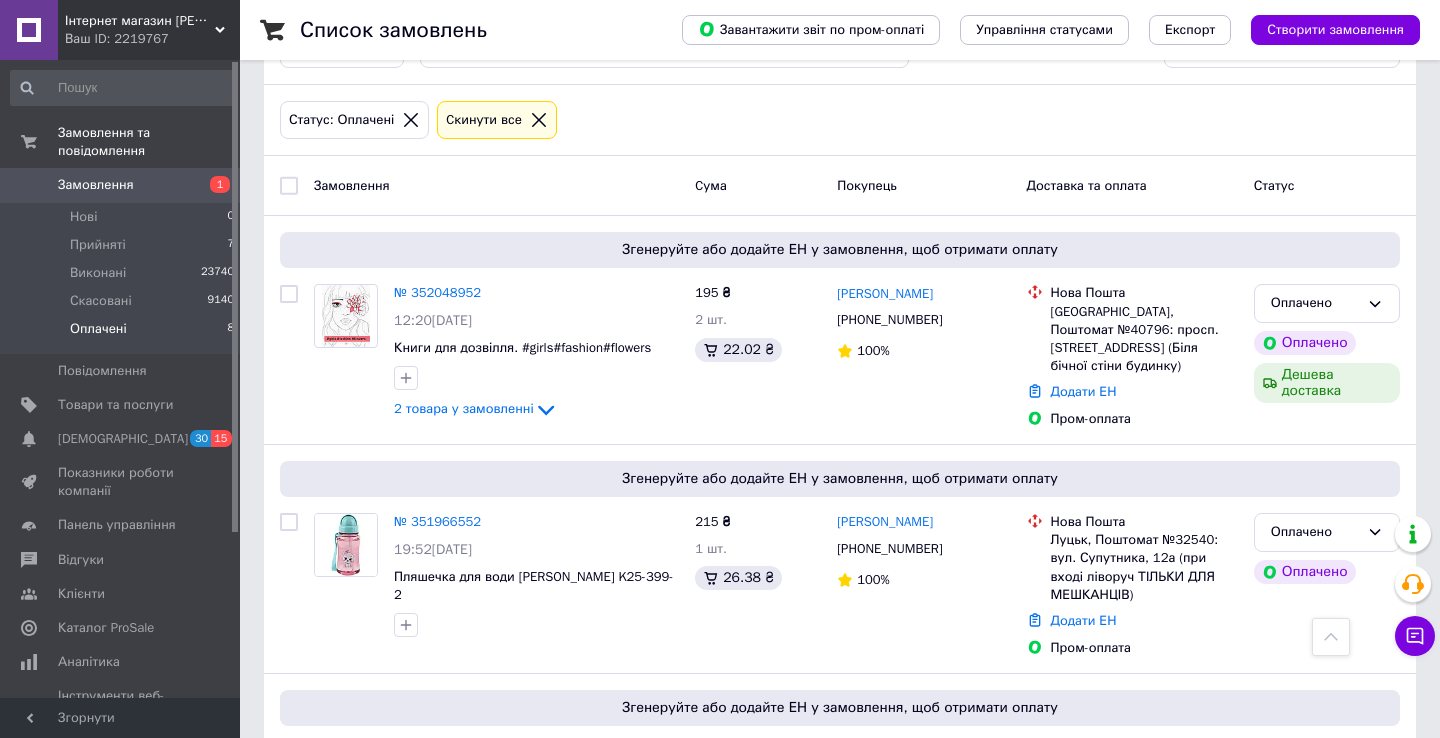 scroll, scrollTop: 0, scrollLeft: 0, axis: both 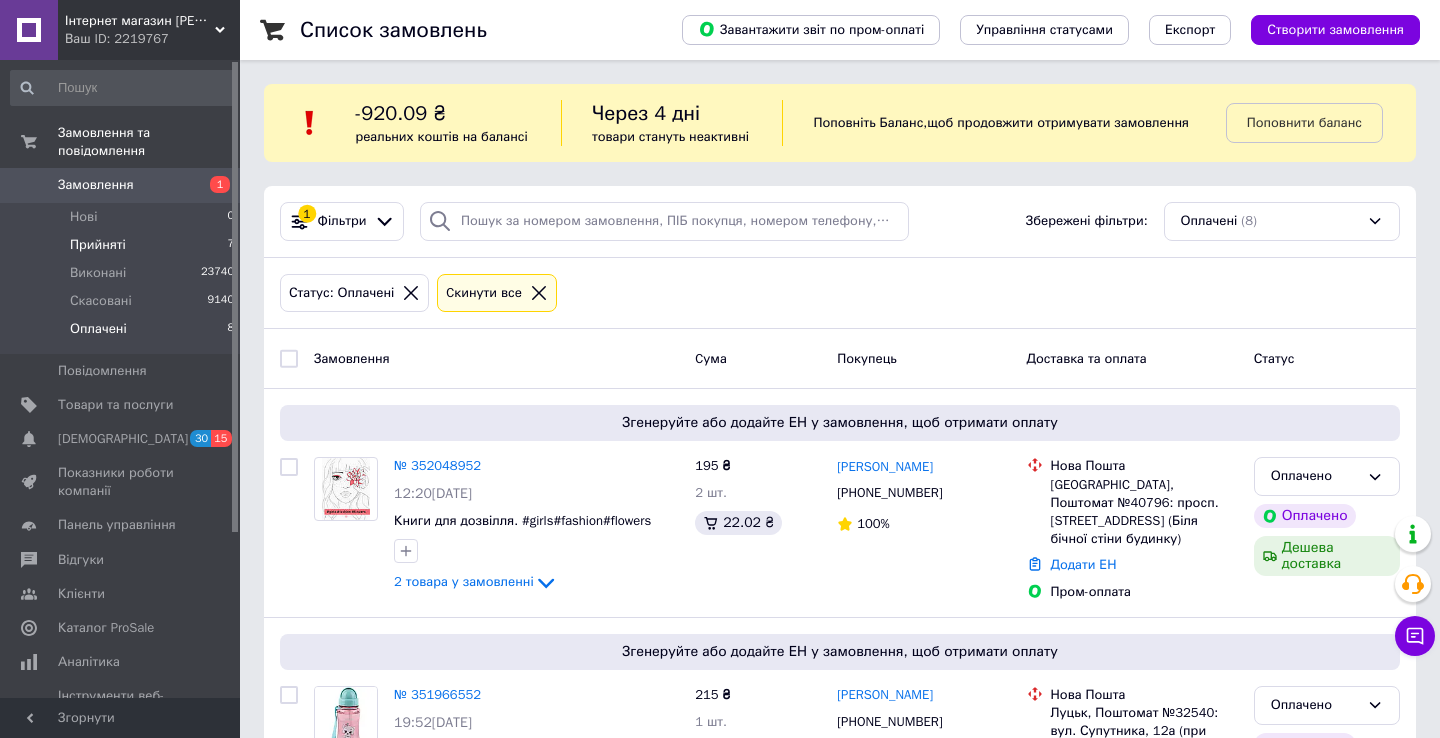click on "Прийняті 7" at bounding box center [123, 245] 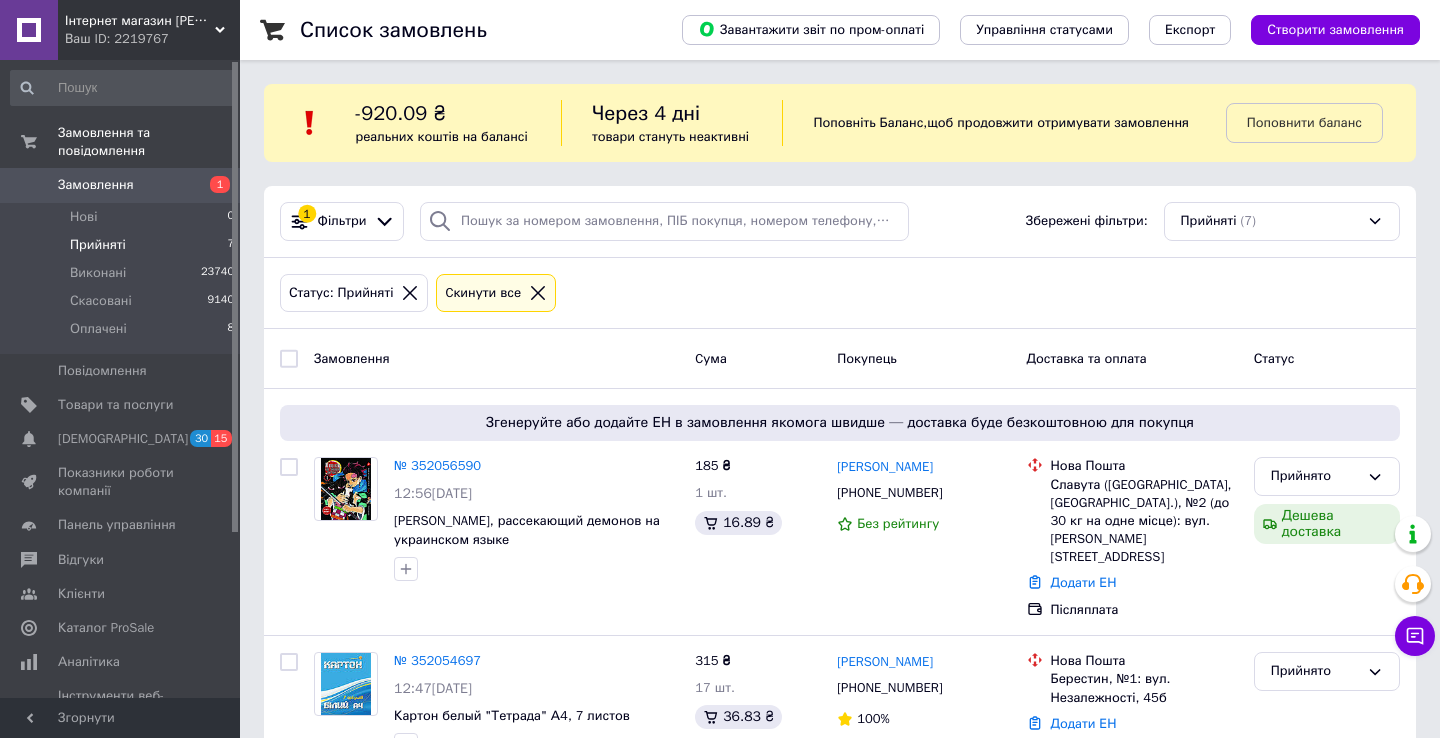 click on "Замовлення" at bounding box center (121, 185) 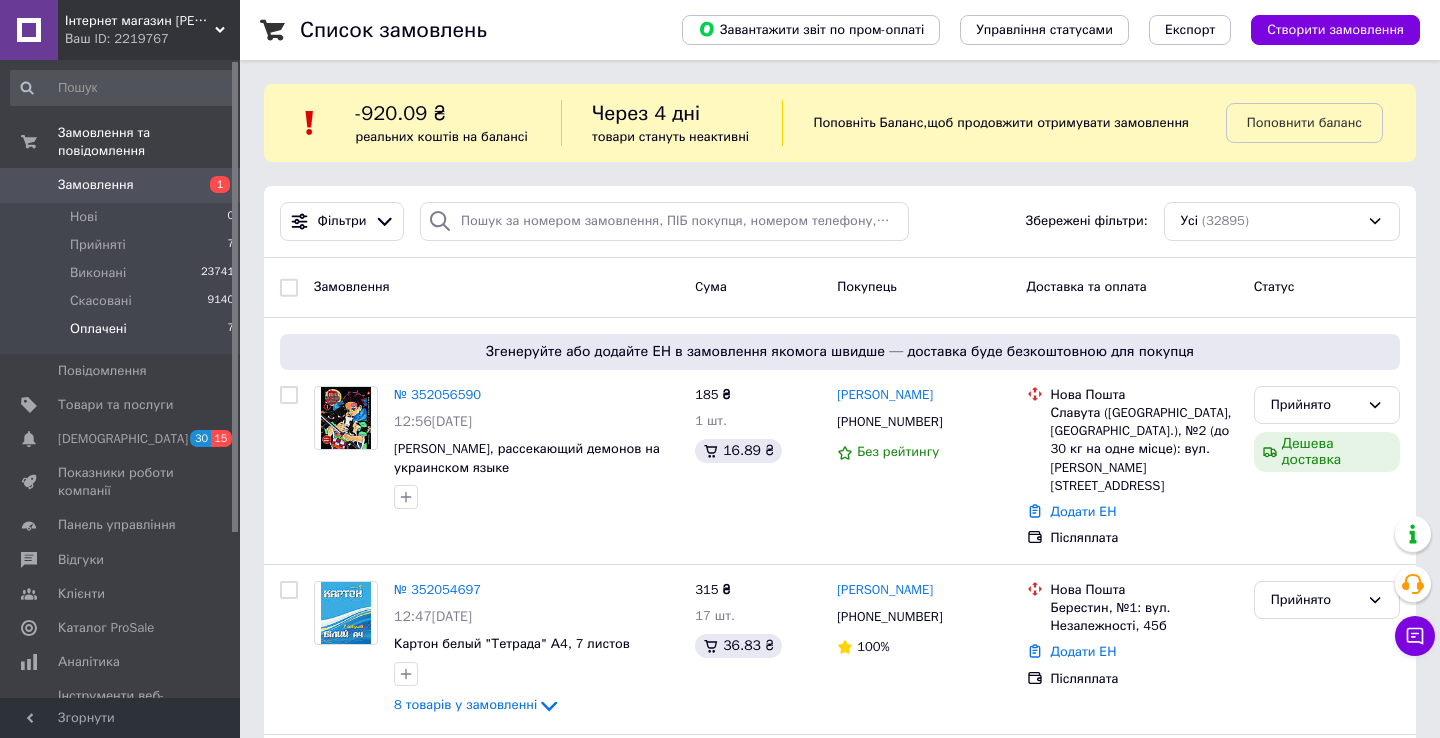 click on "Оплачені 7" at bounding box center [123, 334] 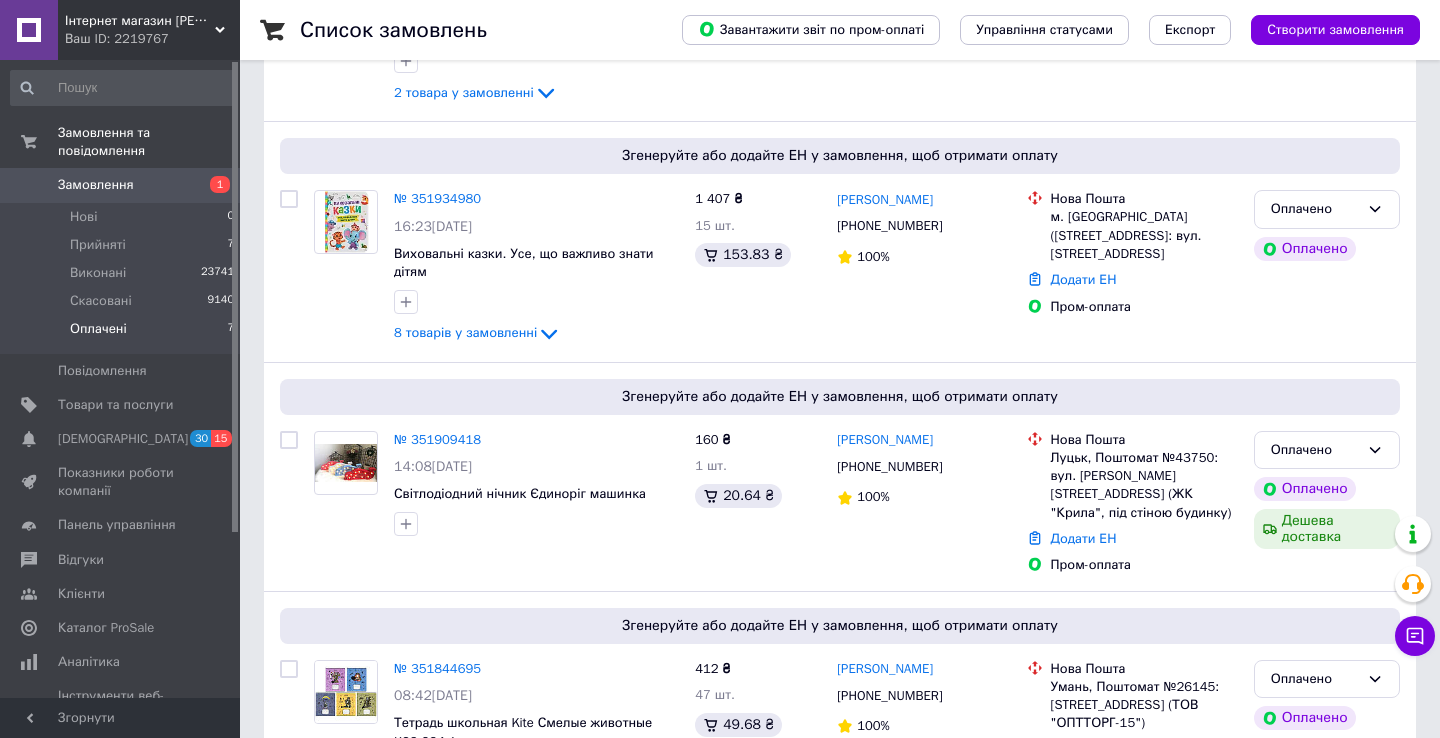 scroll, scrollTop: 1341, scrollLeft: 0, axis: vertical 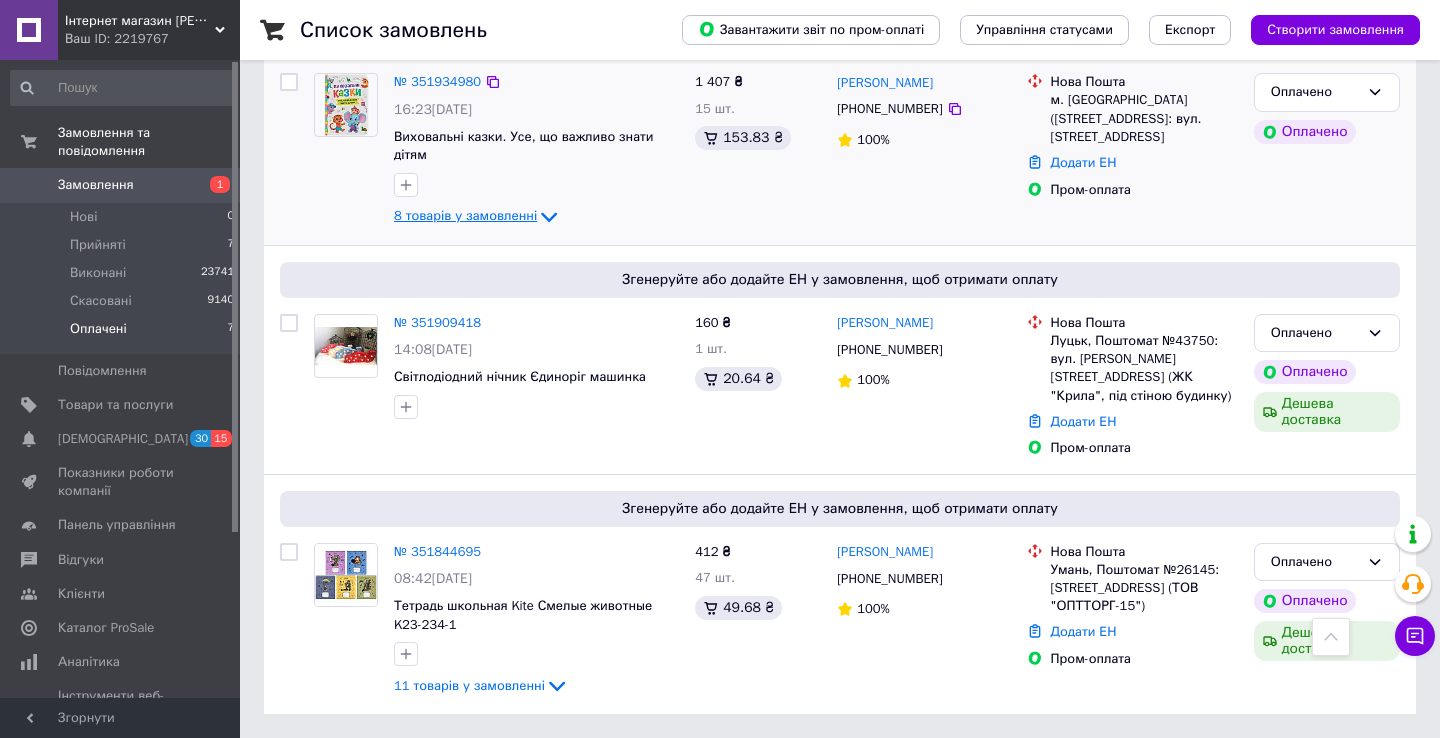 click on "8 товарів у замовленні" at bounding box center [465, 216] 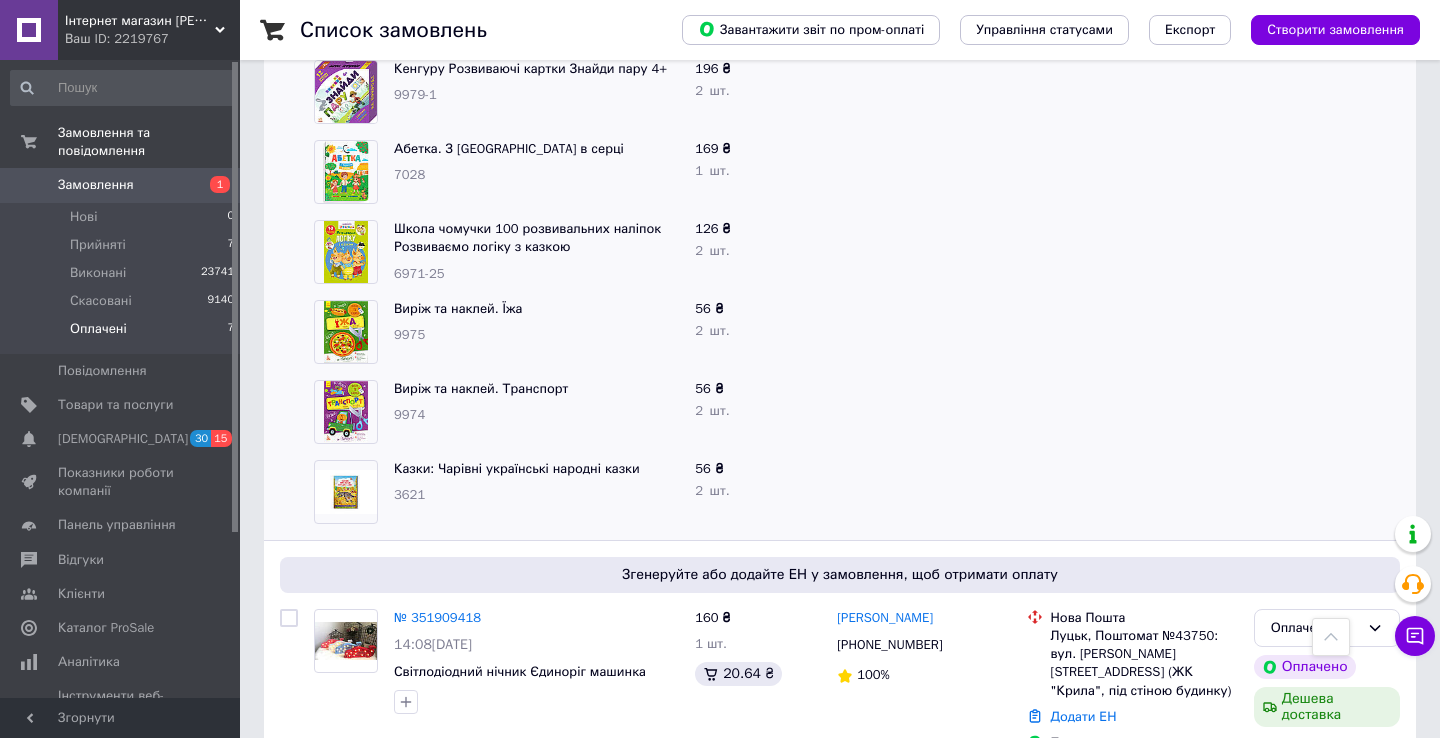 scroll, scrollTop: 1661, scrollLeft: 0, axis: vertical 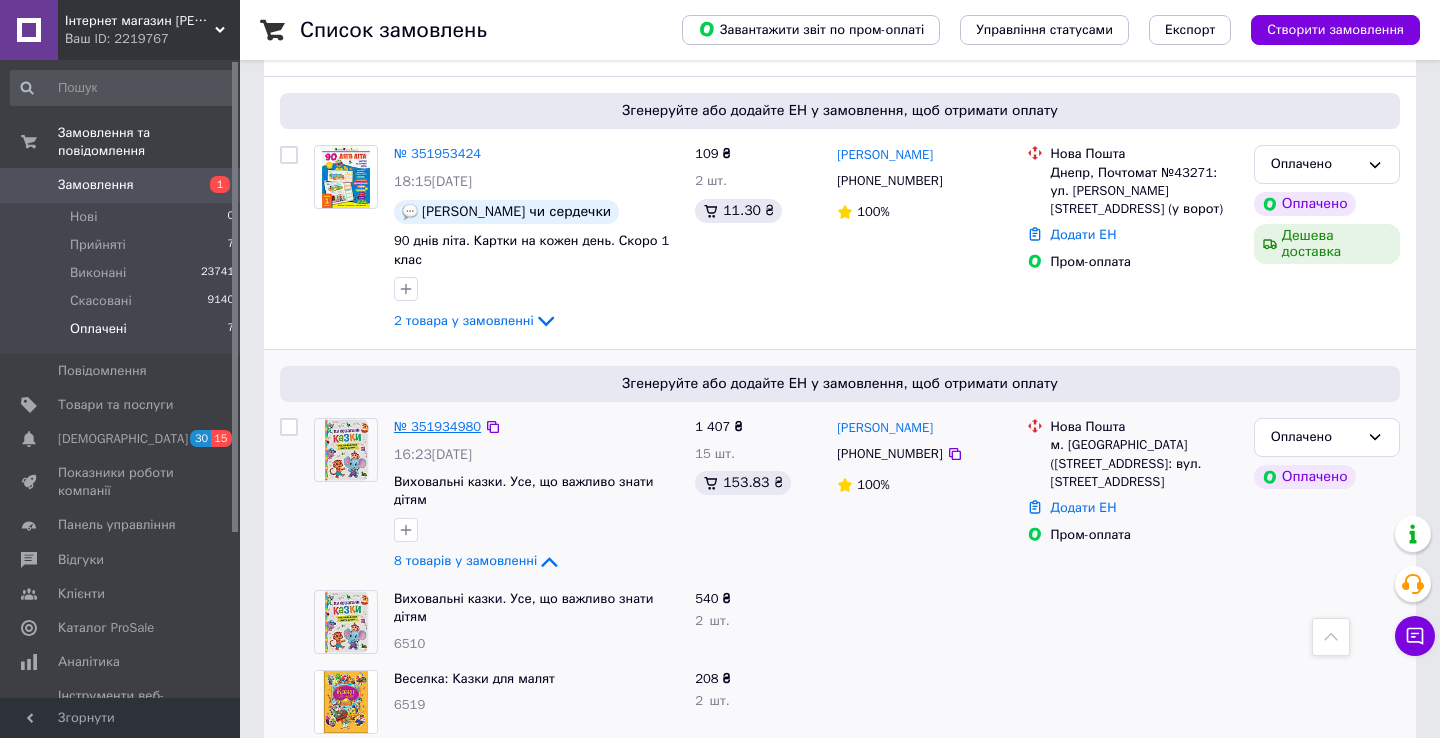 click on "№ 351934980" at bounding box center [437, 426] 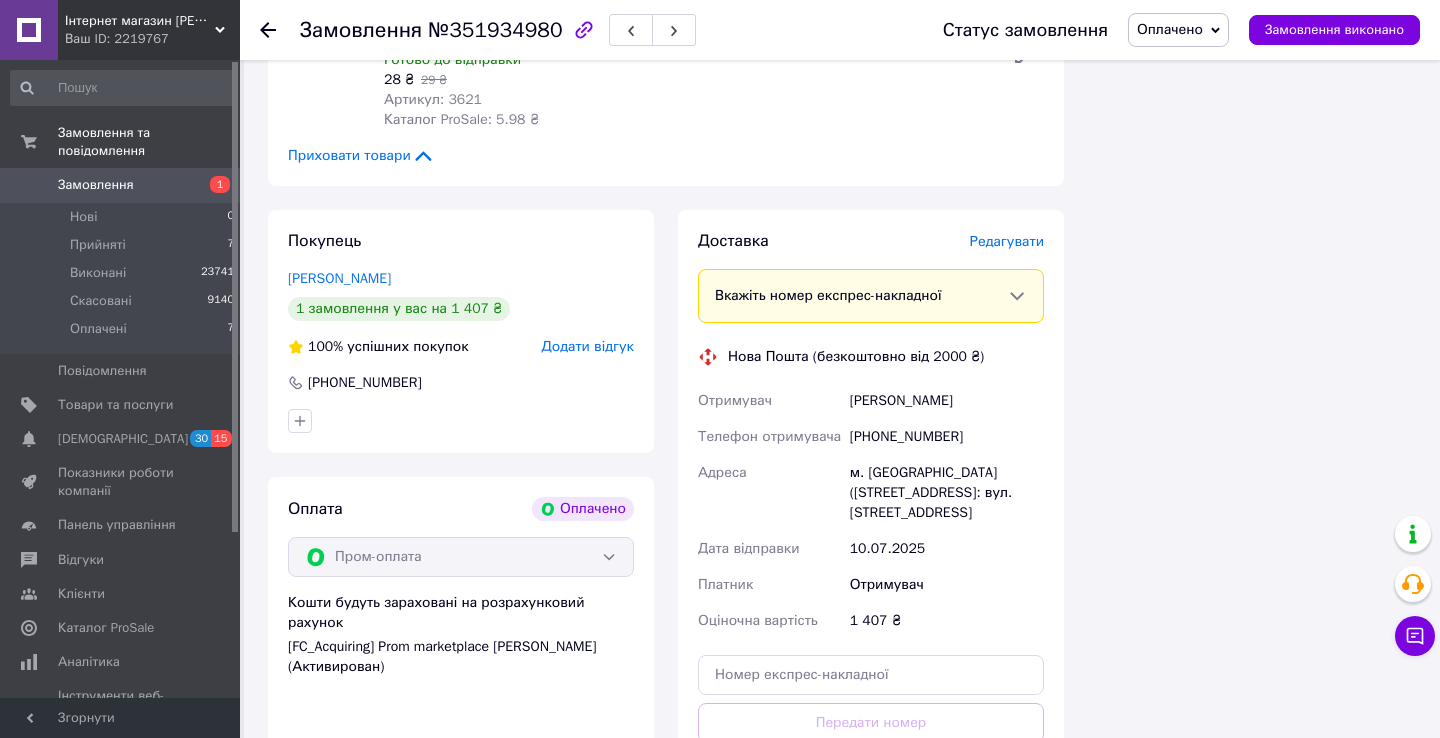 scroll, scrollTop: 2021, scrollLeft: 0, axis: vertical 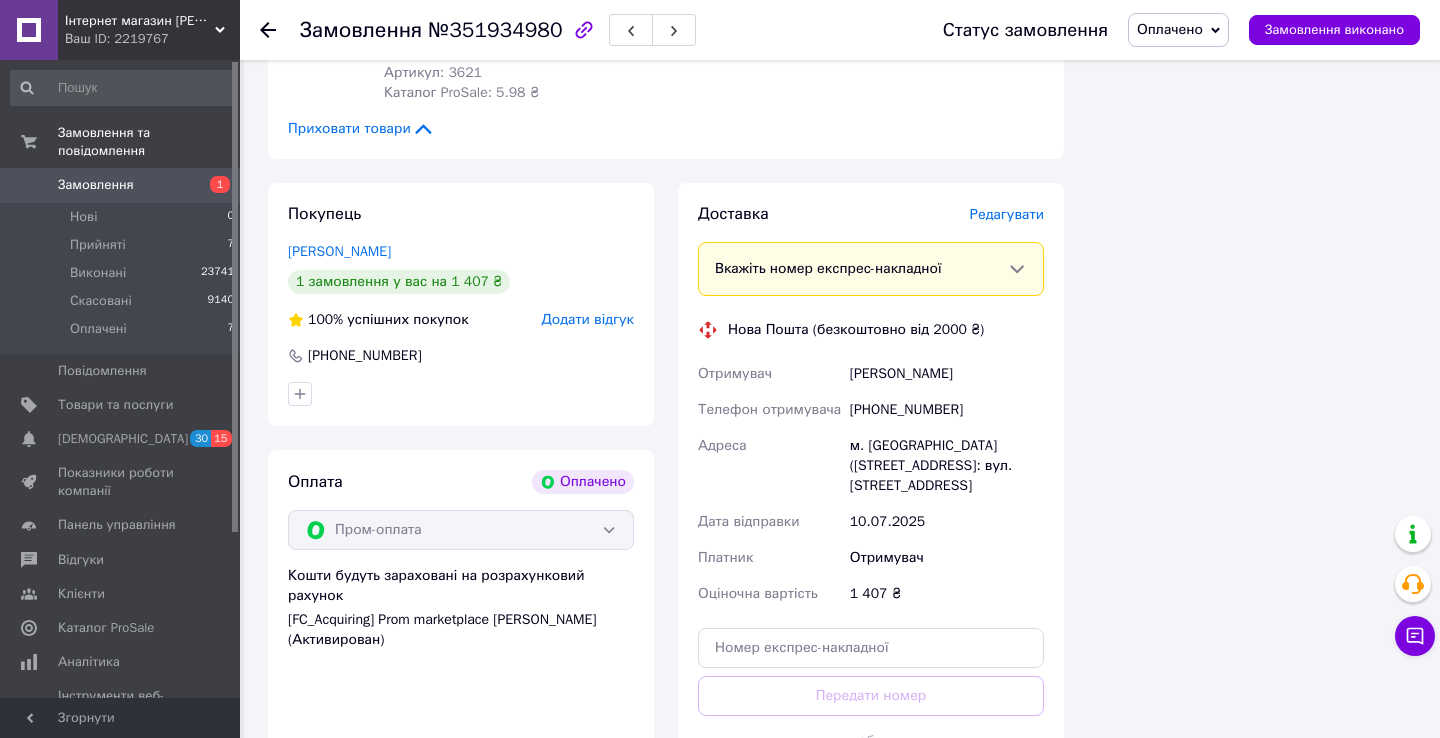 click on "Редагувати" at bounding box center [1007, 214] 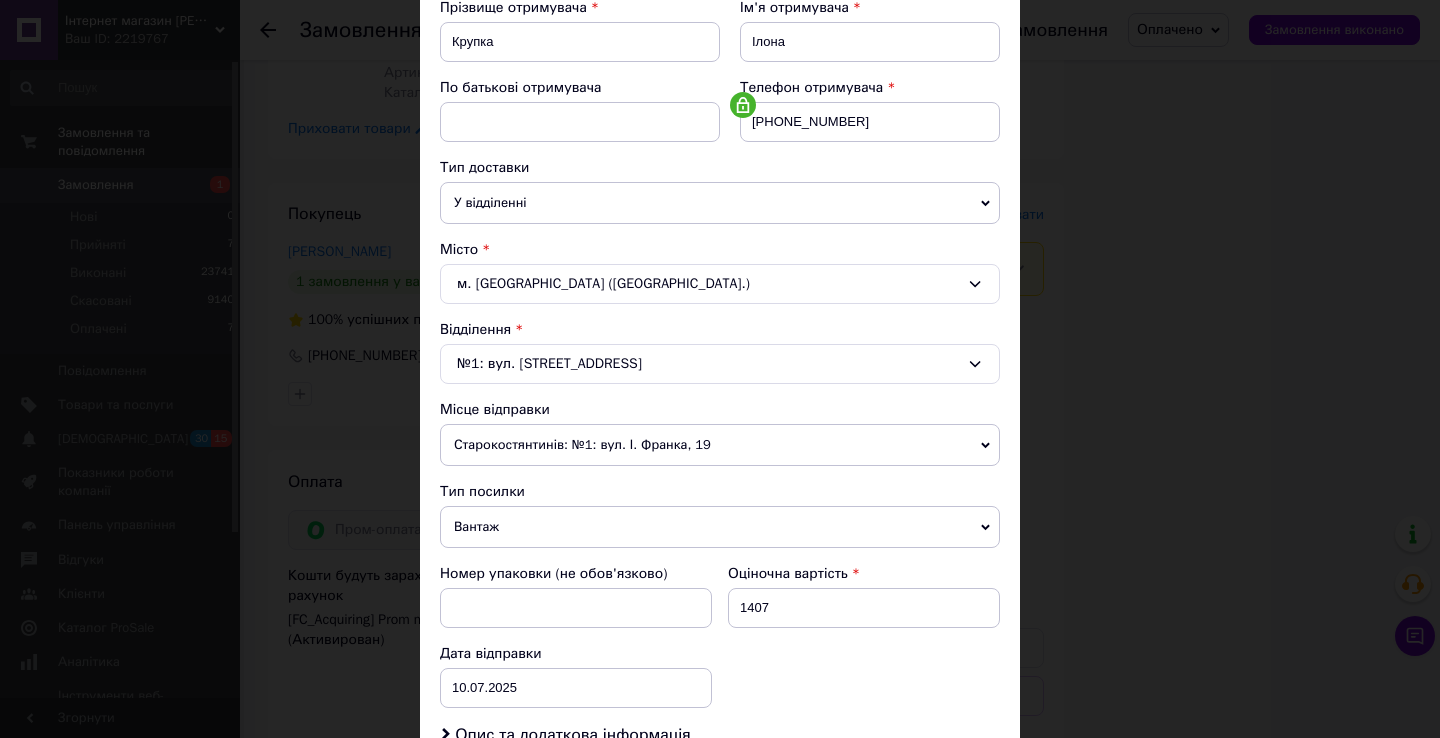 scroll, scrollTop: 610, scrollLeft: 0, axis: vertical 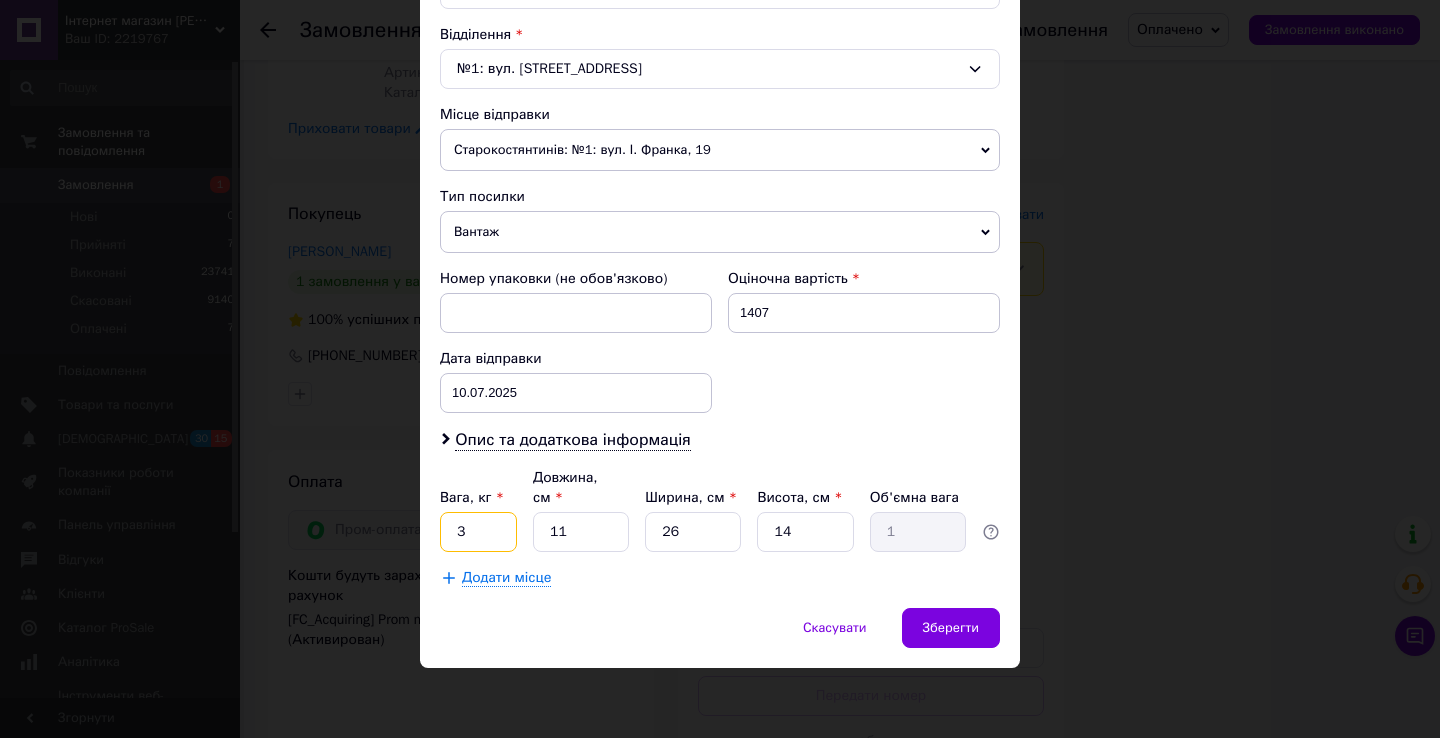 click on "3" at bounding box center (478, 532) 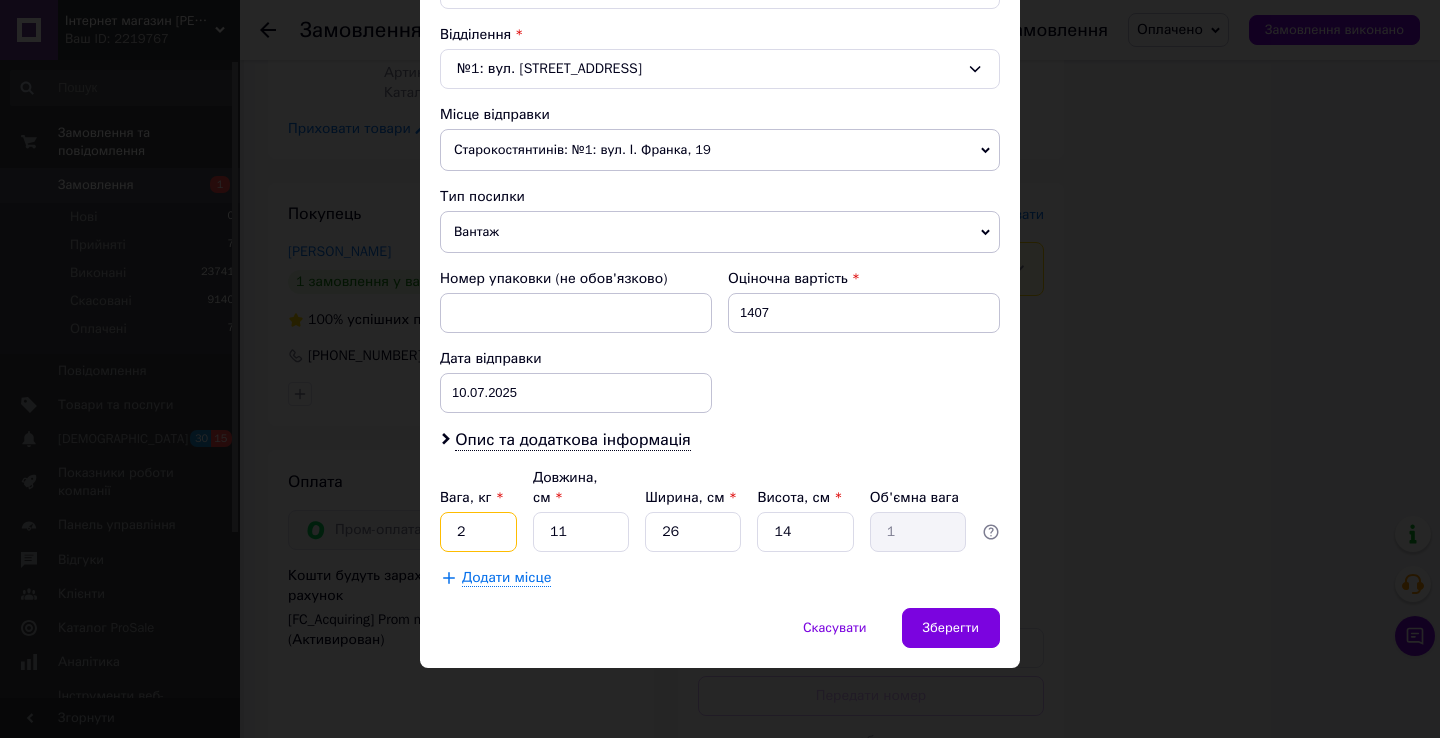 type on "2" 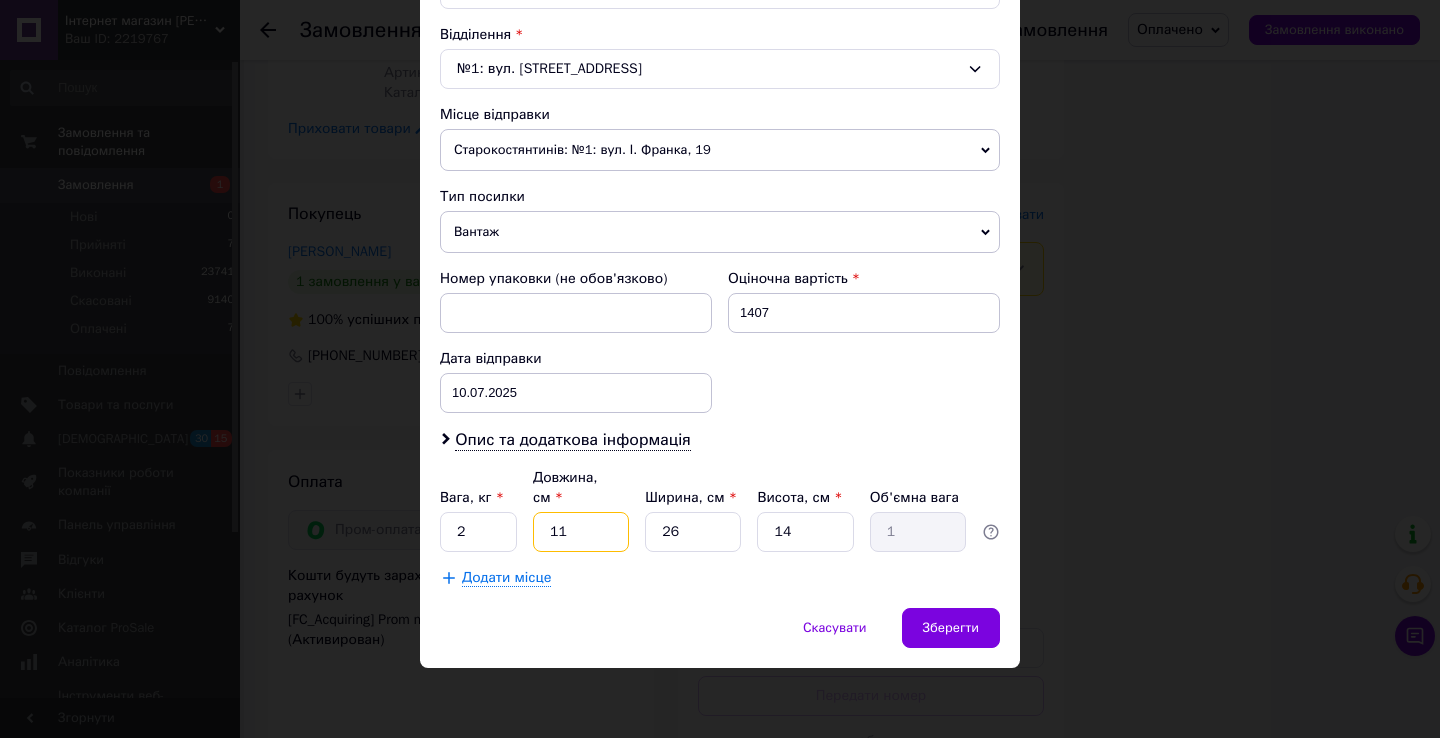 click on "11" at bounding box center (581, 532) 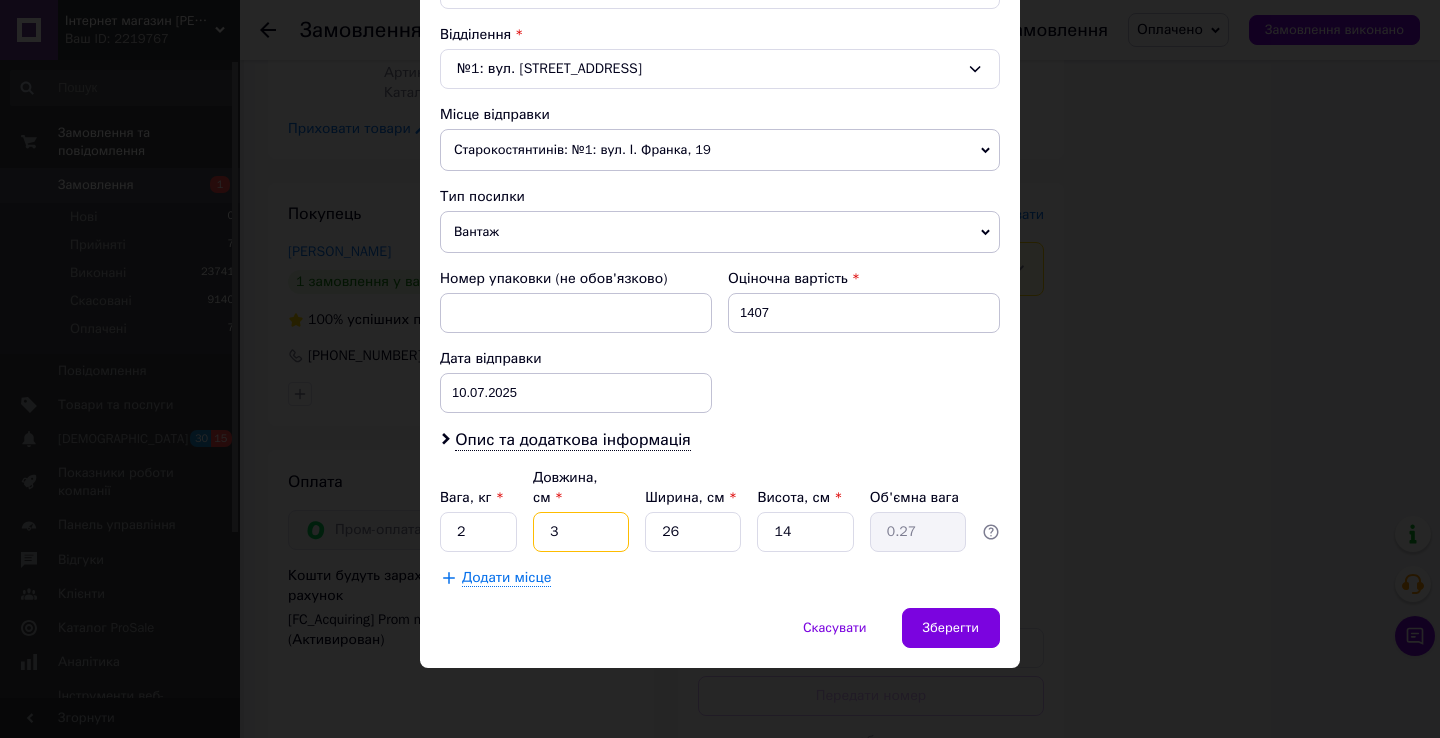 type on "30" 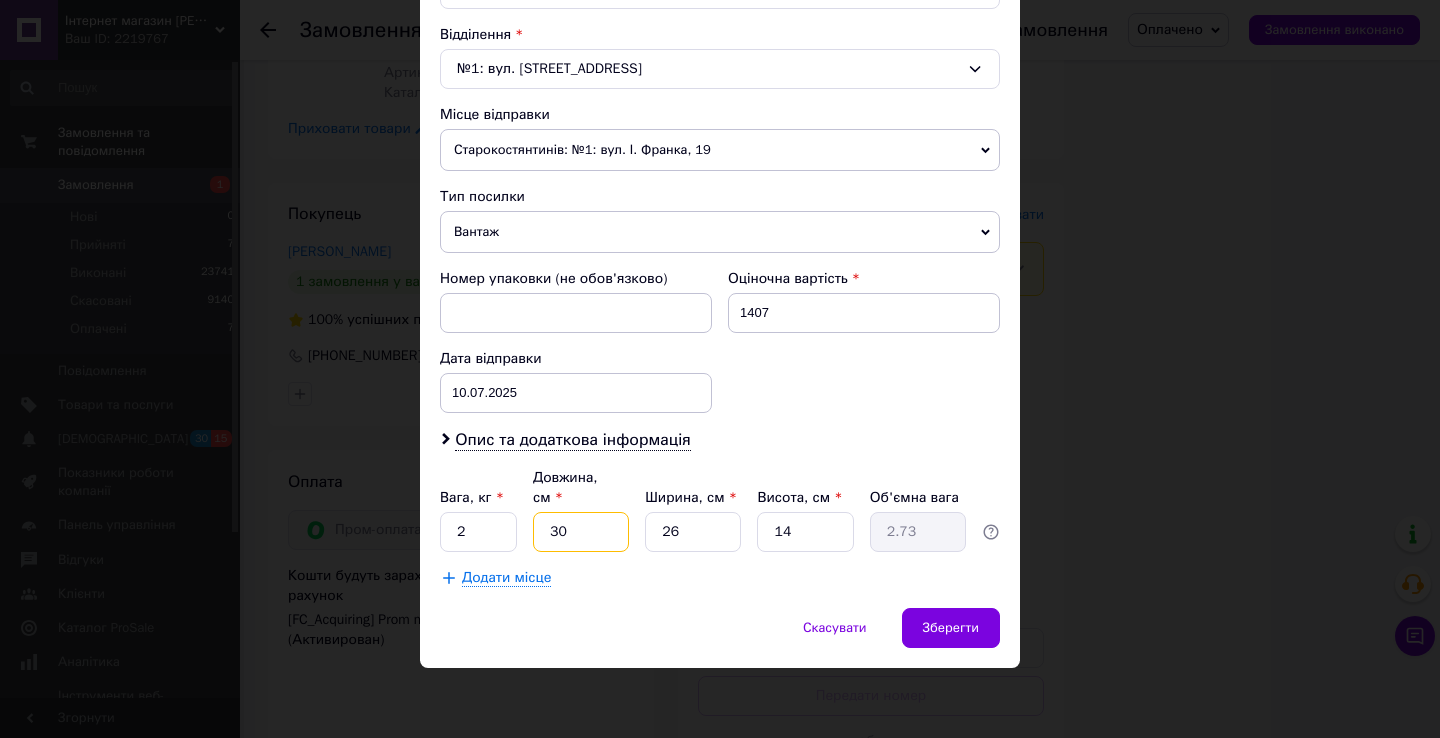 type on "30" 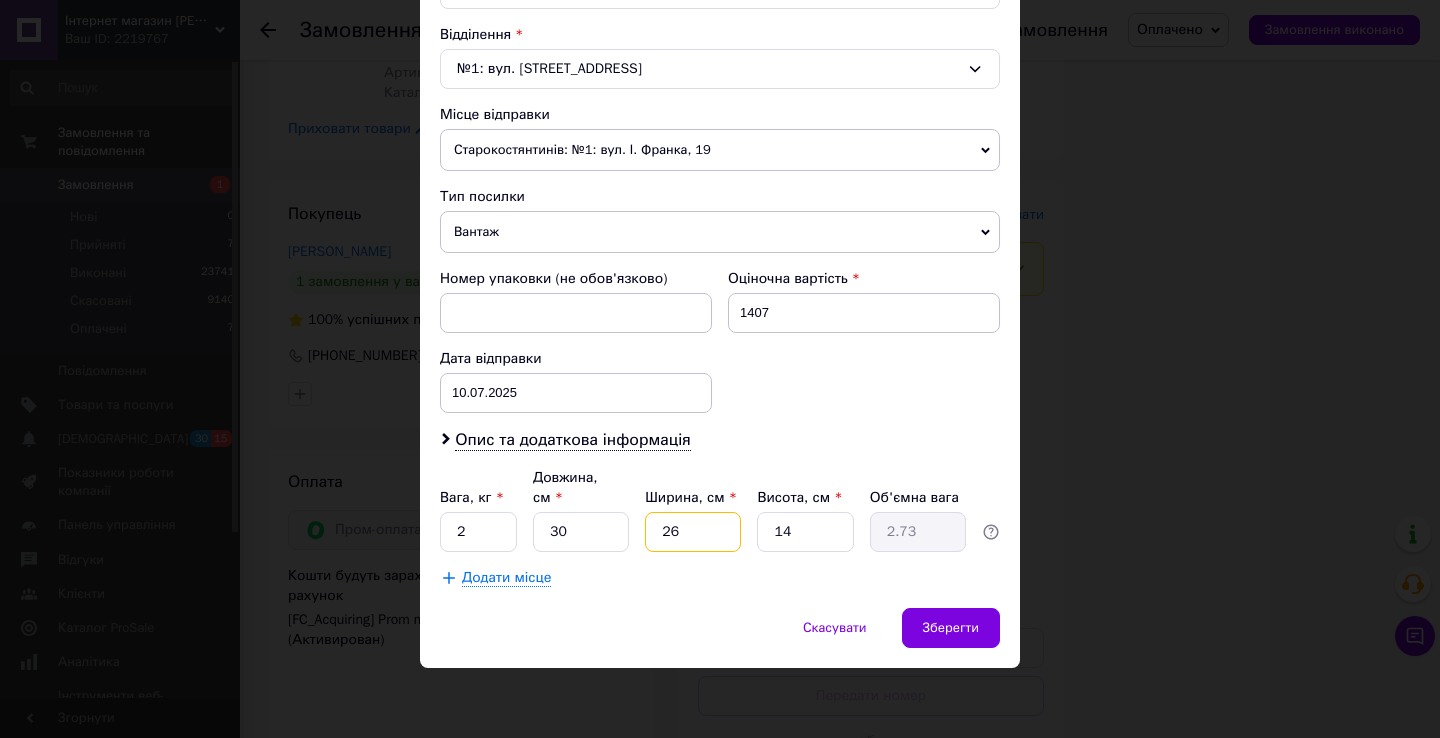click on "26" at bounding box center (693, 532) 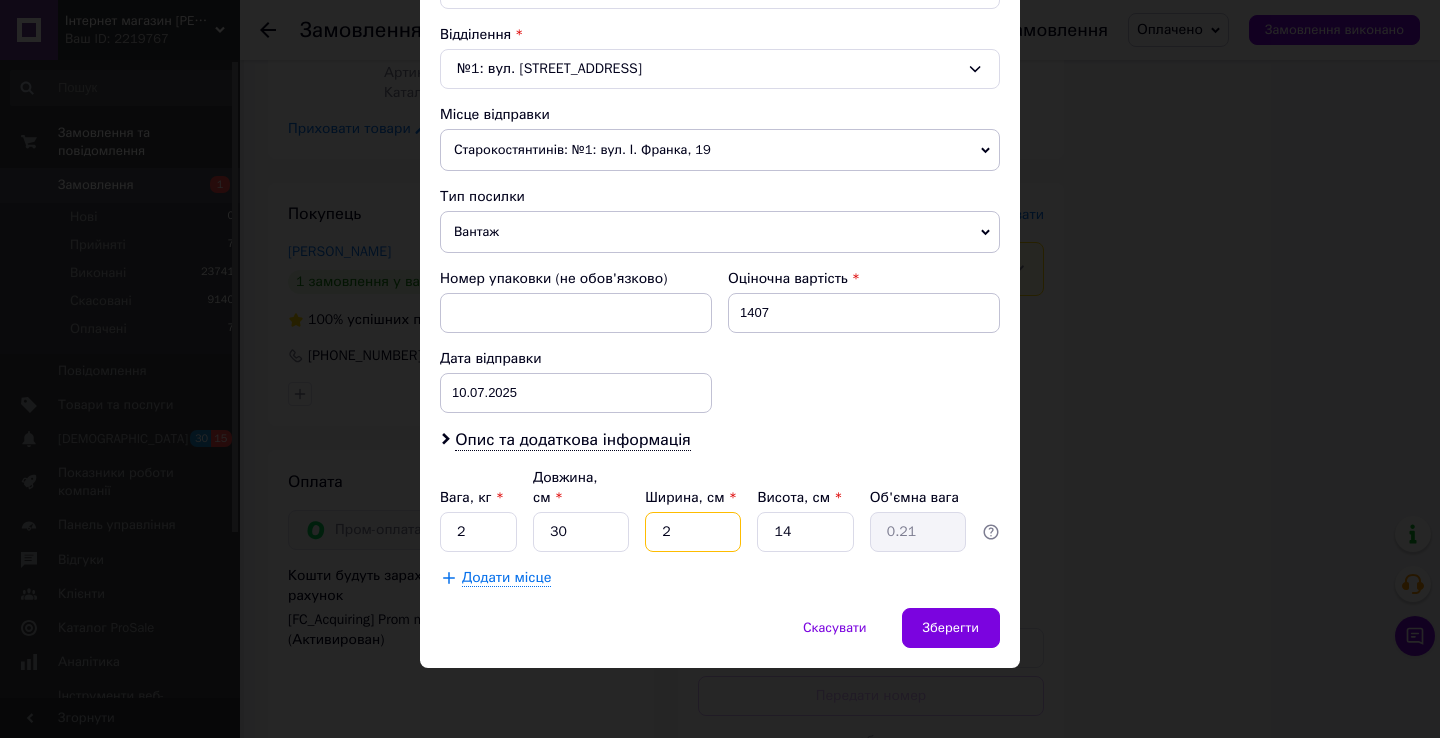 type on "20" 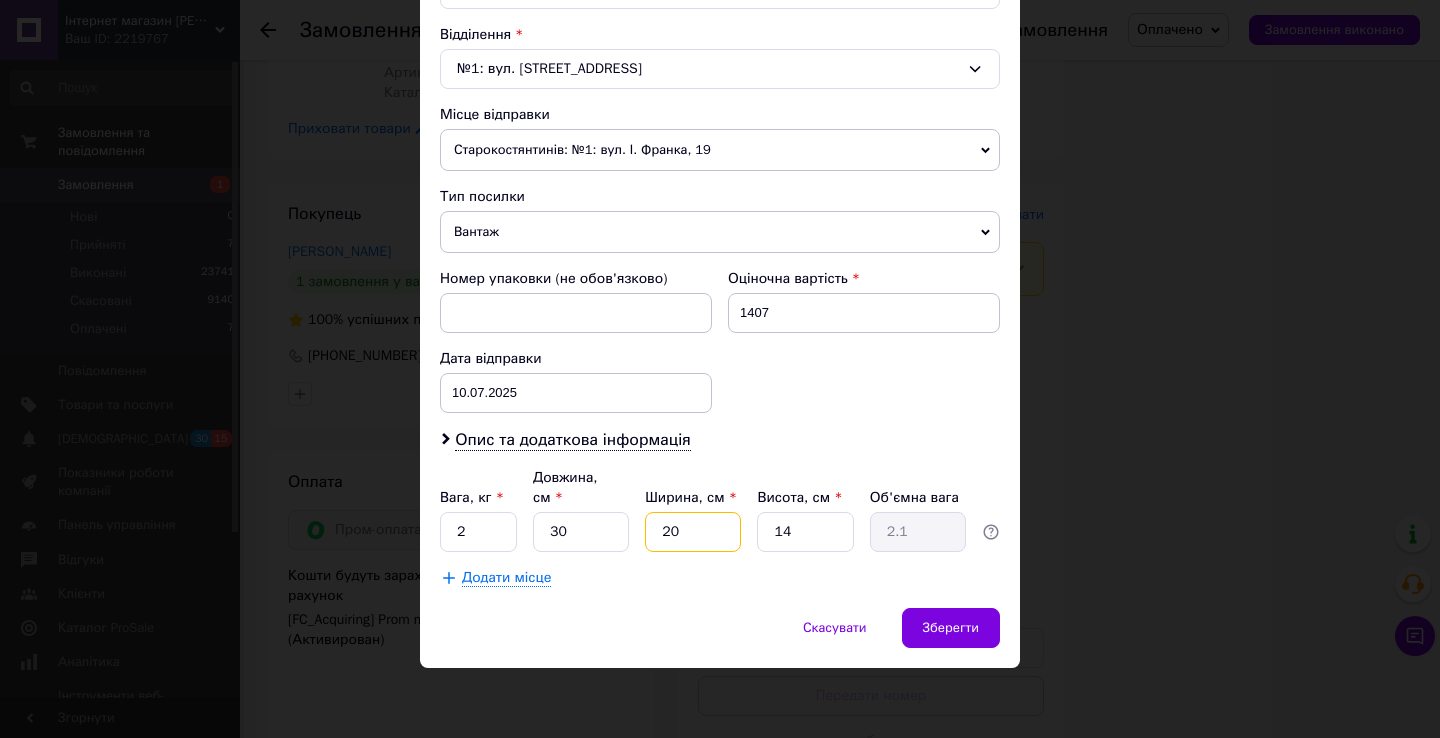type on "20" 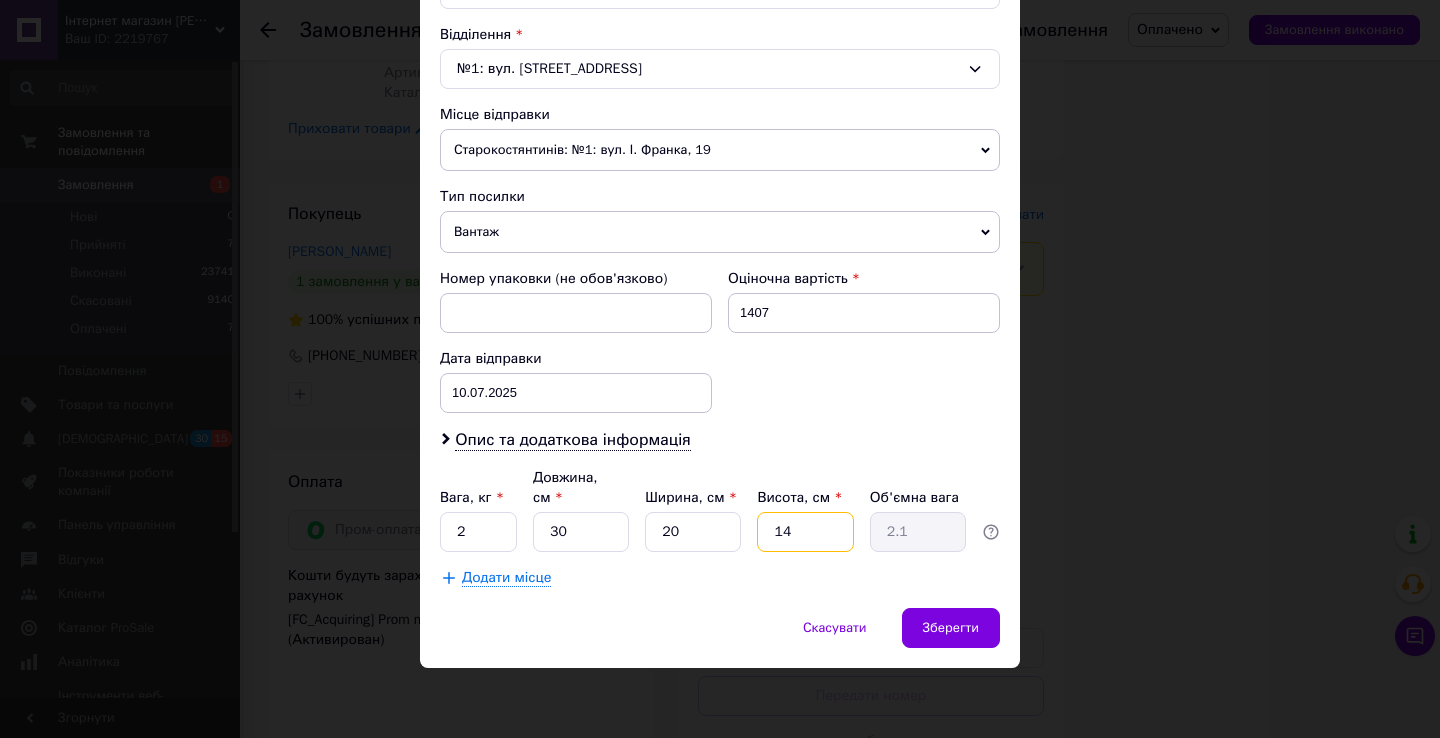 click on "14" at bounding box center [805, 532] 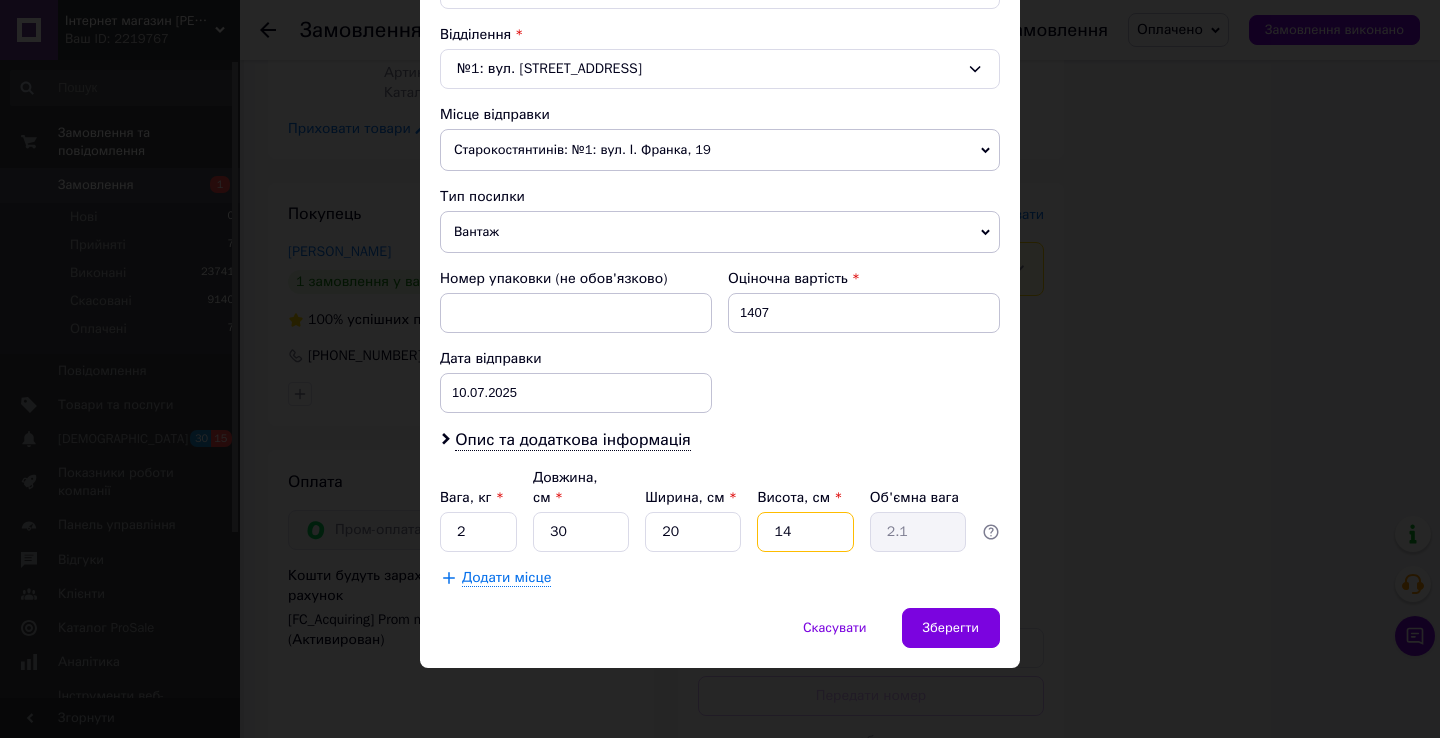 type on "1" 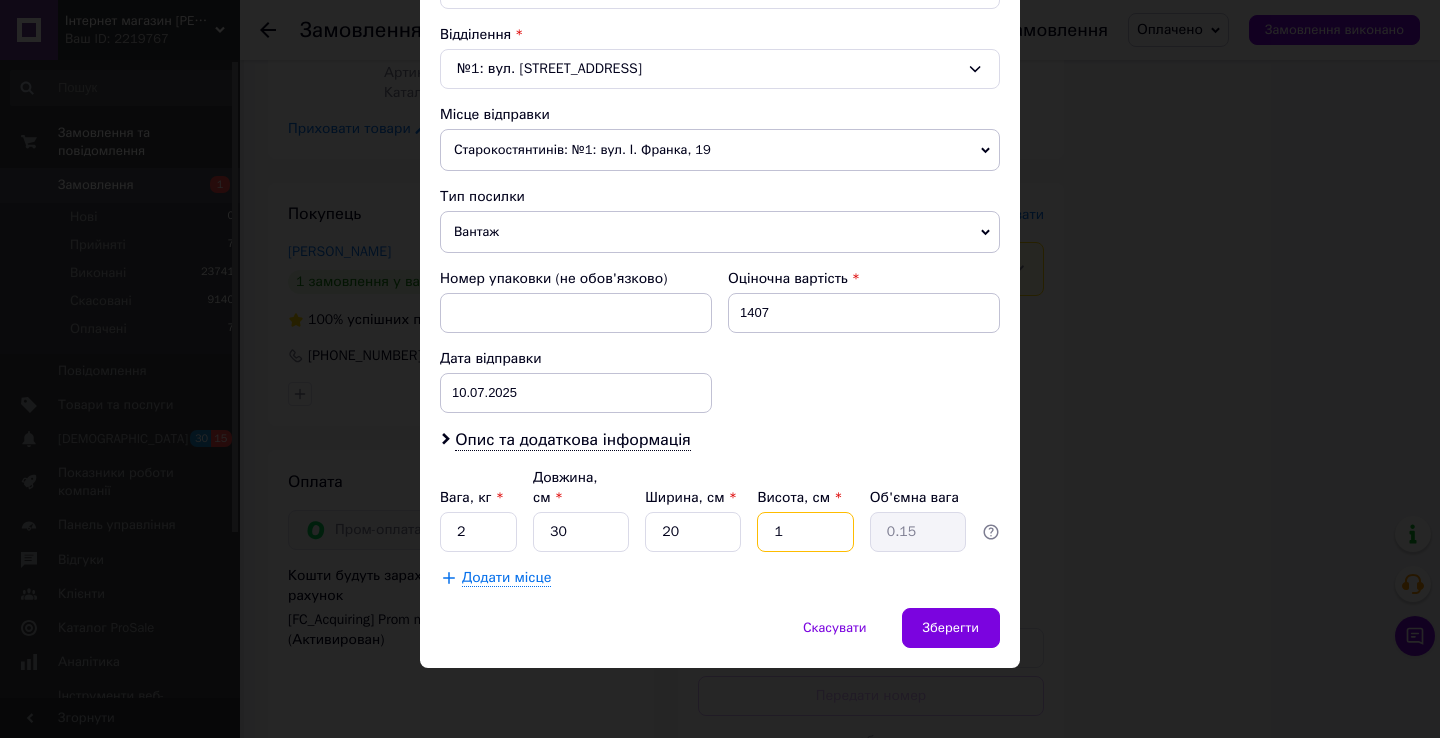 type on "13" 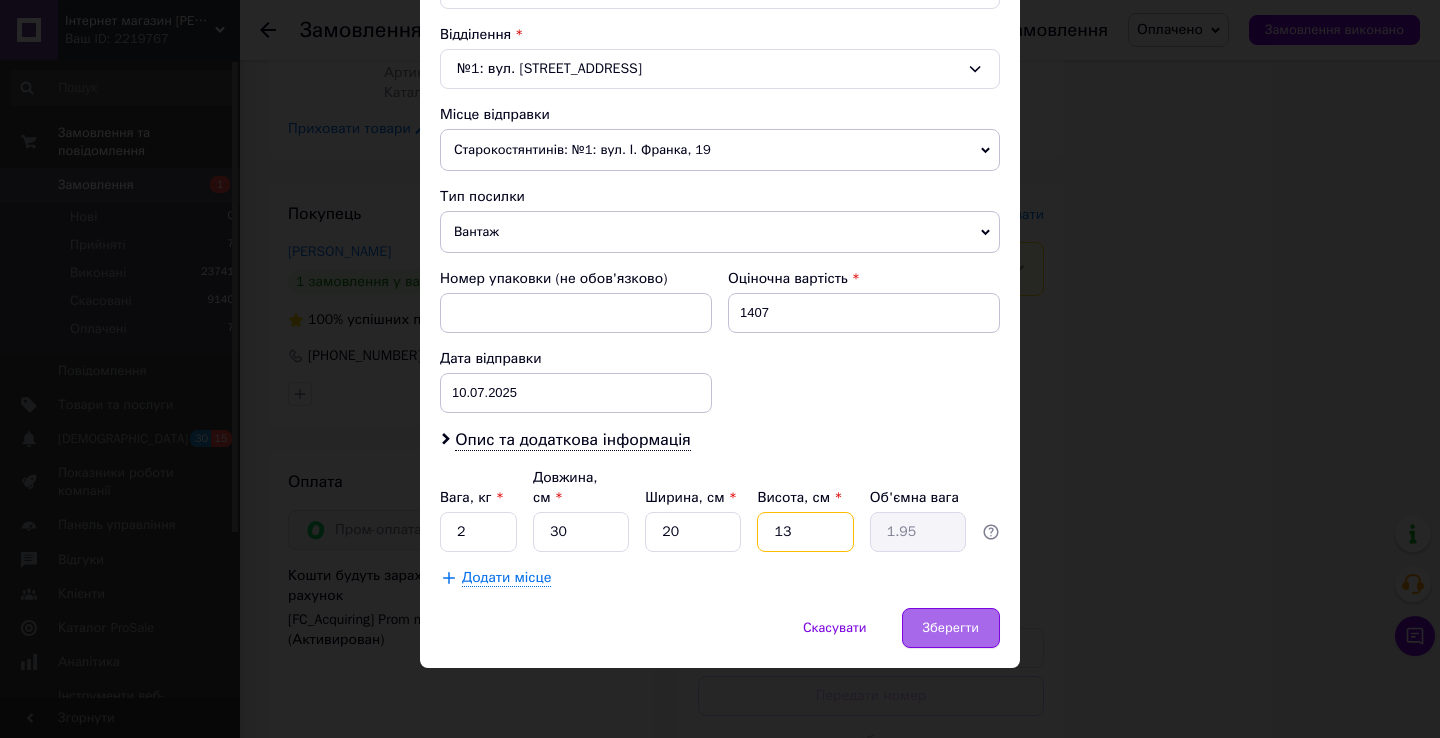 type on "13" 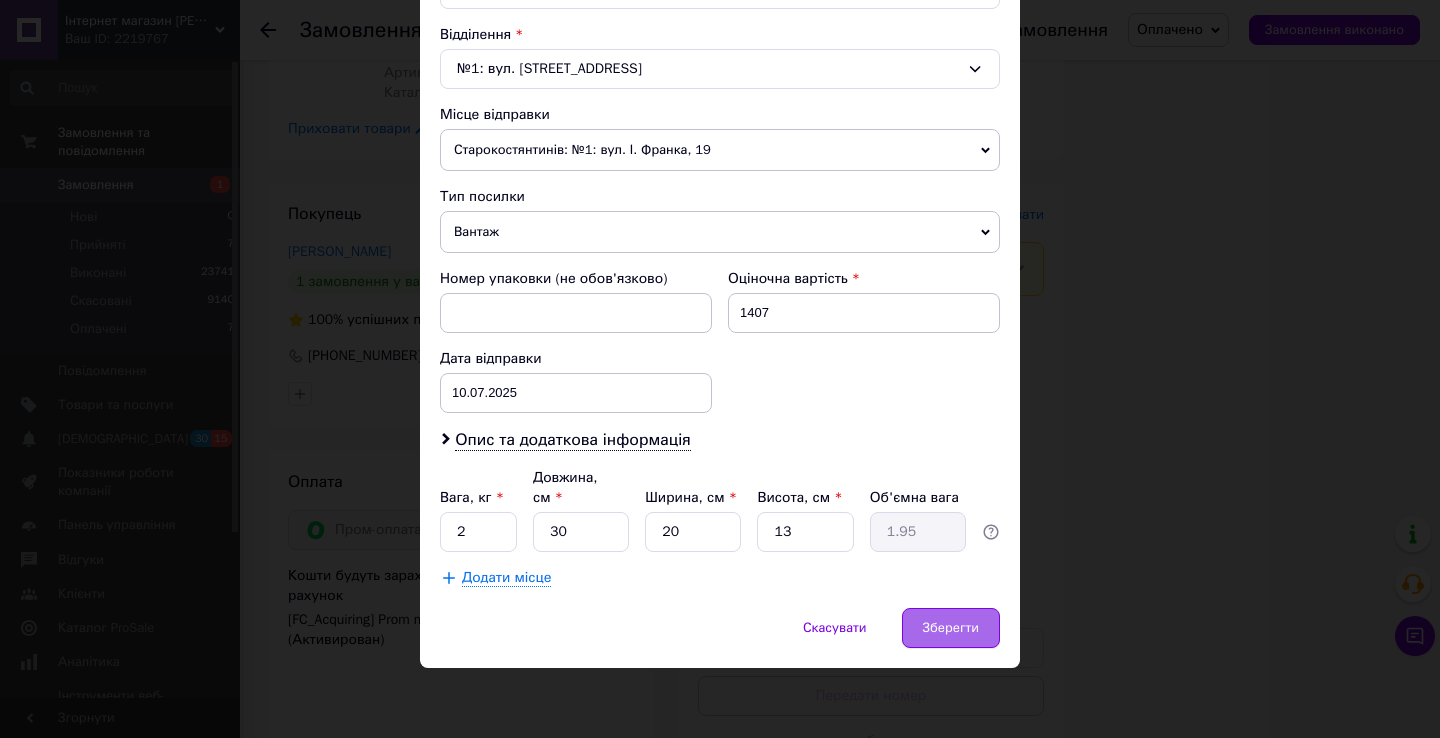 click on "Зберегти" at bounding box center [951, 628] 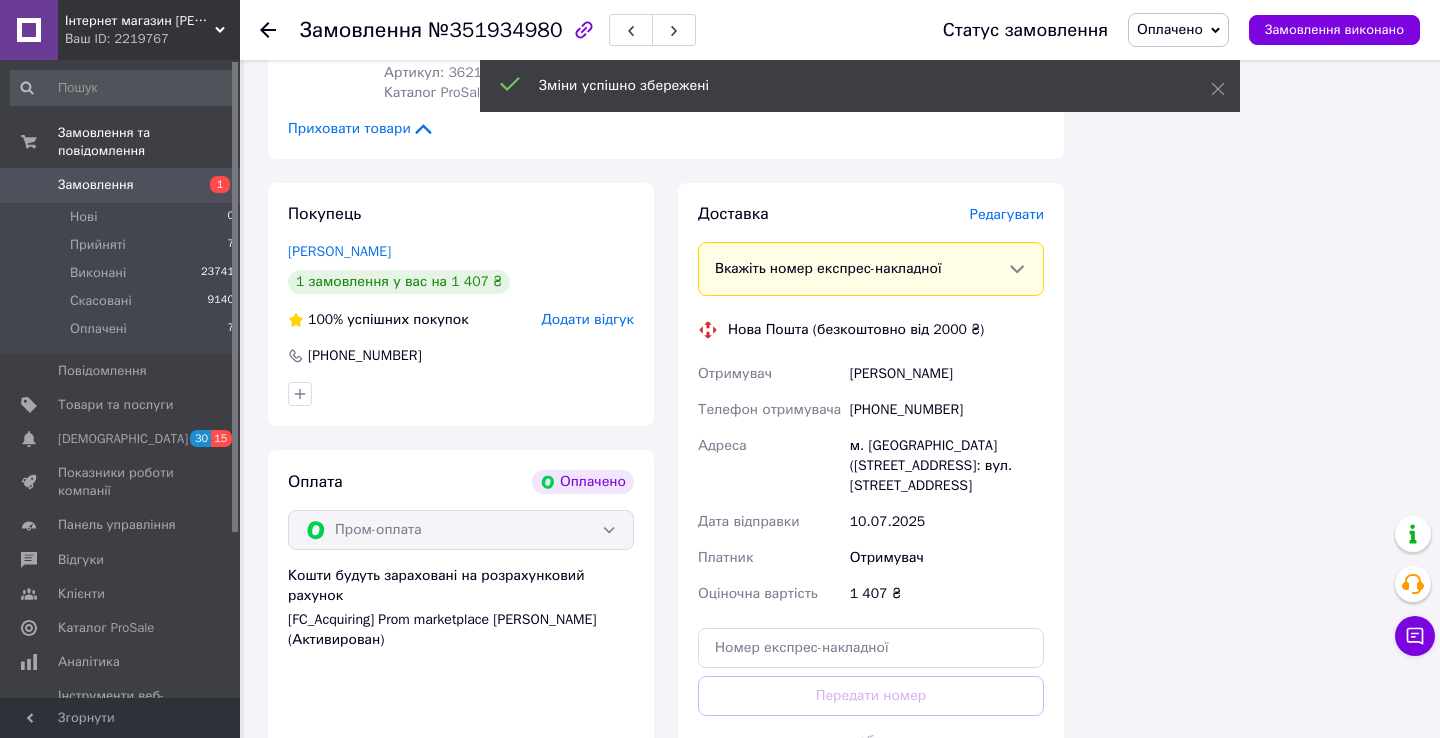 scroll, scrollTop: 2105, scrollLeft: 0, axis: vertical 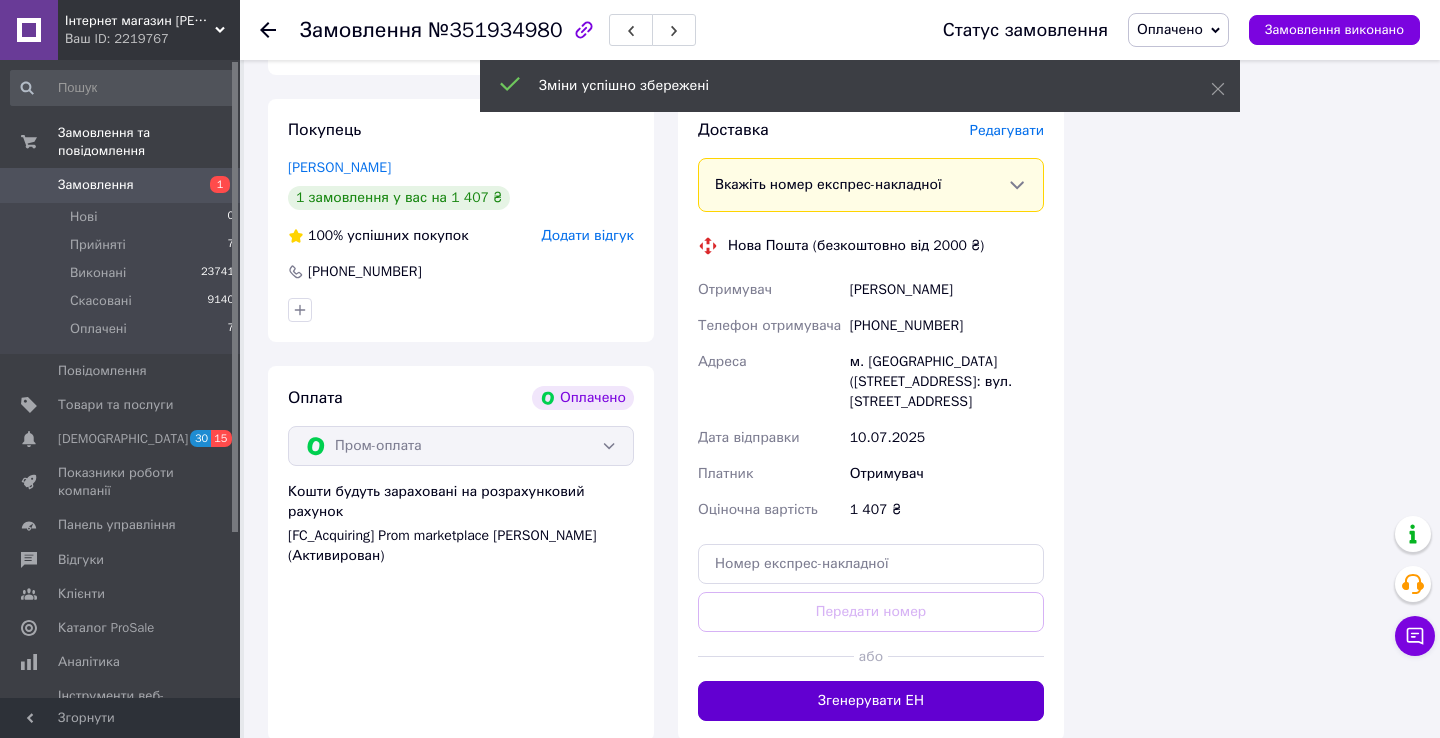 click on "Згенерувати ЕН" at bounding box center (871, 701) 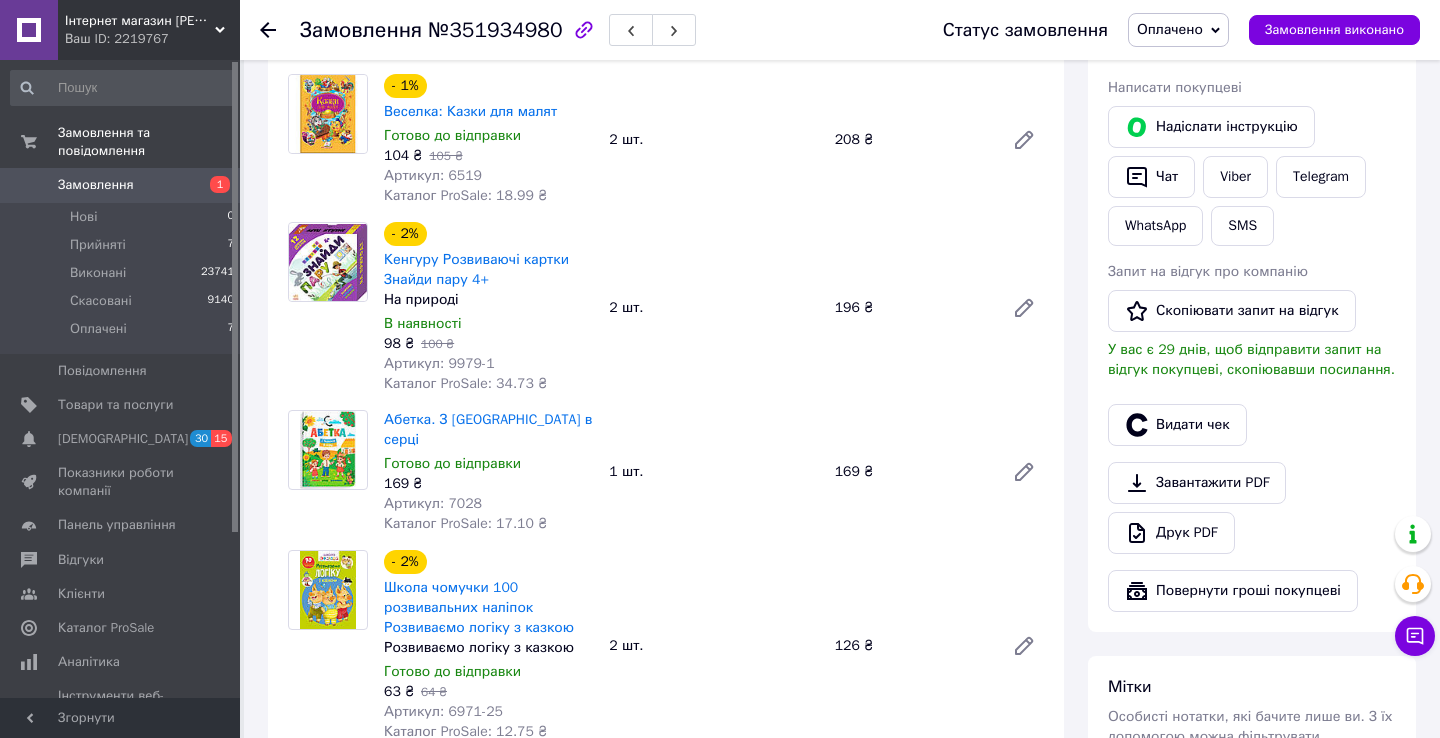 scroll, scrollTop: 889, scrollLeft: 0, axis: vertical 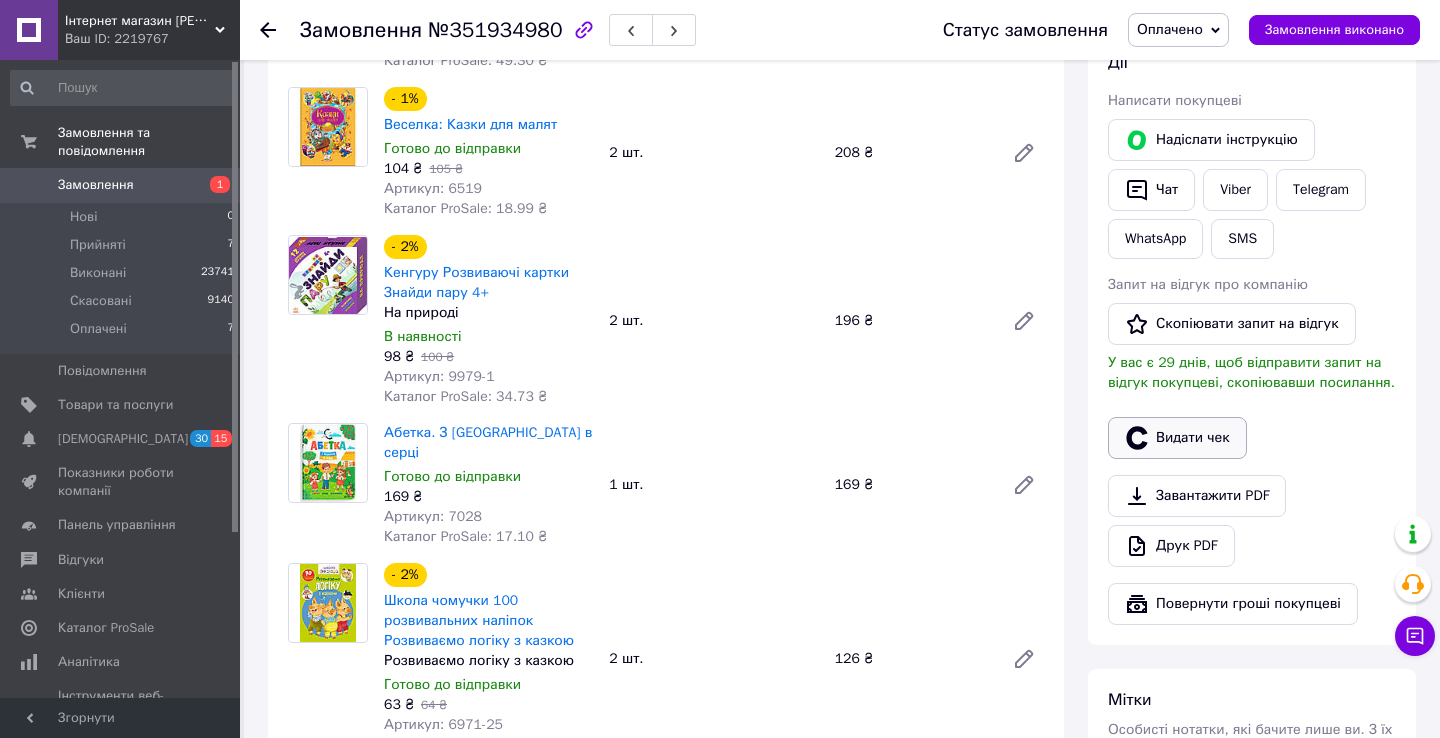 click on "Видати чек" at bounding box center [1177, 438] 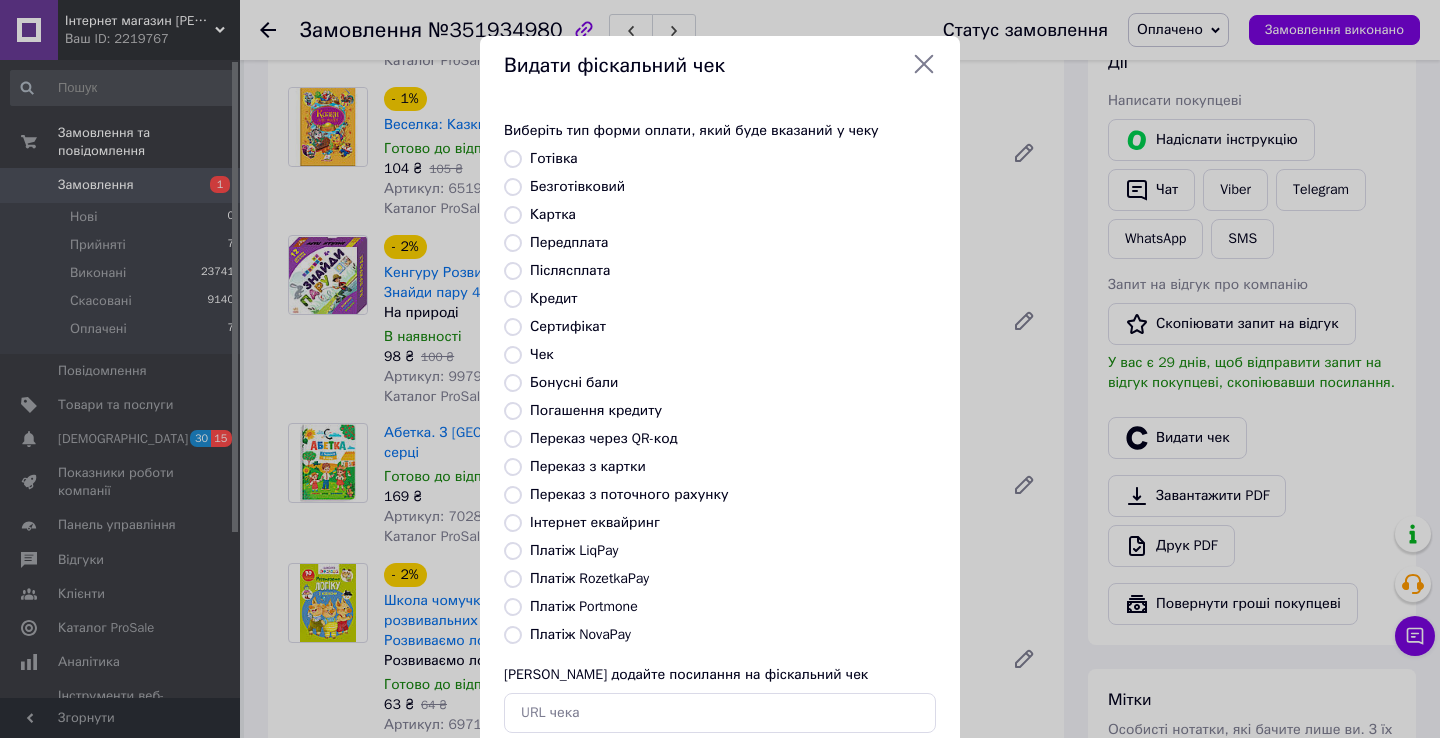 click on "Платіж RozetkaPay" at bounding box center (589, 578) 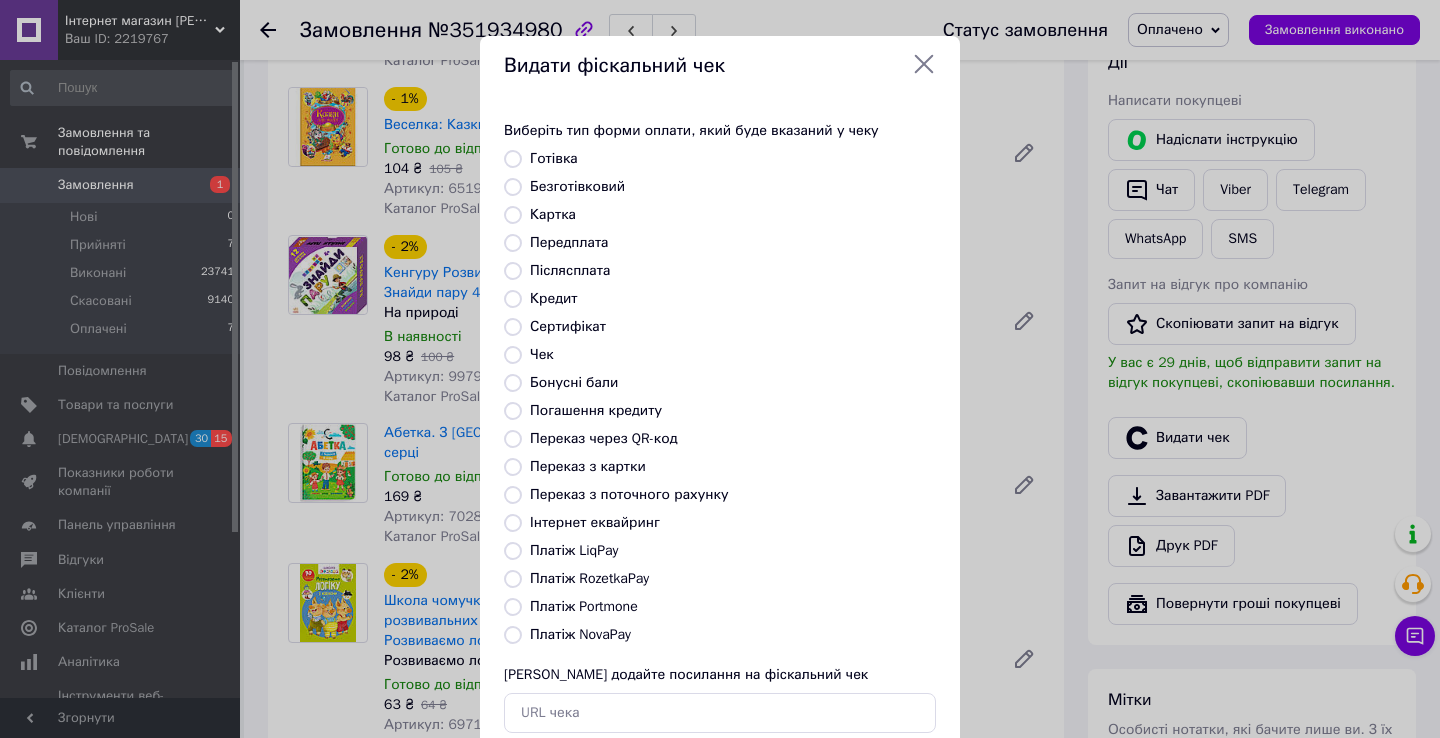radio on "true" 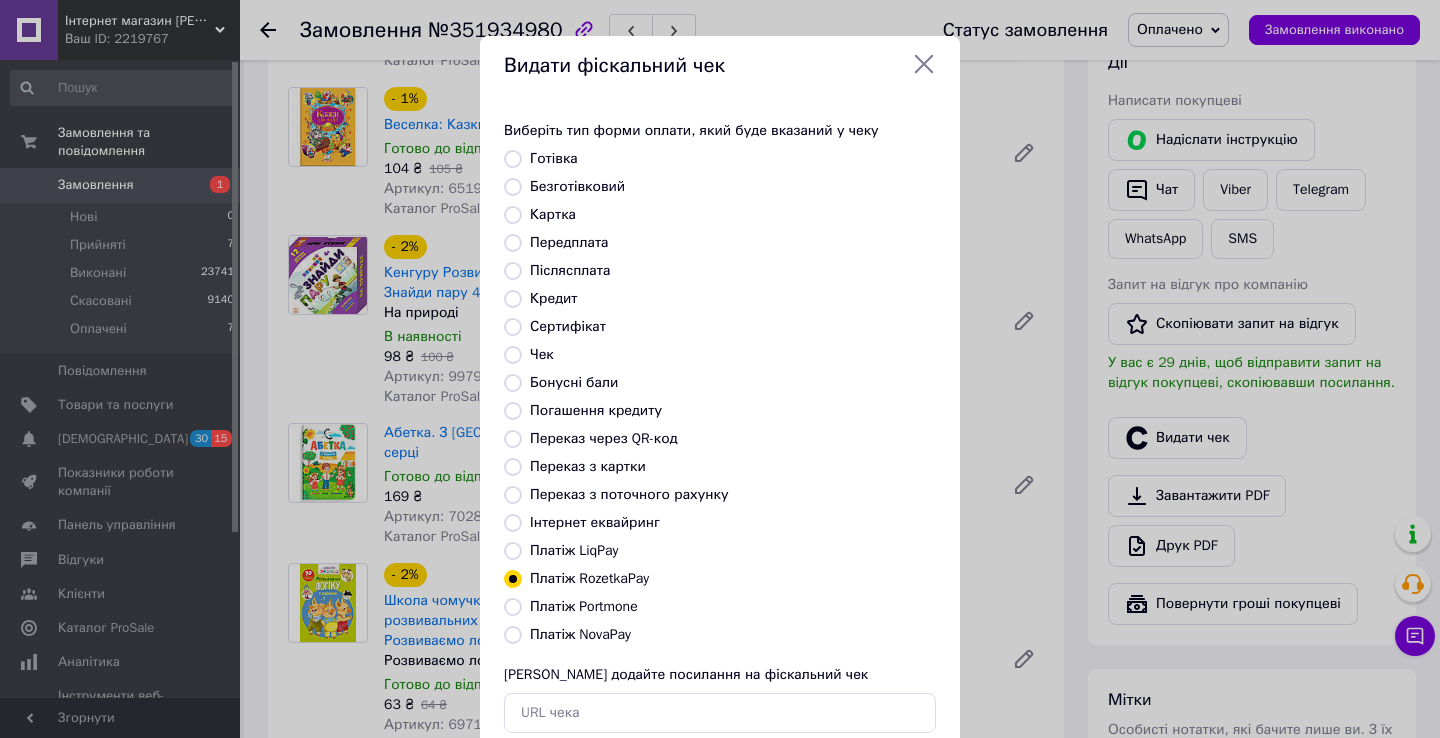 scroll, scrollTop: 121, scrollLeft: 0, axis: vertical 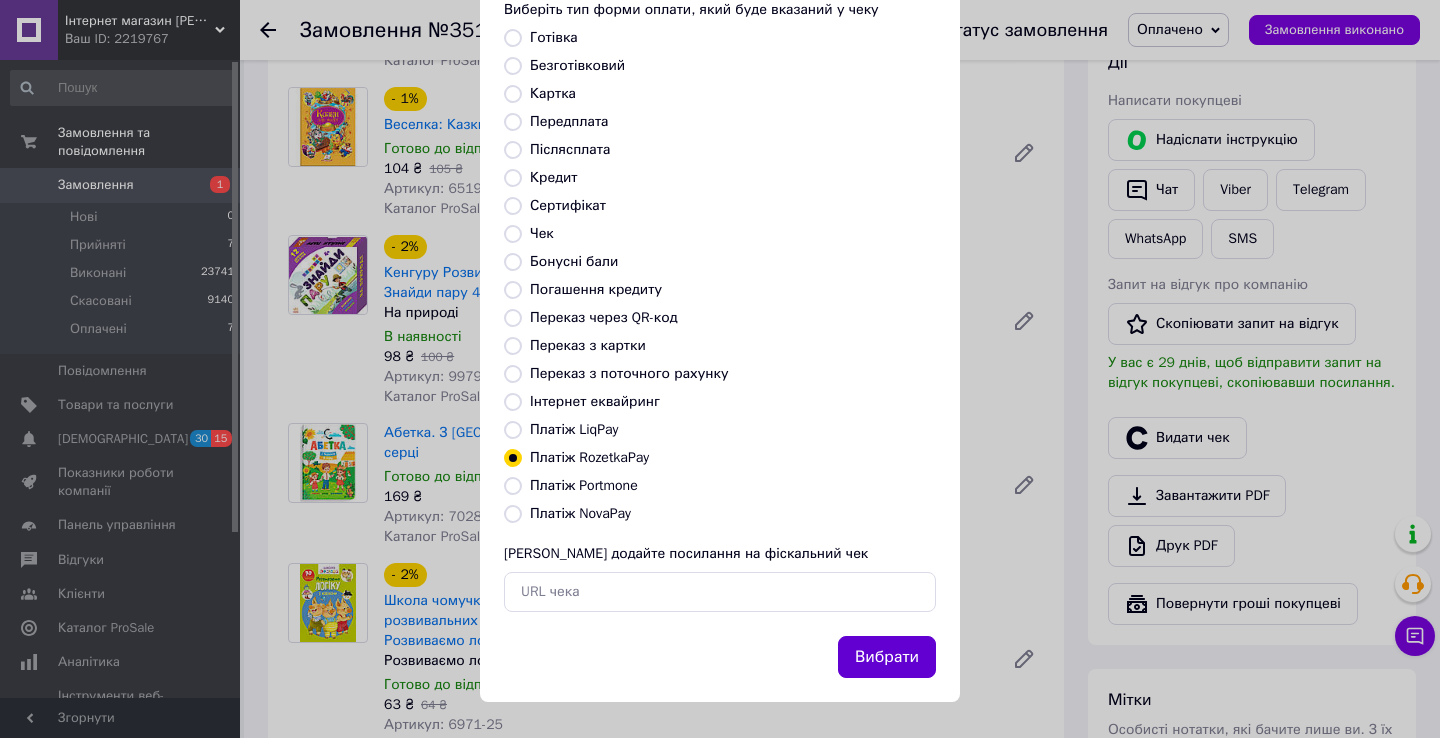 click on "Вибрати" at bounding box center (887, 657) 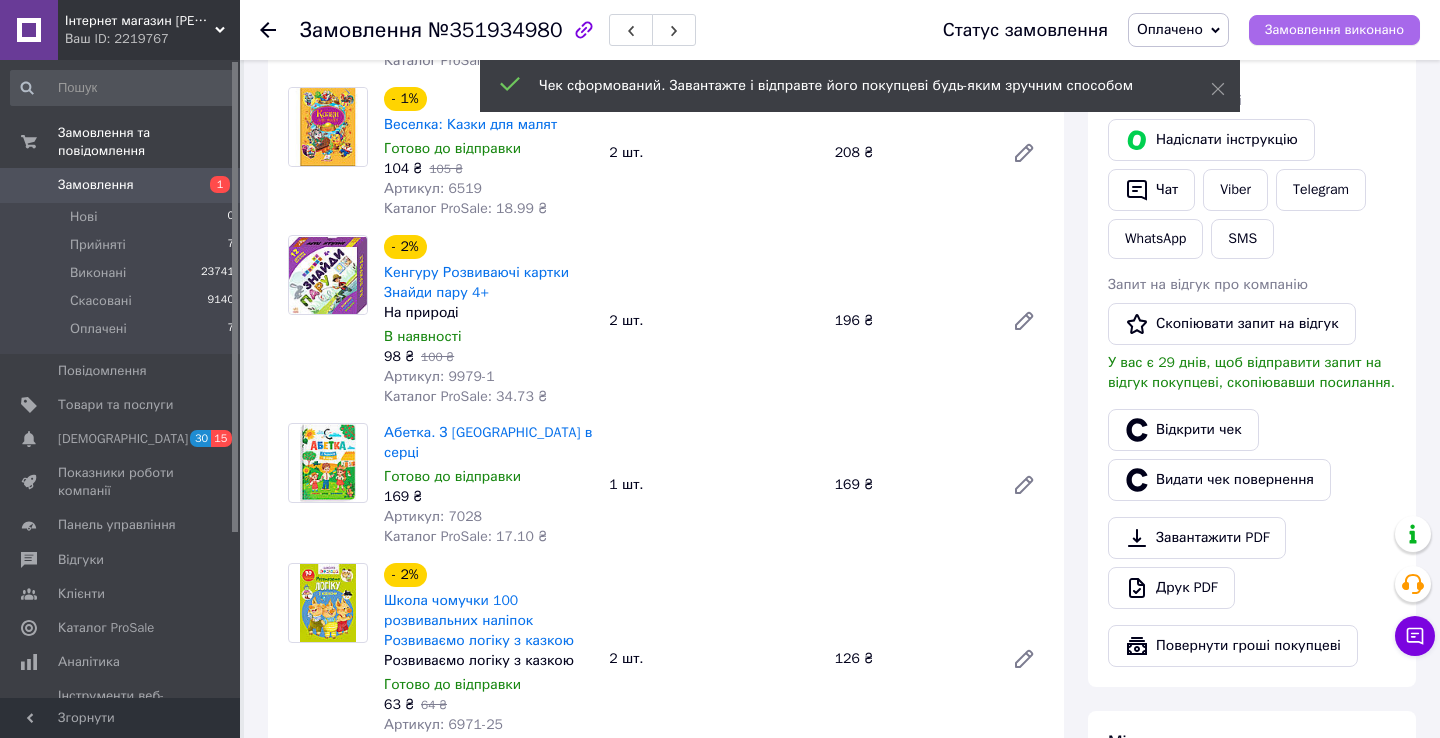 click on "Замовлення виконано" at bounding box center [1334, 30] 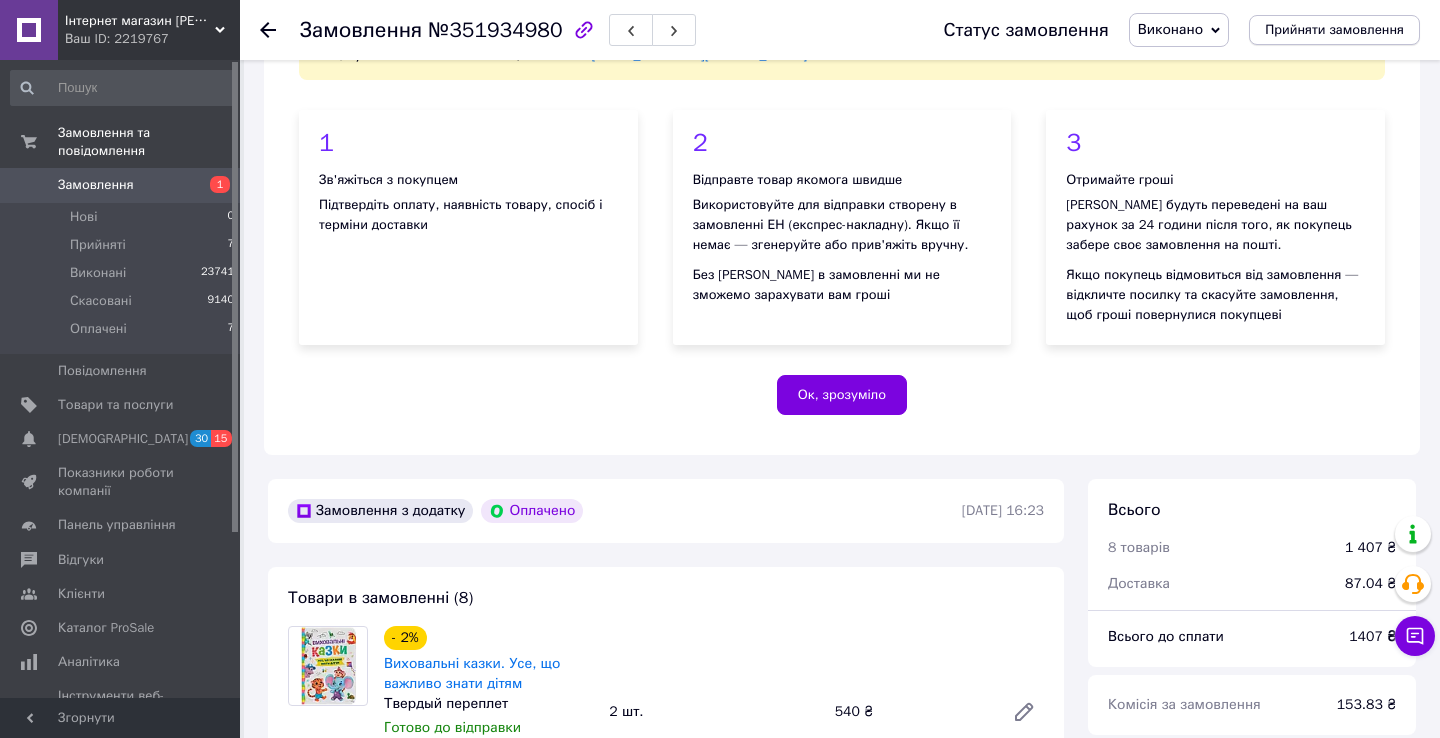 scroll, scrollTop: 118, scrollLeft: 0, axis: vertical 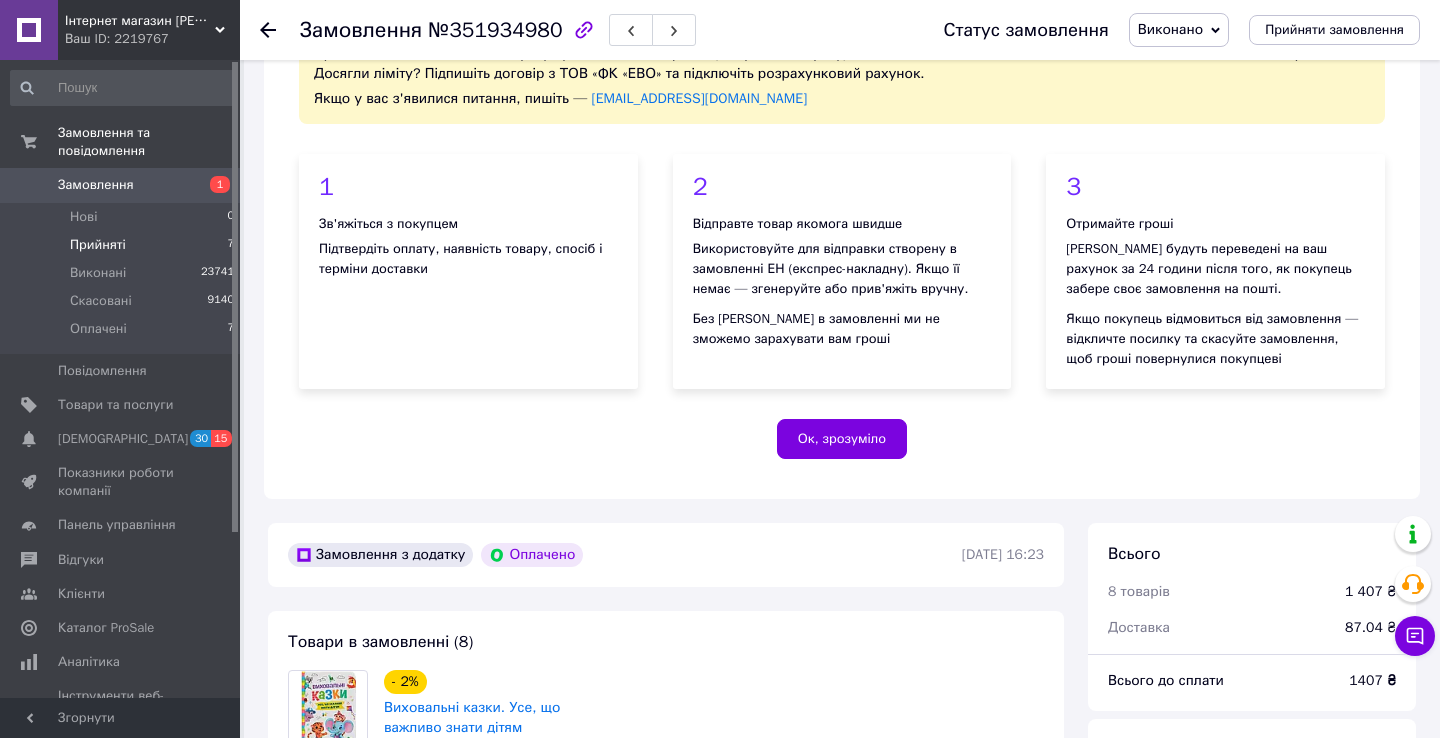 click on "Прийняті" at bounding box center [98, 245] 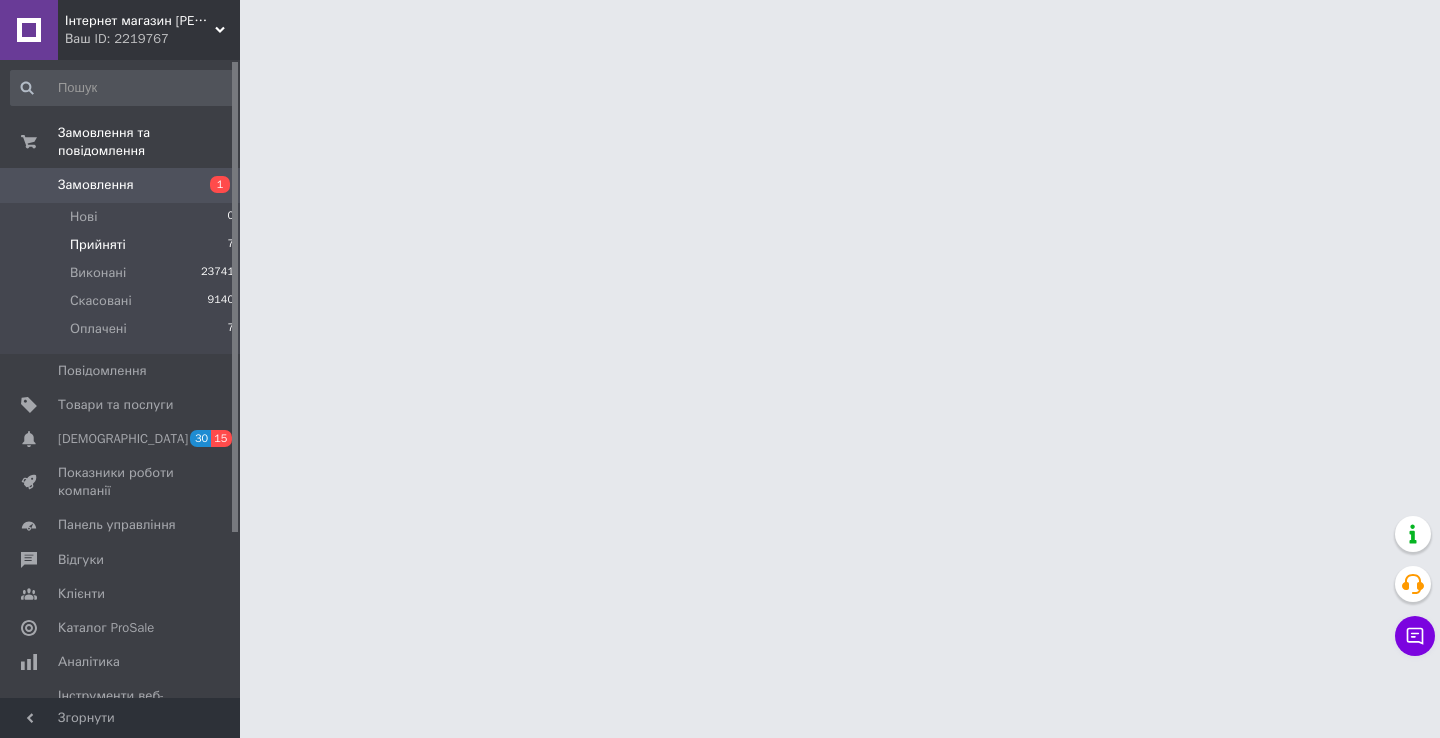 scroll, scrollTop: 0, scrollLeft: 0, axis: both 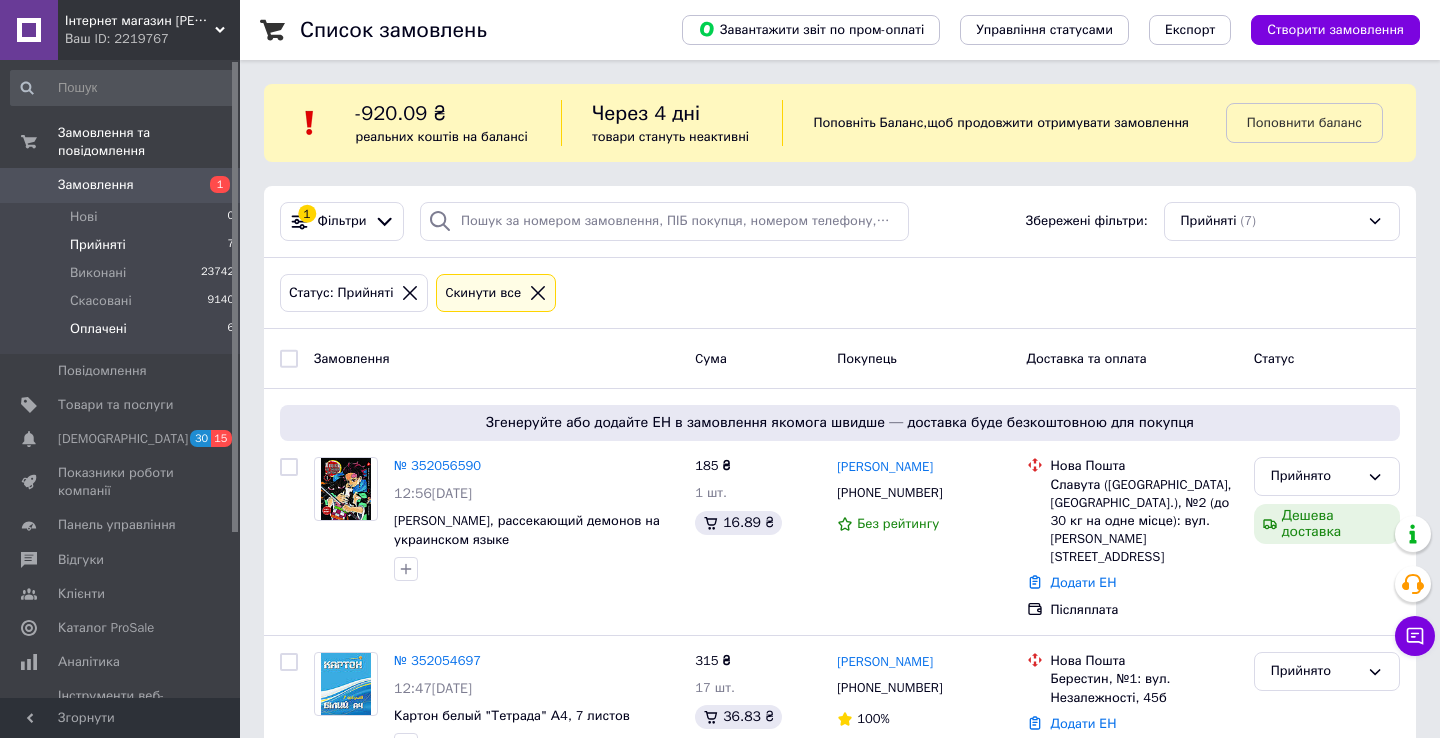 click on "Оплачені 6" at bounding box center [123, 334] 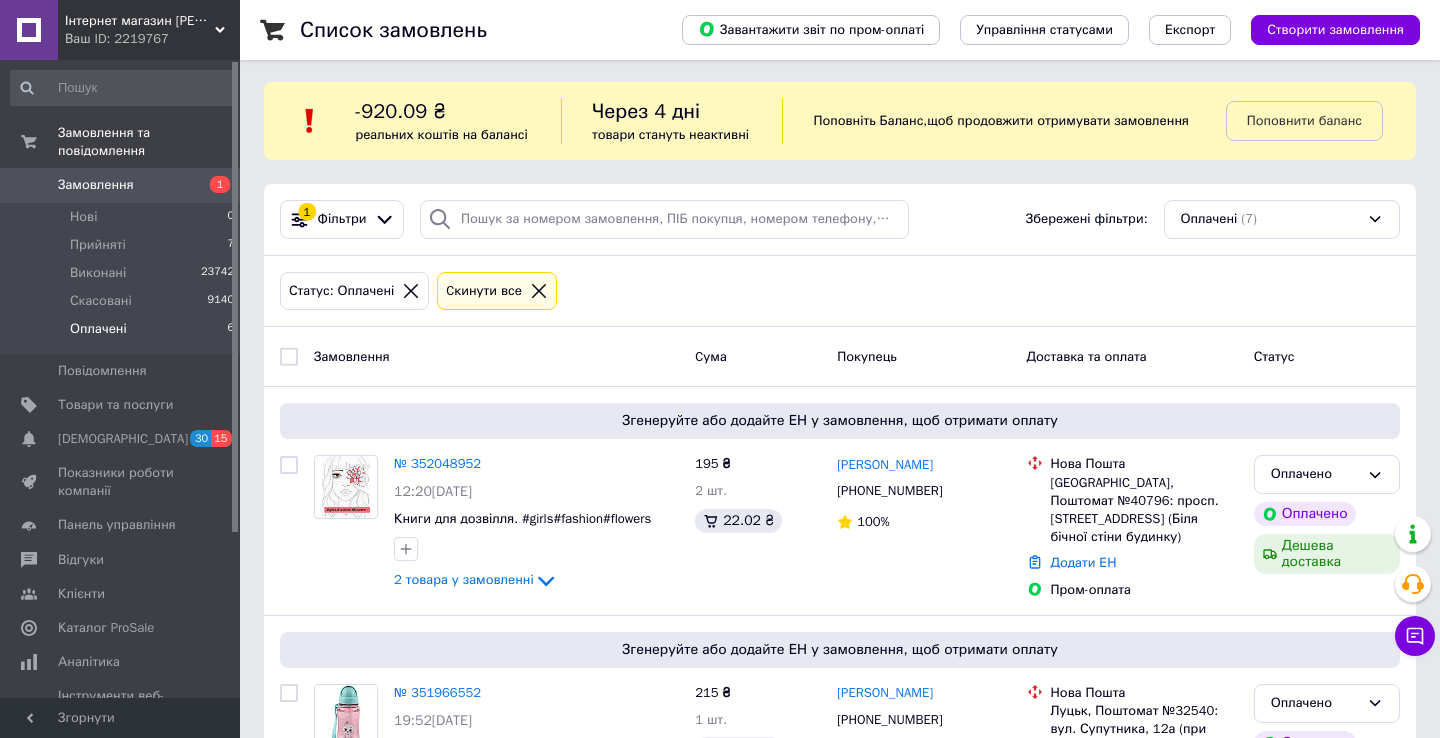 scroll, scrollTop: 0, scrollLeft: 0, axis: both 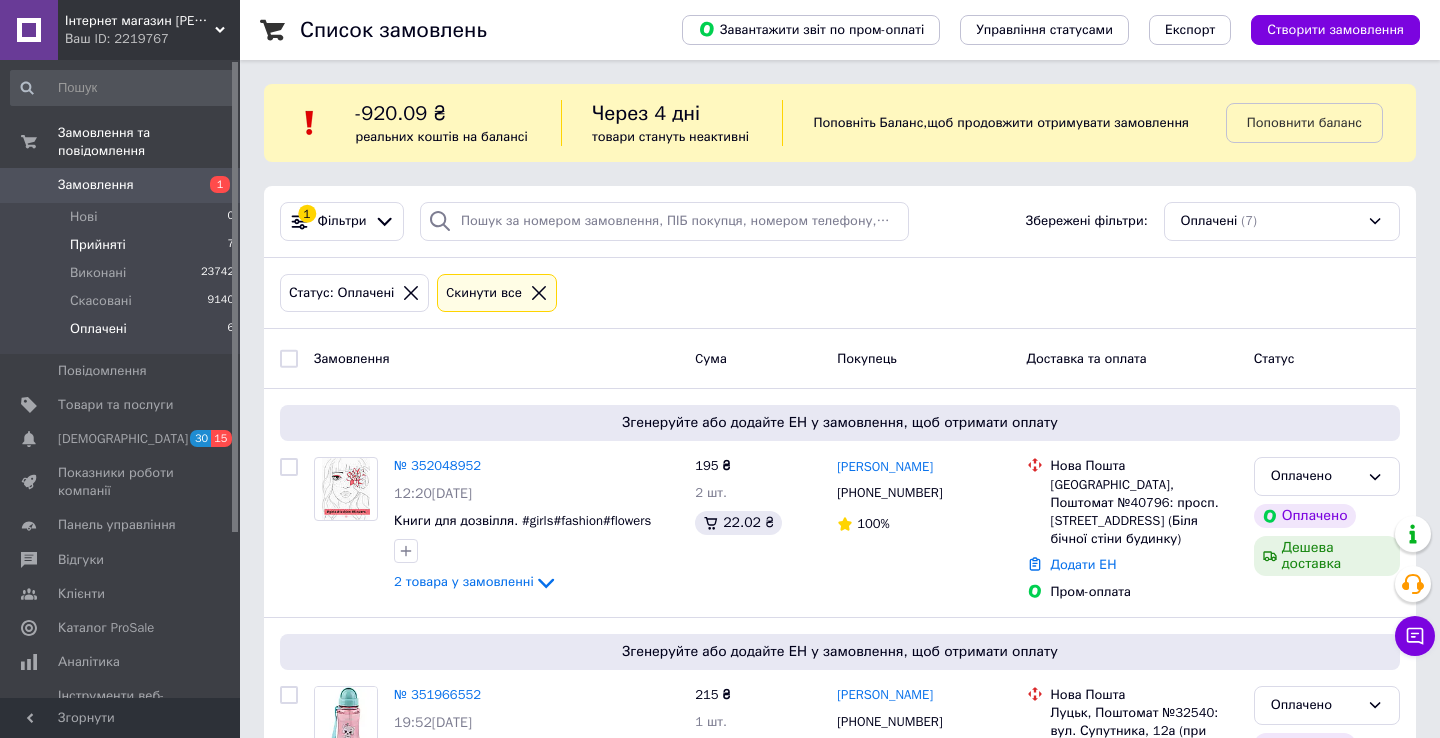 click on "Прийняті 7" at bounding box center (123, 245) 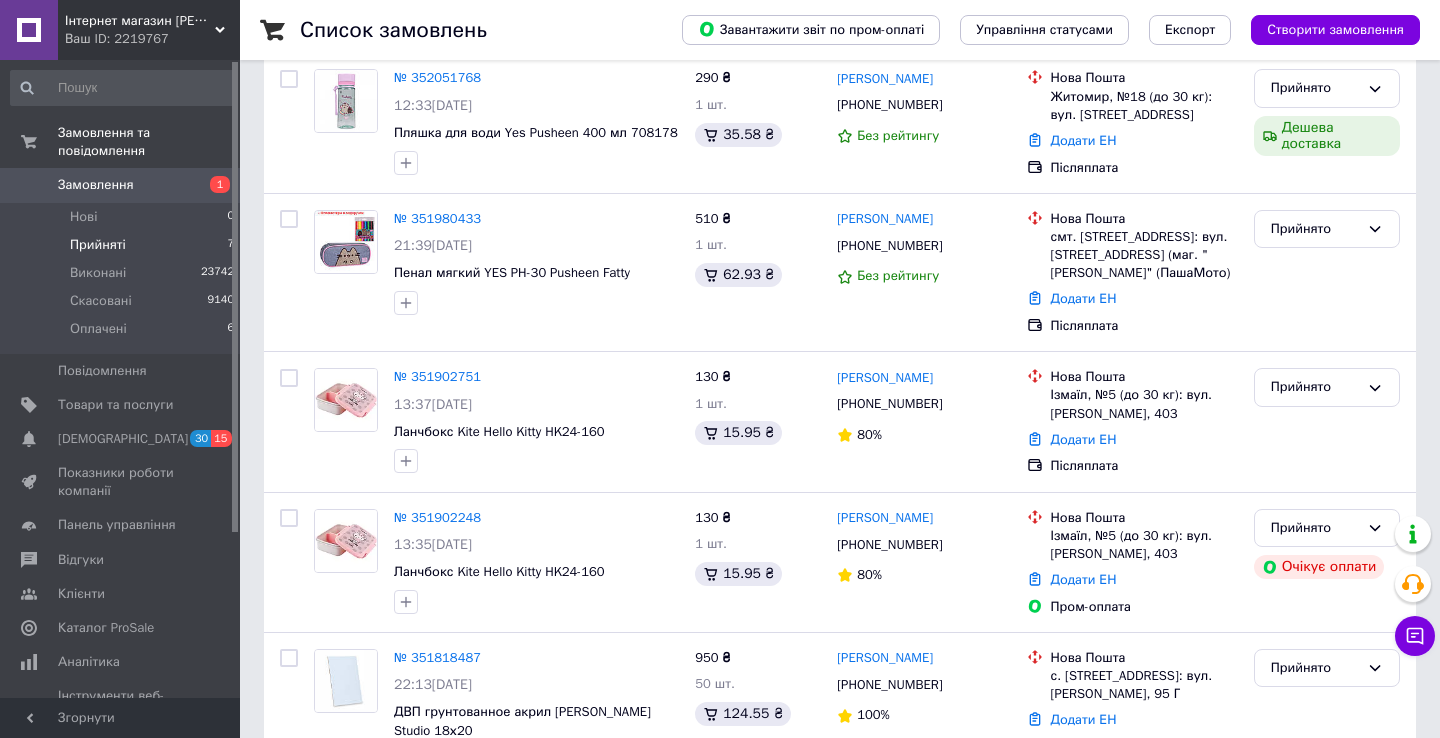 scroll, scrollTop: 879, scrollLeft: 0, axis: vertical 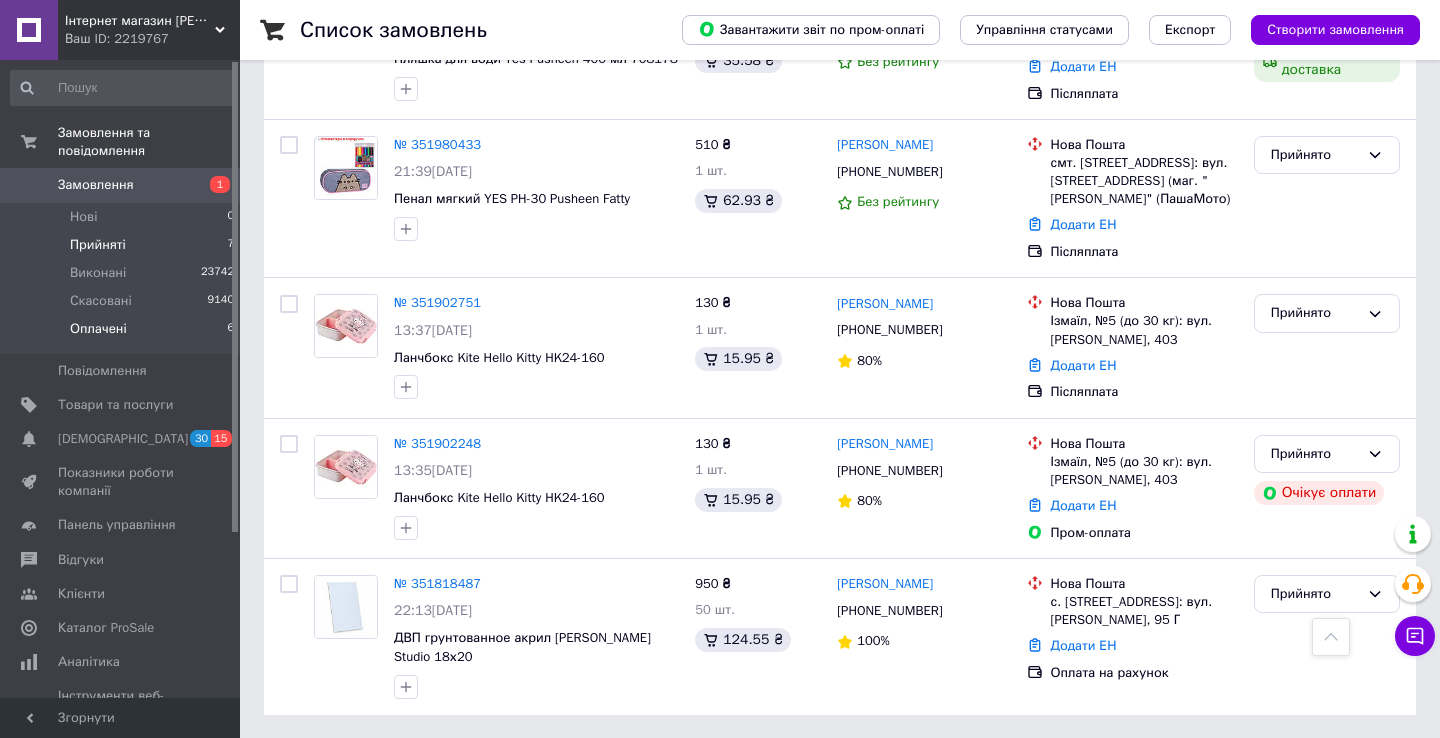 click on "Оплачені 6" at bounding box center (123, 334) 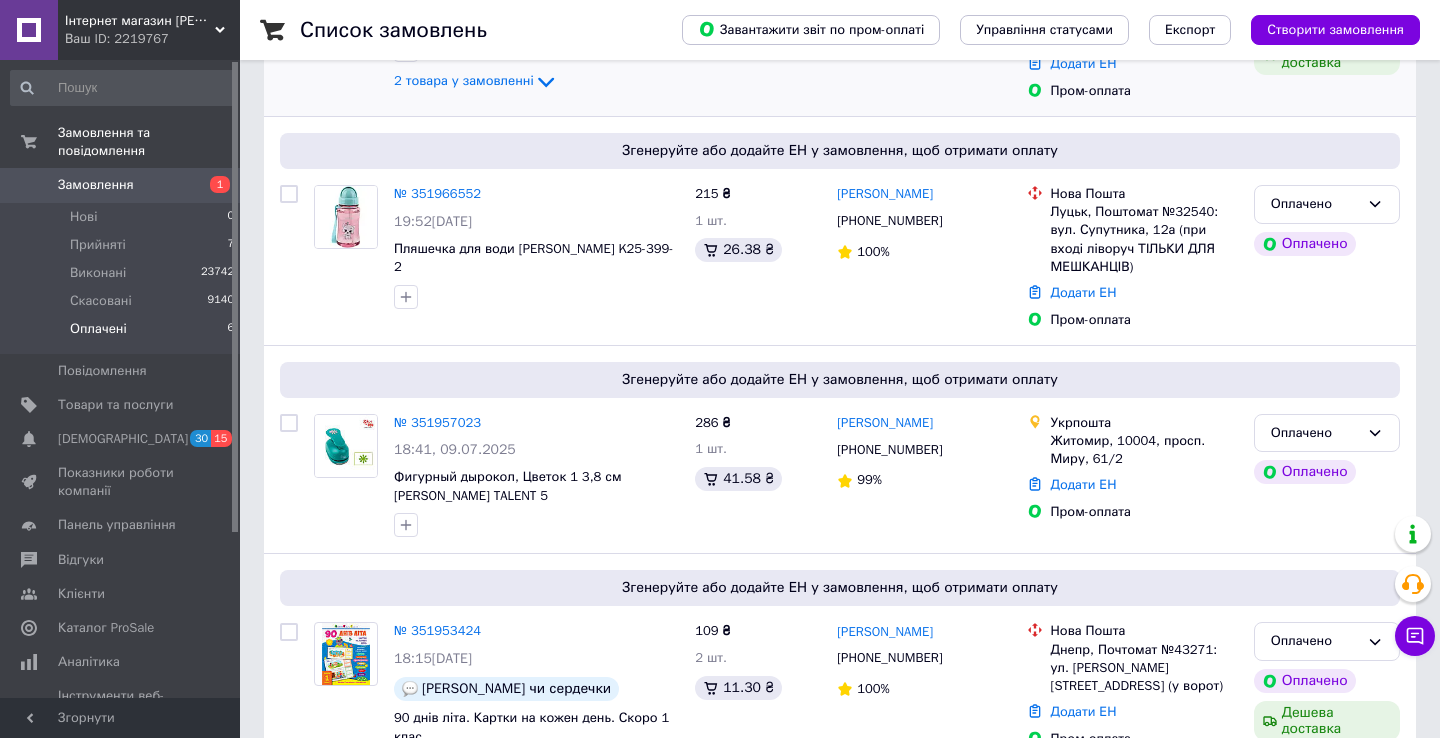 scroll, scrollTop: 777, scrollLeft: 0, axis: vertical 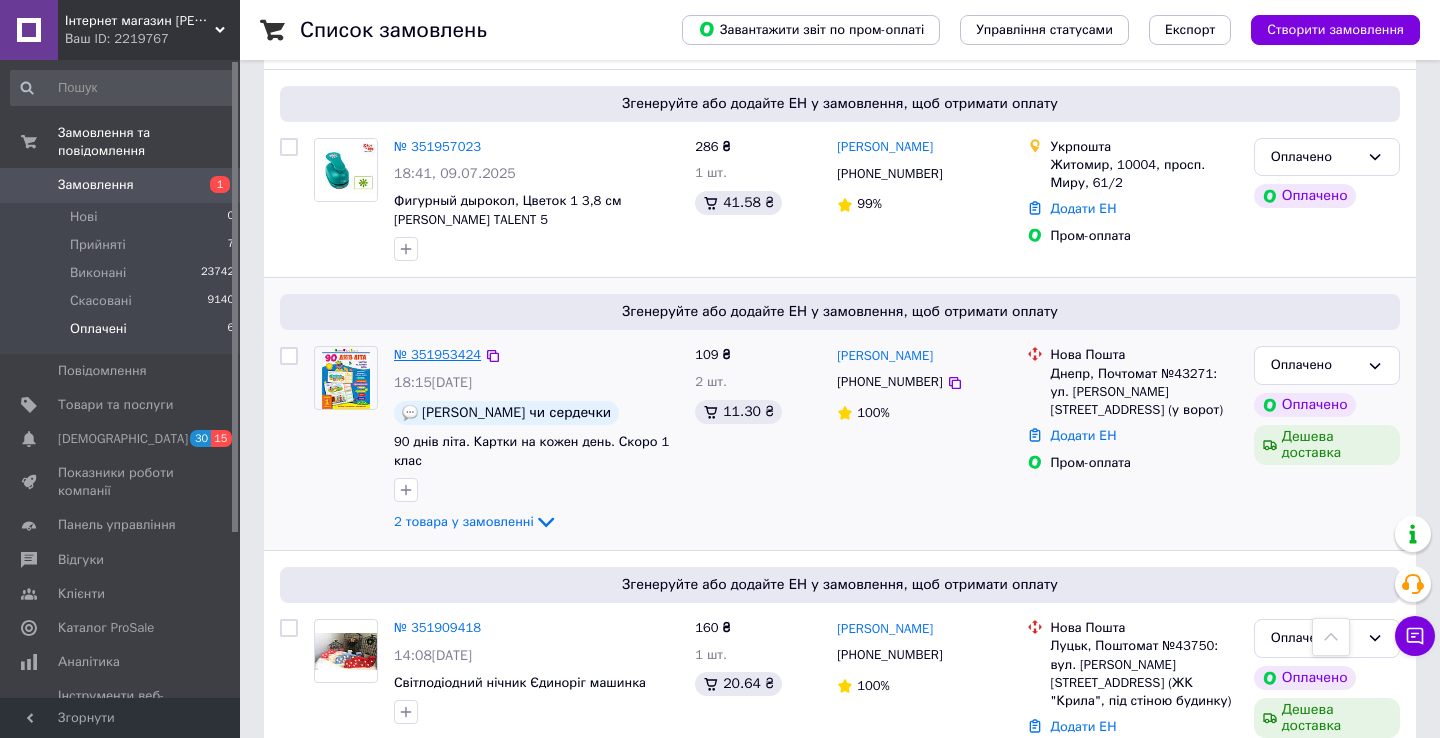 click on "№ 351953424" at bounding box center (437, 354) 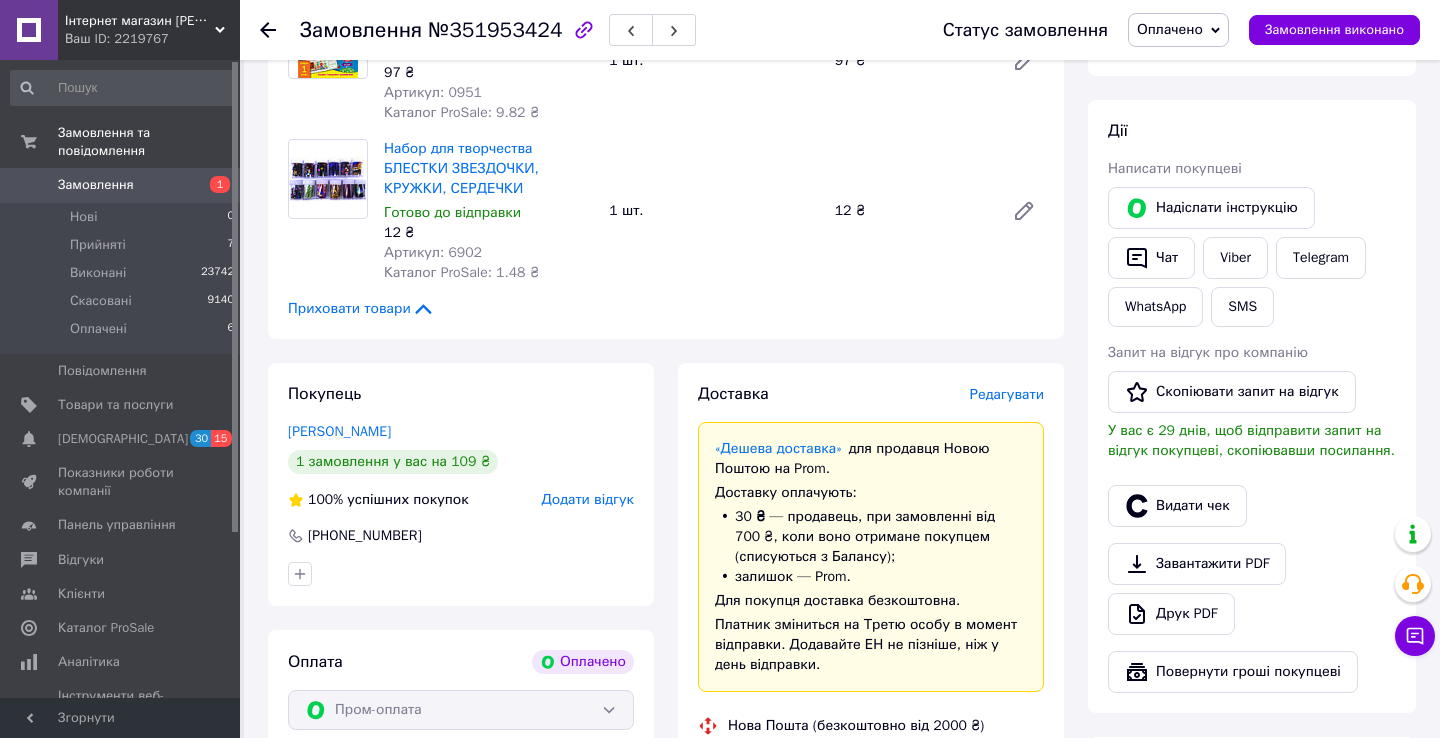 scroll, scrollTop: 836, scrollLeft: 0, axis: vertical 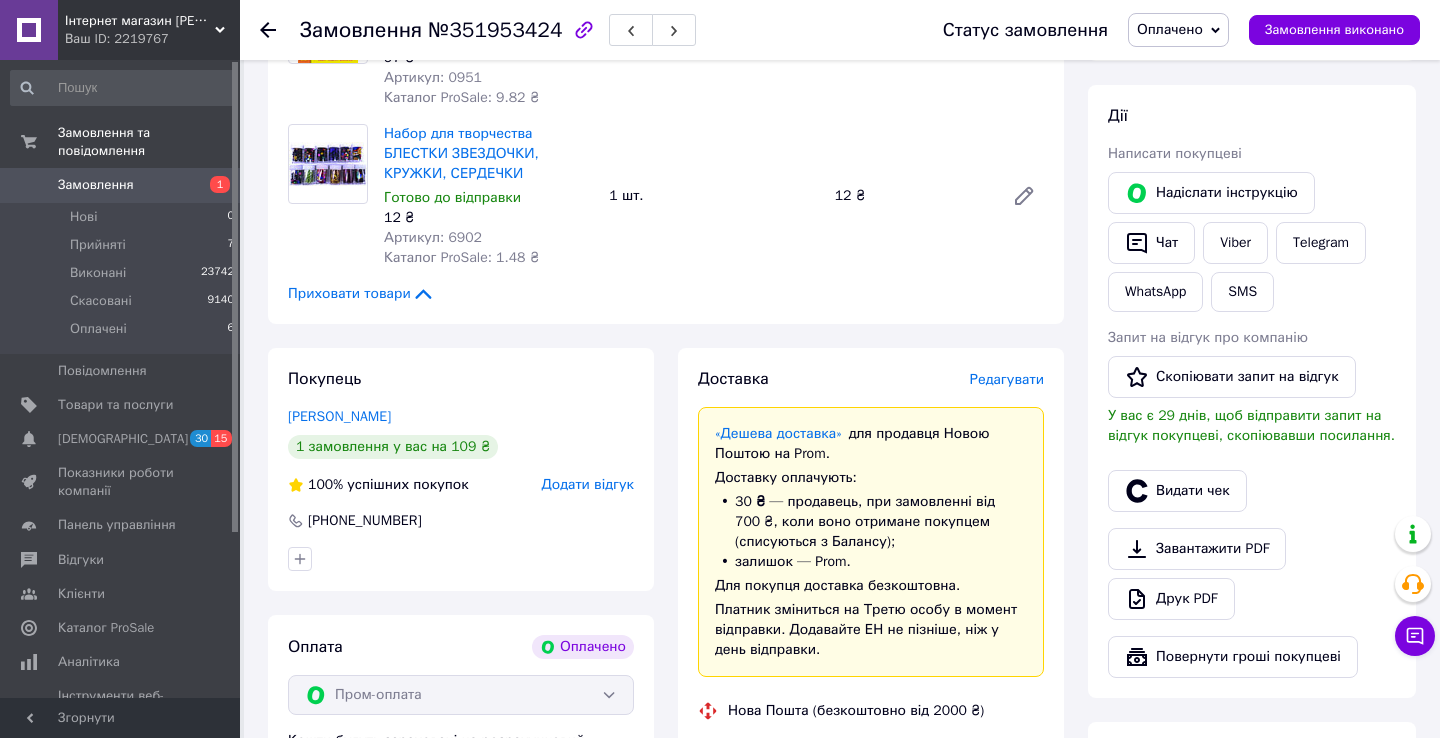click on "Редагувати" at bounding box center [1007, 379] 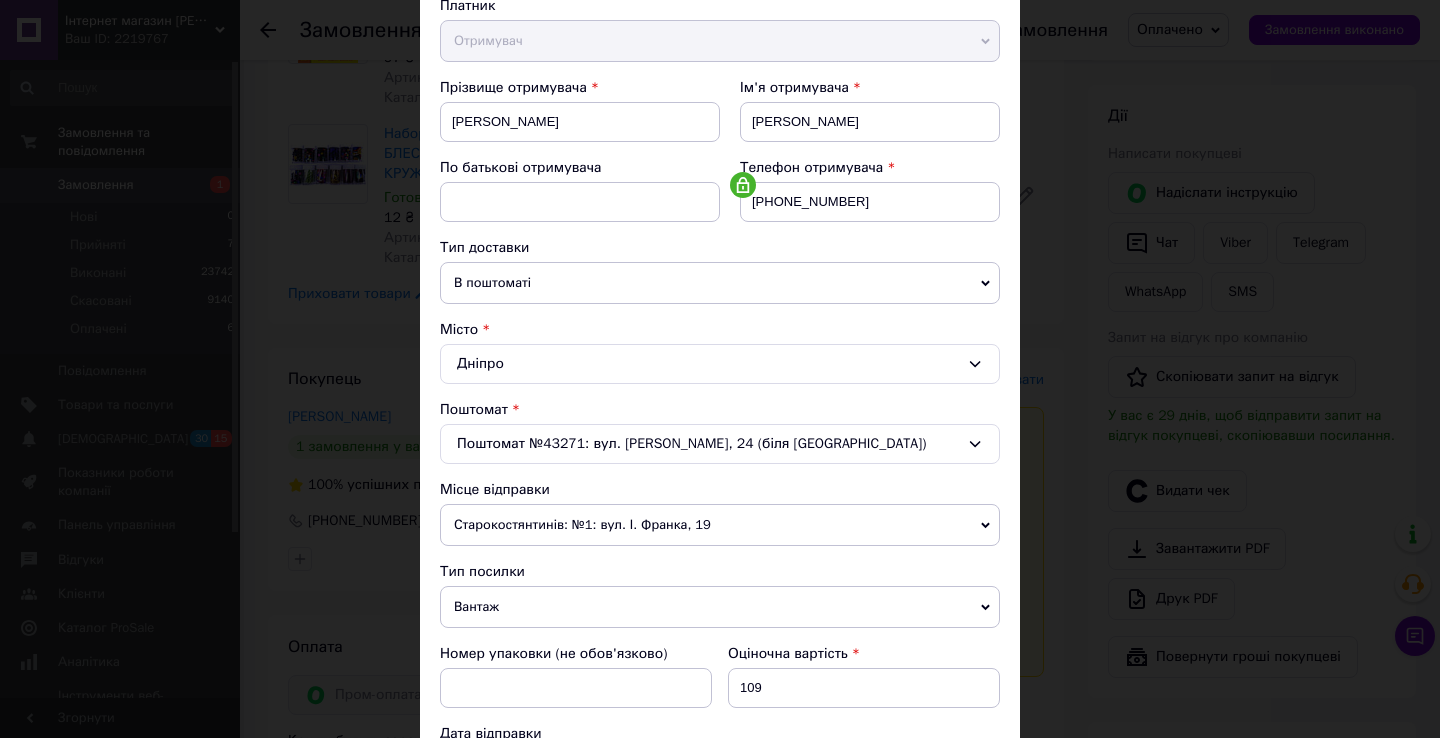 scroll, scrollTop: 251, scrollLeft: 0, axis: vertical 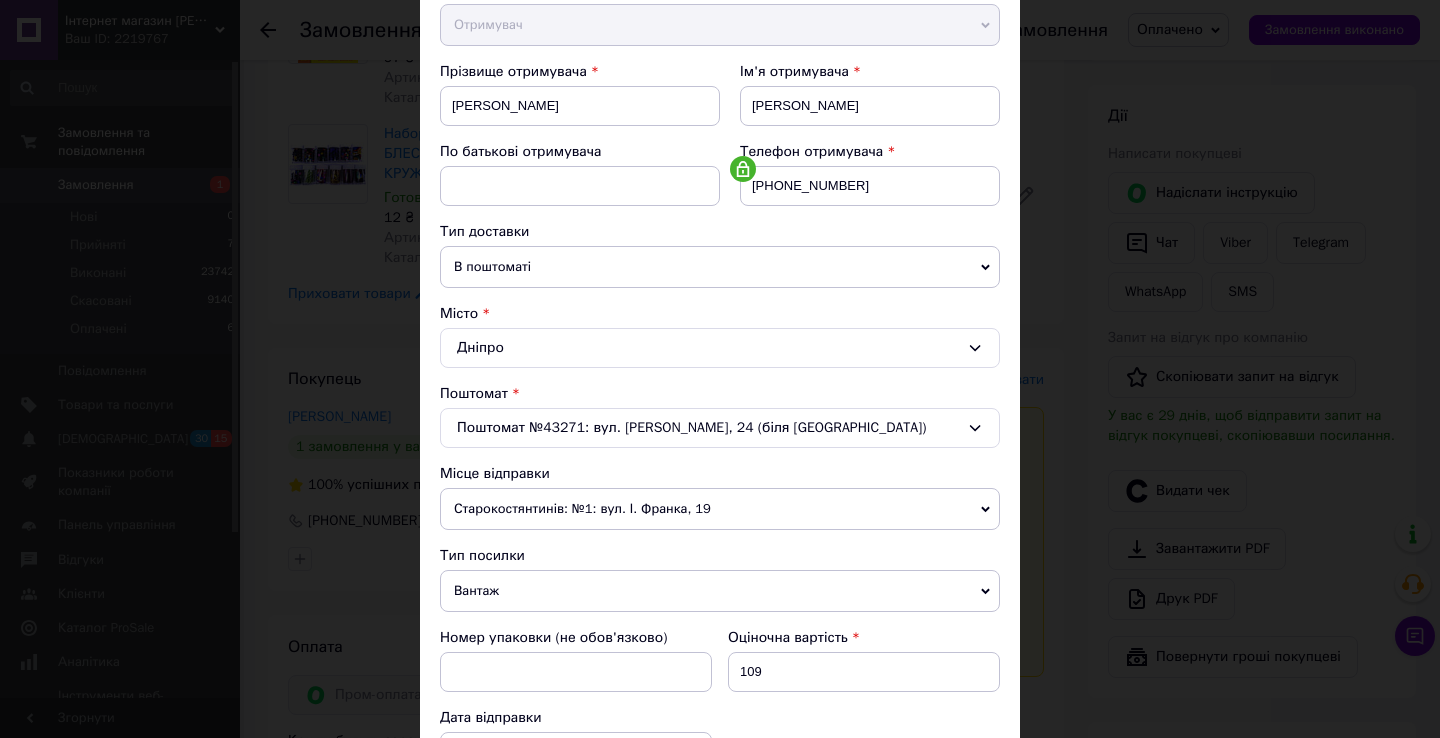 click on "Дніпро" at bounding box center [720, 348] 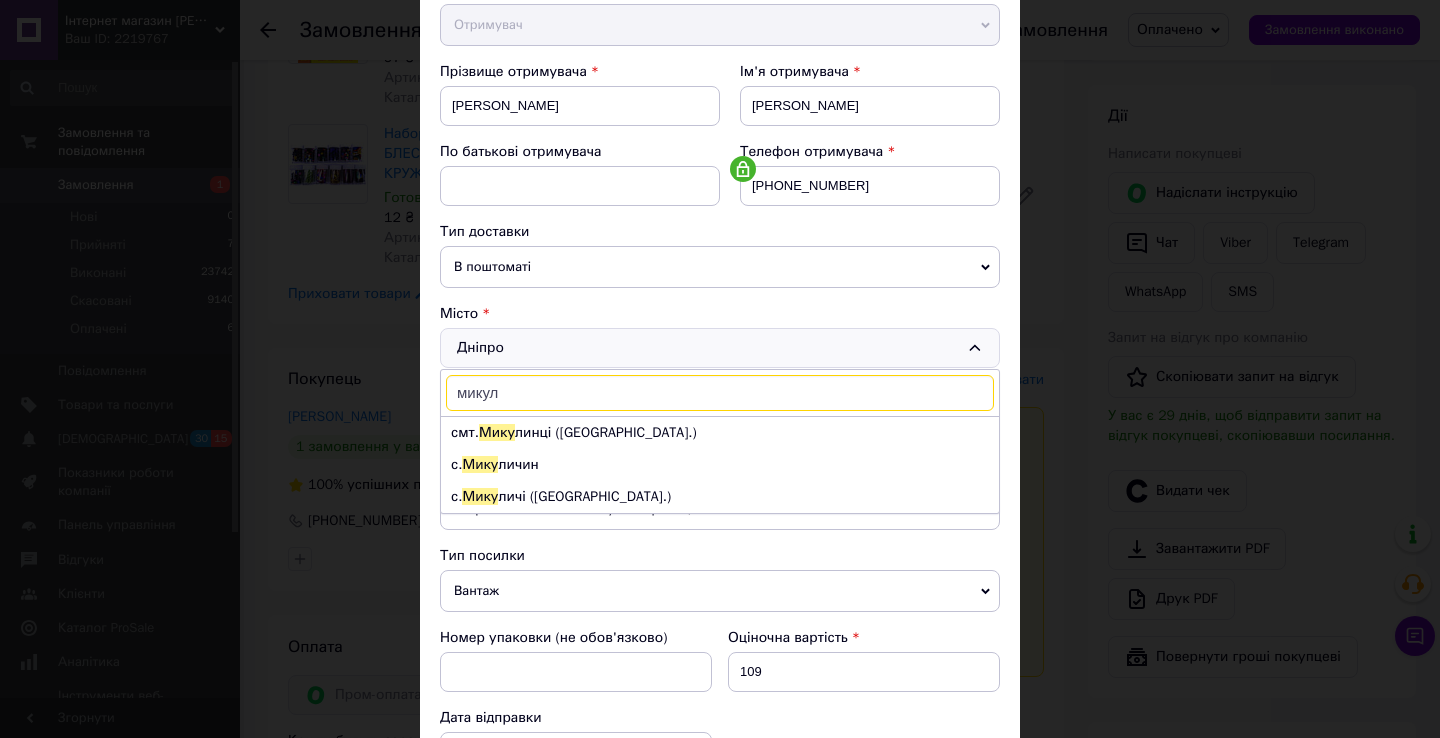 type on "микули" 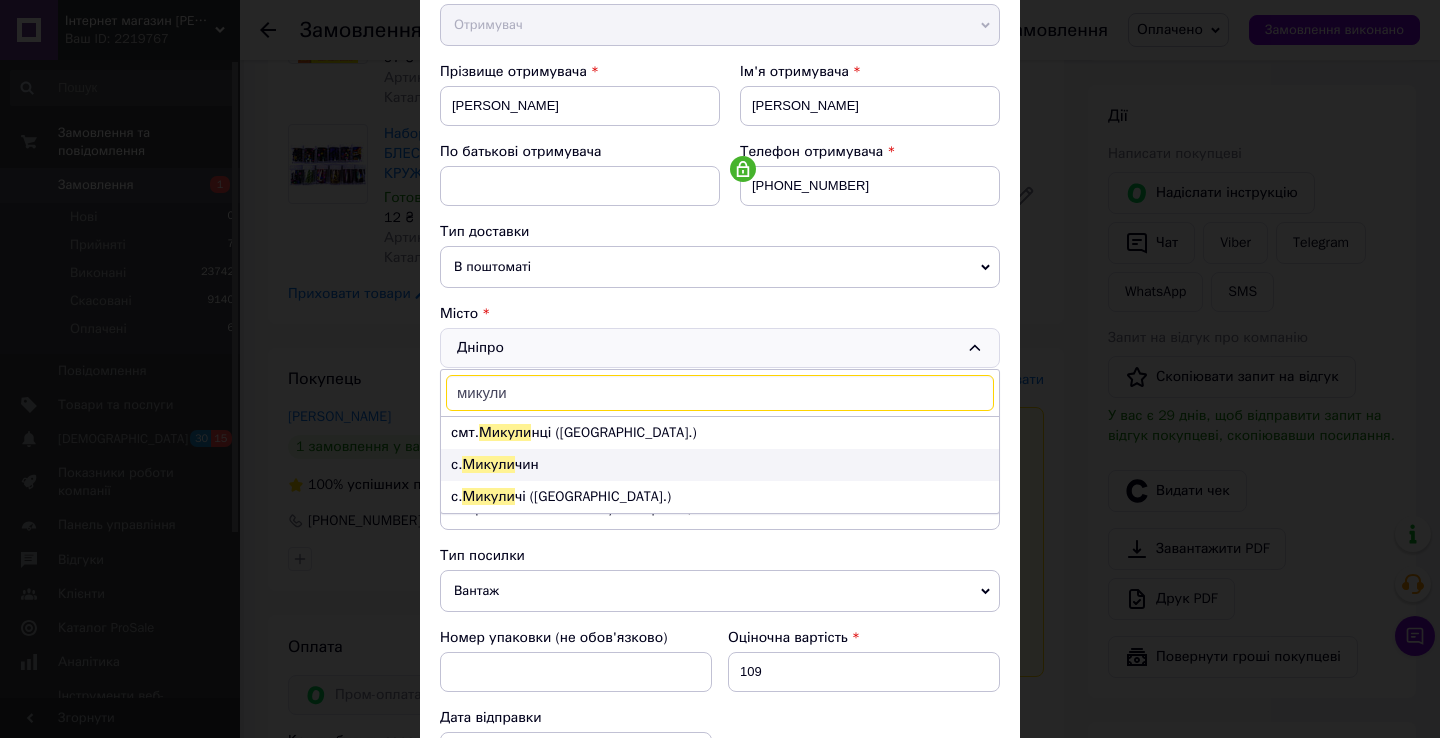 click on "с.  Микули чин" at bounding box center [720, 465] 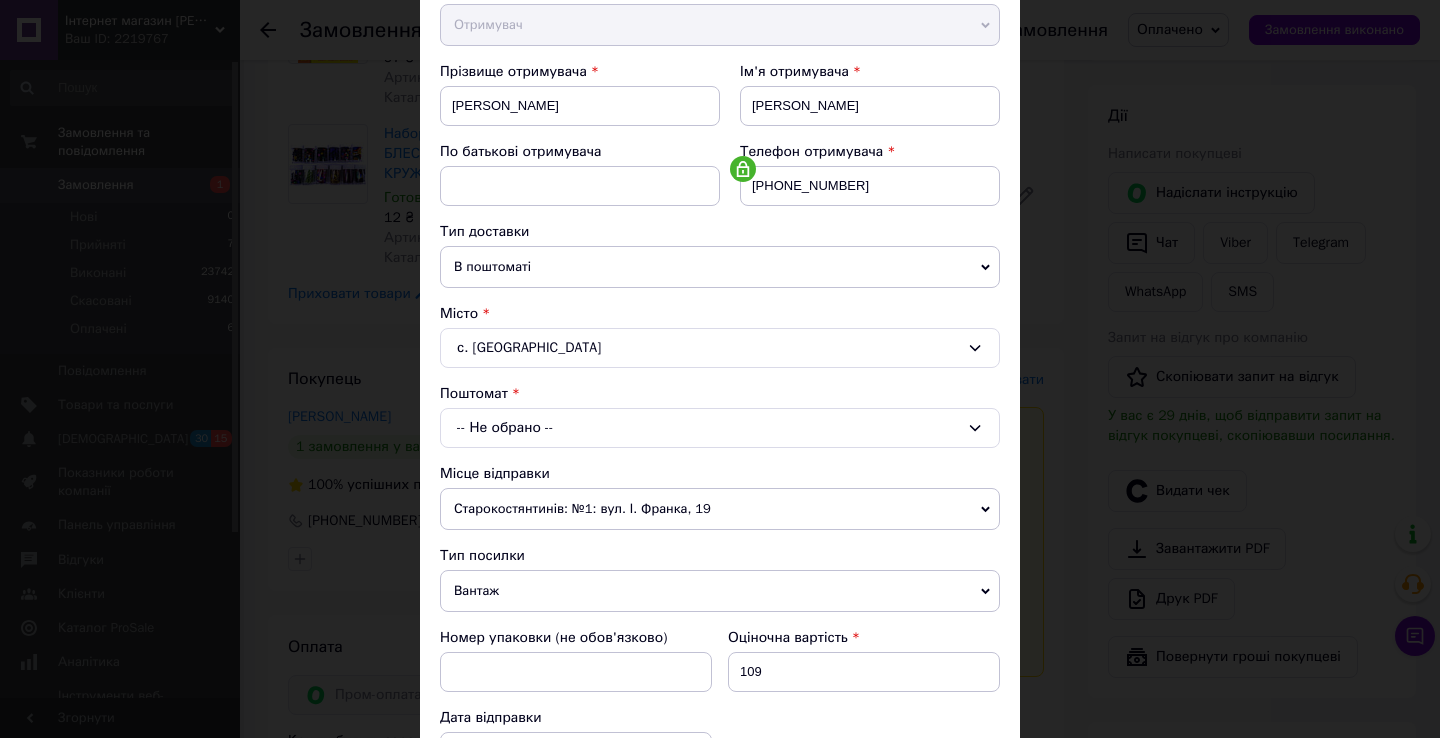 click on "-- Не обрано --" at bounding box center [720, 428] 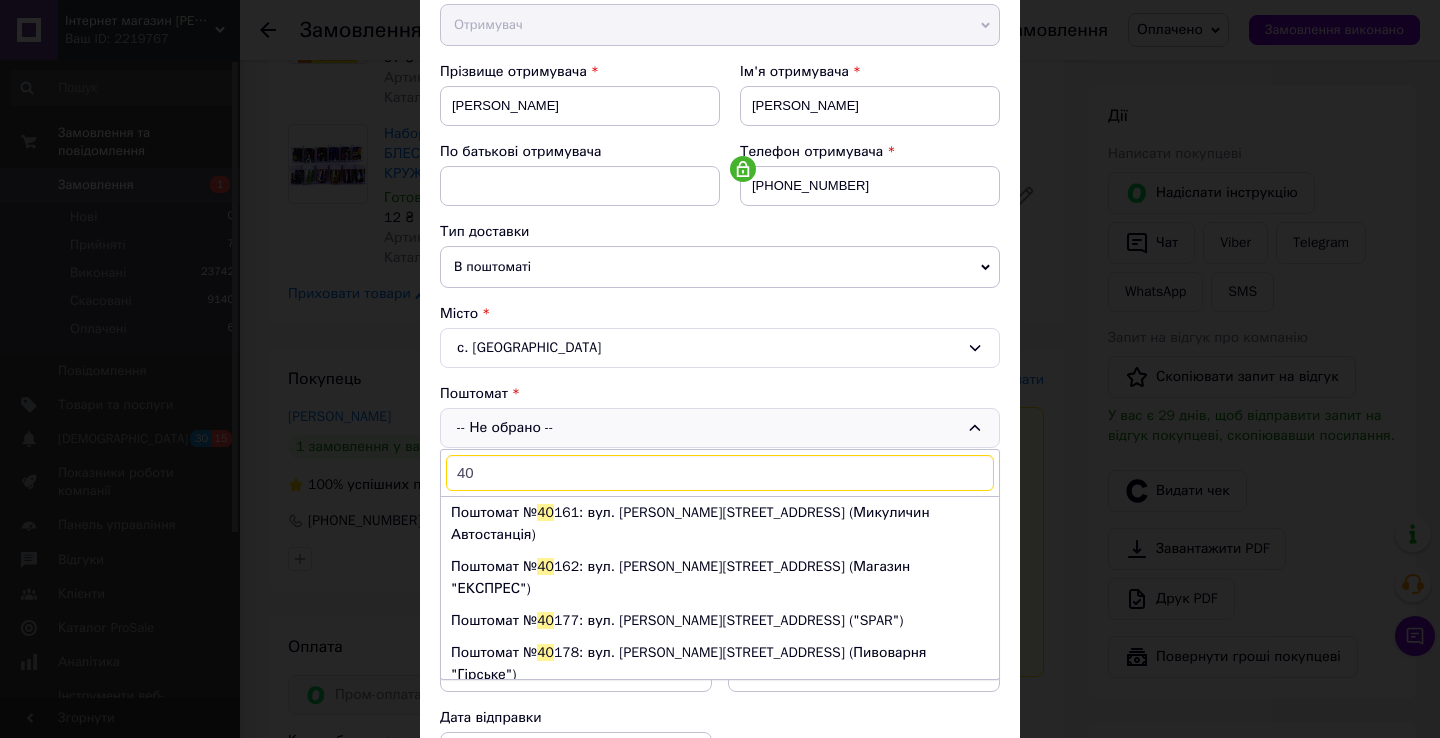 type on "408" 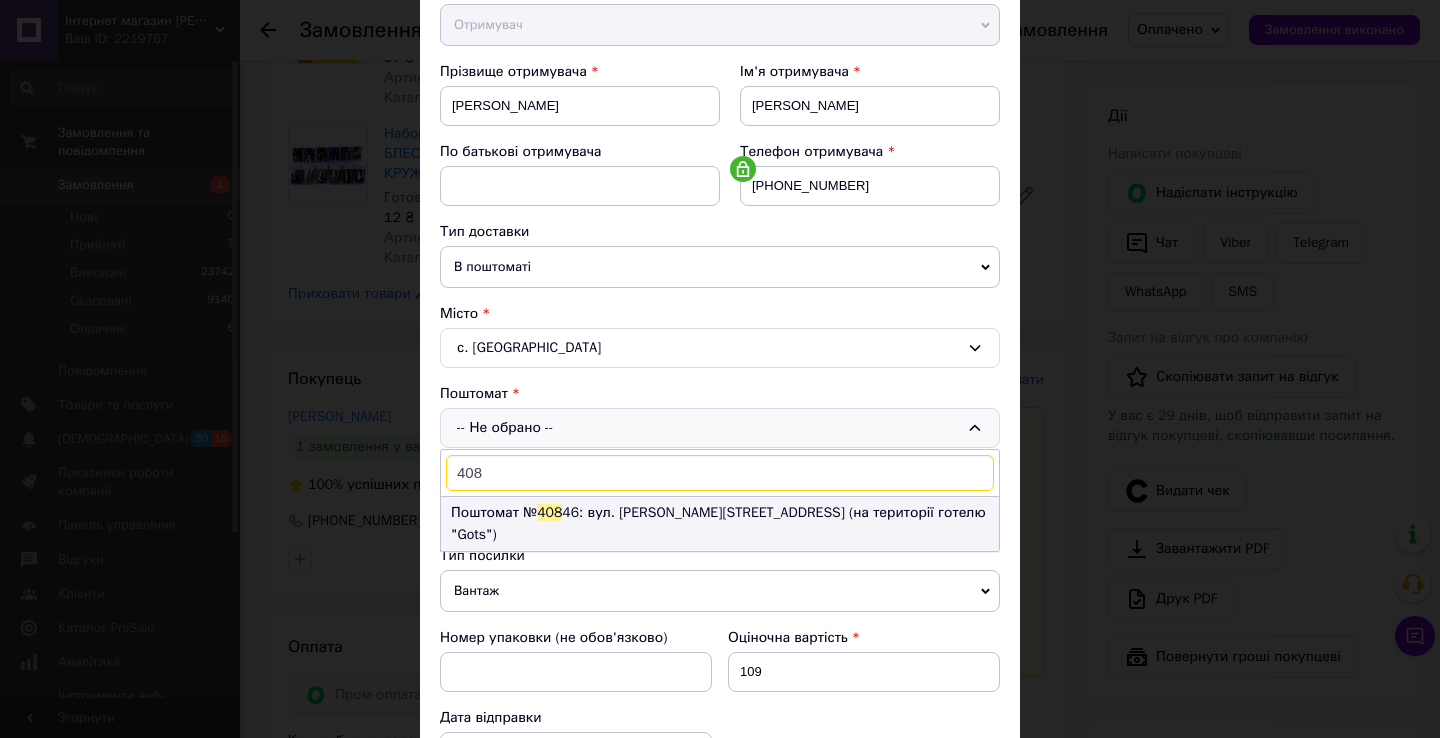 click on "Поштомат № 408 46: вул. Грушевського, 2а (на території готелю "Gots")" at bounding box center [720, 524] 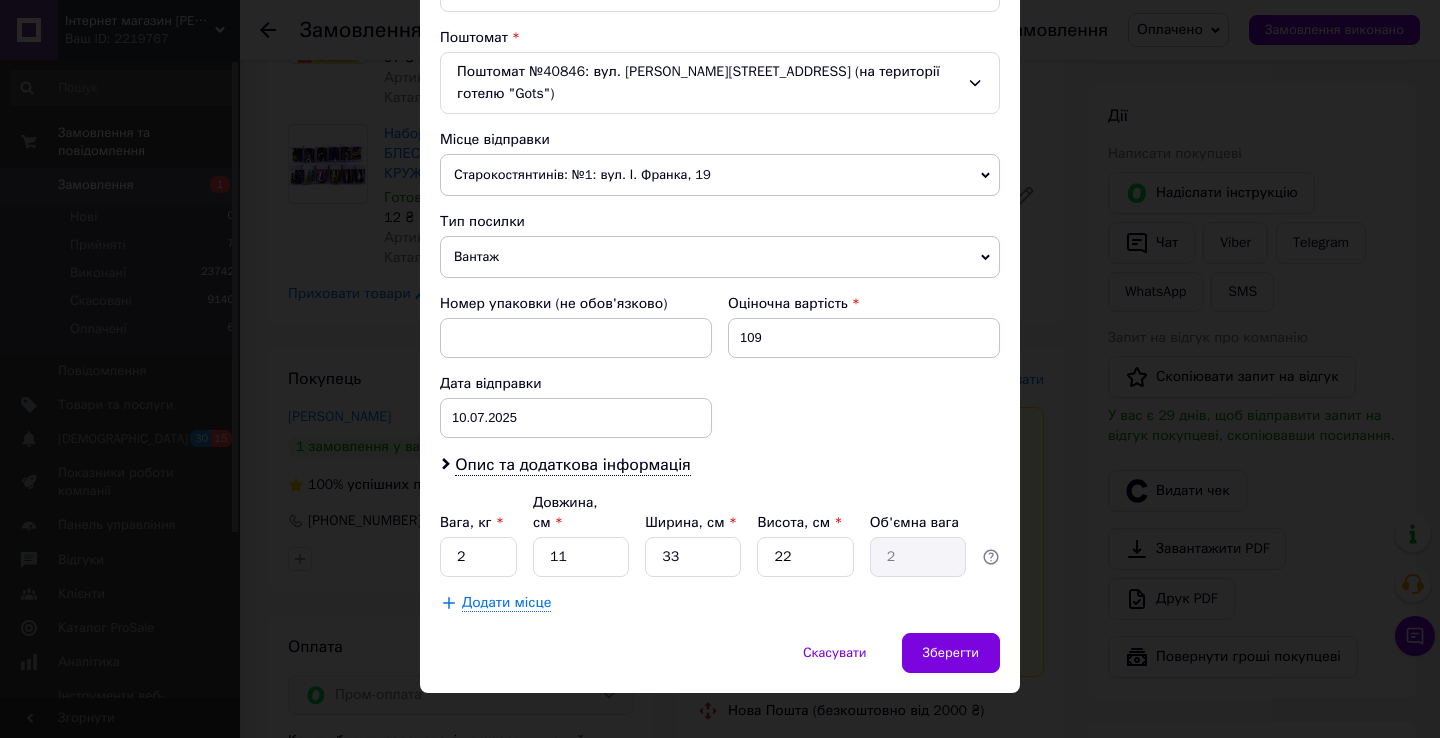 scroll, scrollTop: 610, scrollLeft: 0, axis: vertical 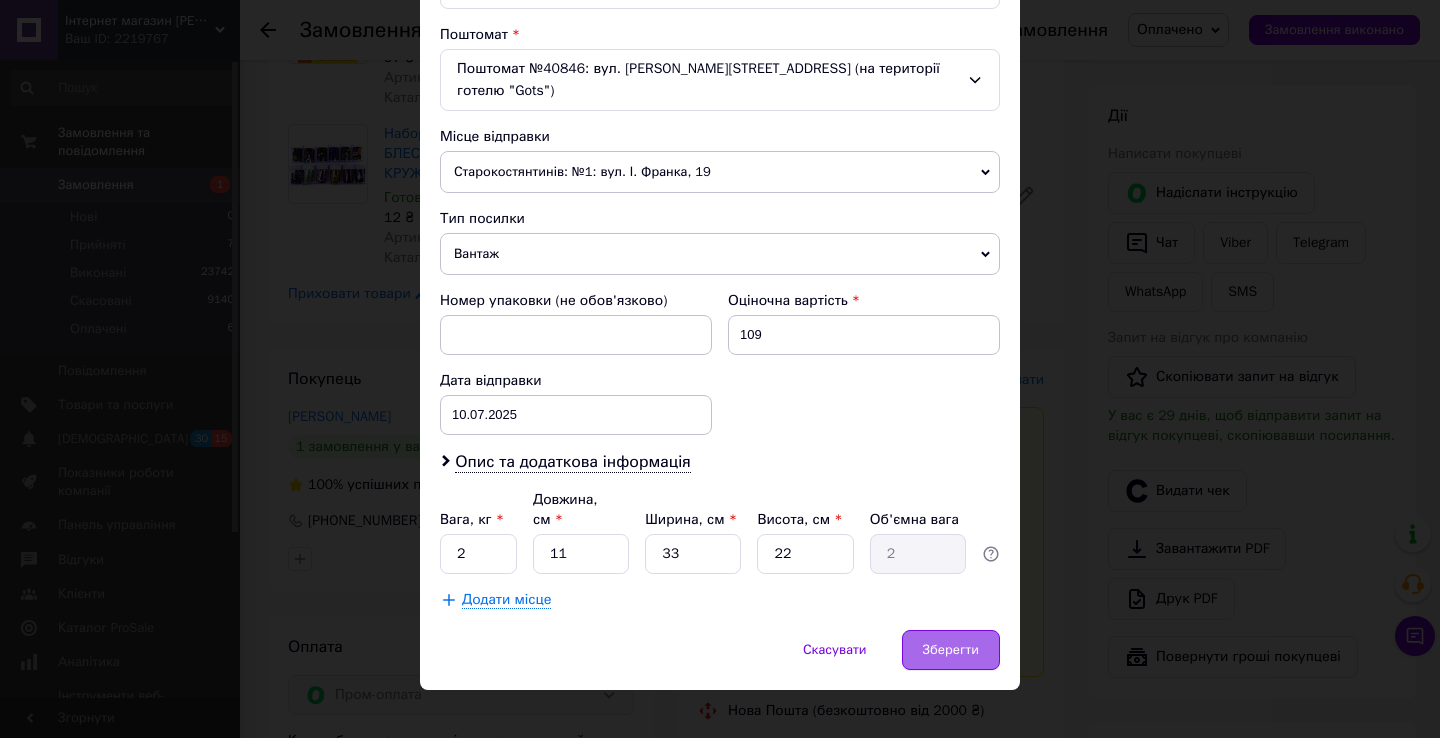 click on "Зберегти" at bounding box center [951, 650] 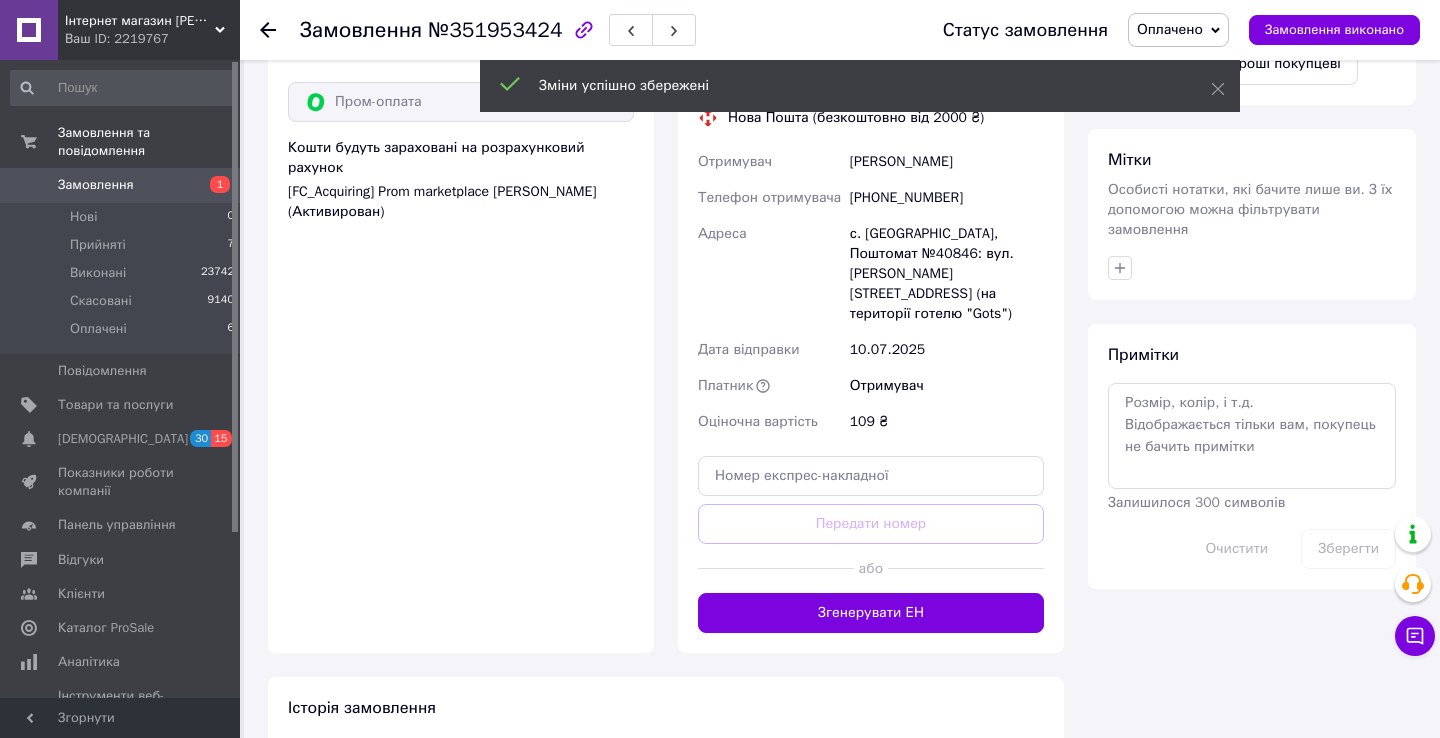 scroll, scrollTop: 1466, scrollLeft: 0, axis: vertical 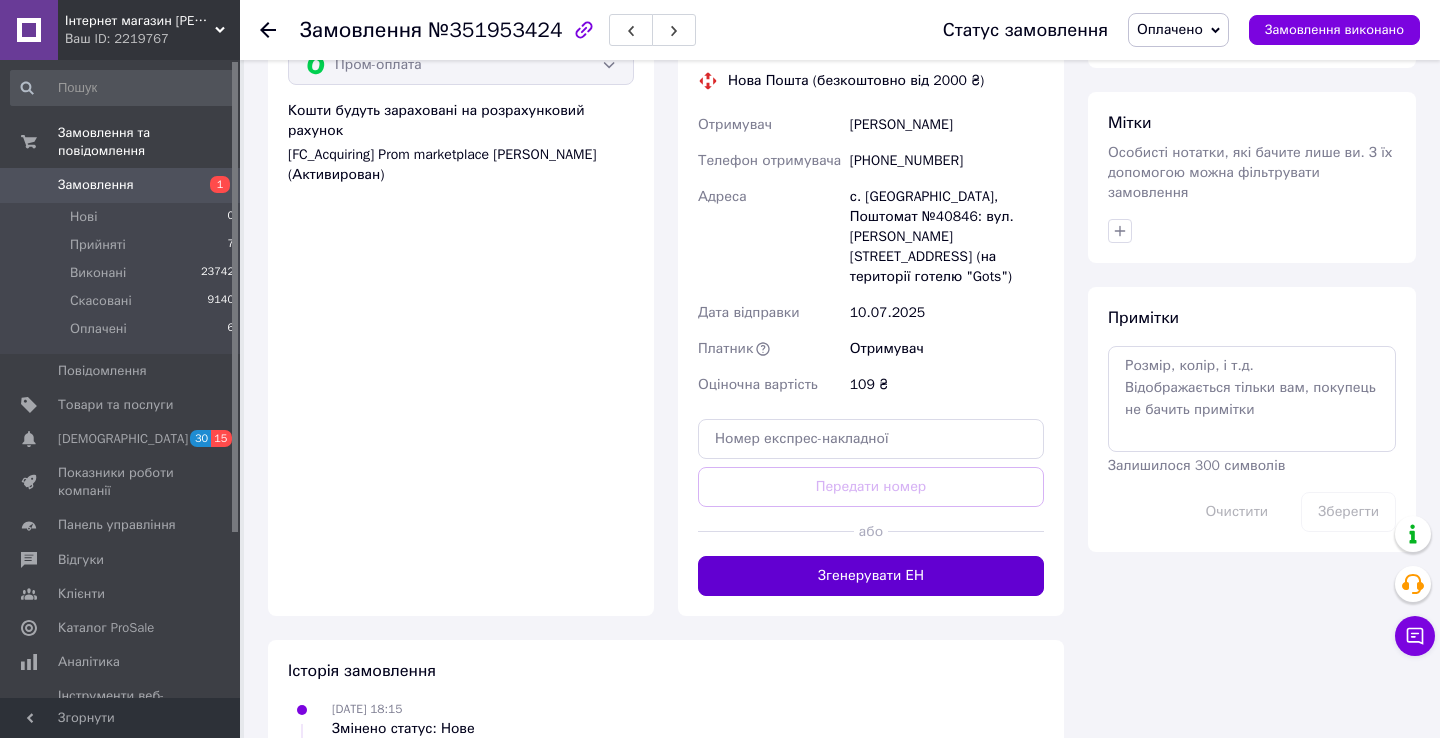 click on "Згенерувати ЕН" at bounding box center [871, 576] 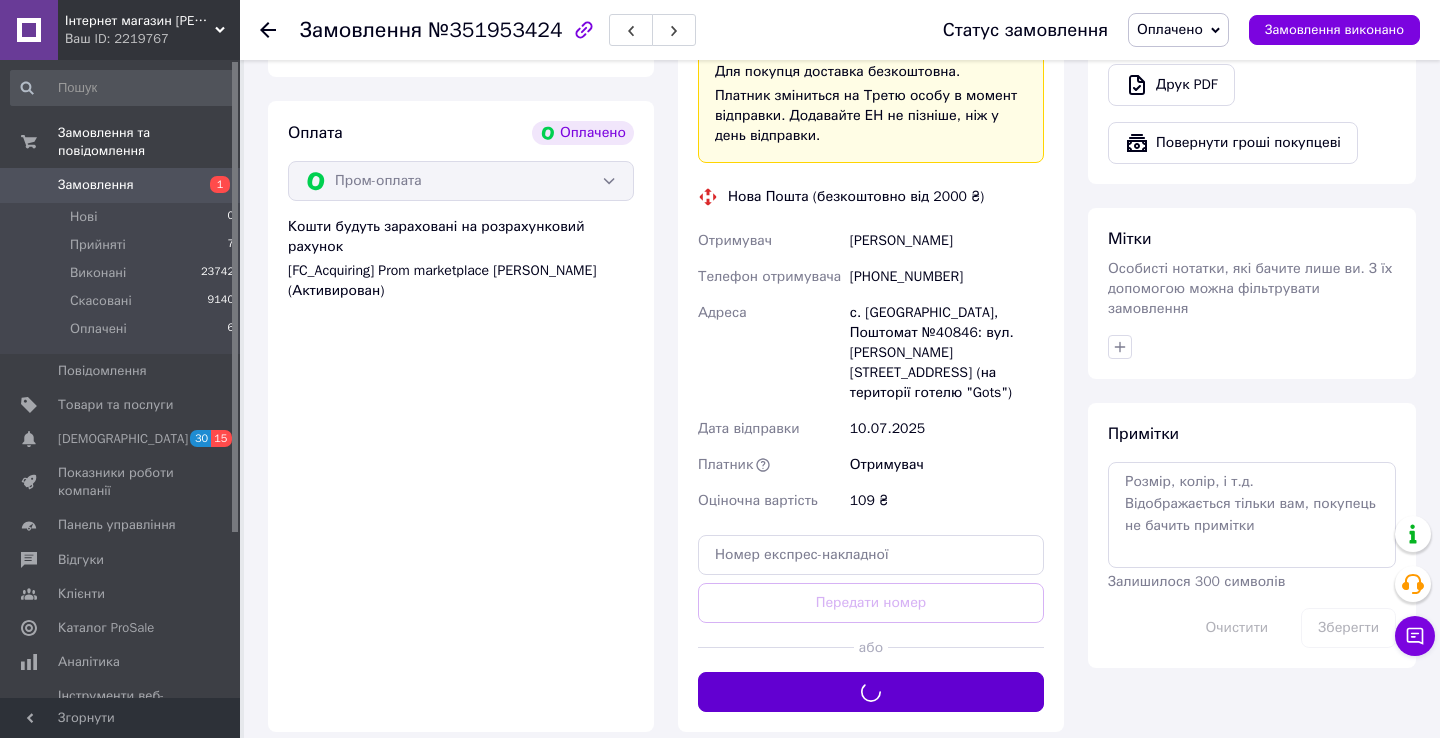 scroll, scrollTop: 1336, scrollLeft: 0, axis: vertical 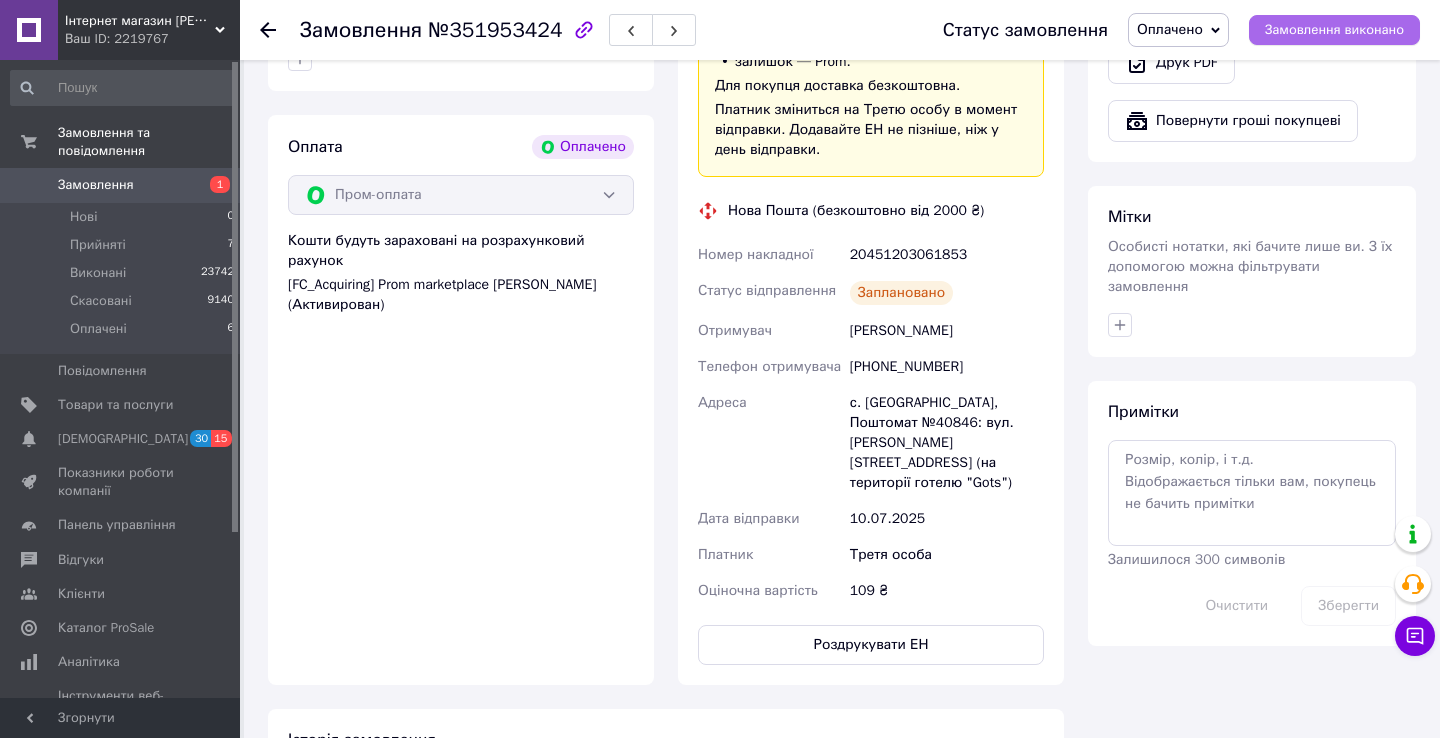 click on "Замовлення виконано" at bounding box center [1334, 30] 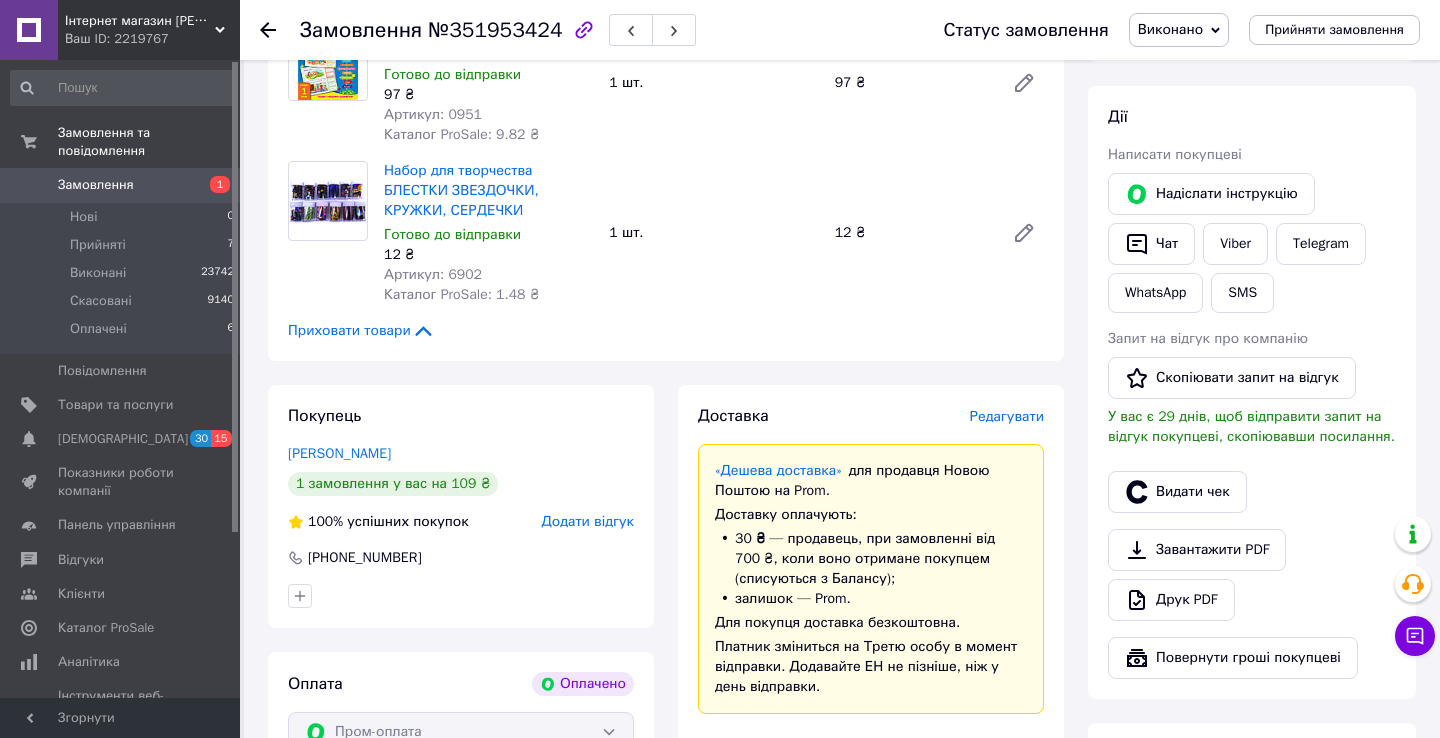 scroll, scrollTop: 1165, scrollLeft: 0, axis: vertical 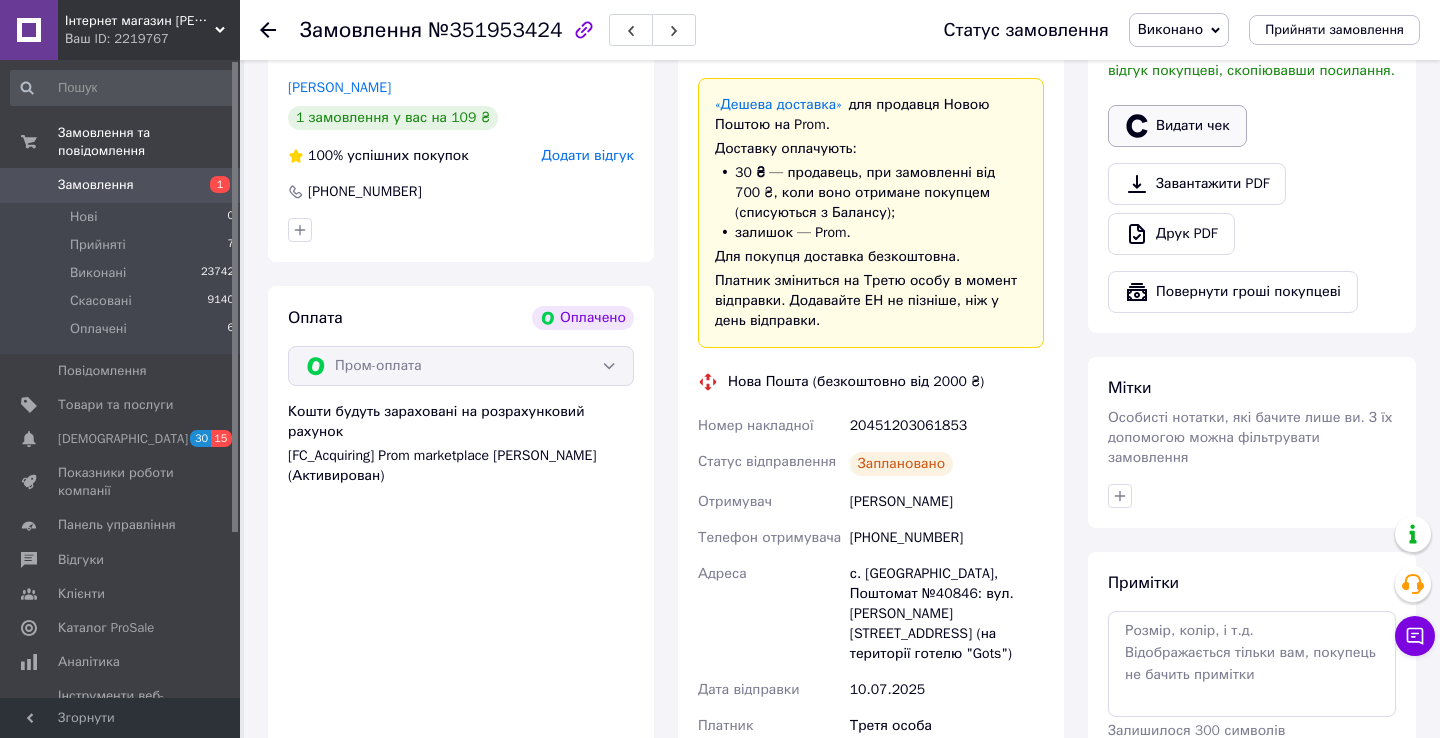 click on "Видати чек" at bounding box center (1177, 126) 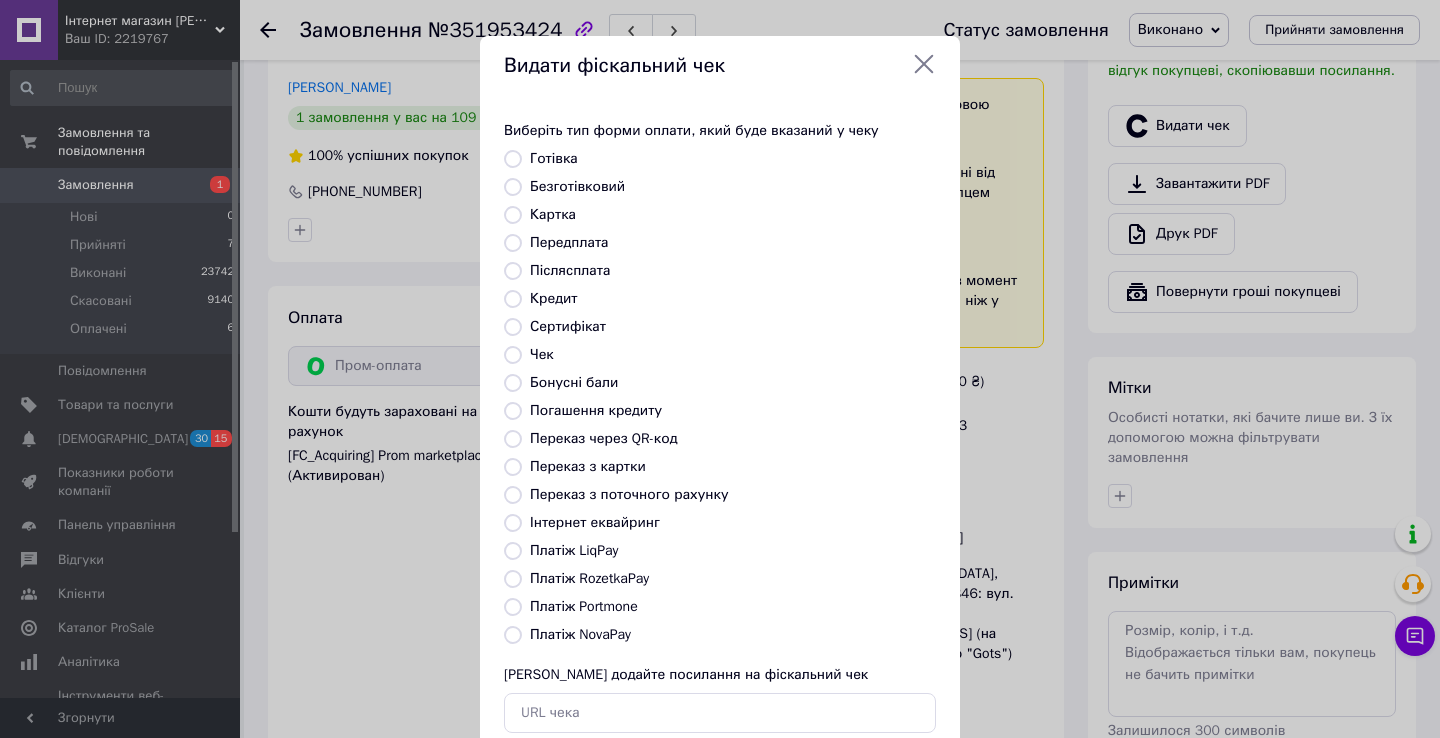 click on "Платіж RozetkaPay" at bounding box center (589, 578) 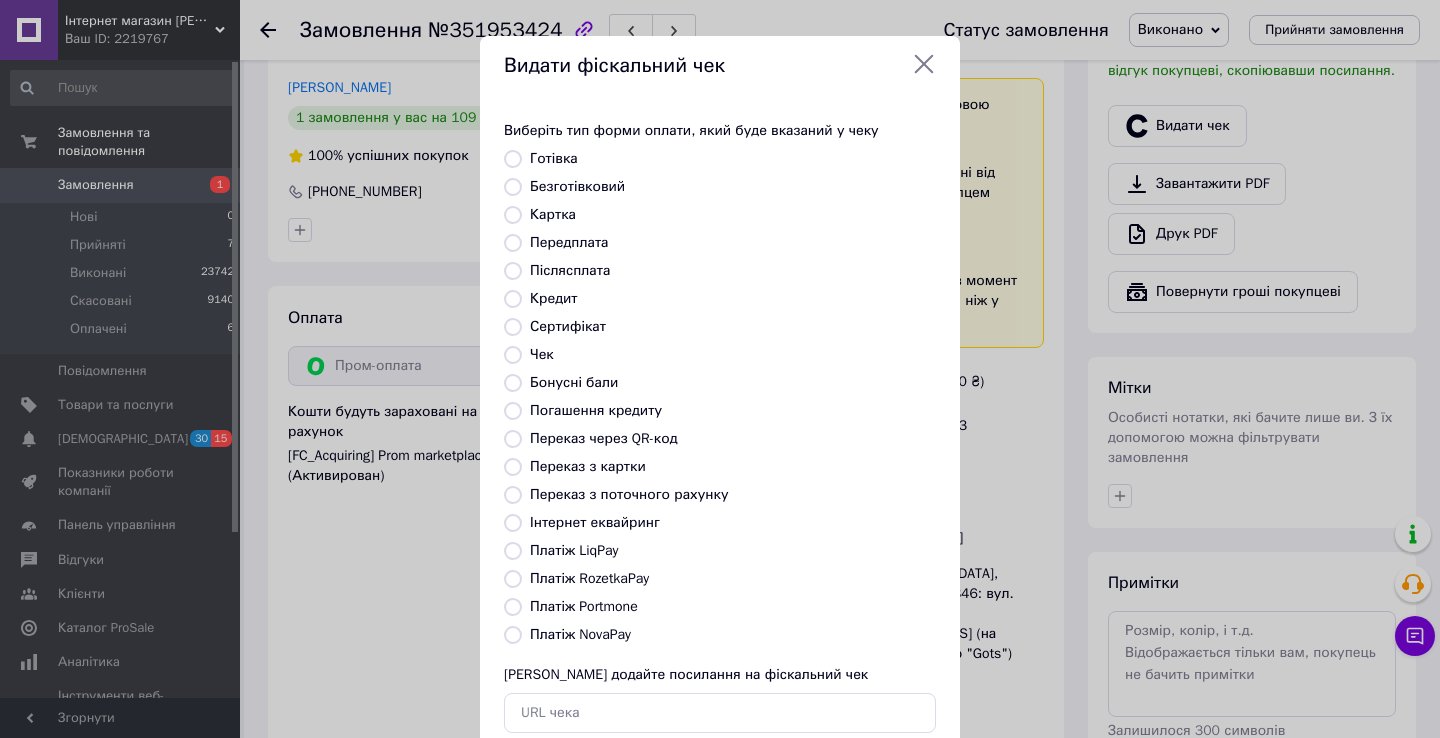 radio on "true" 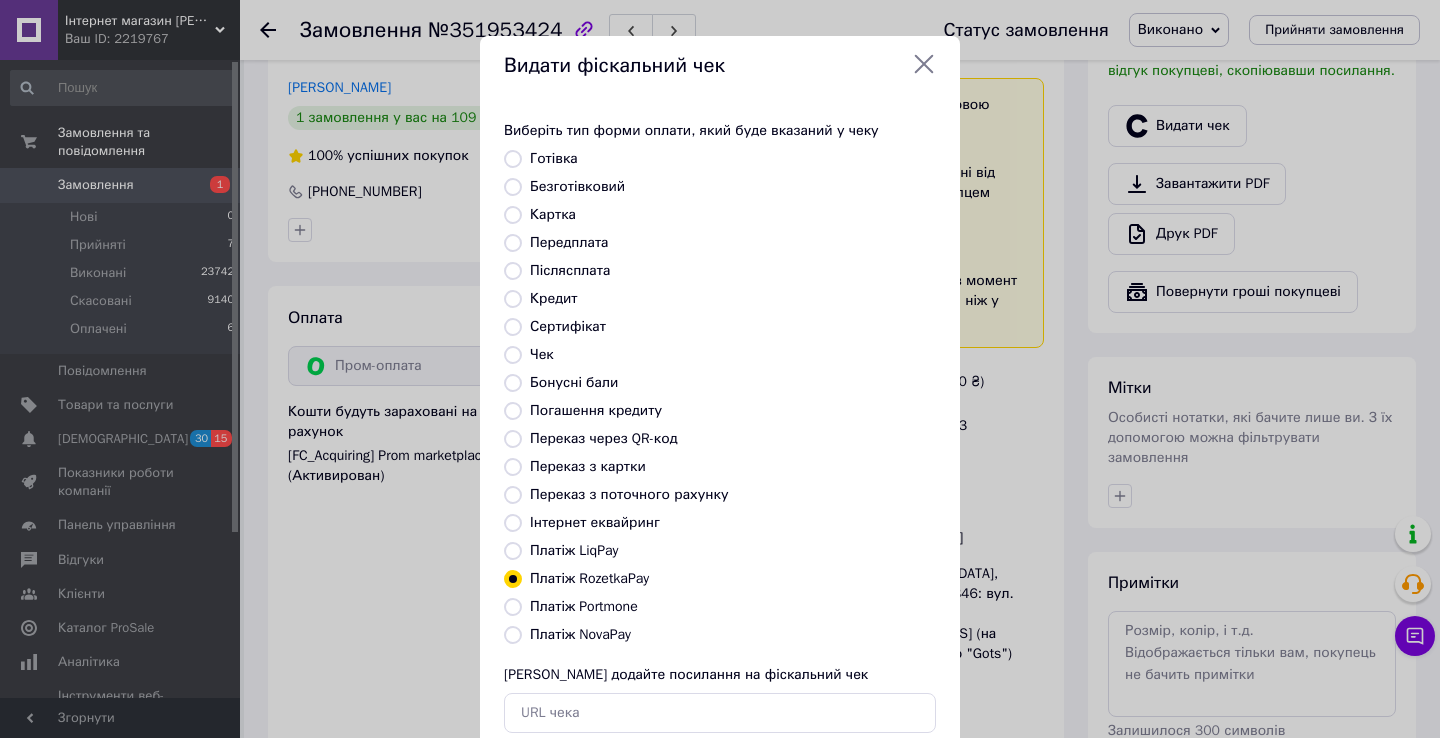 scroll, scrollTop: 121, scrollLeft: 0, axis: vertical 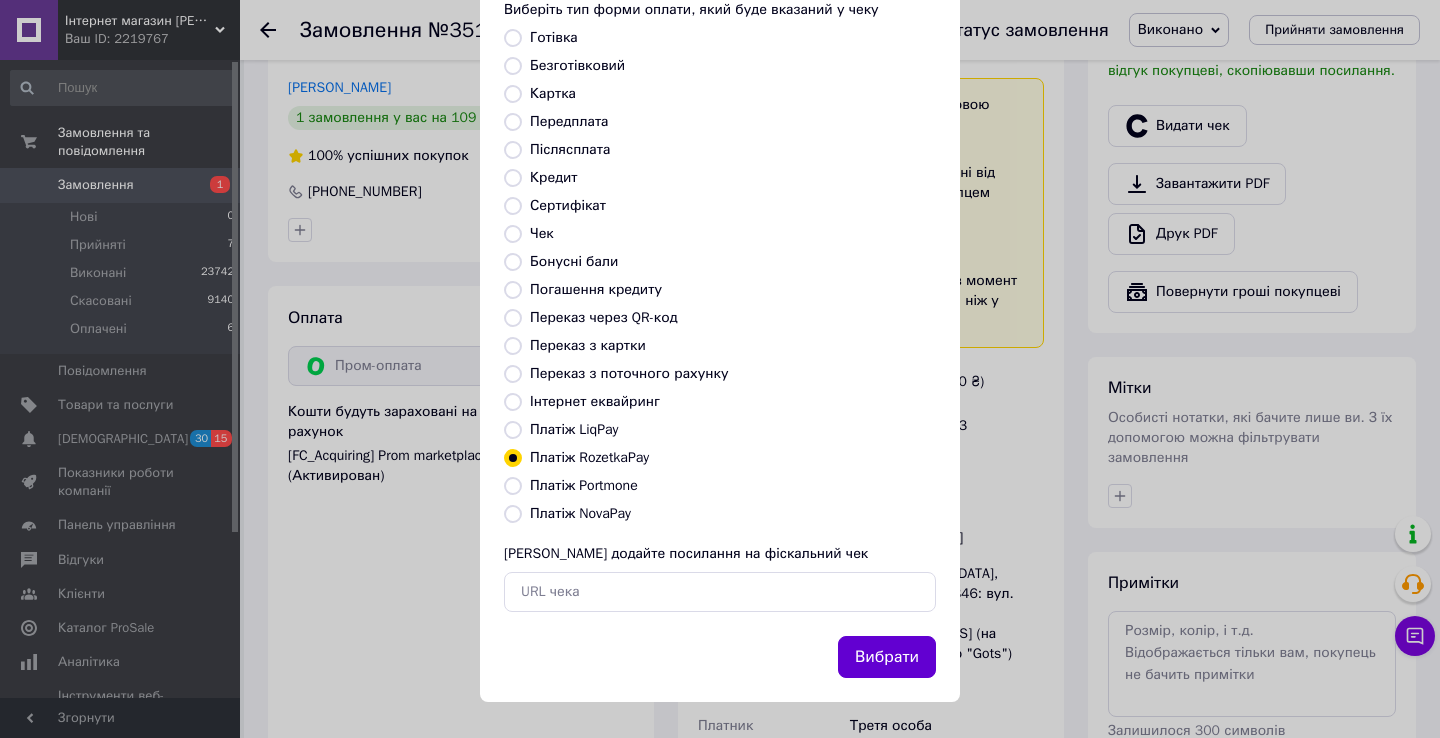 click on "Вибрати" at bounding box center [887, 657] 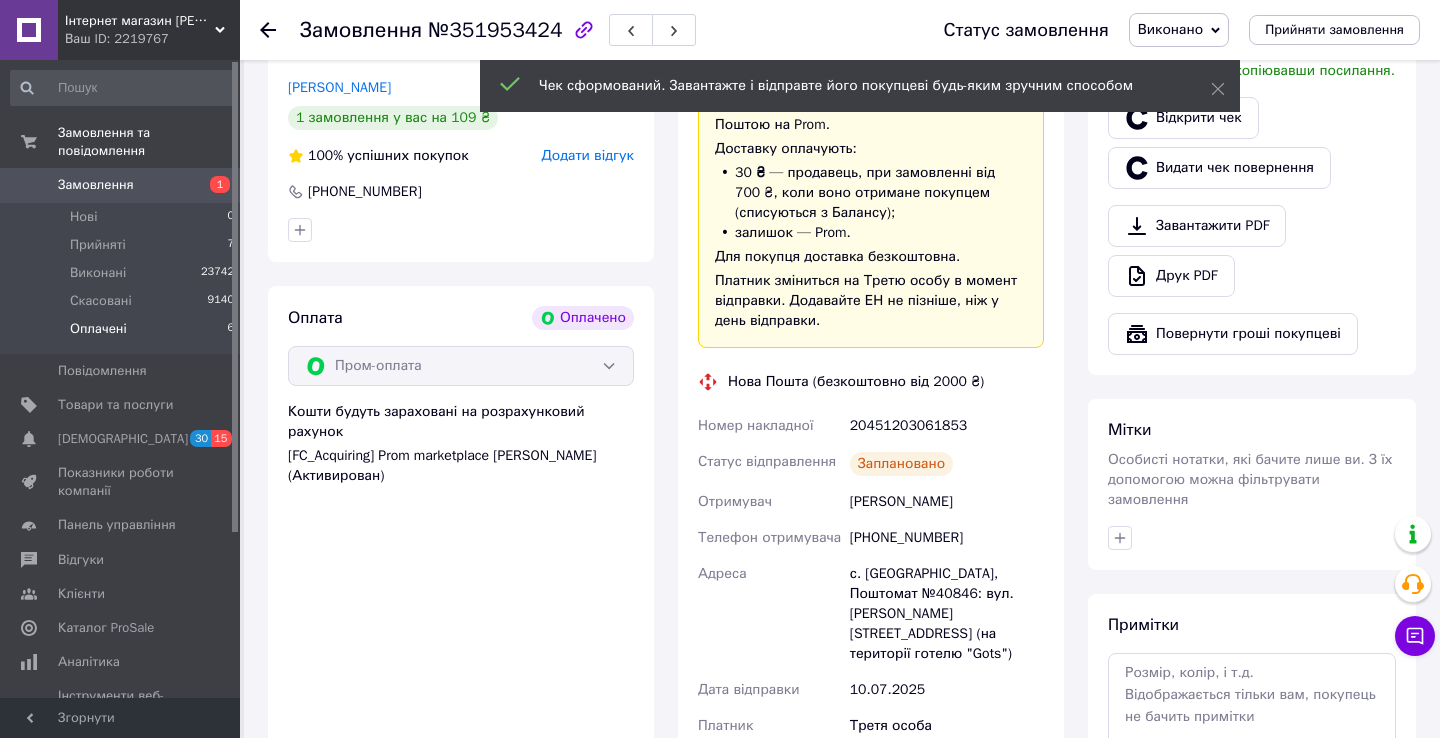click on "Оплачені 6" at bounding box center [123, 334] 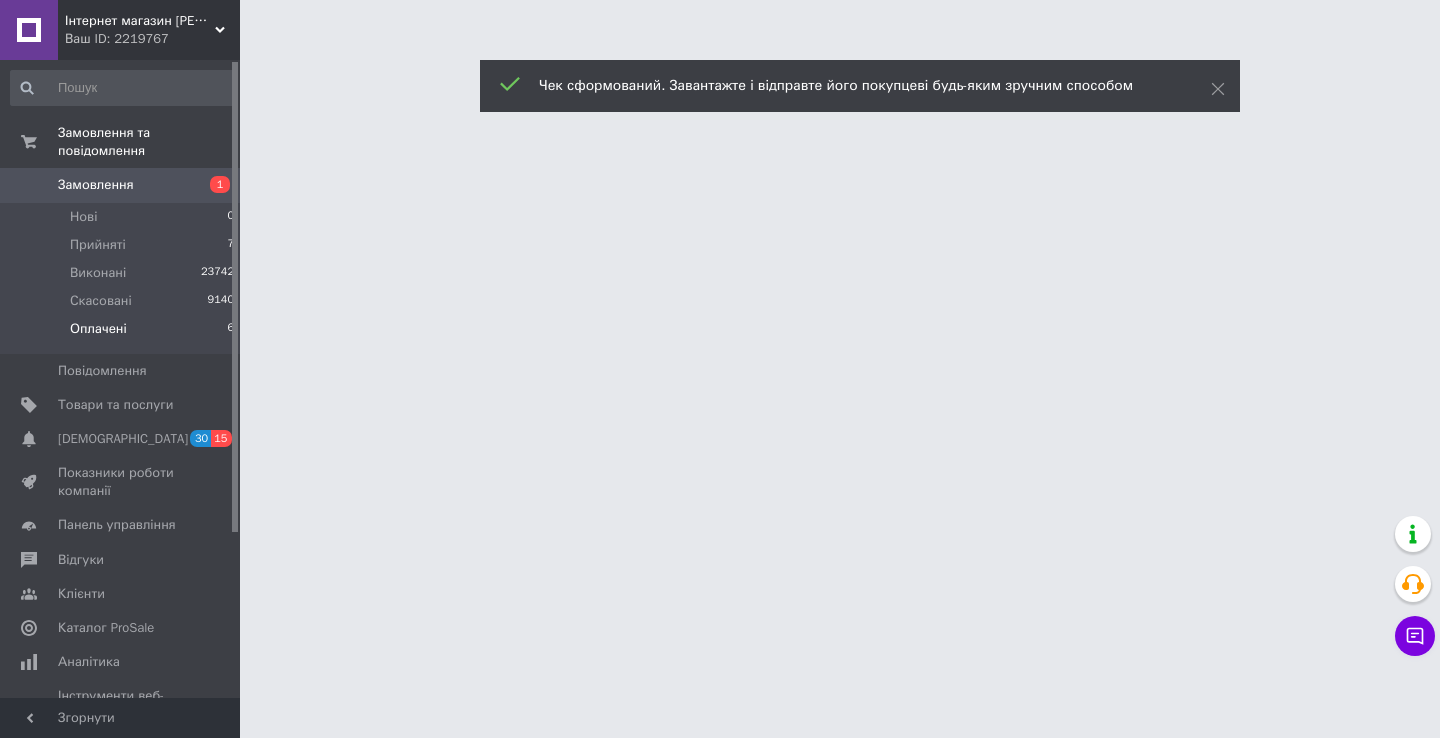 scroll, scrollTop: 0, scrollLeft: 0, axis: both 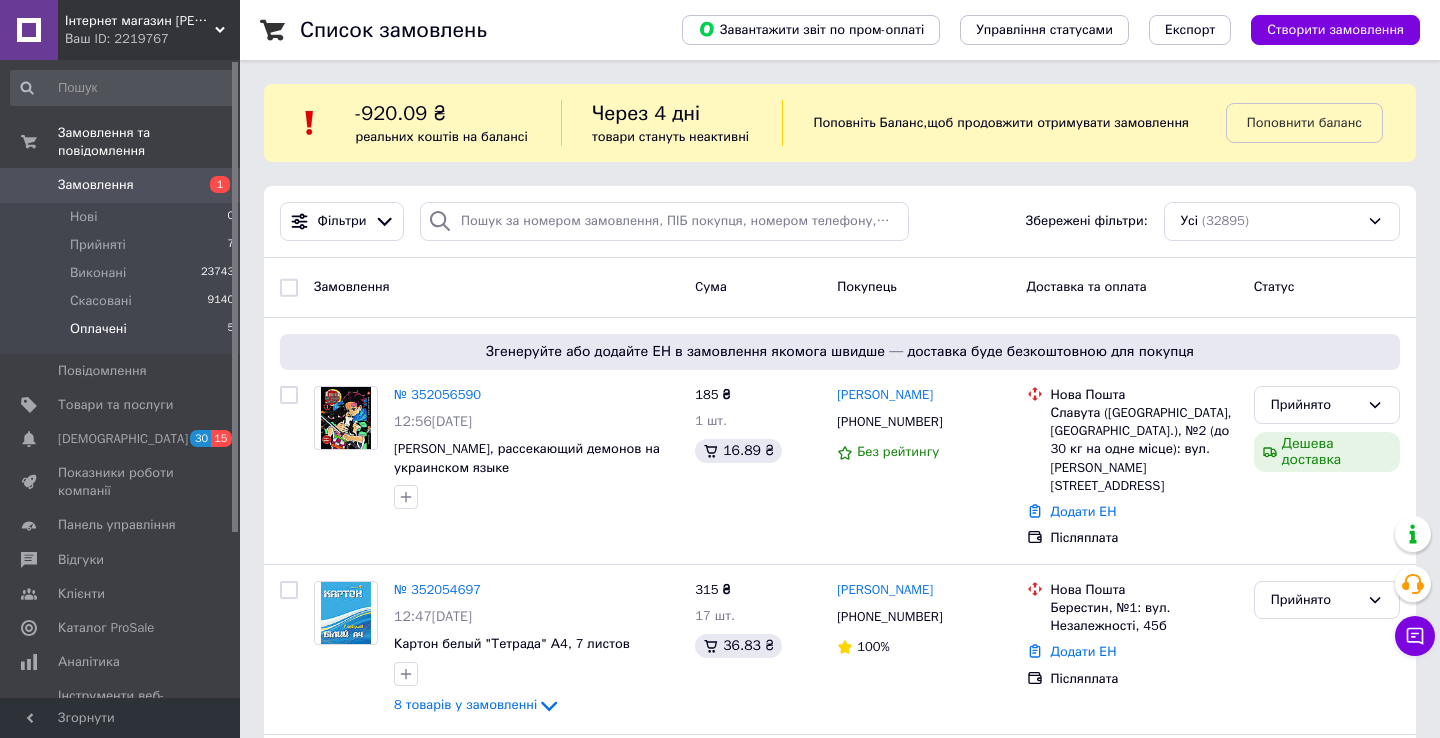 click on "Оплачені 5" at bounding box center (123, 334) 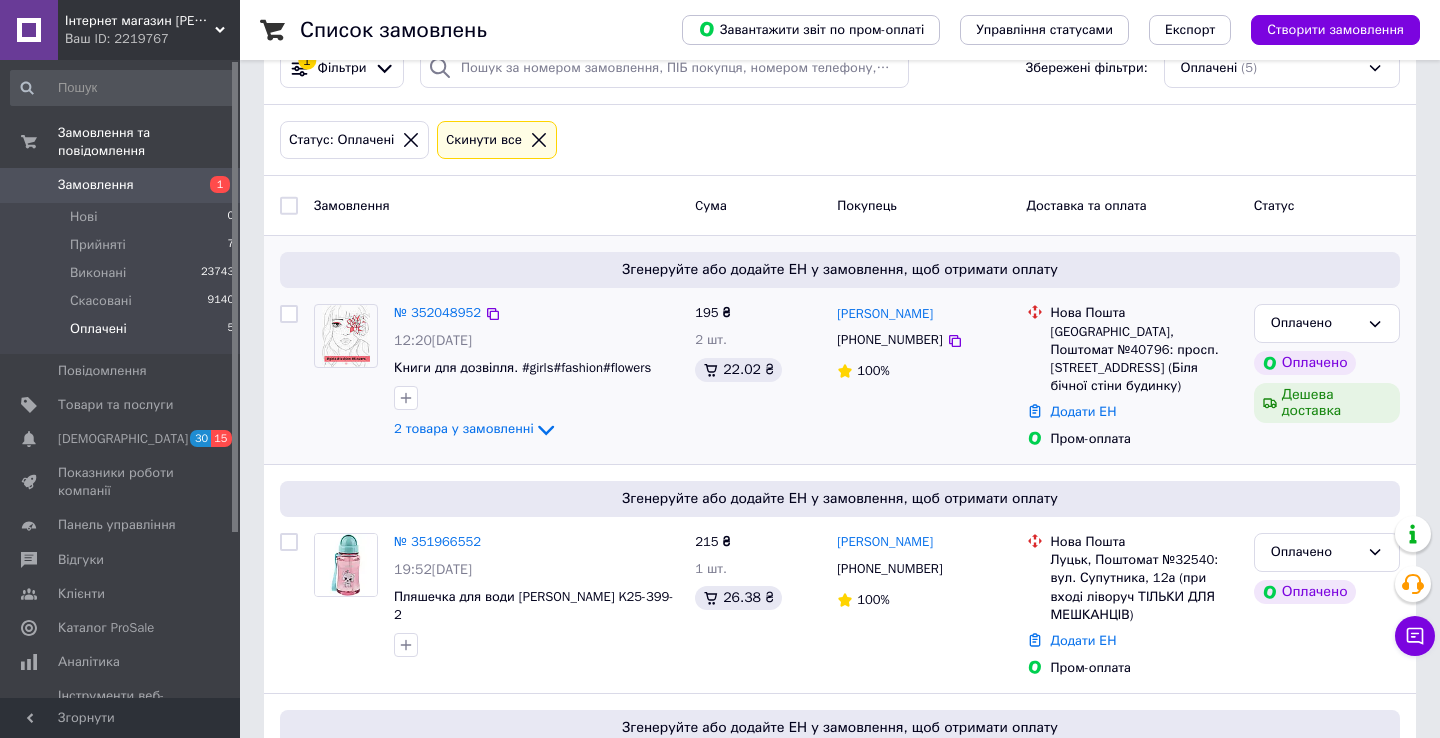 scroll, scrollTop: 141, scrollLeft: 0, axis: vertical 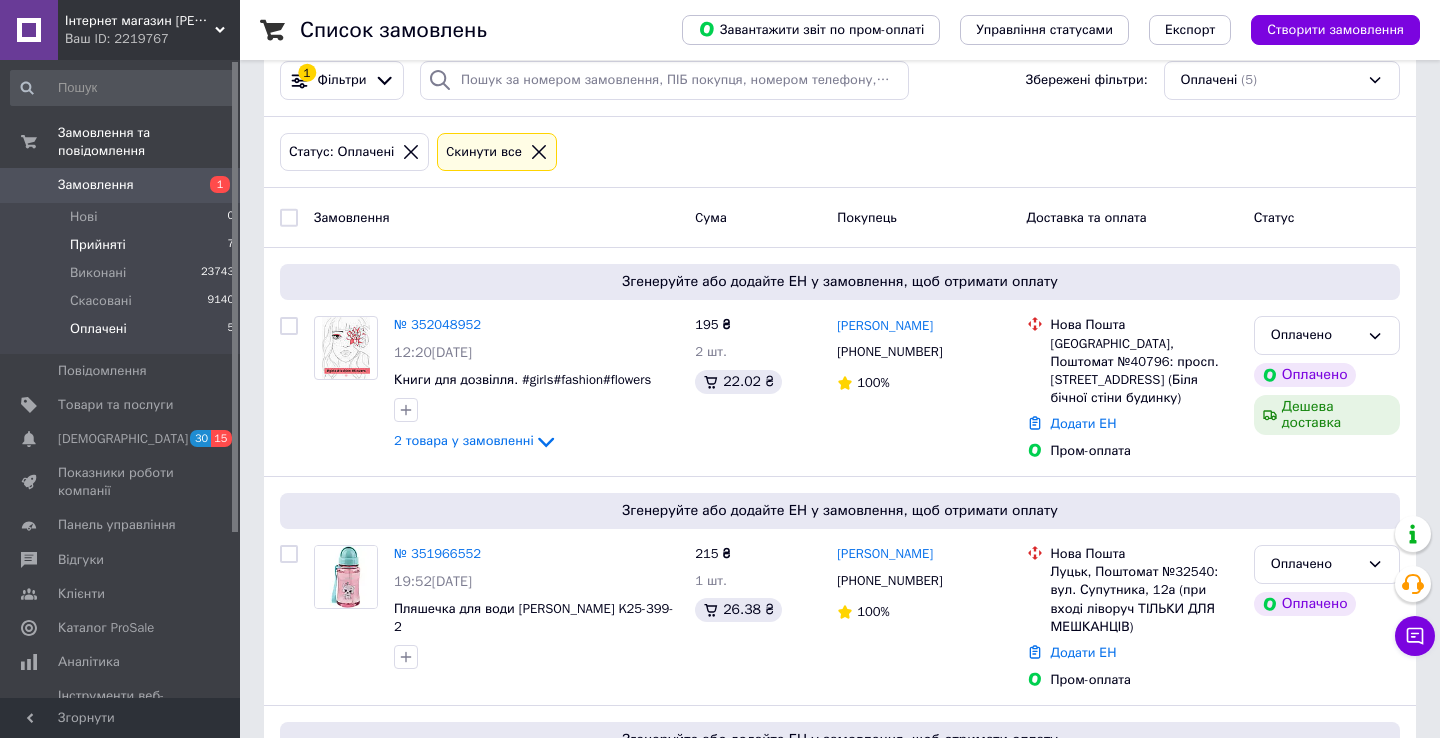 click on "Прийняті 7" at bounding box center [123, 245] 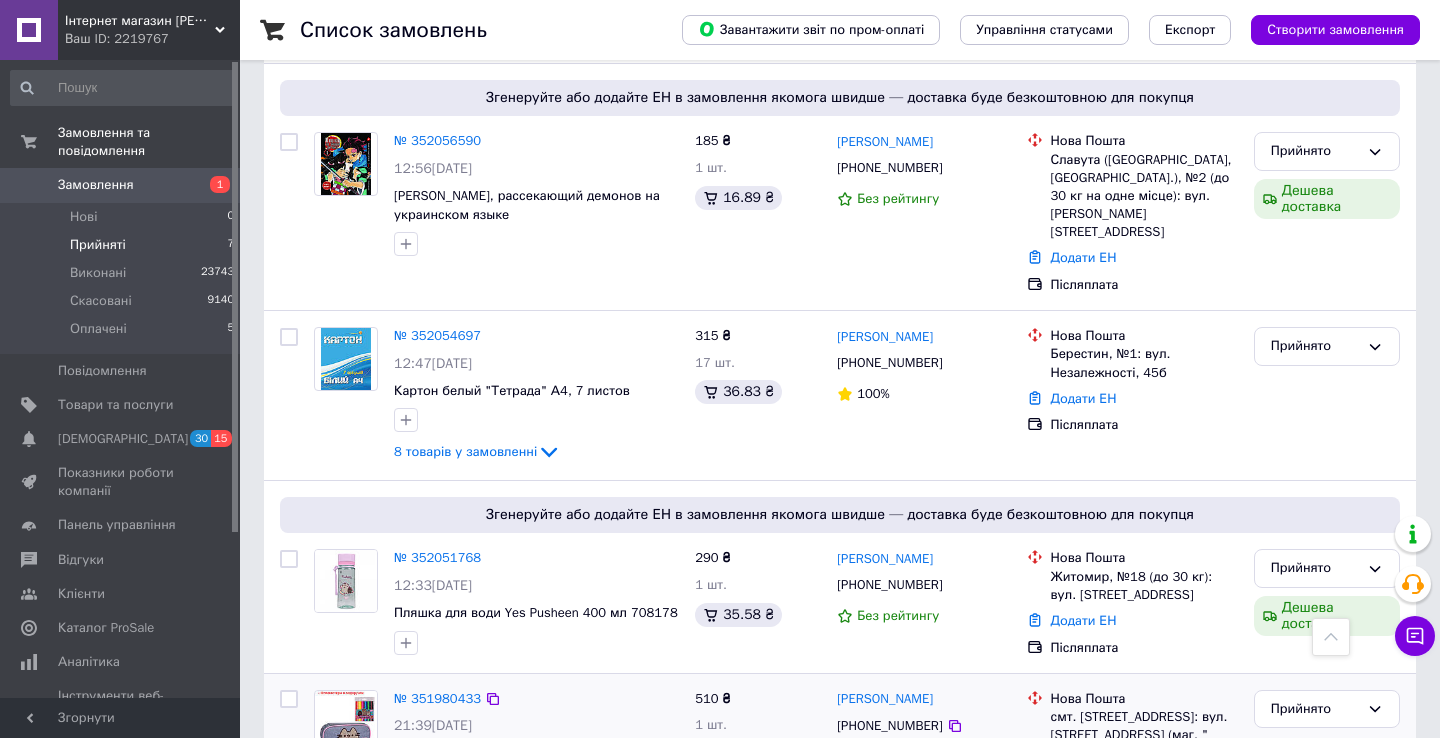 scroll, scrollTop: 0, scrollLeft: 0, axis: both 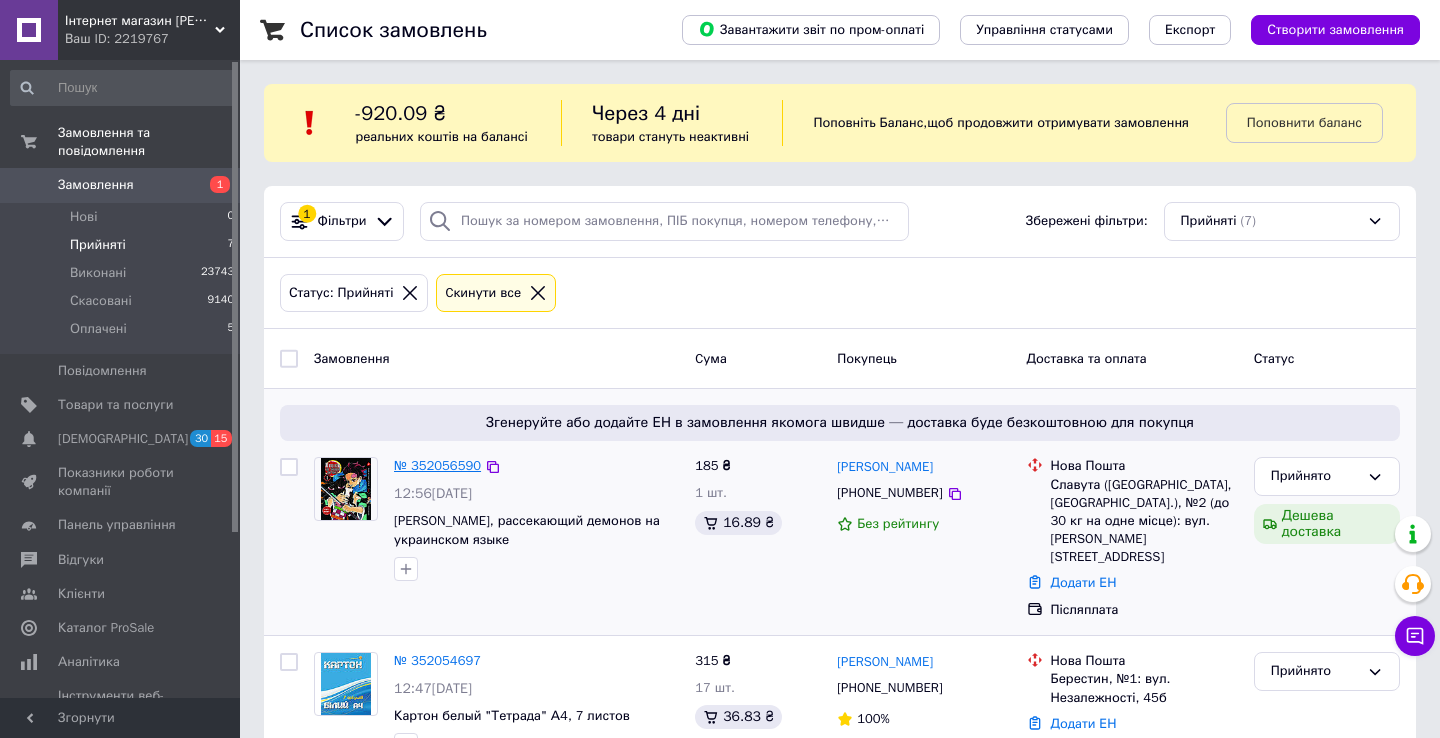 click on "№ 352056590" at bounding box center (437, 465) 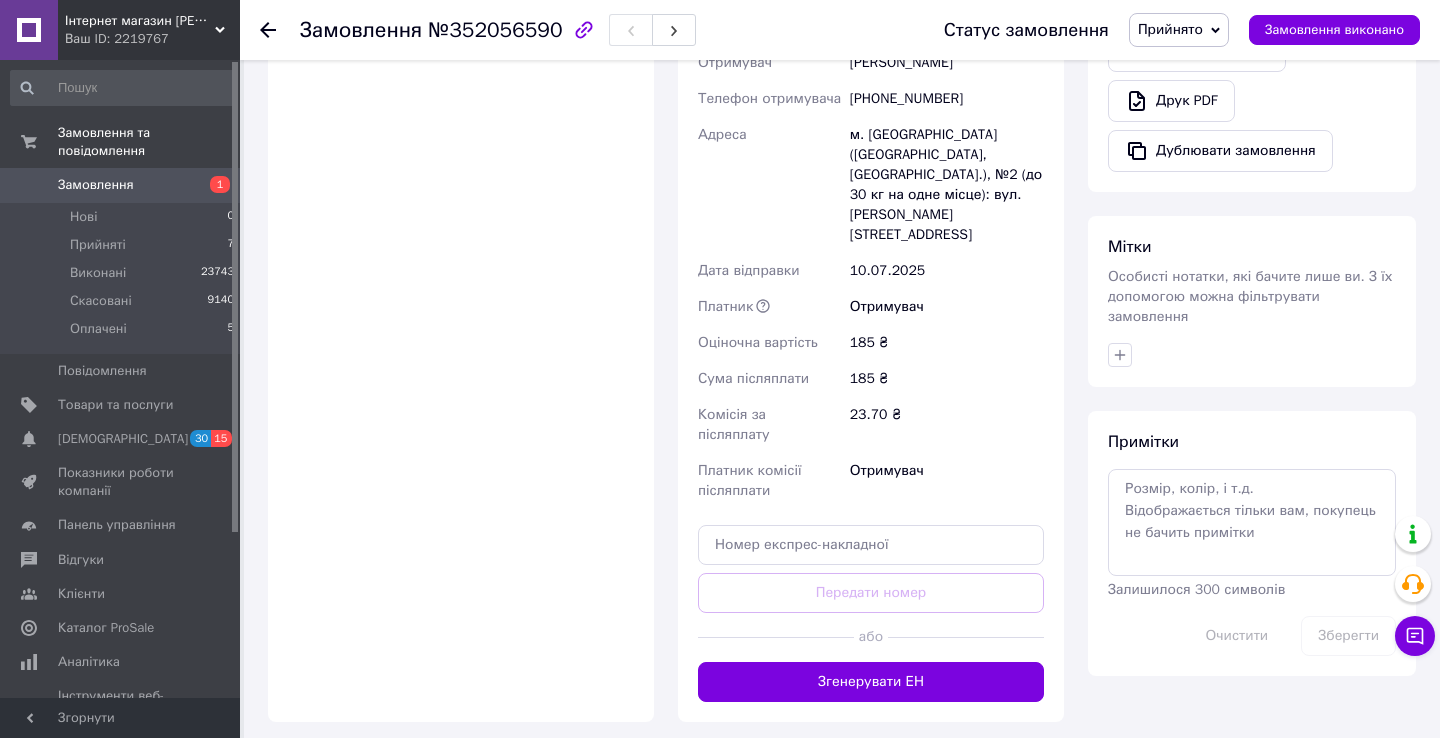 scroll, scrollTop: 829, scrollLeft: 0, axis: vertical 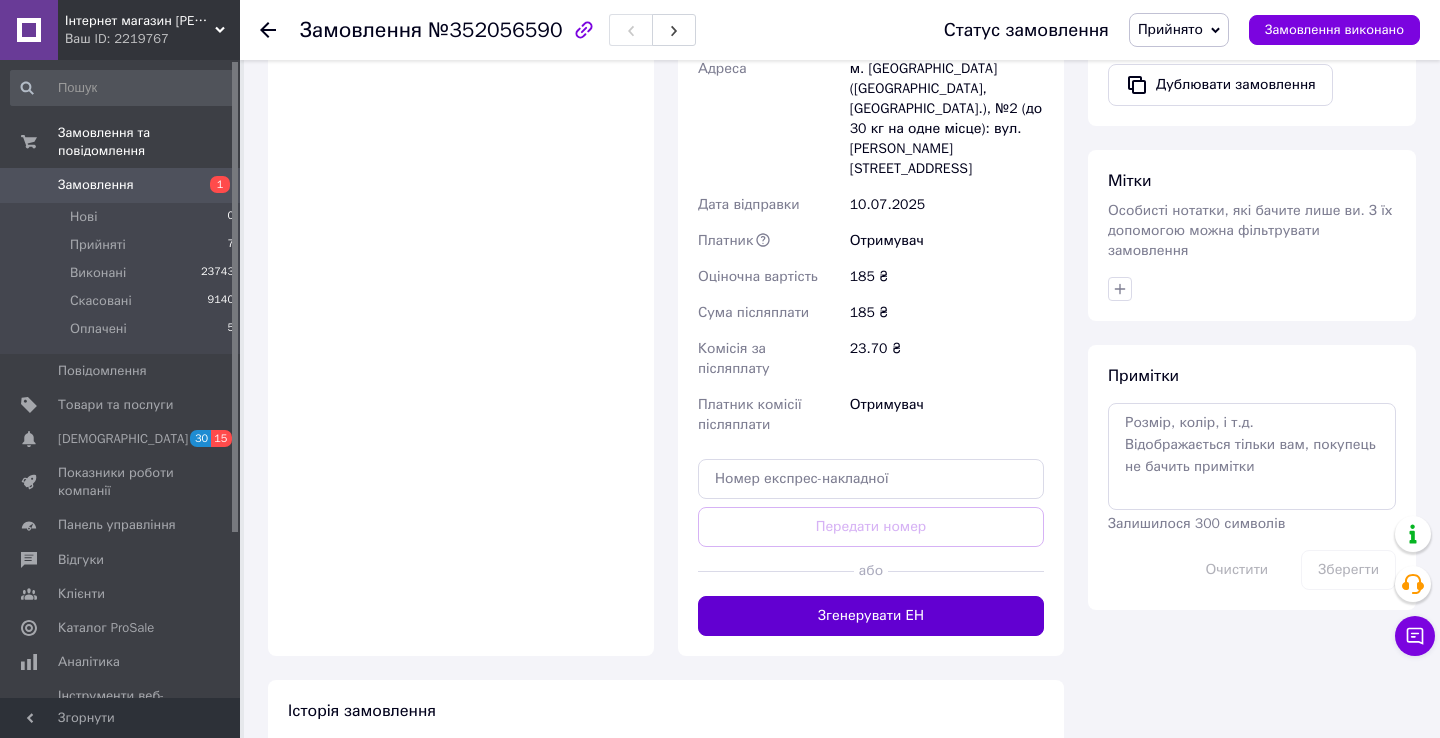 click on "Згенерувати ЕН" at bounding box center (871, 616) 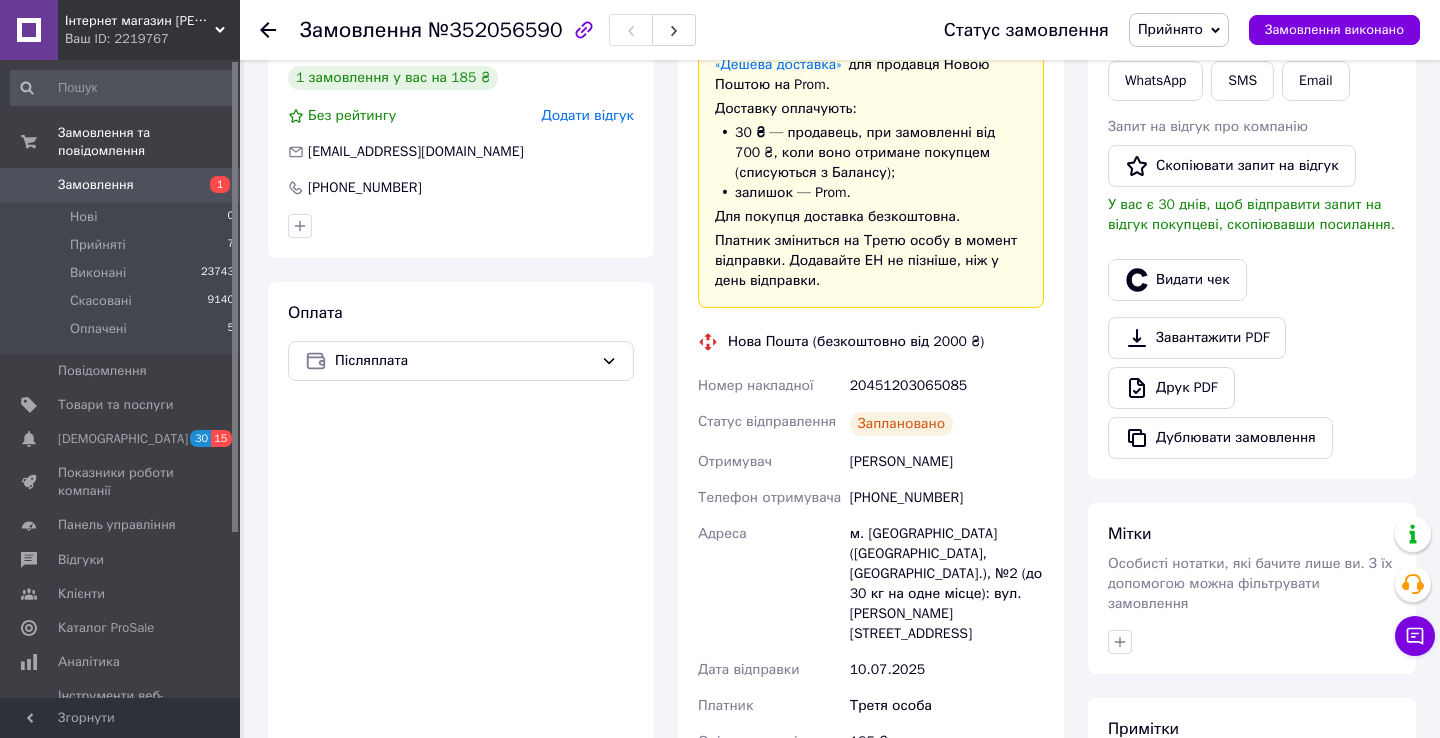 scroll, scrollTop: 438, scrollLeft: 0, axis: vertical 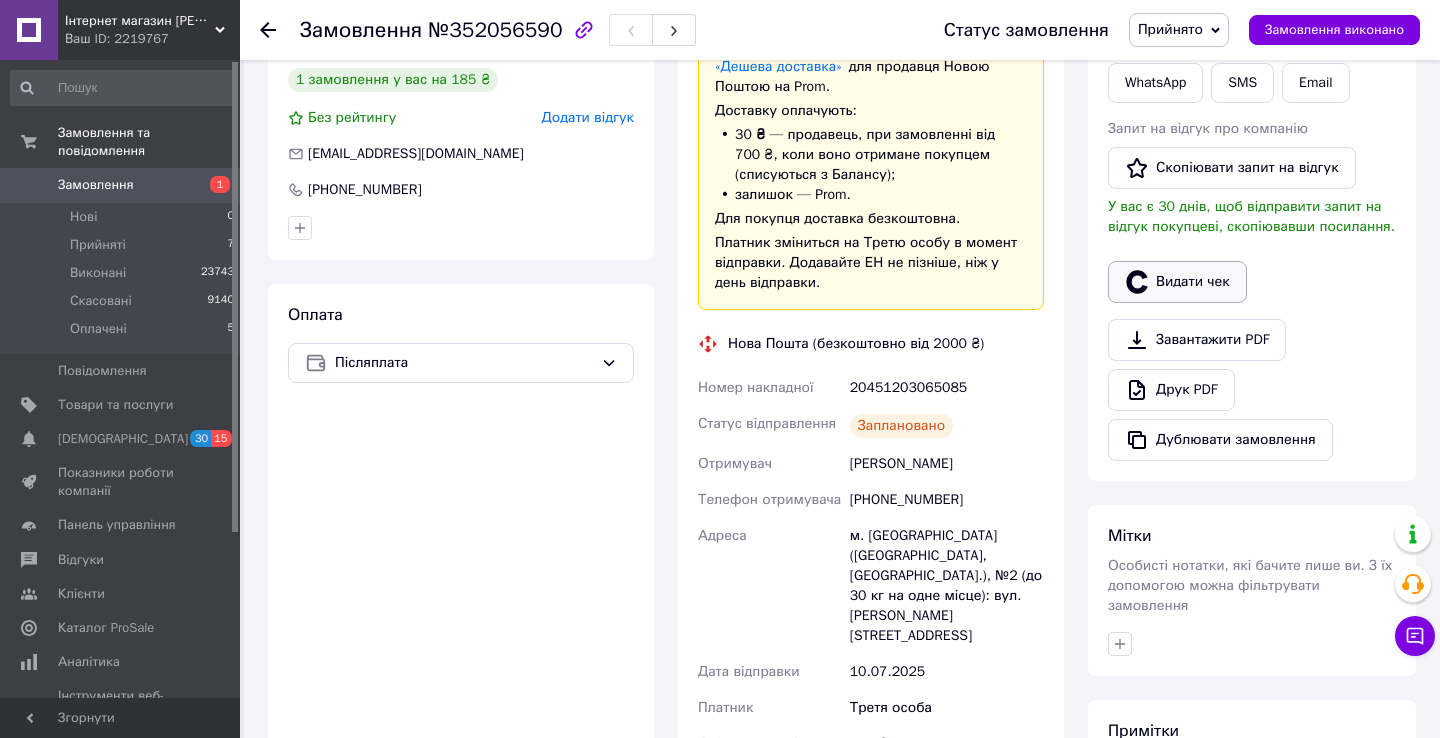 click on "Видати чек" at bounding box center [1177, 282] 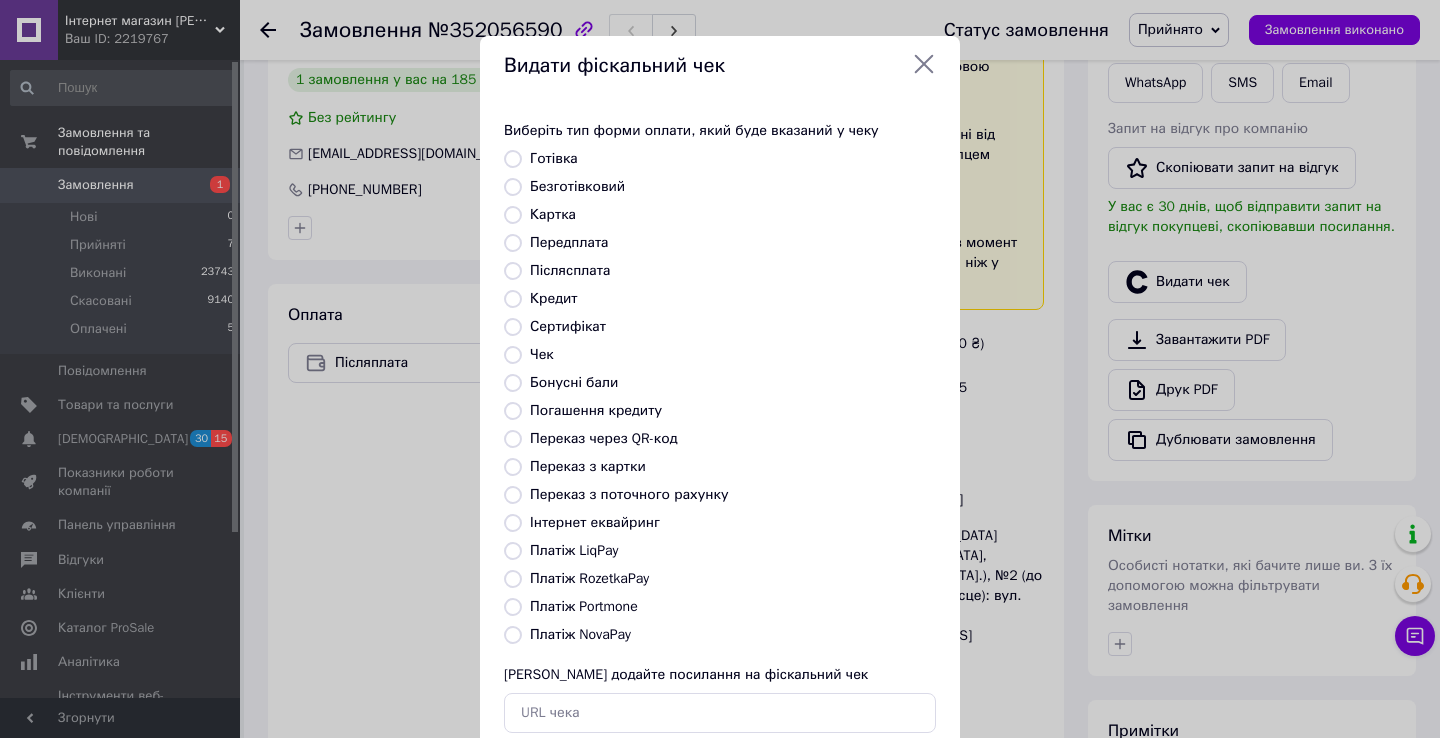 click on "Видати фіскальний чек Виберіть тип форми оплати, який буде вказаний у чеку Готівка Безготівковий Картка Передплата Післясплата Кредит Сертифікат Чек Бонусні бали Погашення кредиту Переказ через QR-код Переказ з картки Переказ з поточного рахунку Інтернет еквайринг Платіж LiqPay Платіж RozetkaPay Платіж Portmone Платіж NovaPay Або додайте посилання на фіскальний чек Вибрати" at bounding box center (720, 429) 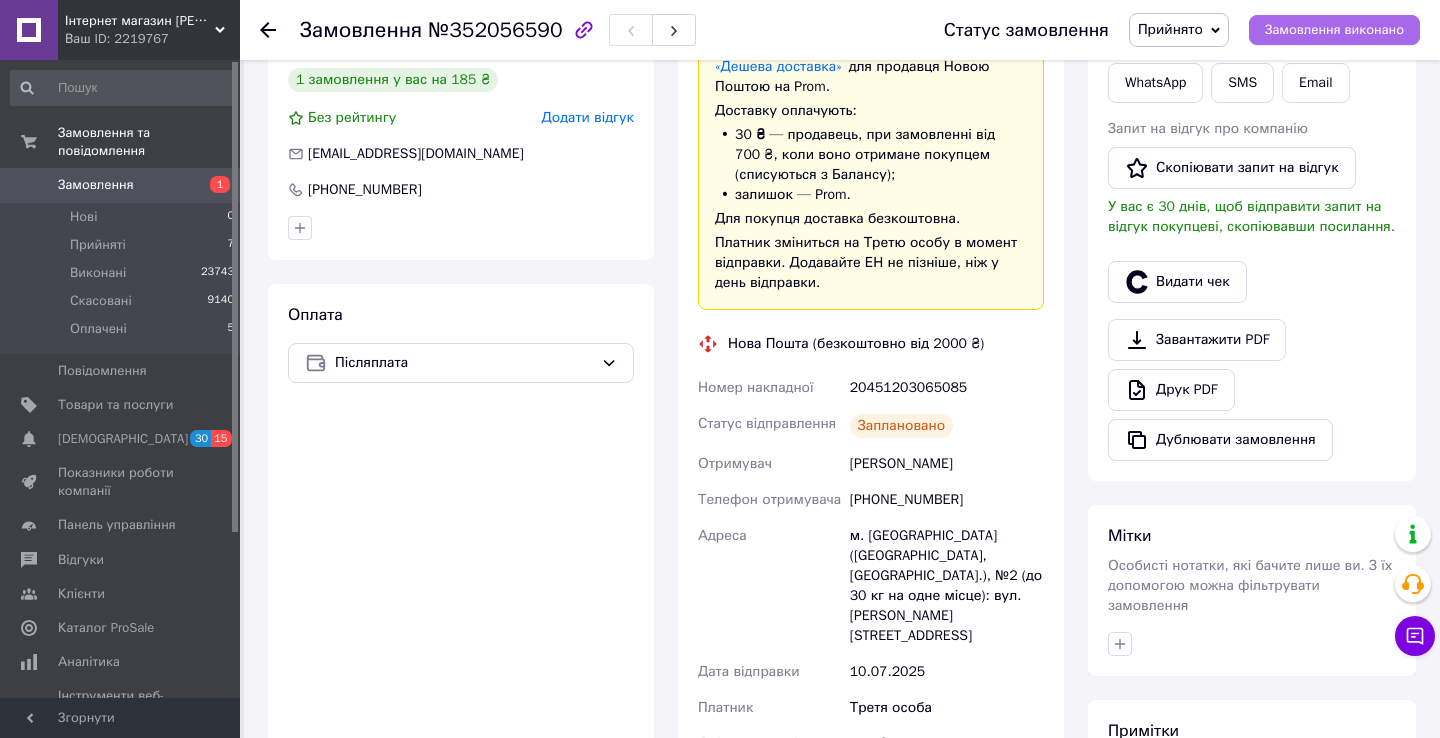 click on "Замовлення виконано" at bounding box center [1334, 30] 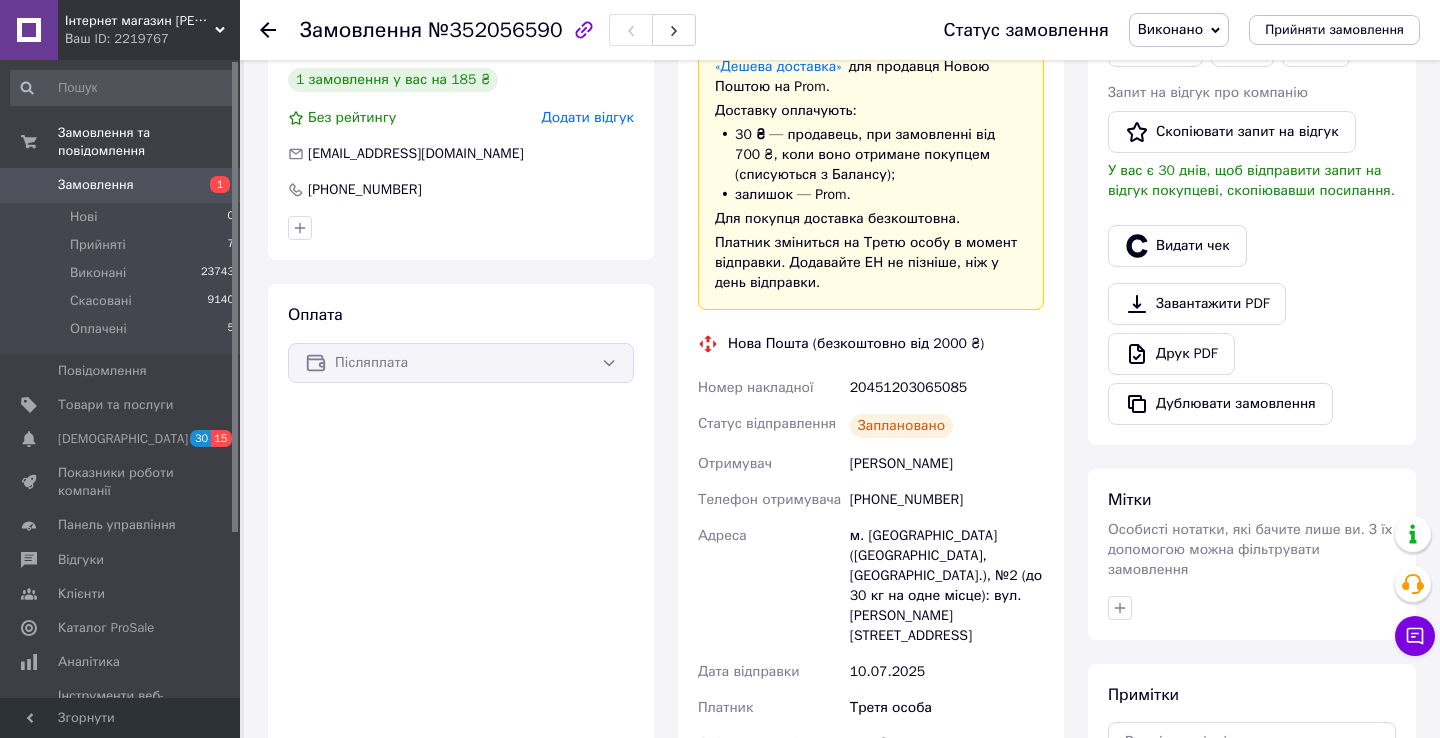 click on "Замовлення" at bounding box center [96, 185] 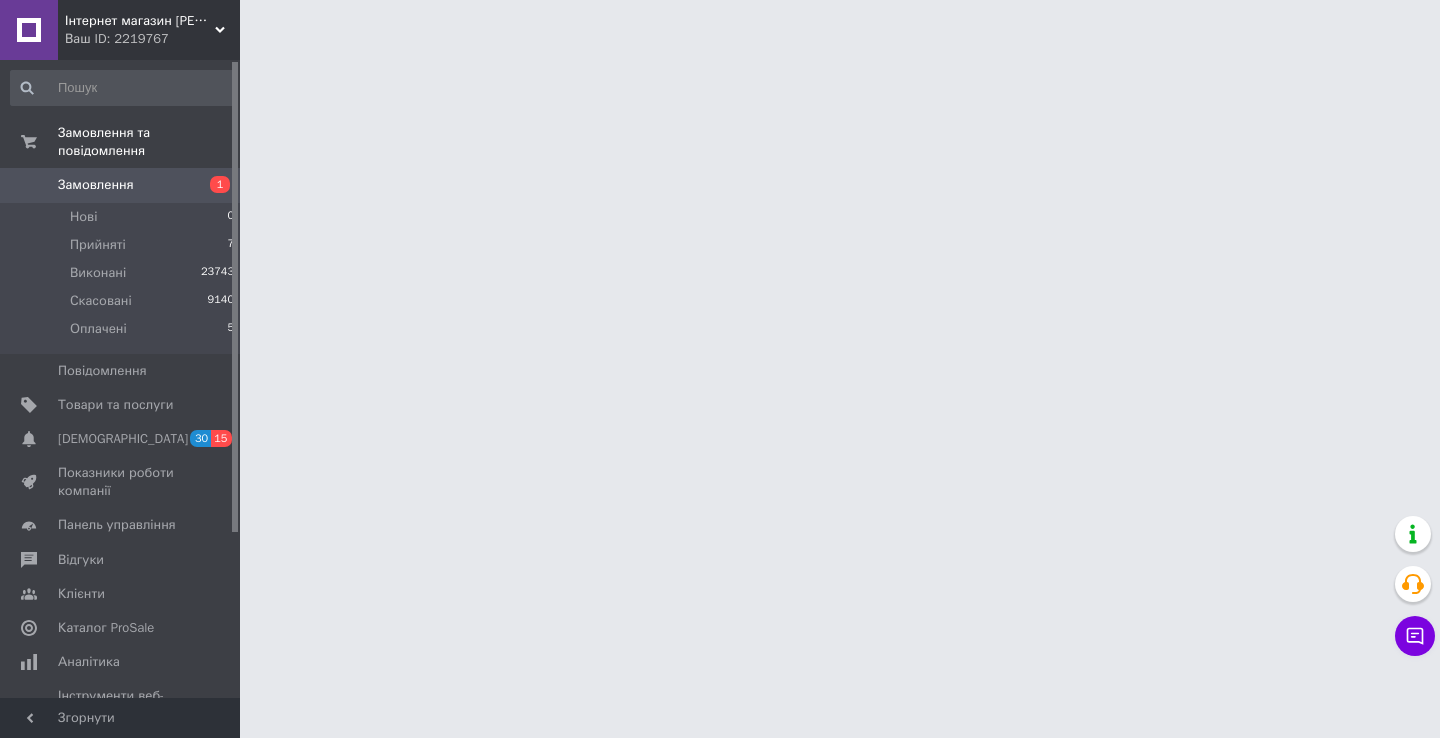 scroll, scrollTop: 0, scrollLeft: 0, axis: both 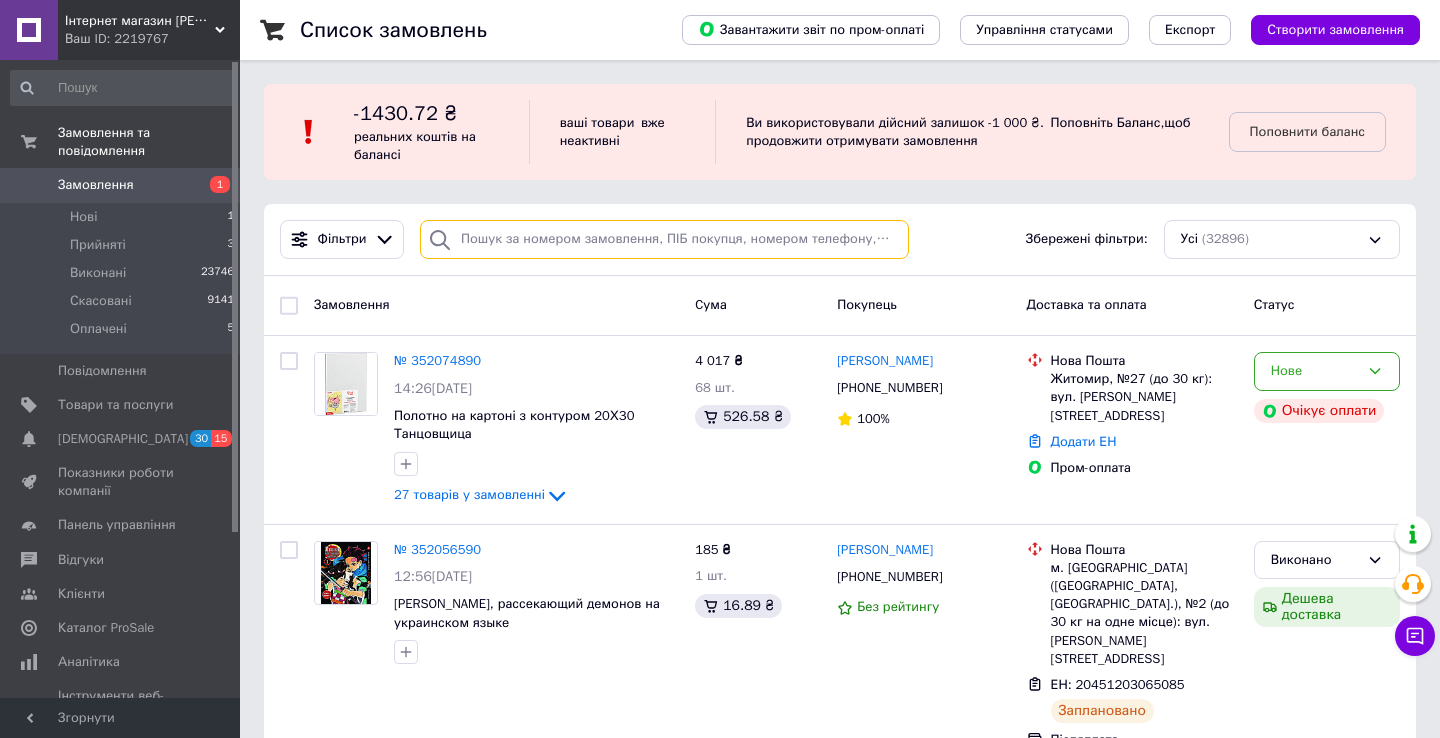 click at bounding box center (664, 239) 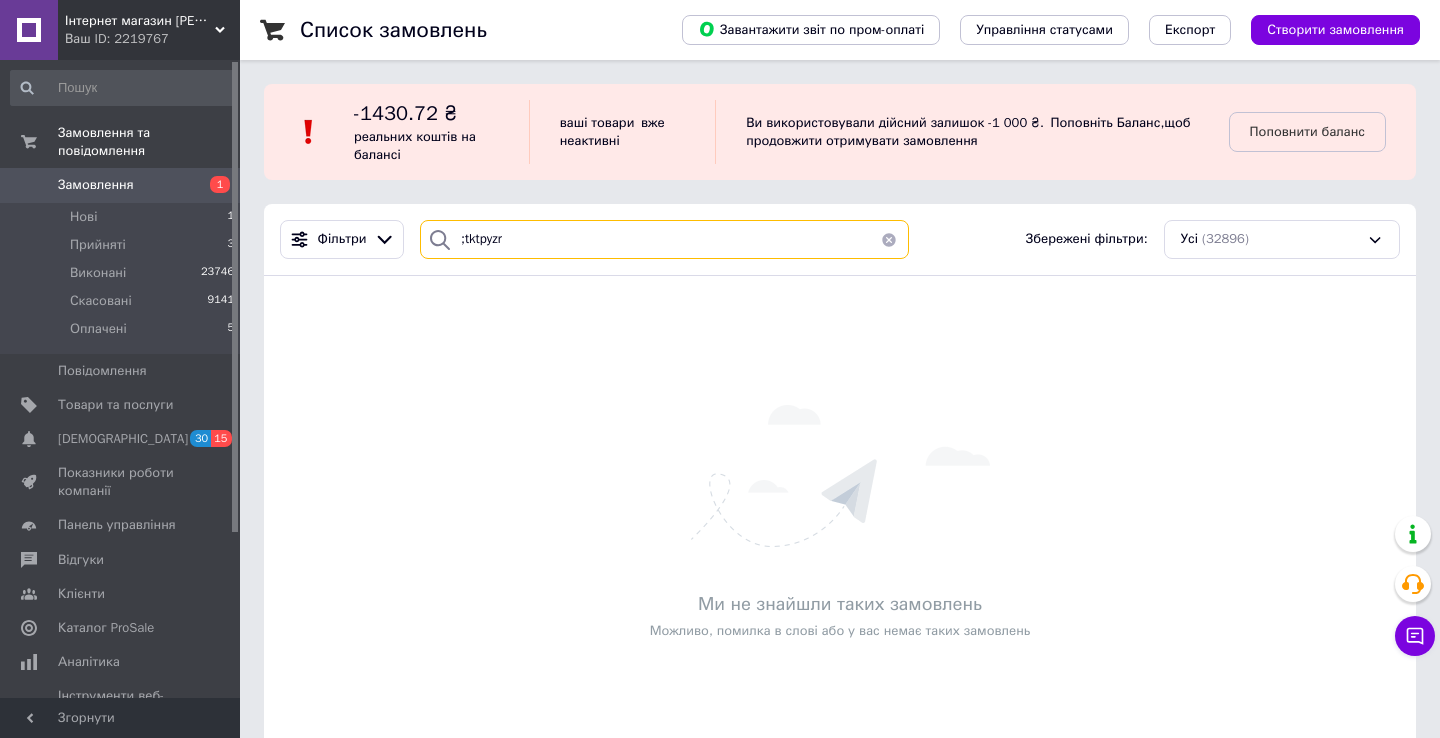 click on ";tktpyzr" at bounding box center (664, 239) 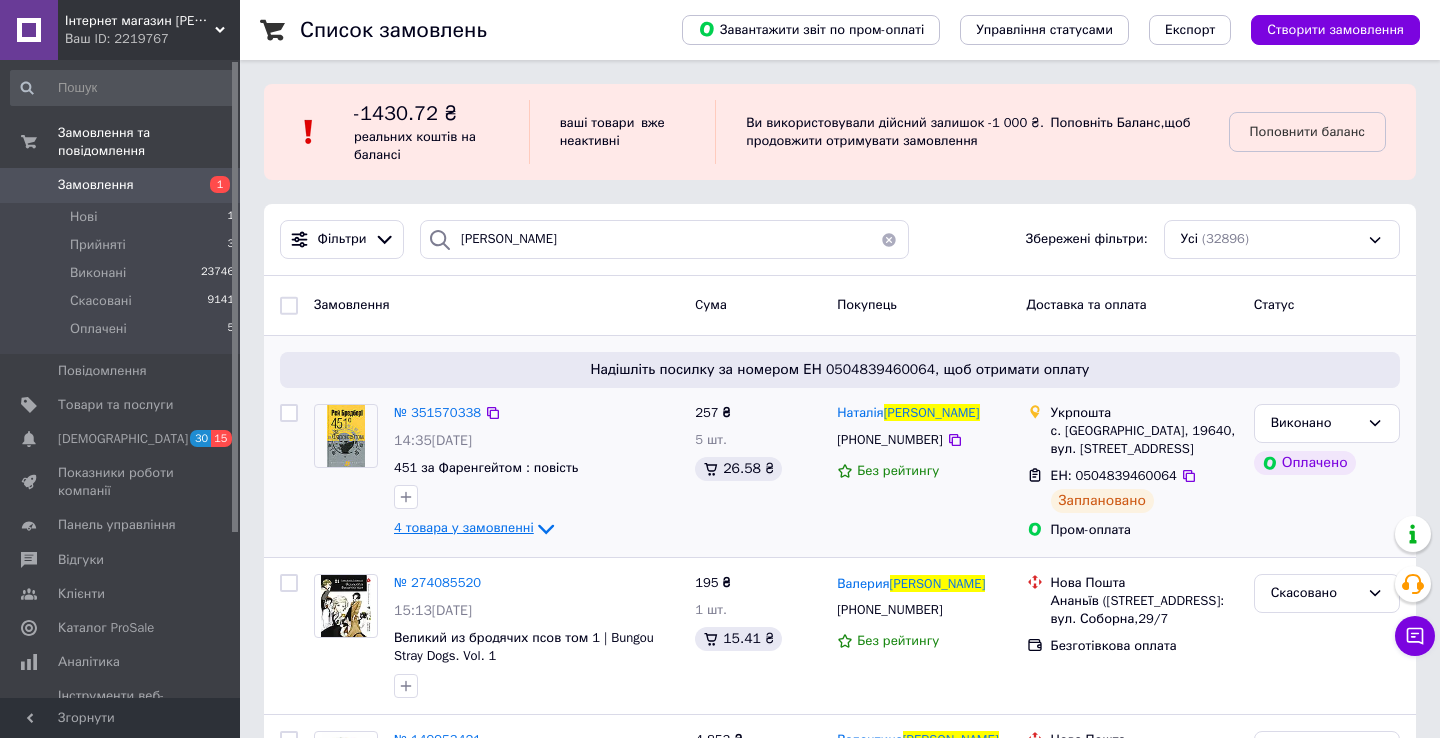 click on "4 товара у замовленні" at bounding box center (464, 528) 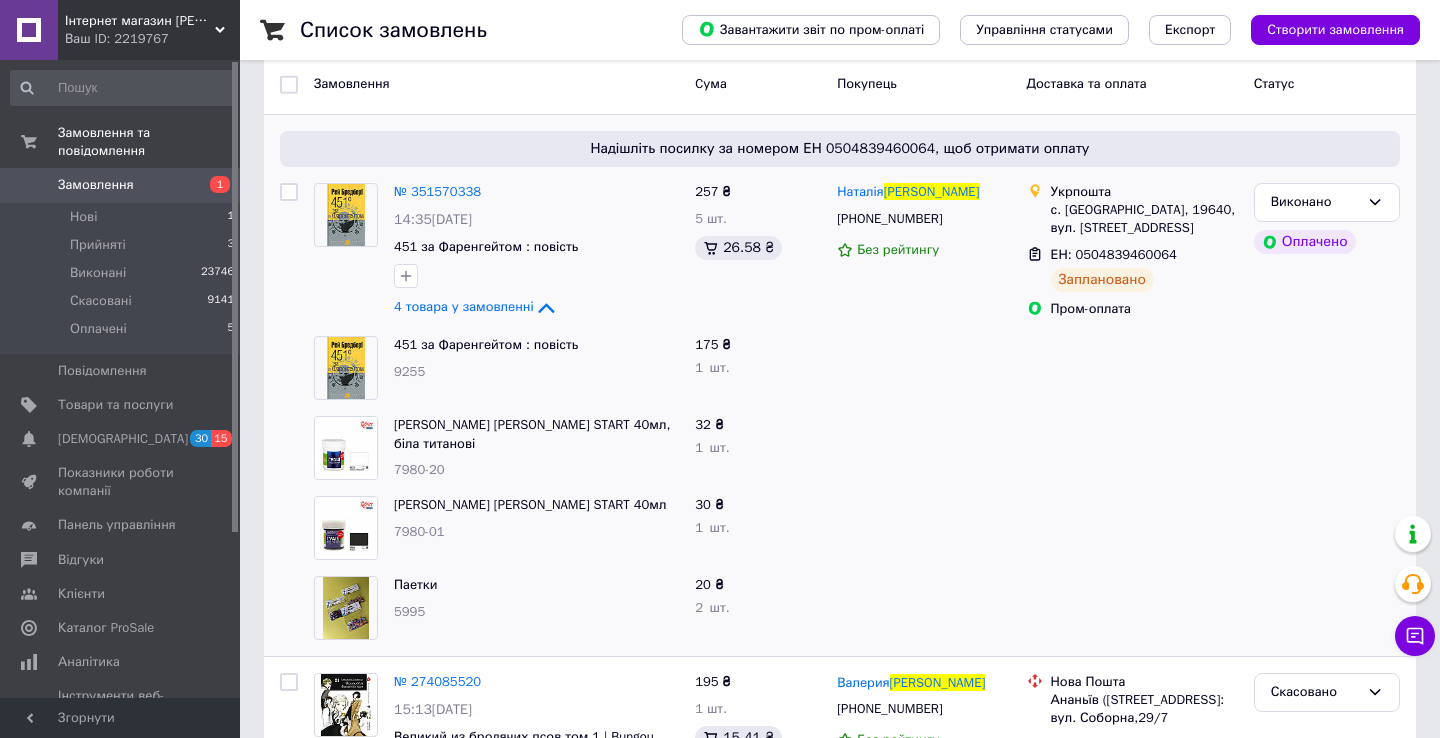 scroll, scrollTop: 227, scrollLeft: 0, axis: vertical 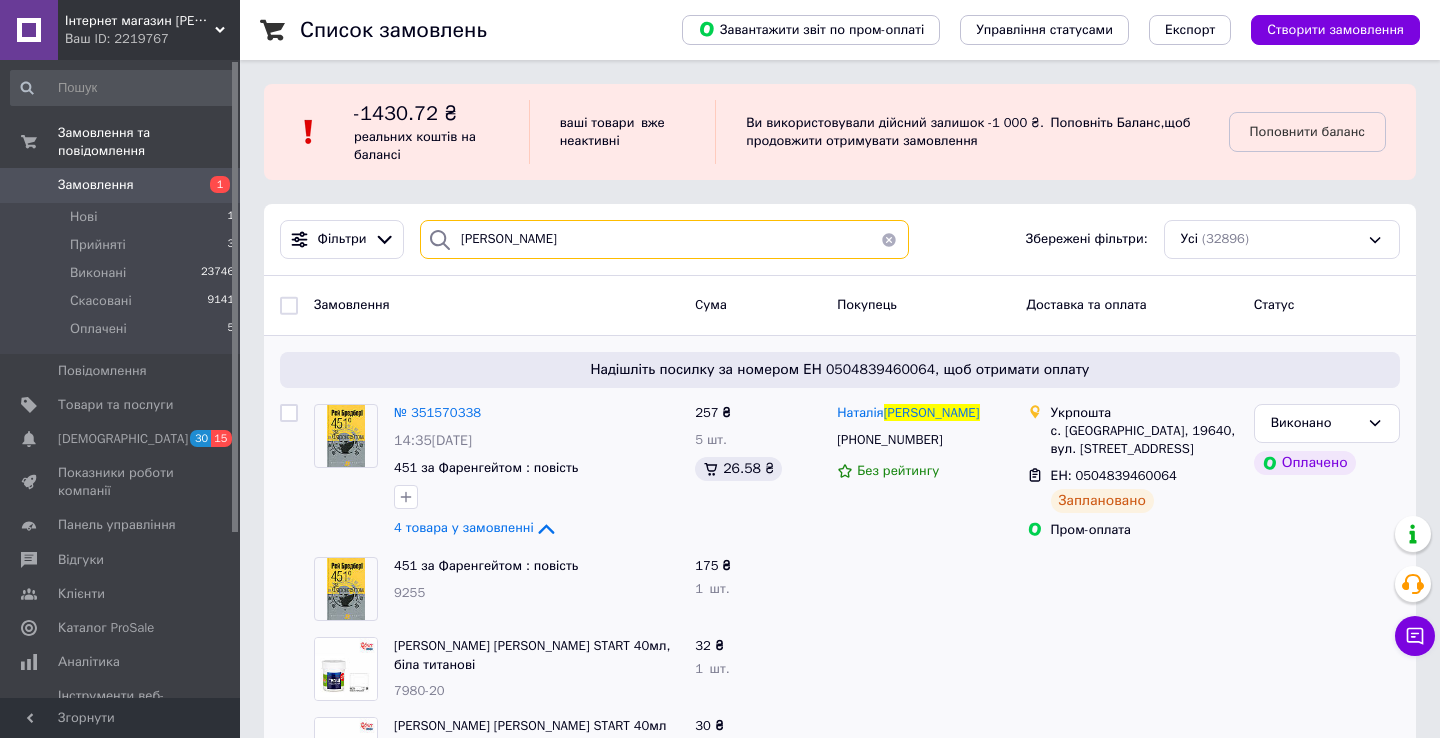 click on "железняк" at bounding box center [664, 239] 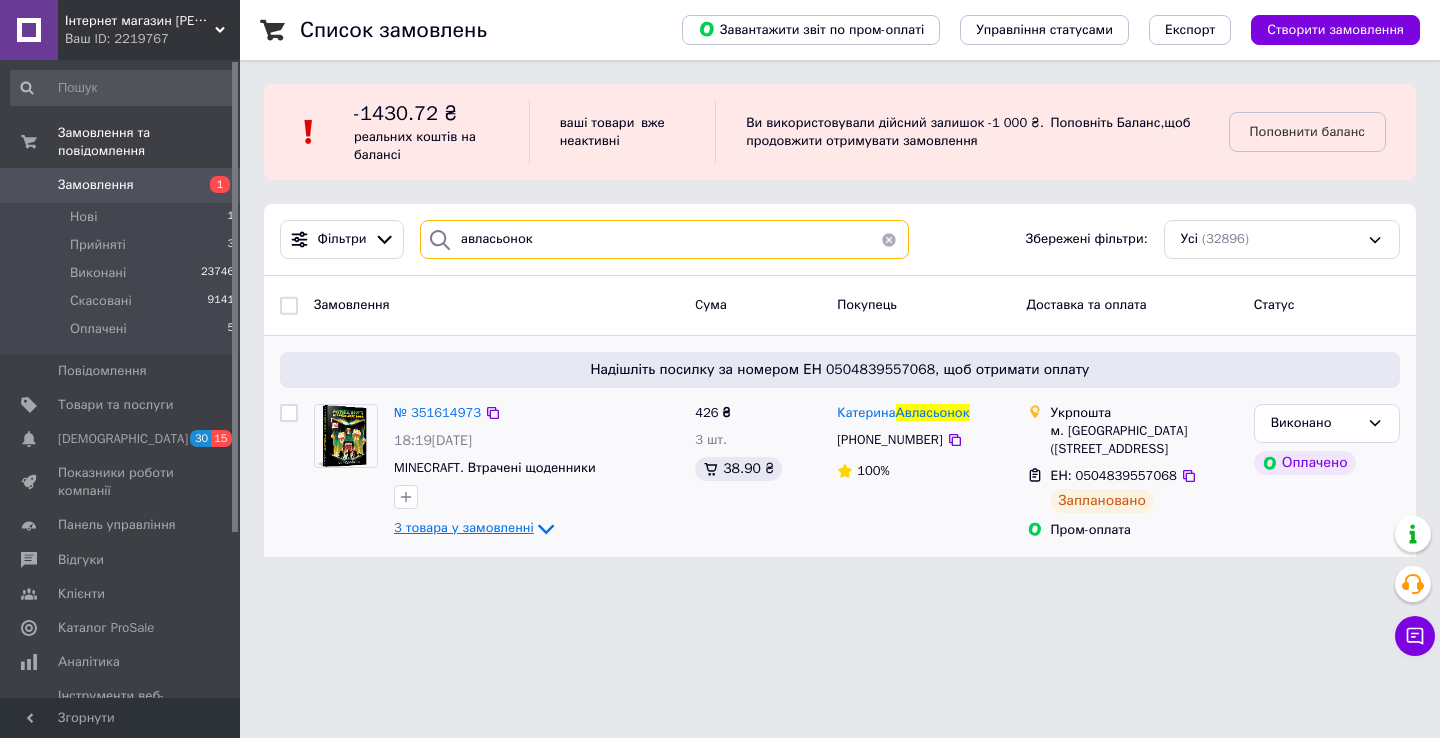 type on "авласьонок" 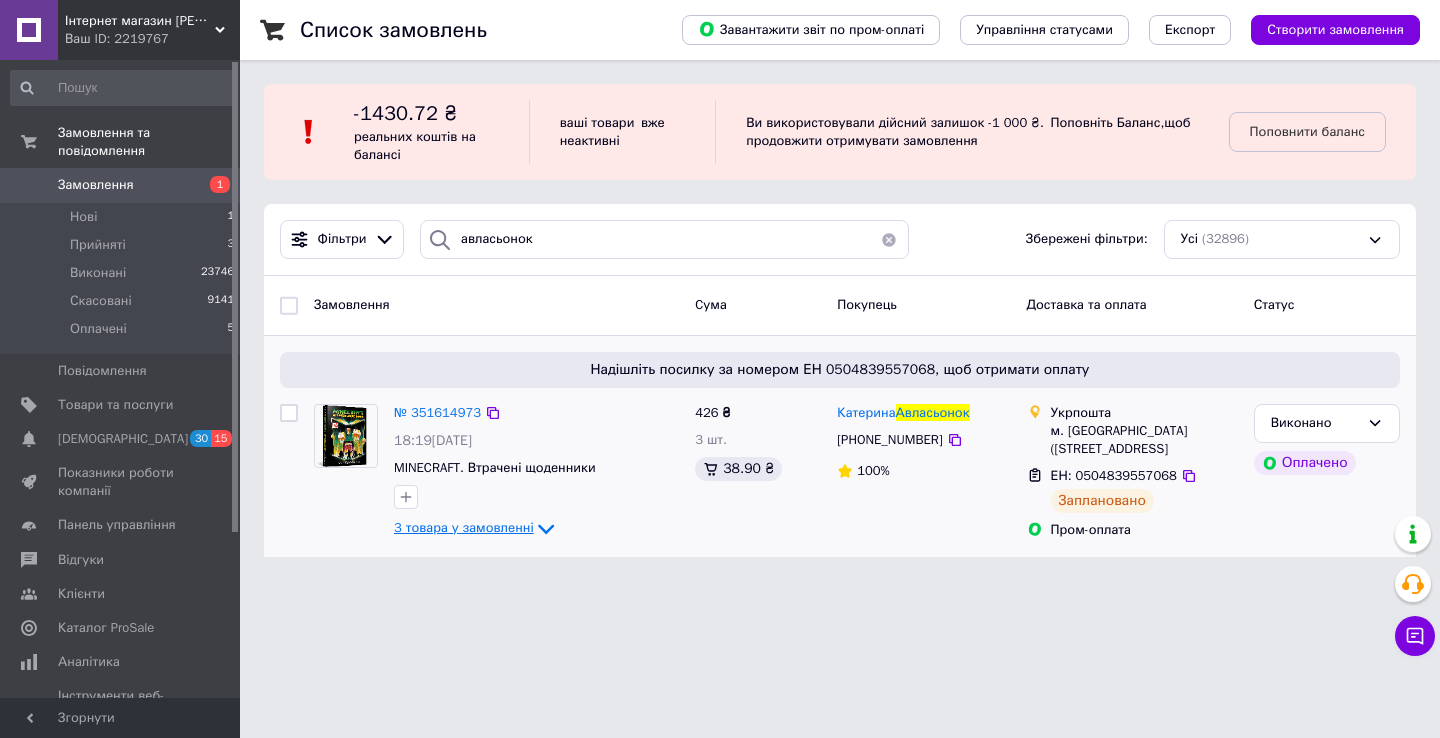 click on "3 товара у замовленні" at bounding box center [476, 527] 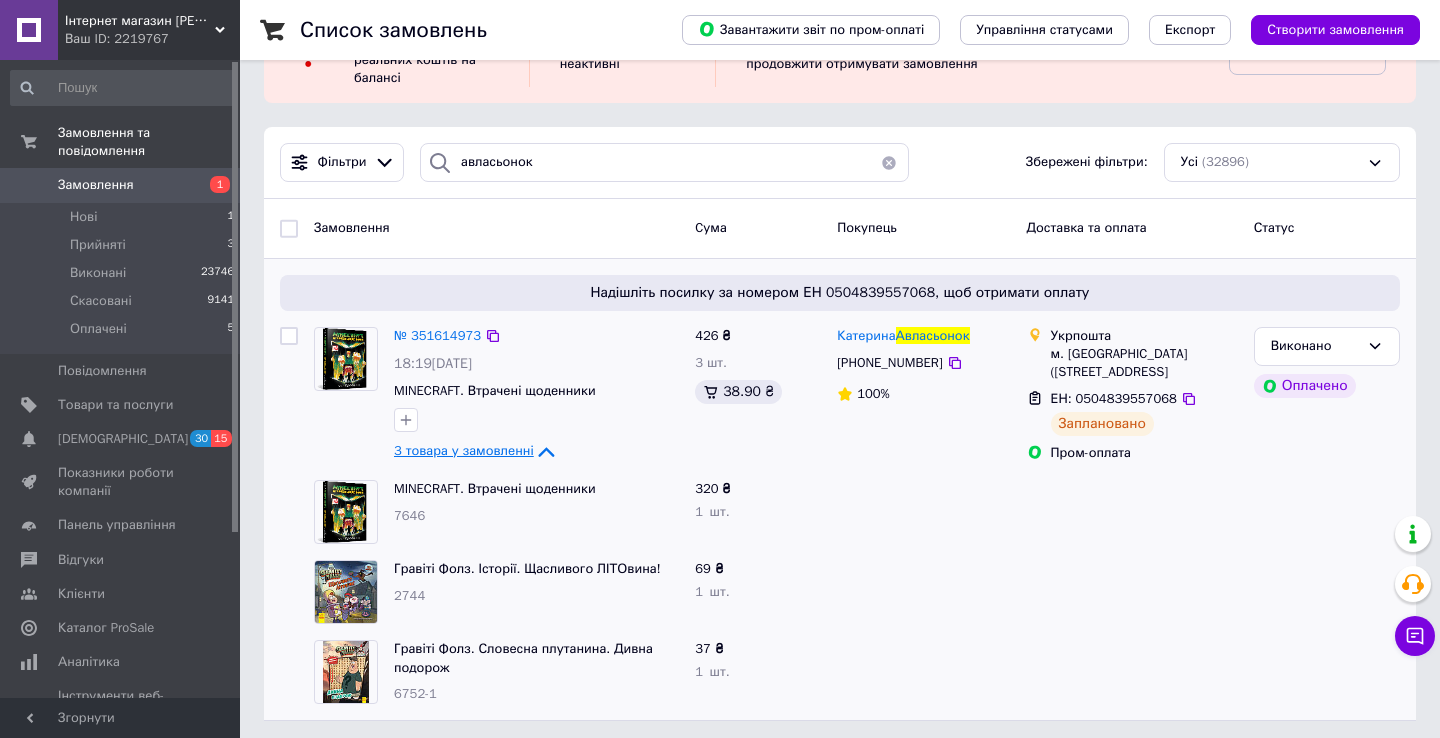 scroll, scrollTop: 119, scrollLeft: 0, axis: vertical 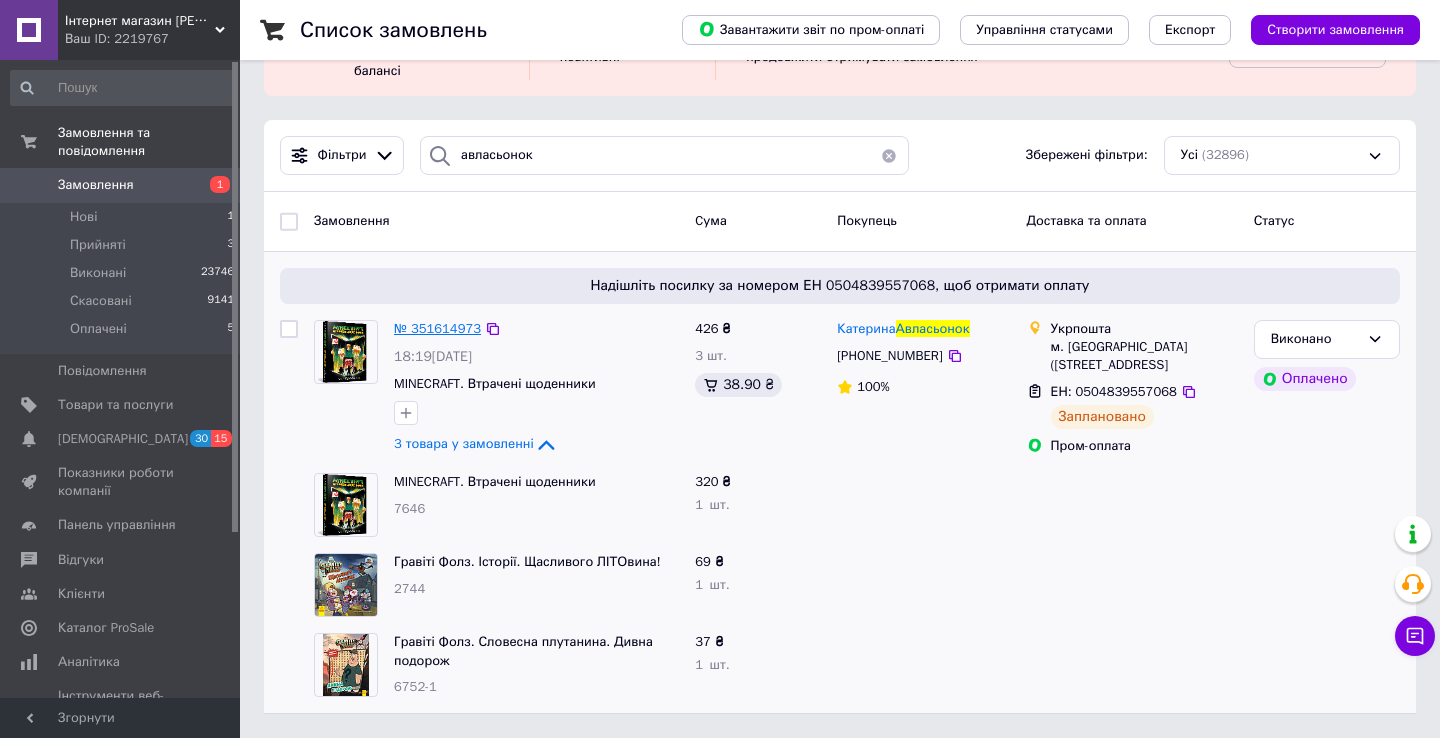 click on "№ 351614973" at bounding box center (437, 328) 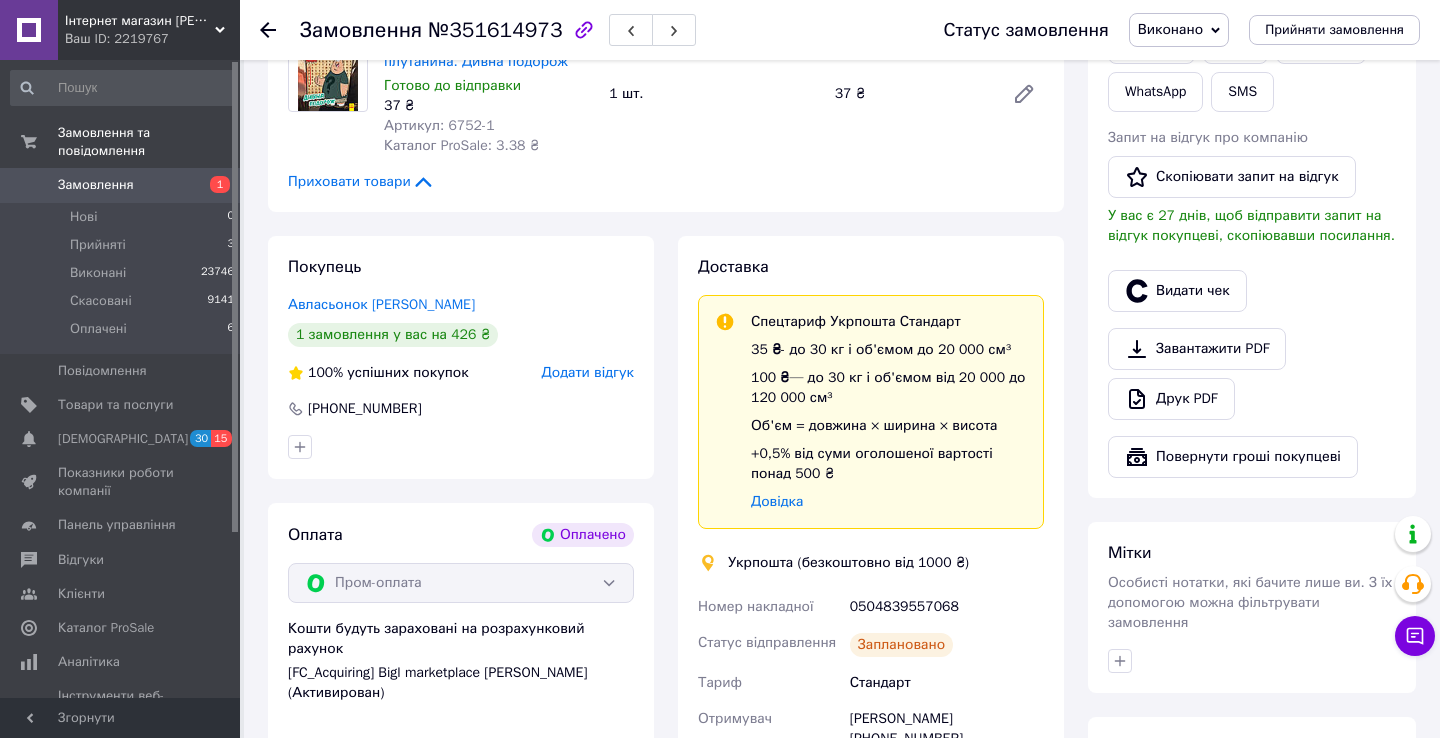 scroll, scrollTop: 1039, scrollLeft: 0, axis: vertical 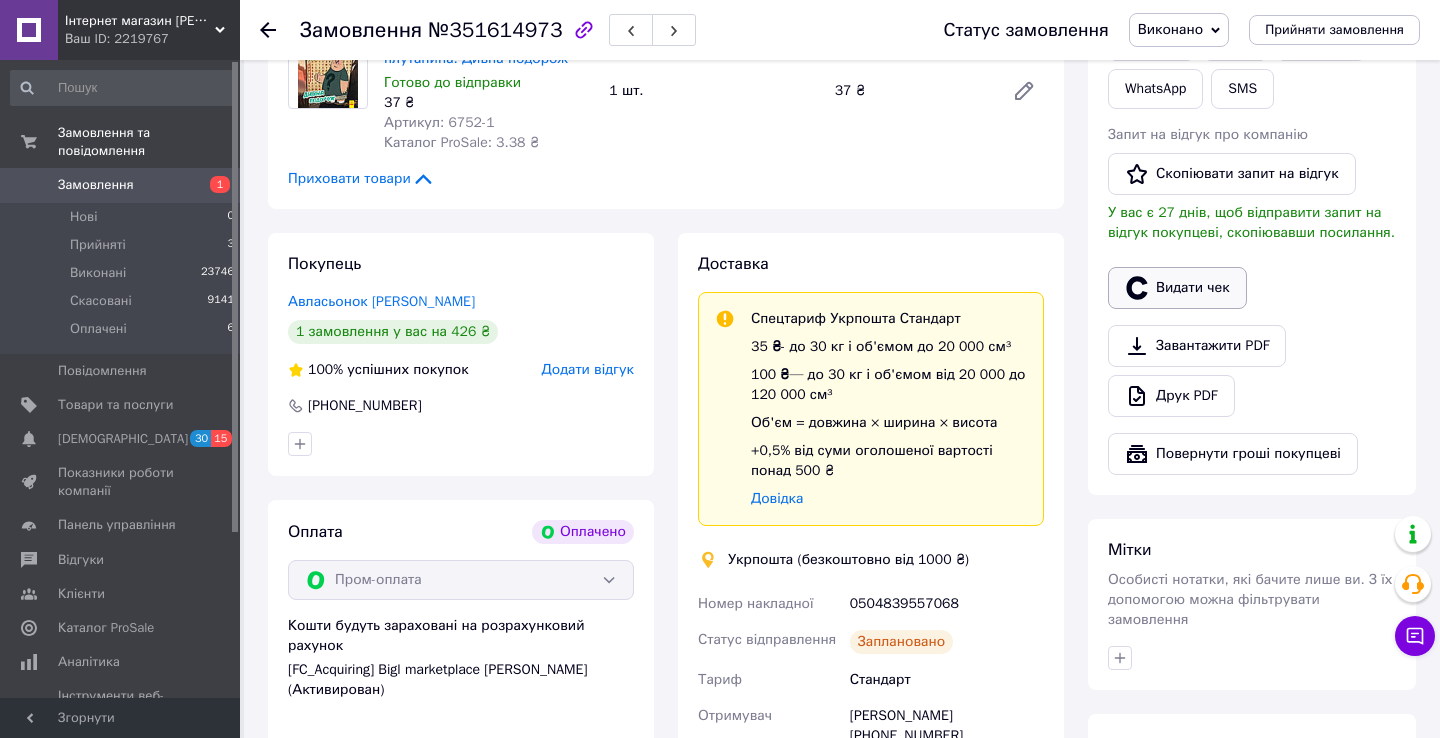 click on "Видати чек" at bounding box center (1177, 288) 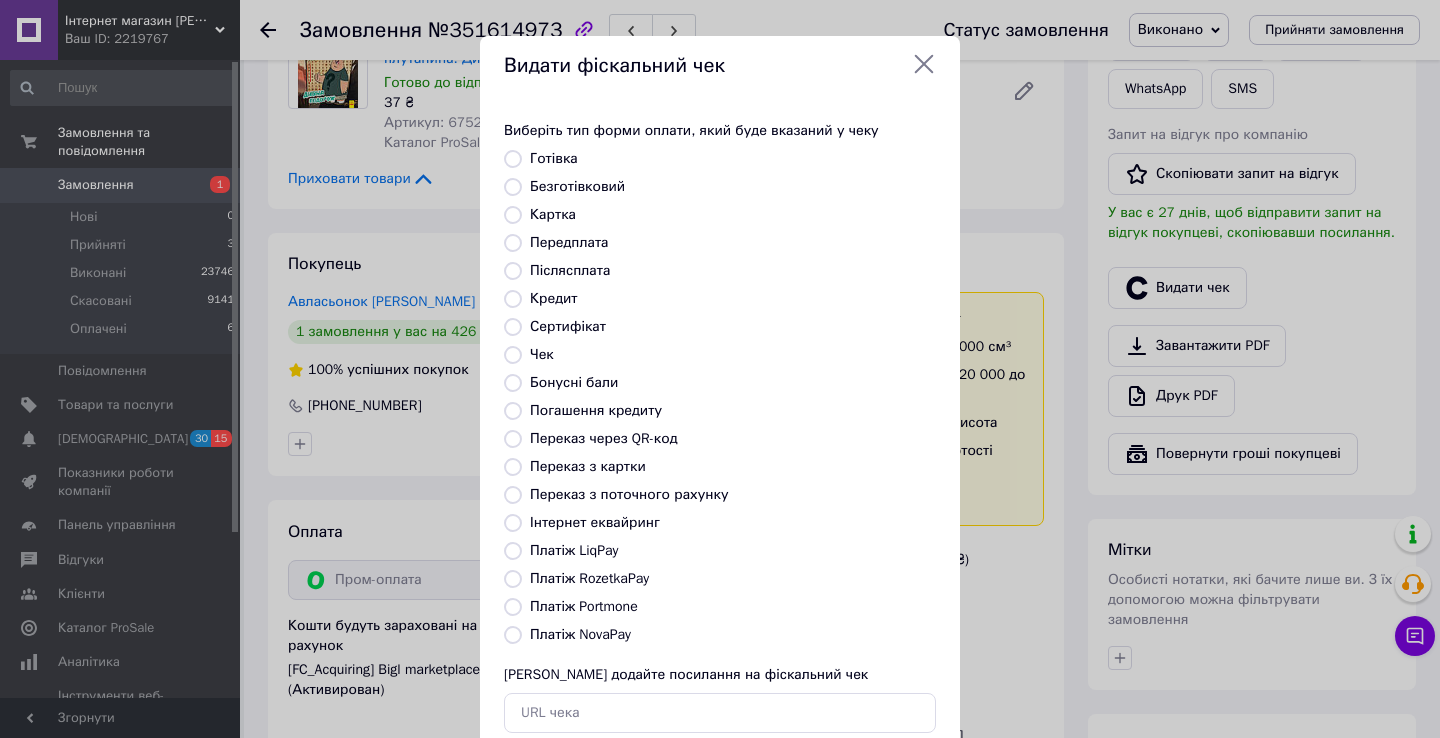 click on "Платіж RozetkaPay" at bounding box center (589, 578) 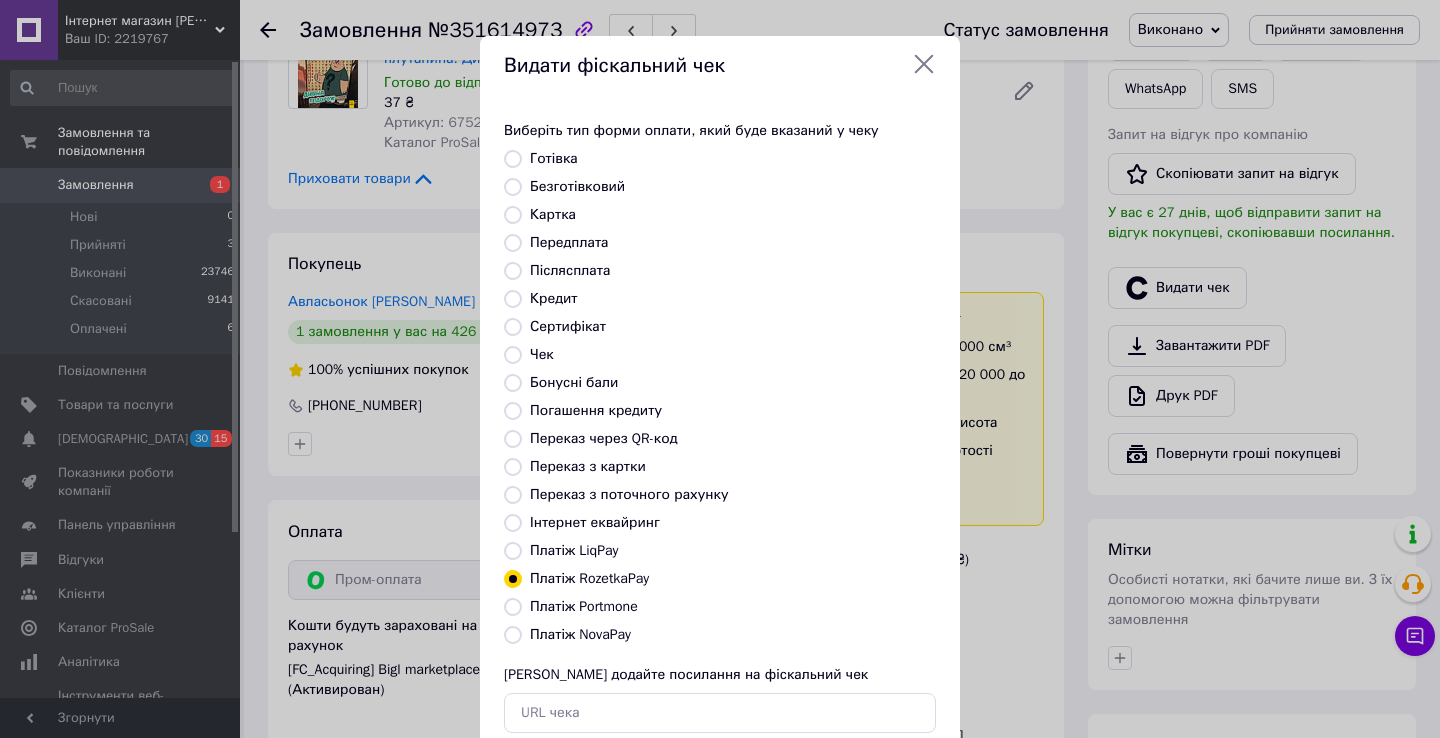 scroll, scrollTop: 121, scrollLeft: 0, axis: vertical 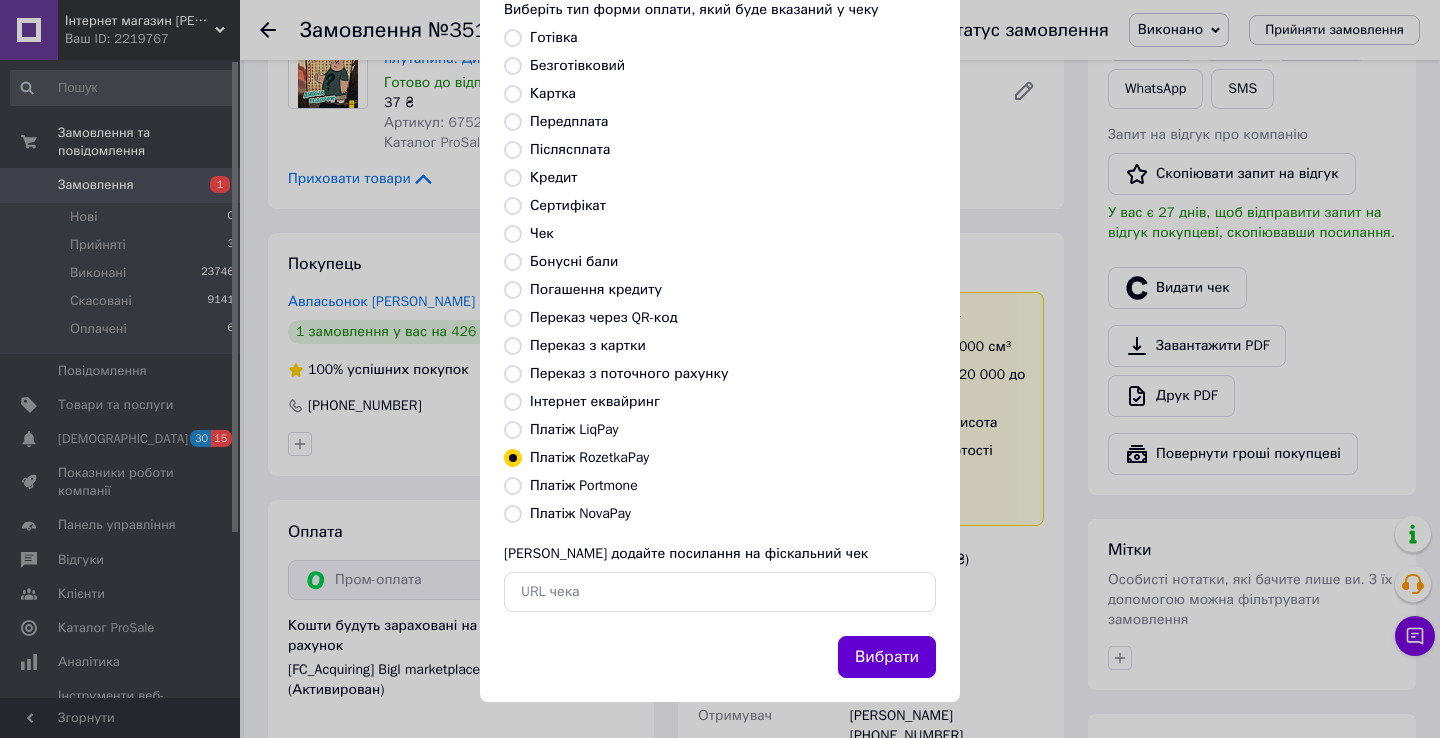 click on "Вибрати" at bounding box center [887, 657] 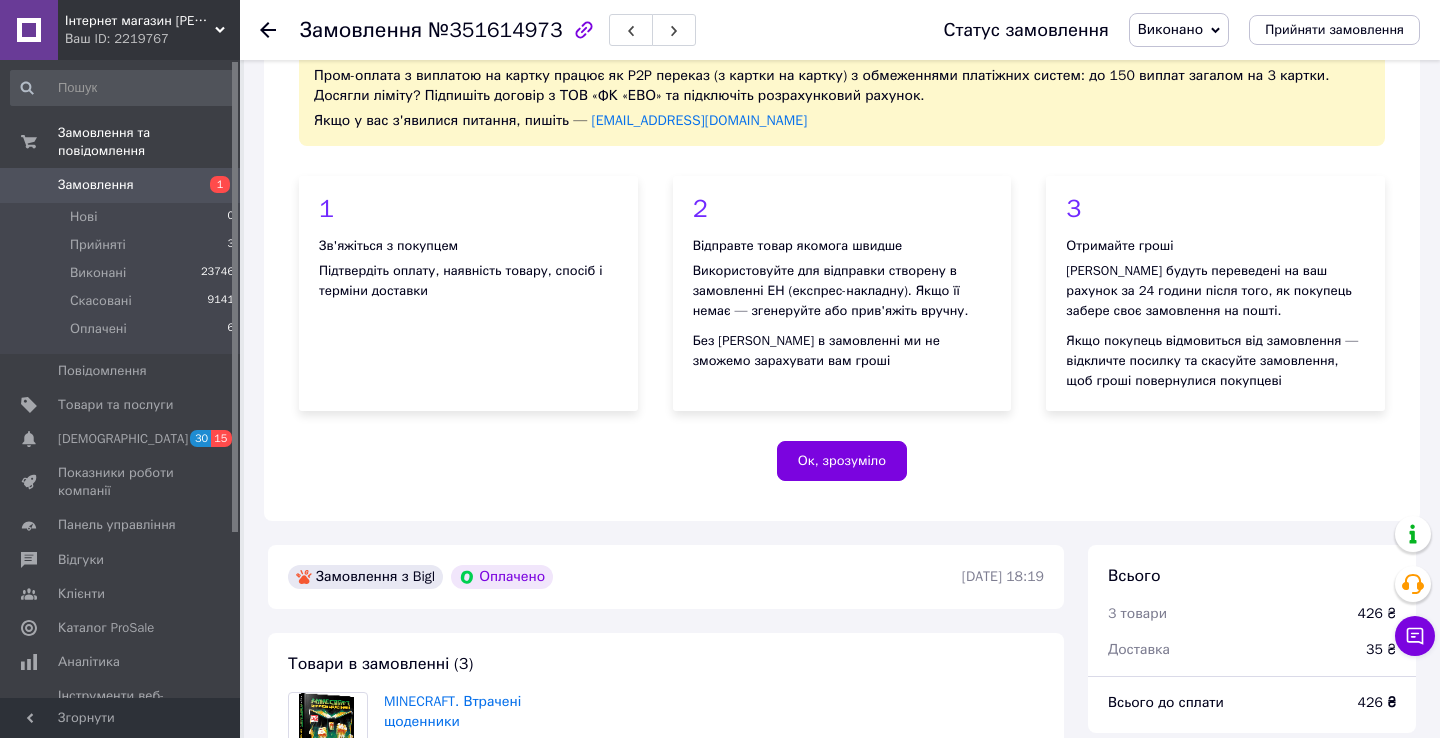 scroll, scrollTop: 0, scrollLeft: 0, axis: both 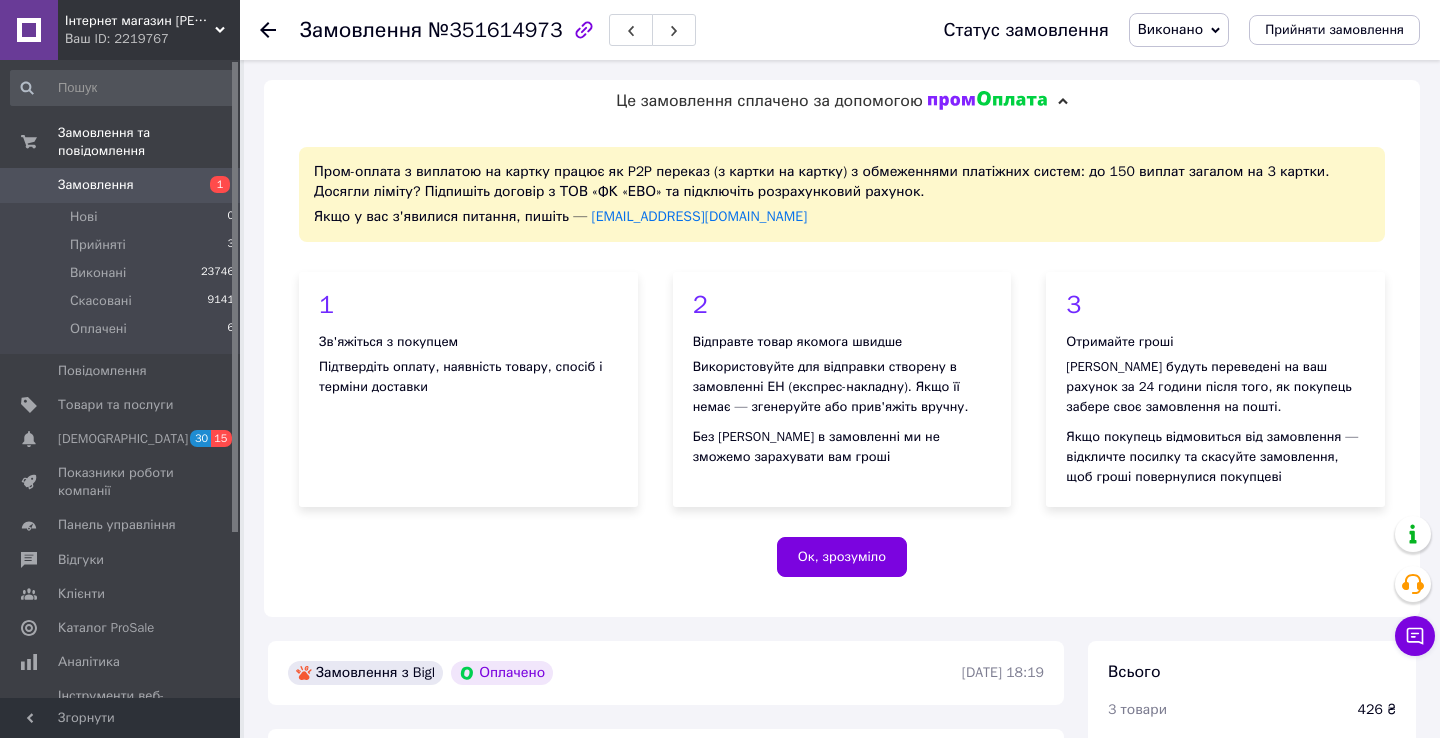 click on "Замовлення" at bounding box center (96, 185) 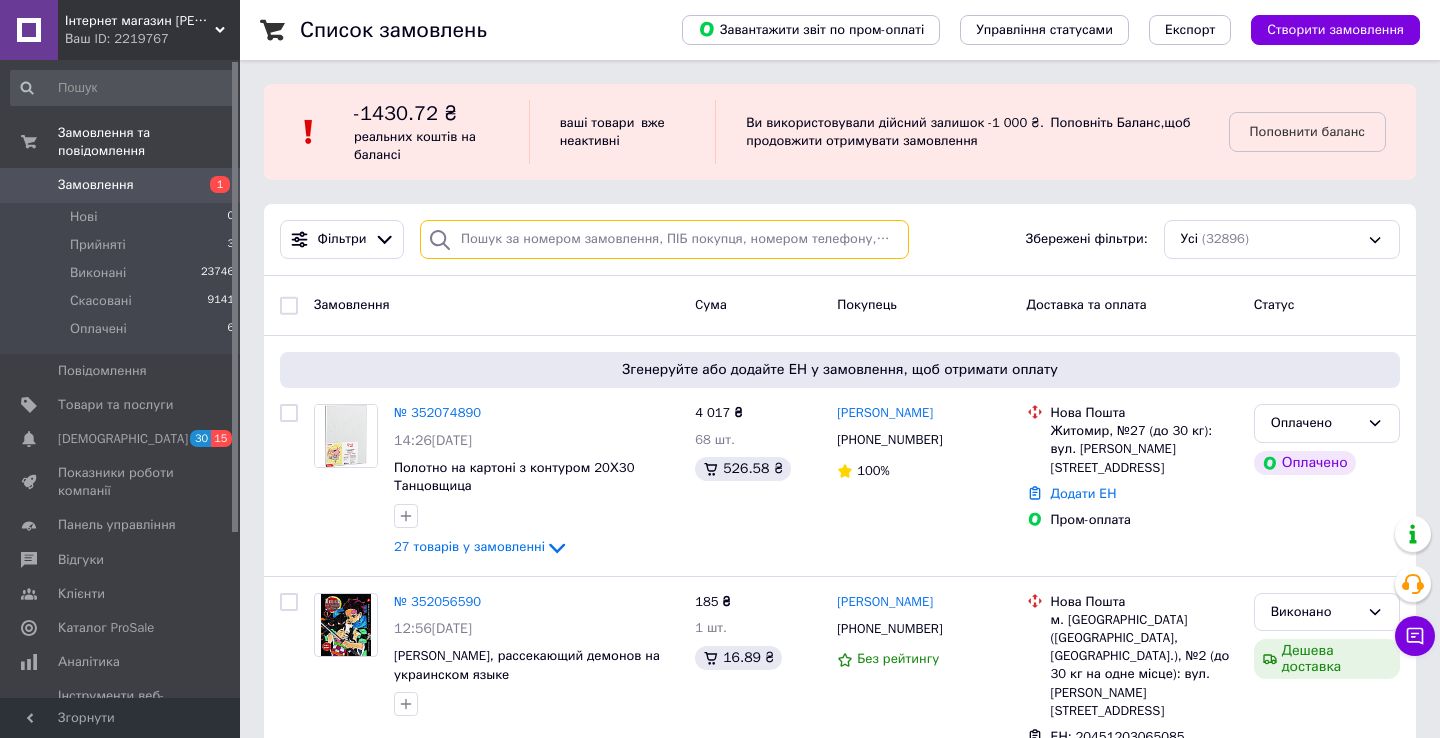 click at bounding box center (664, 239) 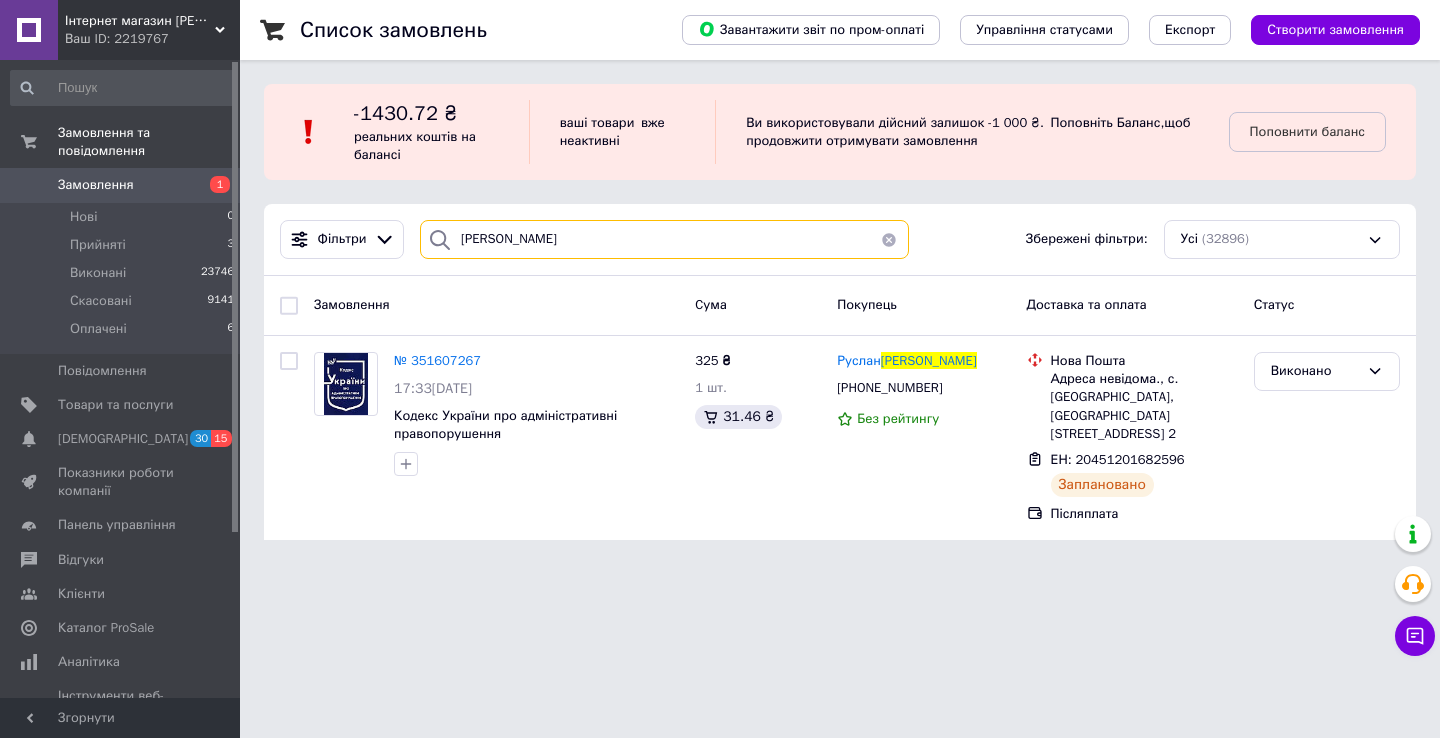 type on "веремеенко" 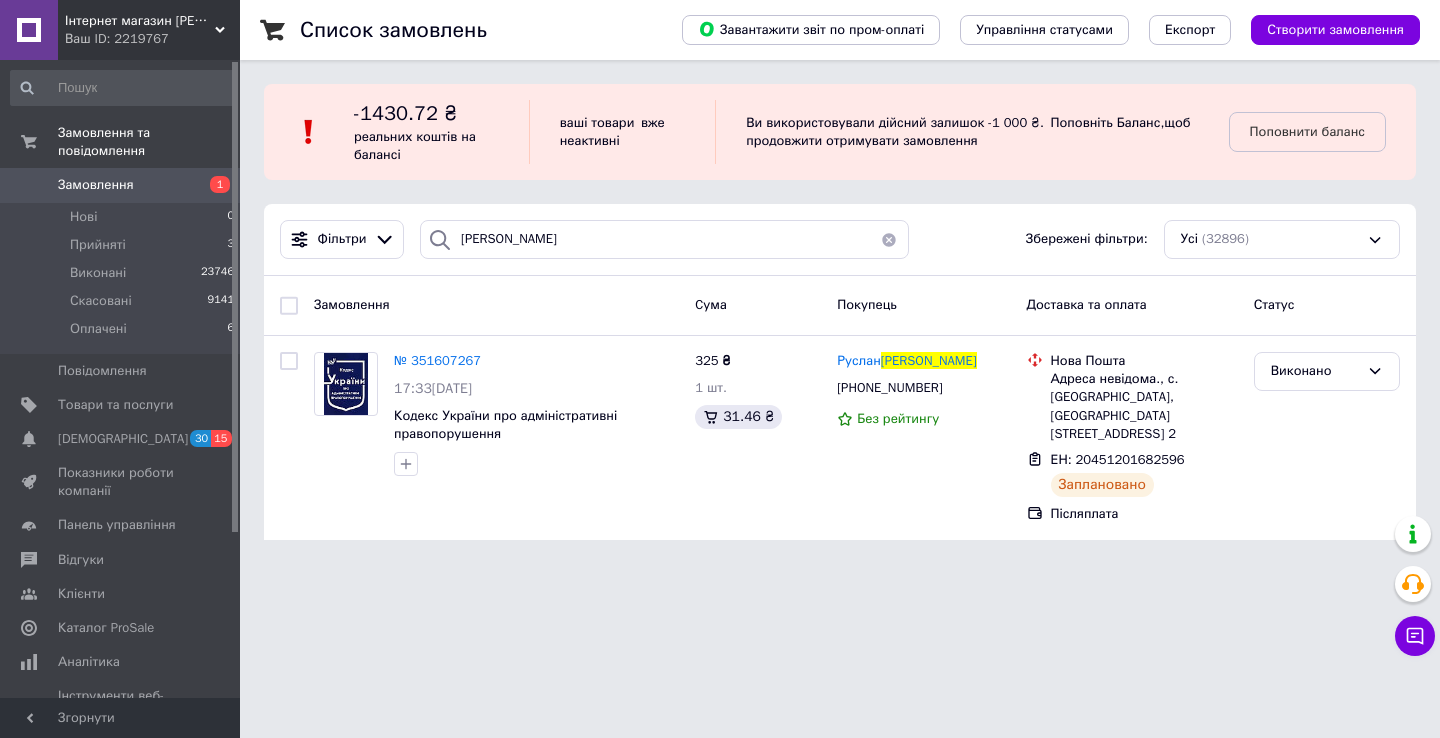 click on "Замовлення" at bounding box center (96, 185) 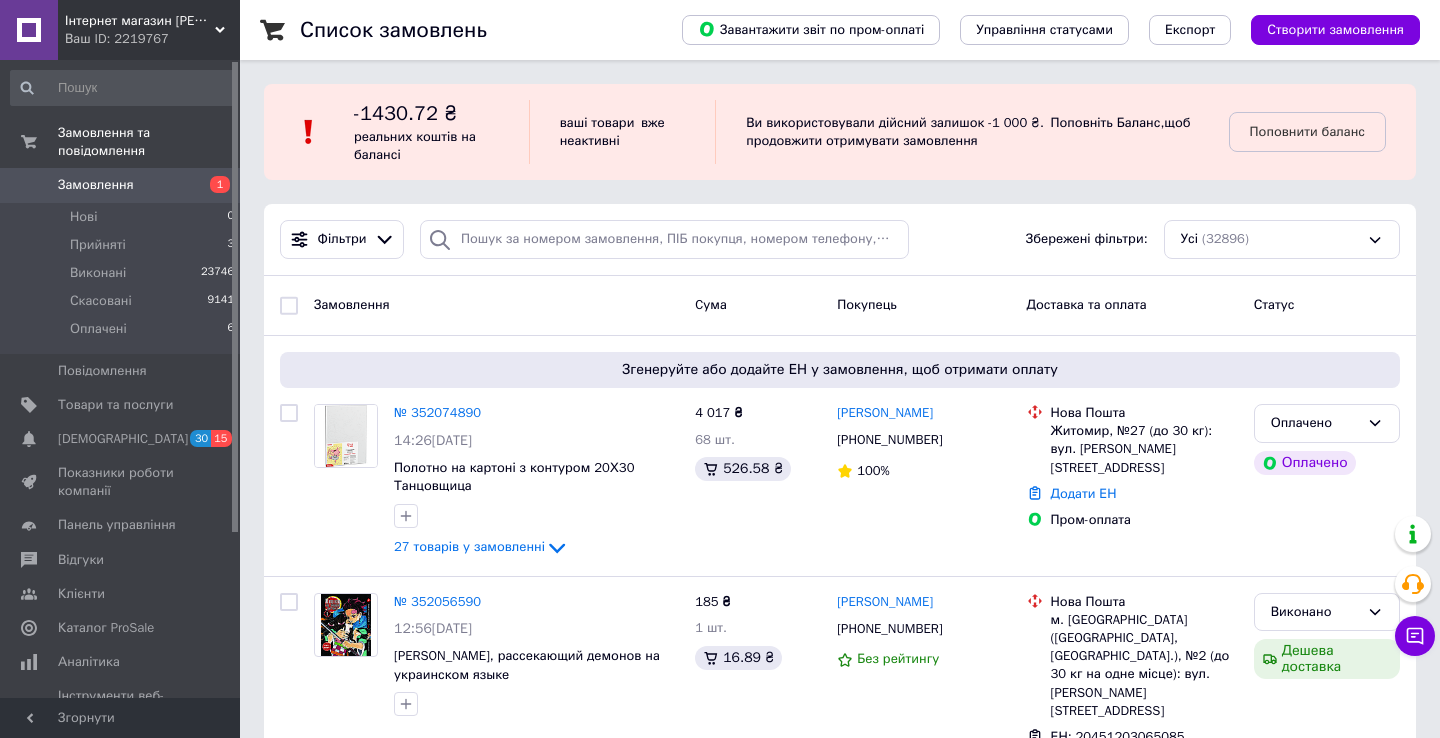 click on "Замовлення 1" at bounding box center (123, 185) 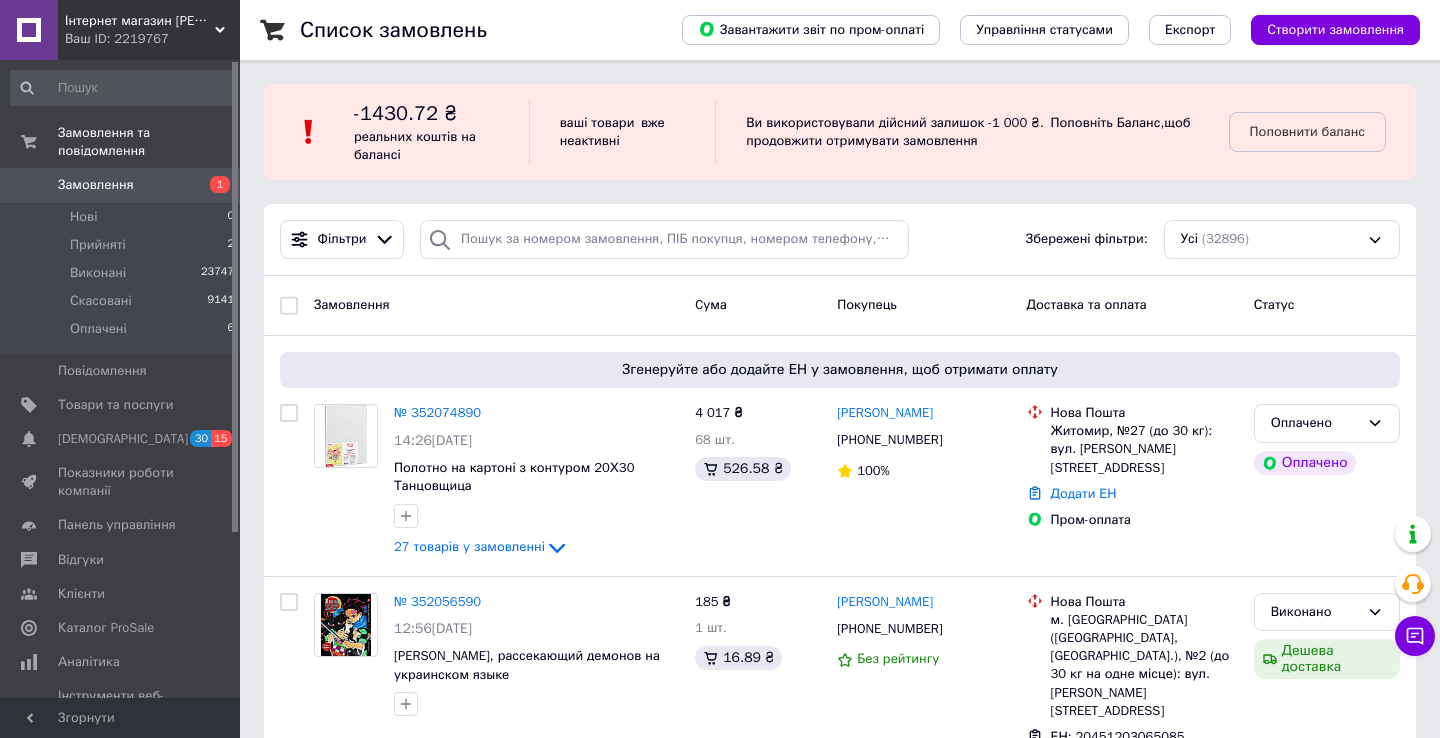 click on "Замовлення" at bounding box center [121, 185] 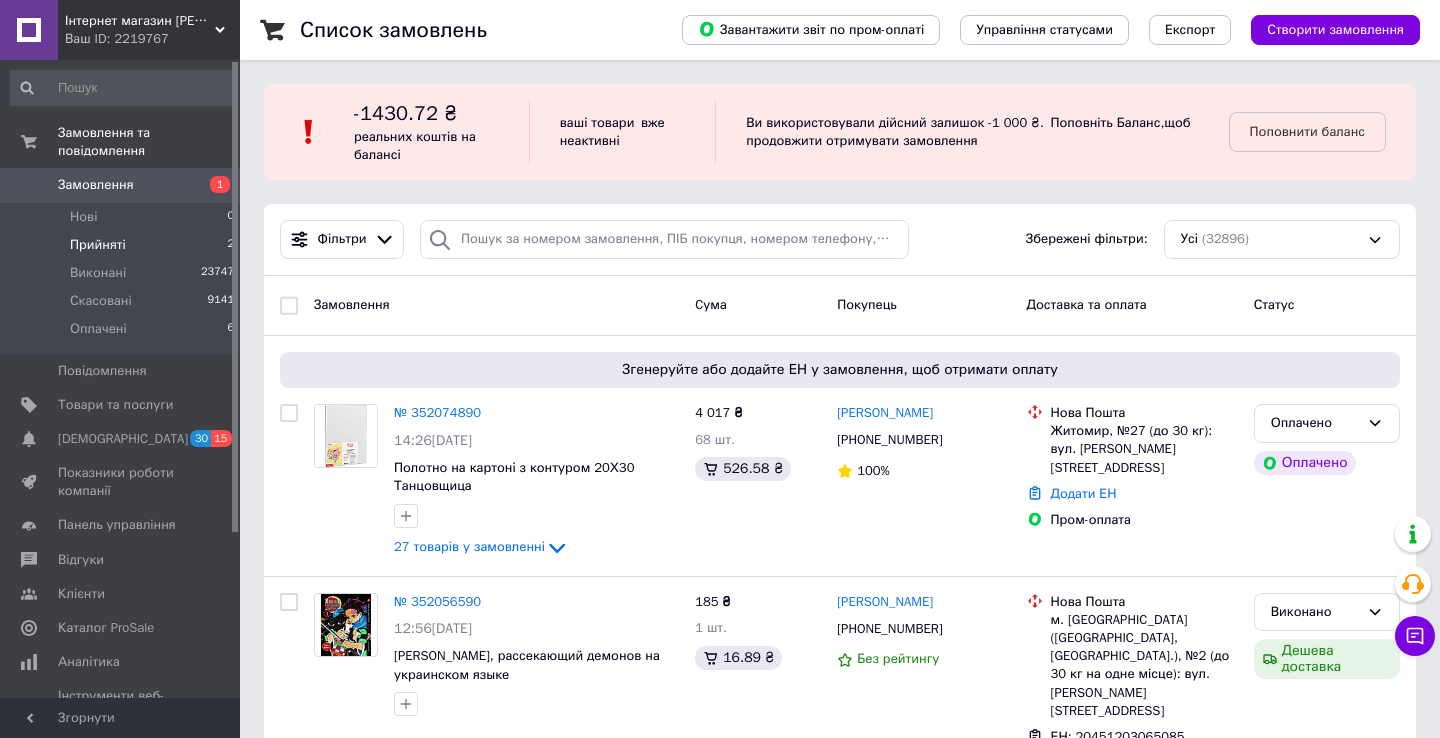 click on "Прийняті 2" at bounding box center [123, 245] 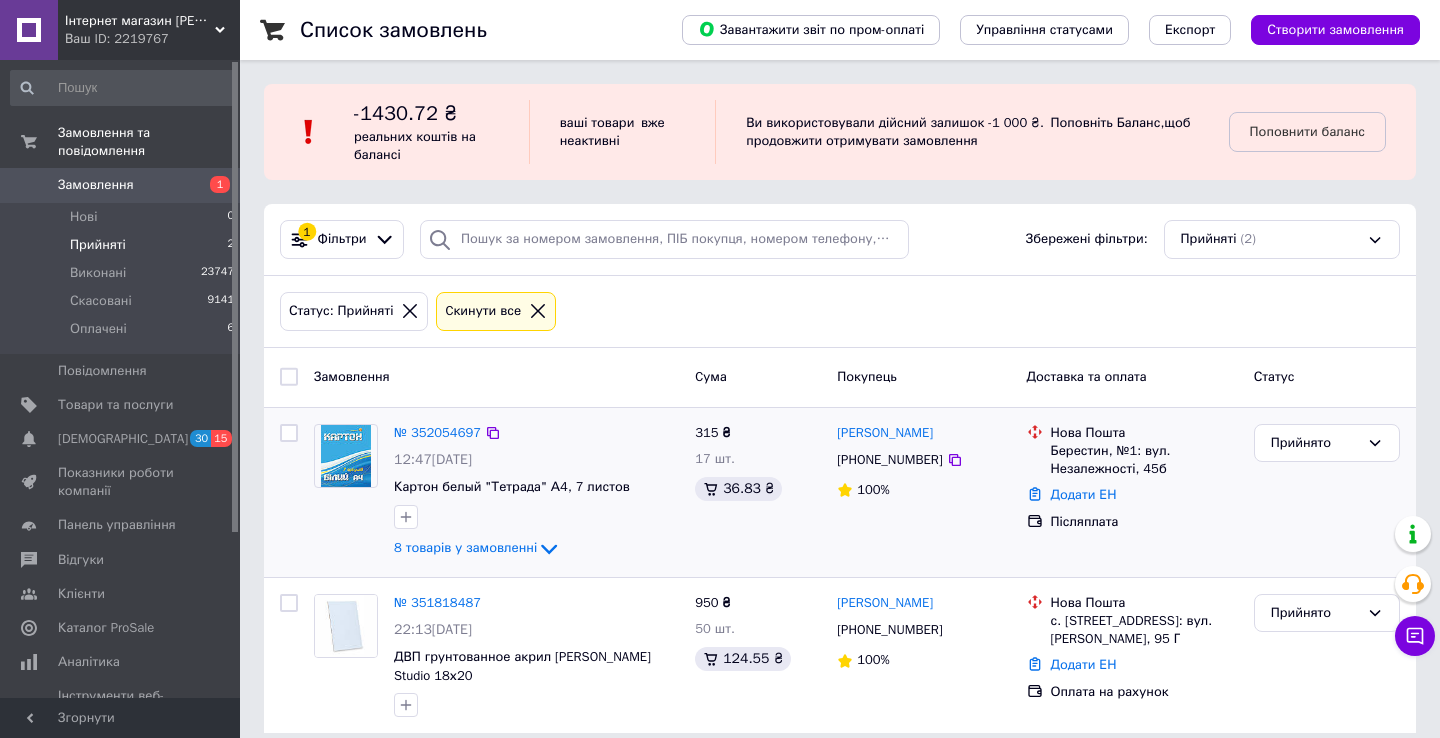 scroll, scrollTop: 3, scrollLeft: 0, axis: vertical 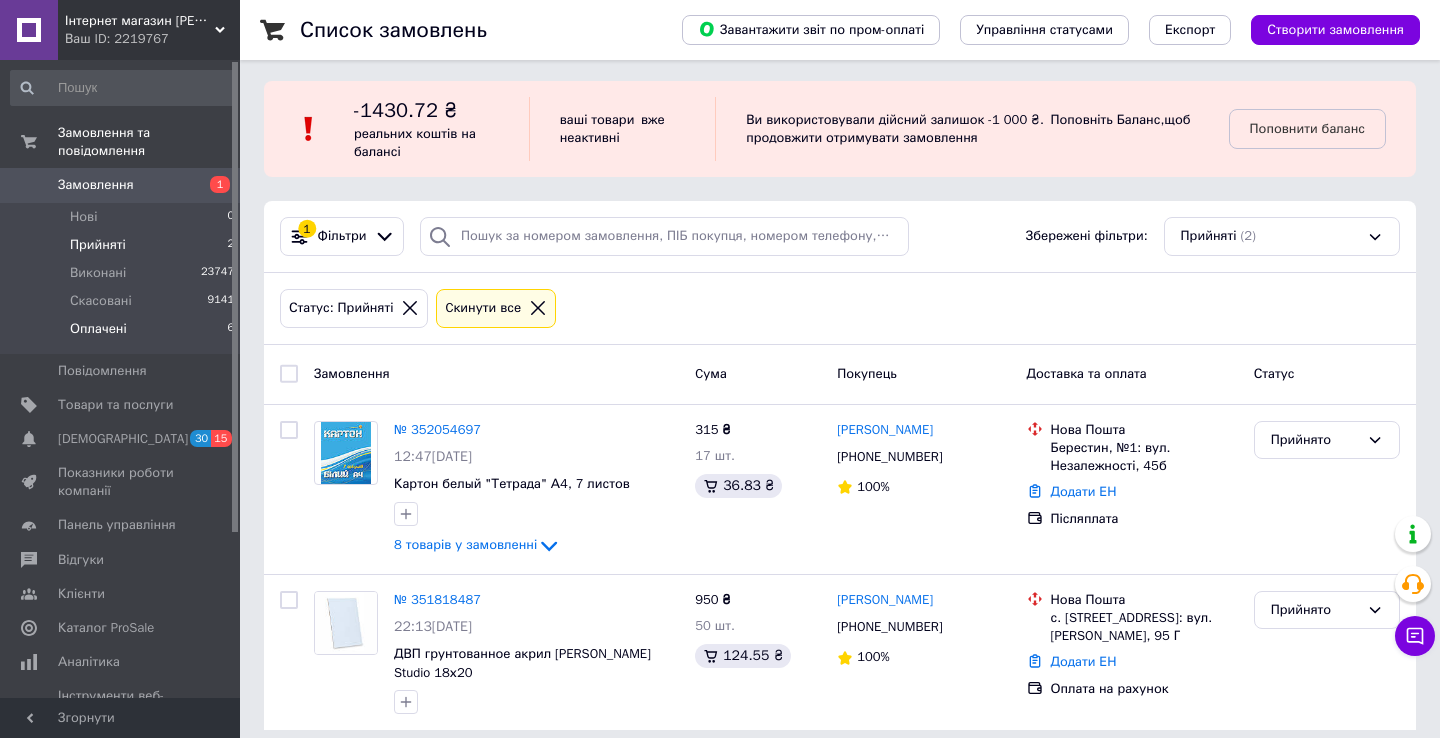 click on "Оплачені 6" at bounding box center (123, 334) 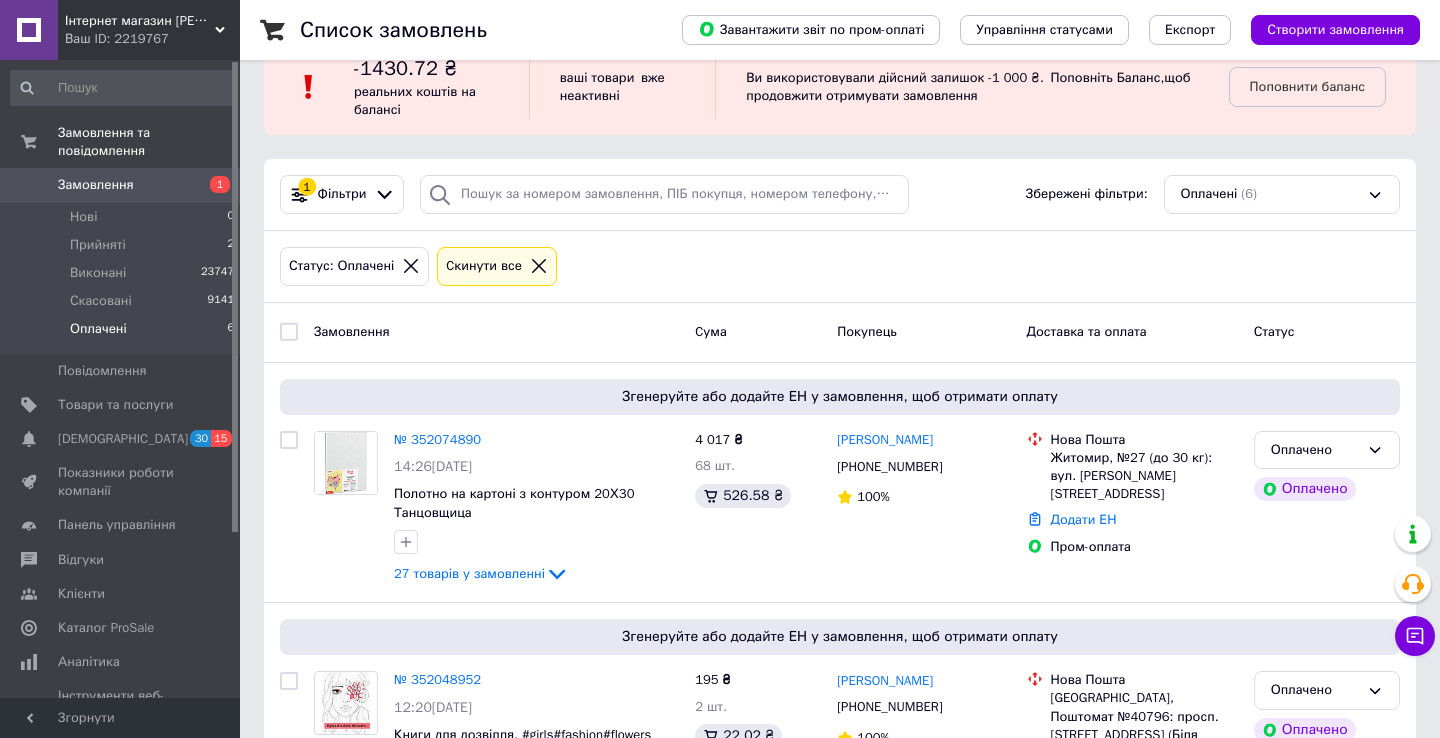 scroll, scrollTop: 50, scrollLeft: 0, axis: vertical 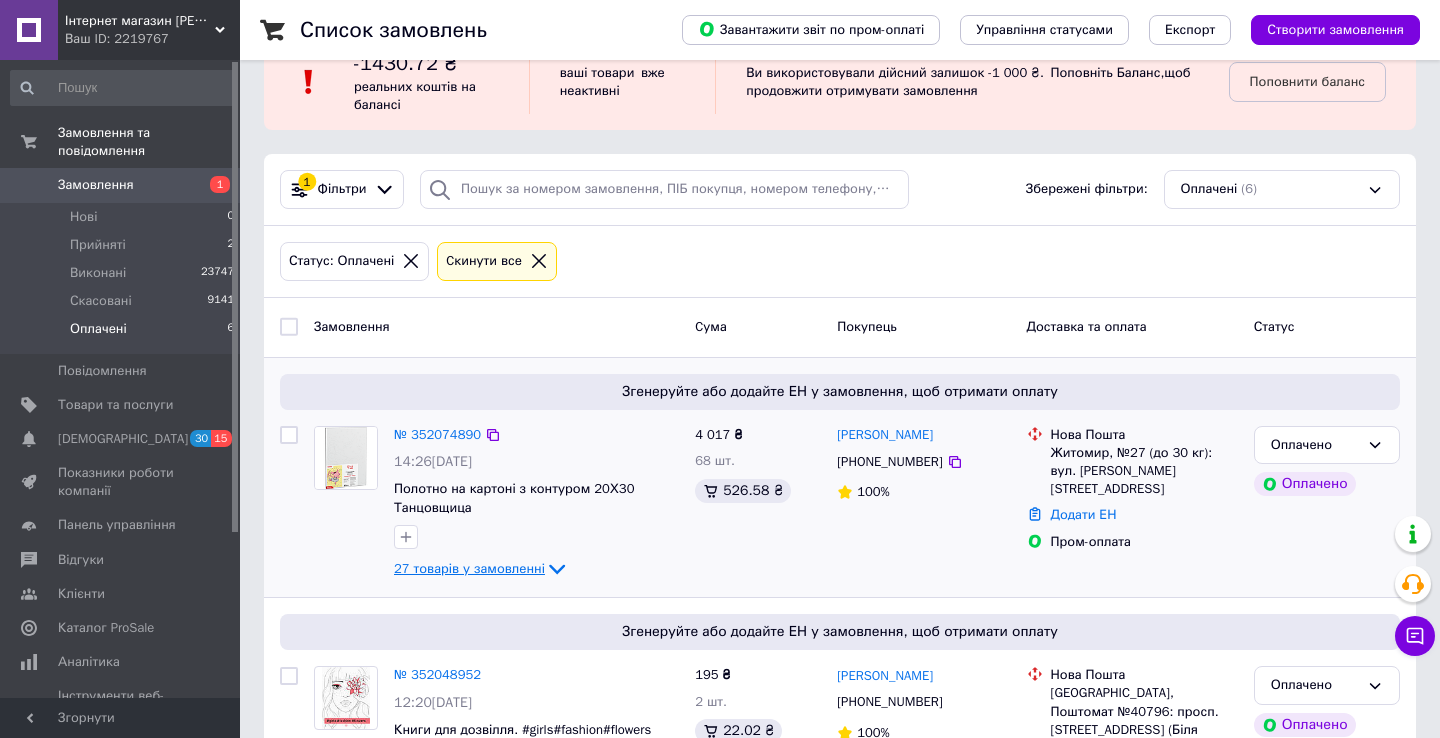 click on "27 товарів у замовленні" at bounding box center (469, 568) 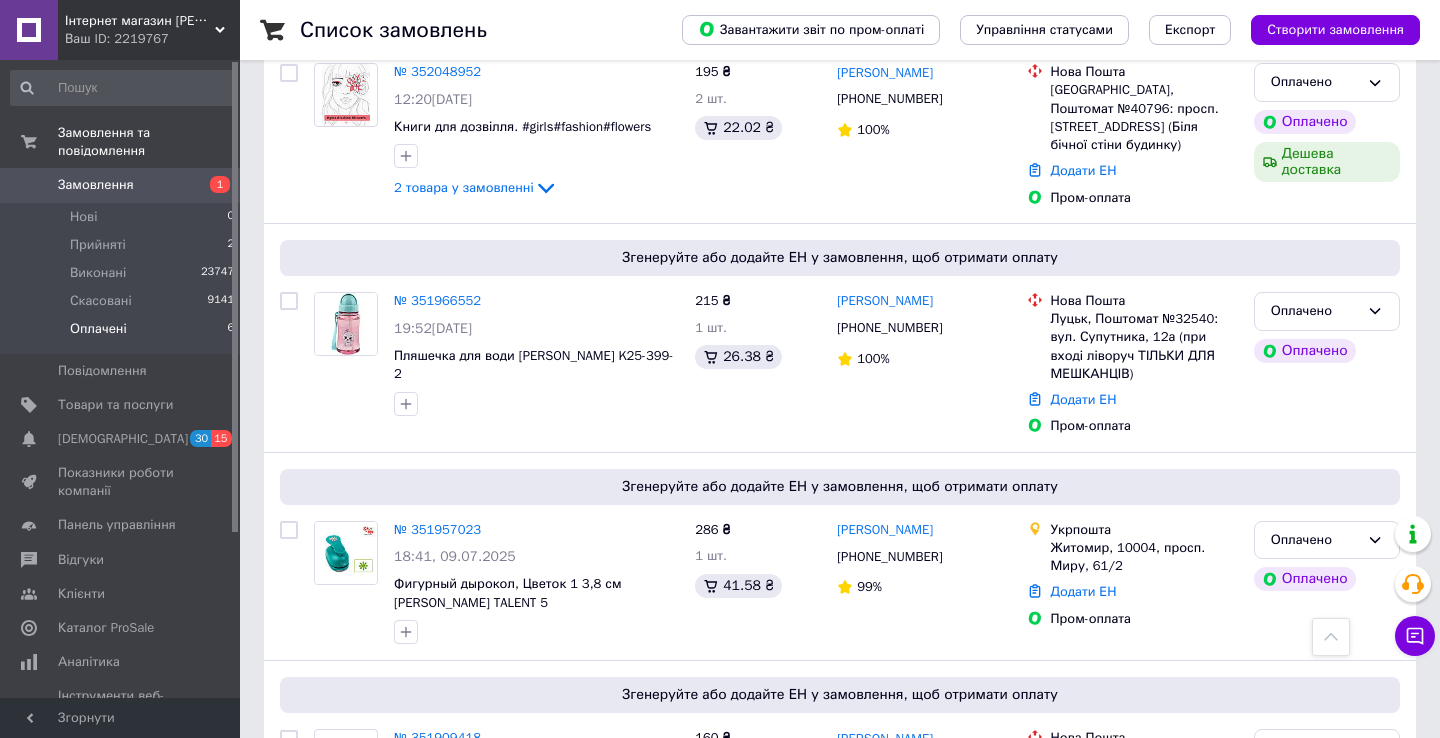 scroll, scrollTop: 2864, scrollLeft: 0, axis: vertical 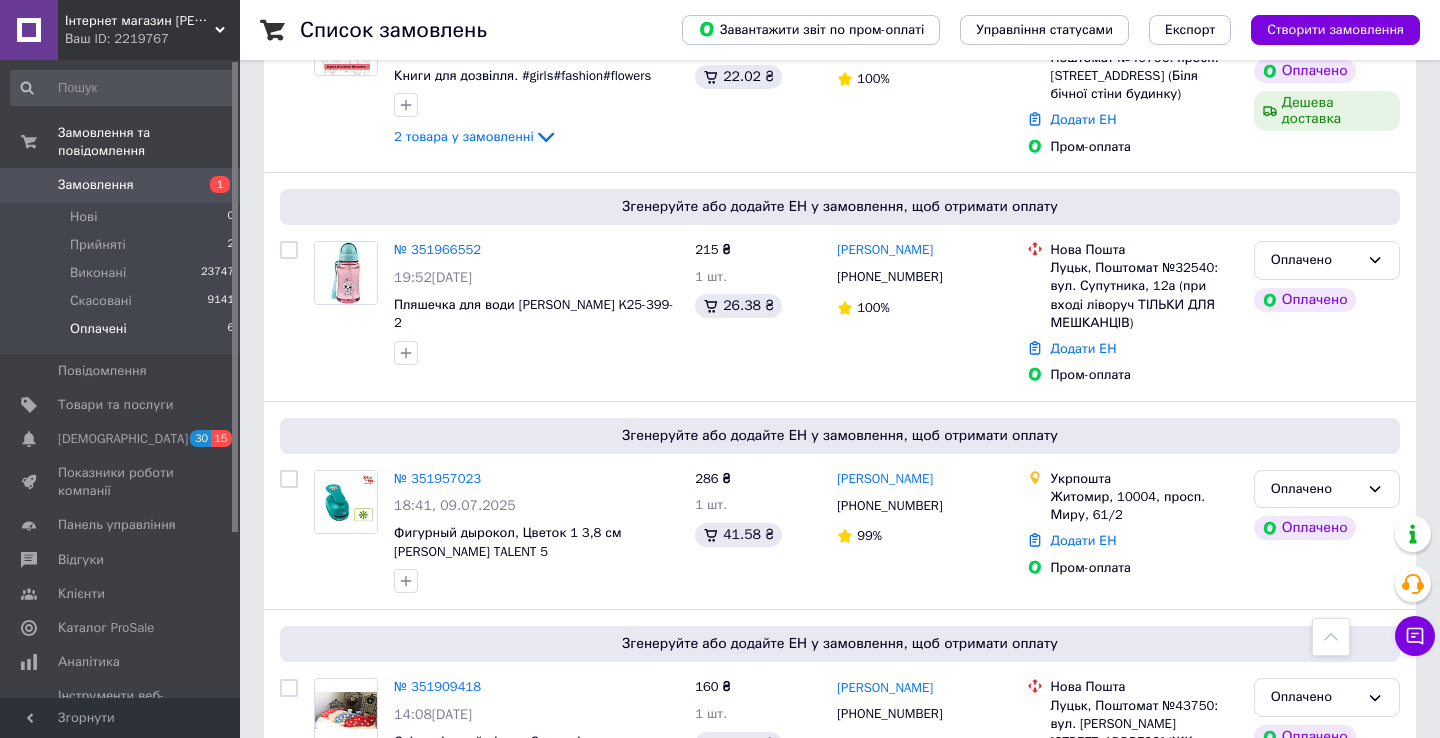 click on "Замовлення" at bounding box center (96, 185) 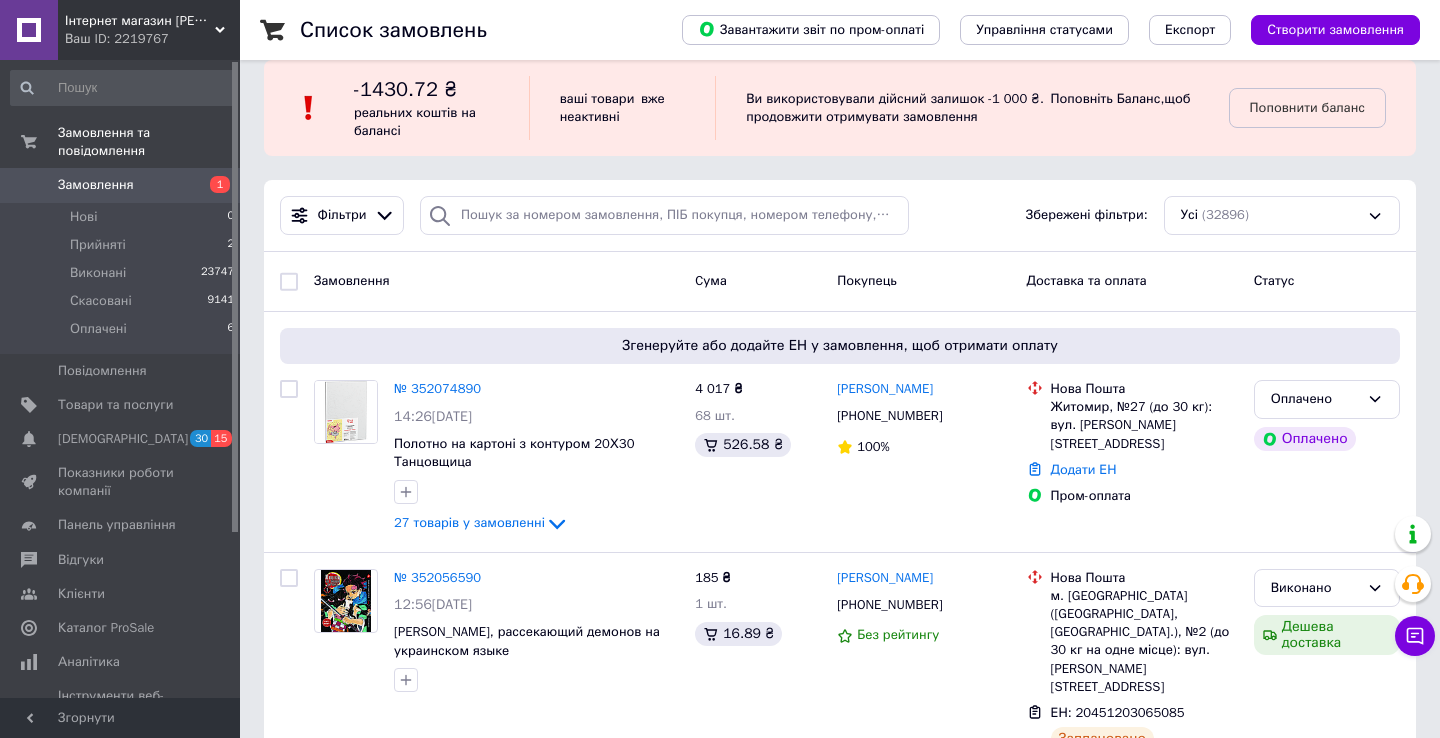 scroll, scrollTop: 25, scrollLeft: 0, axis: vertical 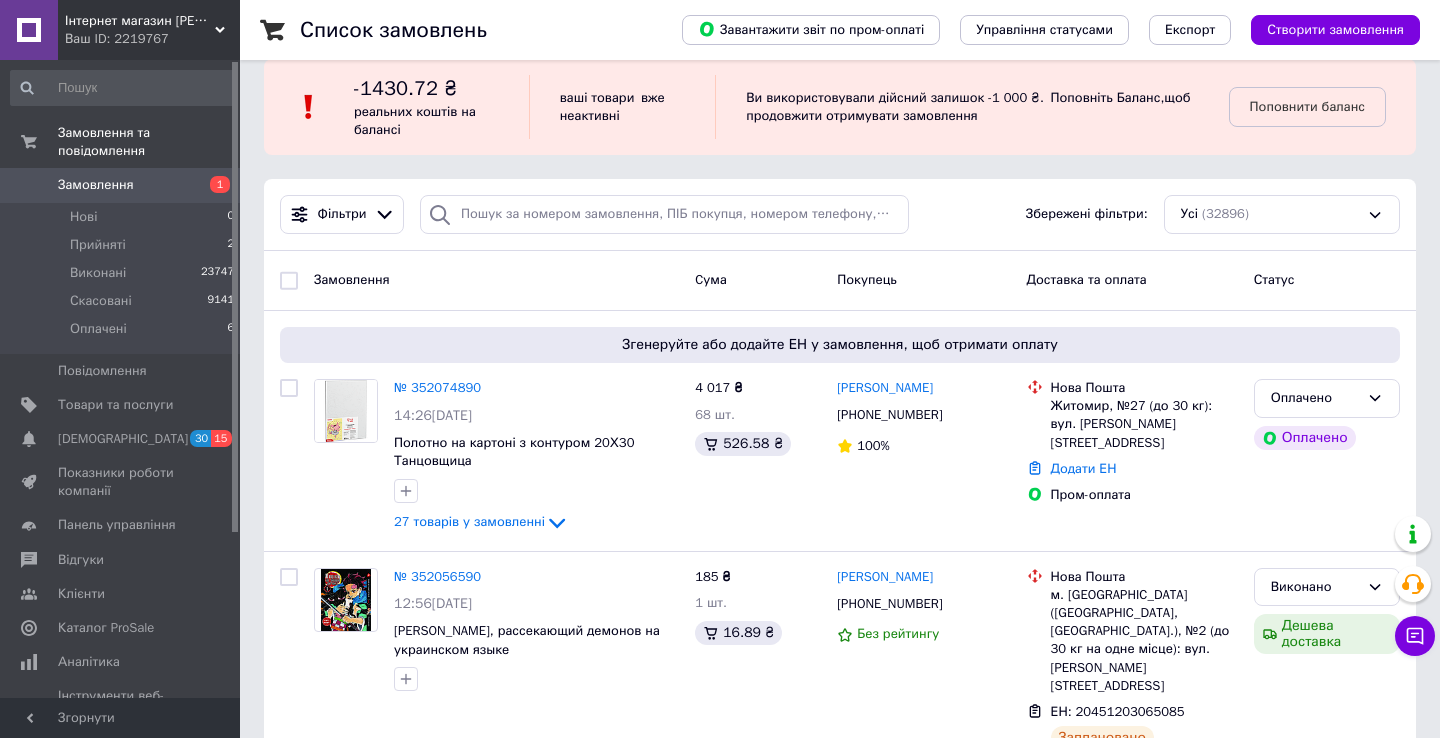 click on "Замовлення" at bounding box center [96, 185] 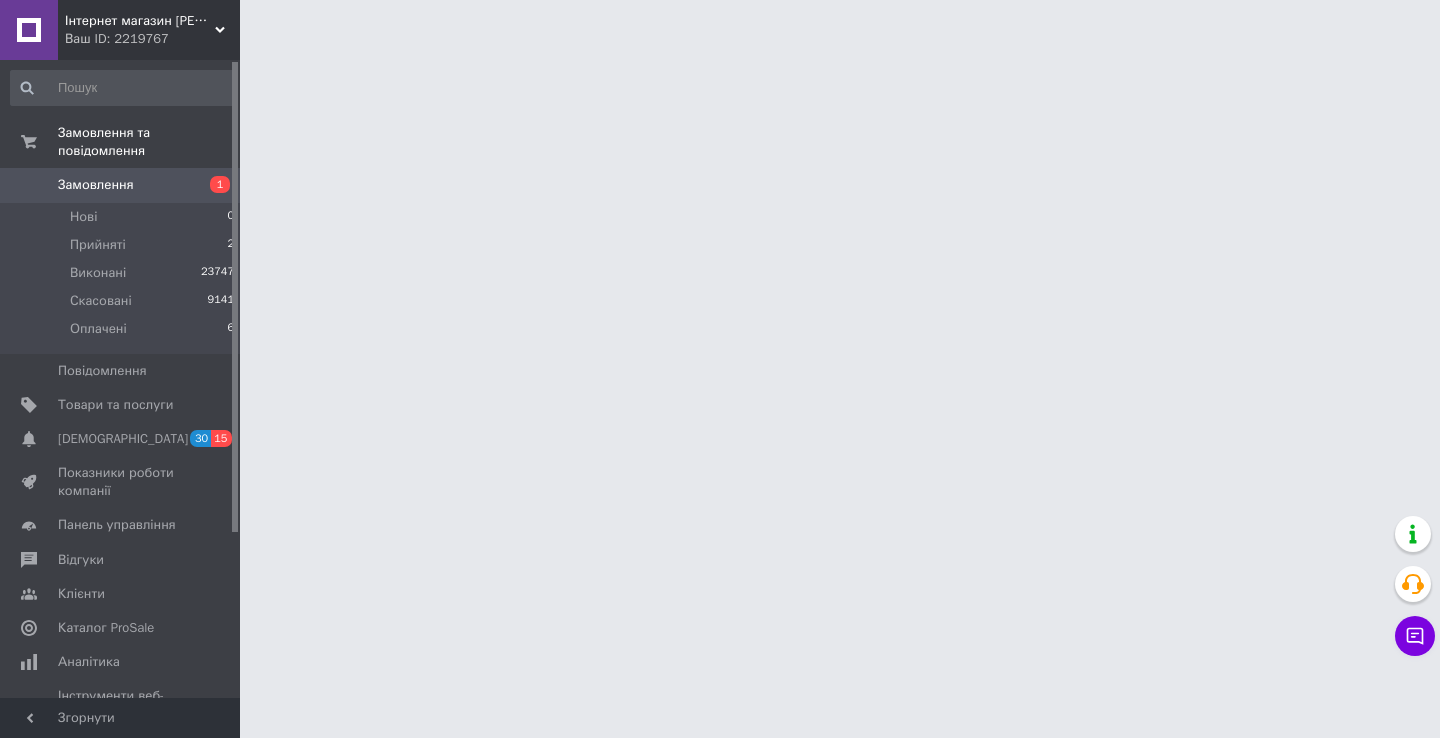 scroll, scrollTop: 0, scrollLeft: 0, axis: both 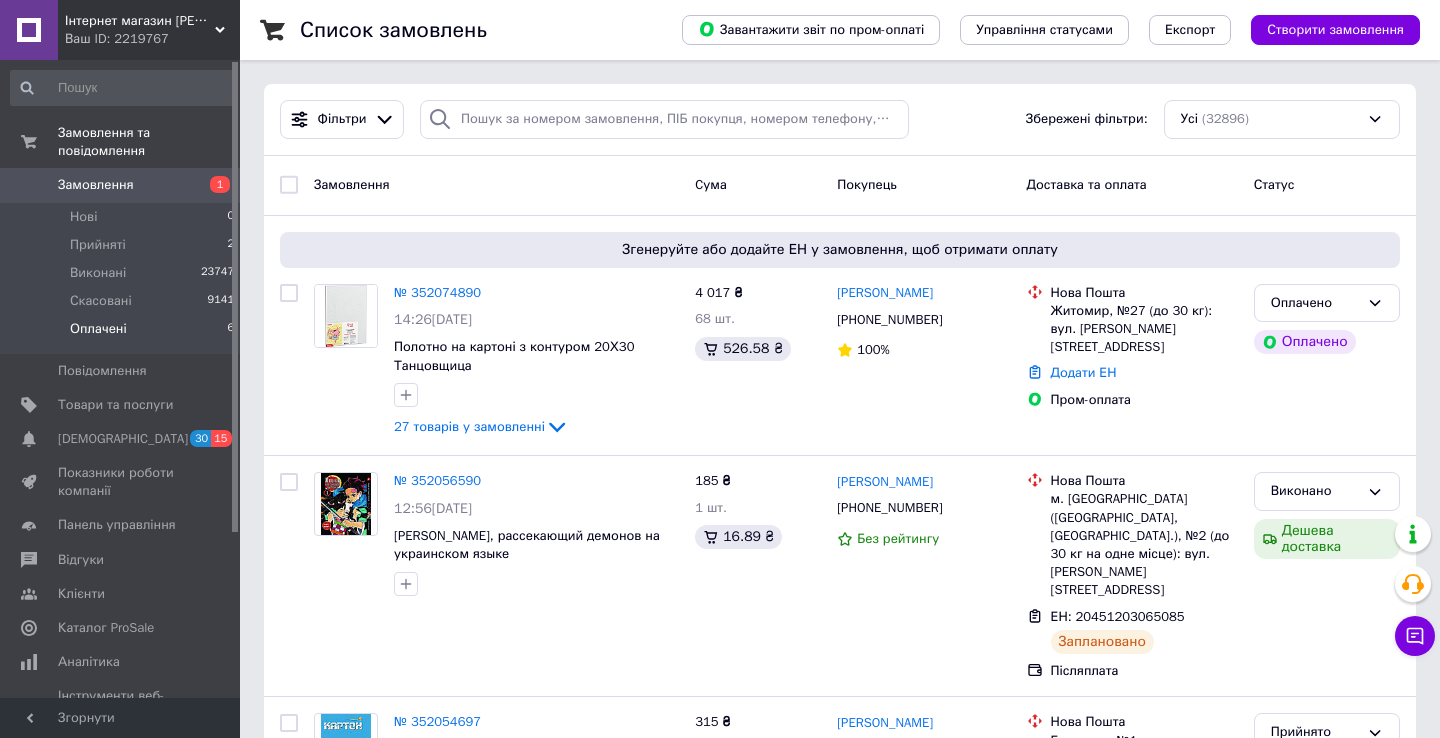 click on "Оплачені" at bounding box center (98, 329) 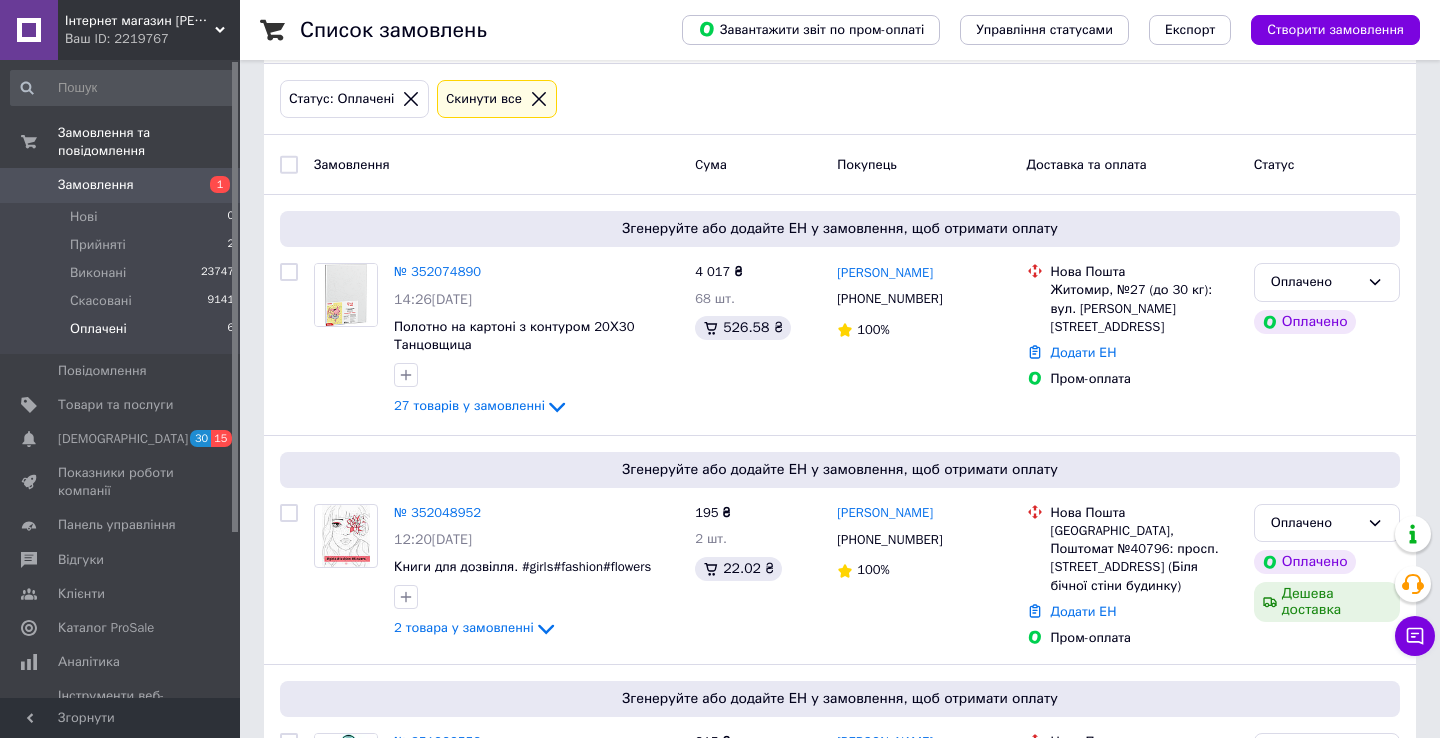 scroll, scrollTop: 0, scrollLeft: 0, axis: both 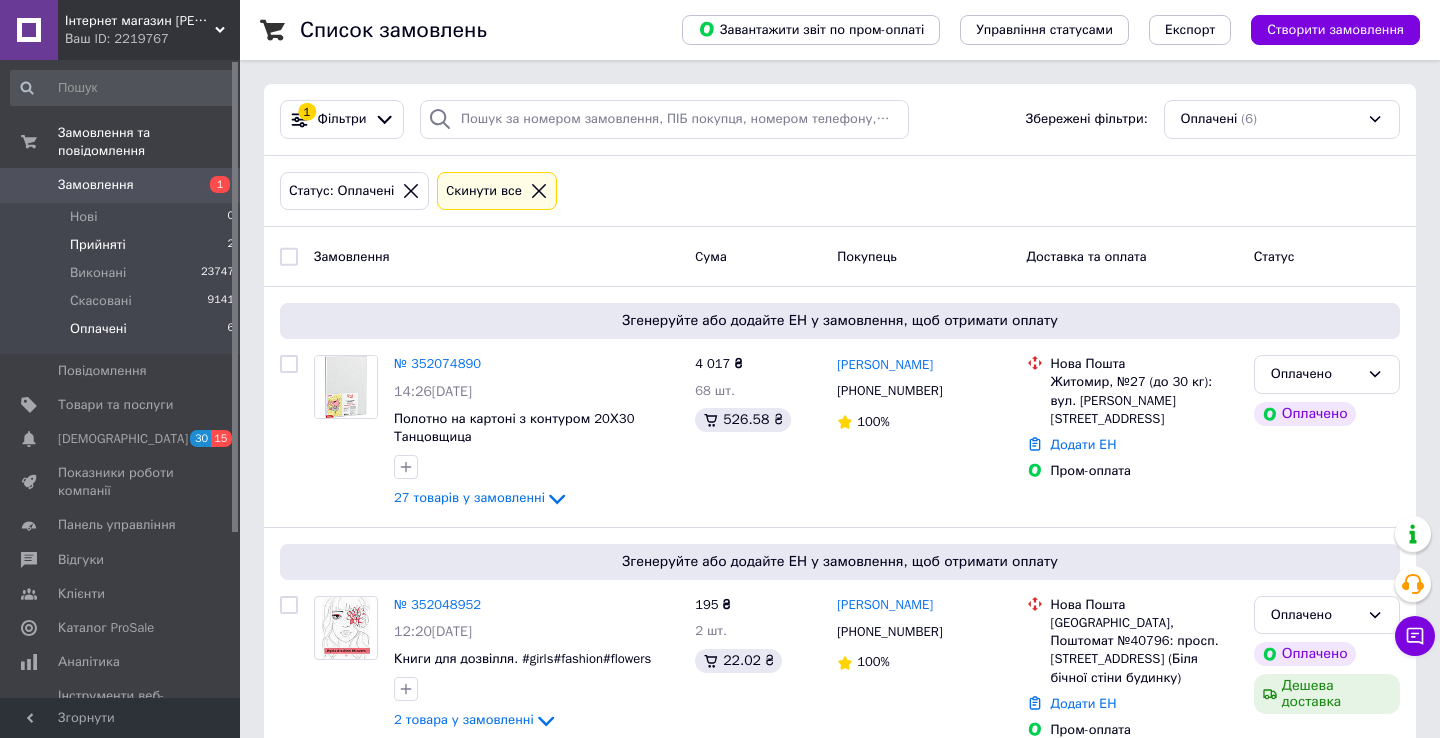 click on "Прийняті 2" at bounding box center (123, 245) 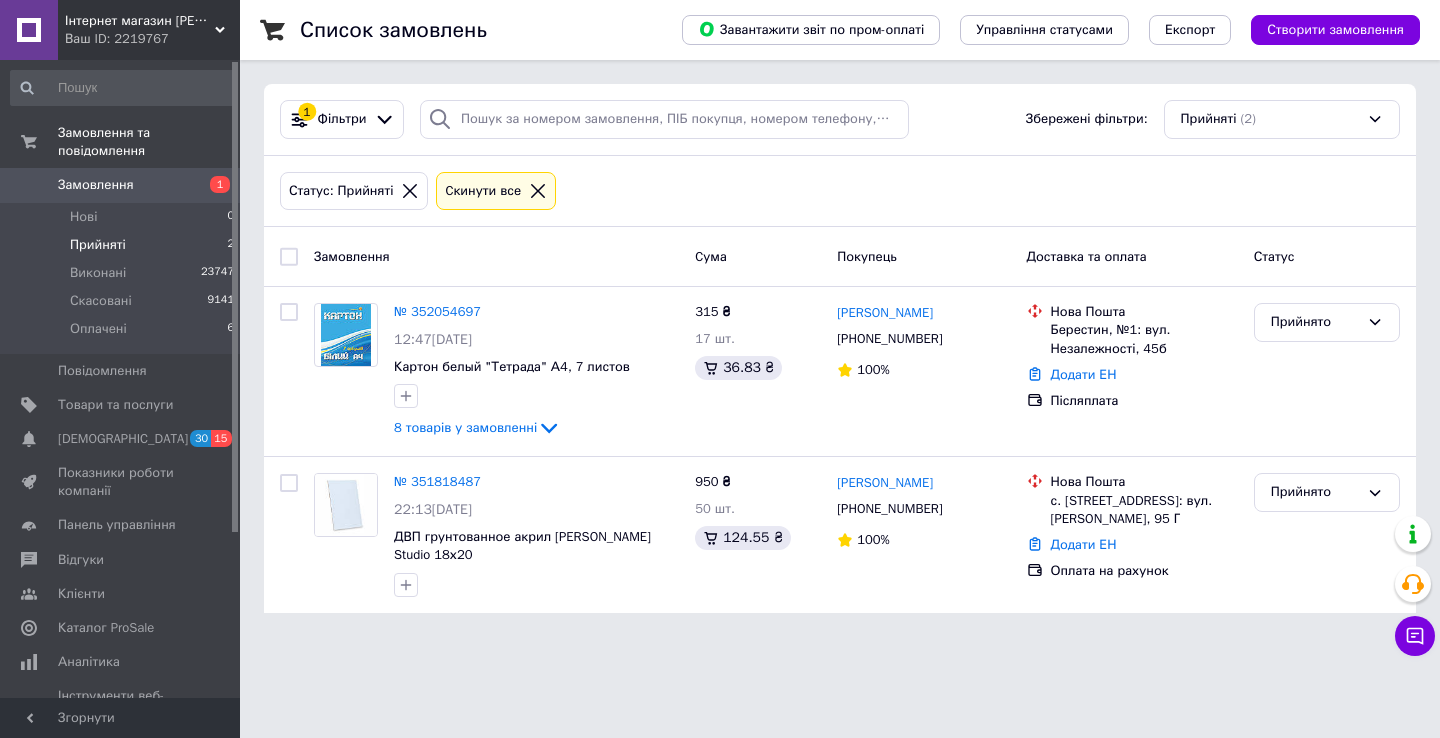 click on "Замовлення" at bounding box center (96, 185) 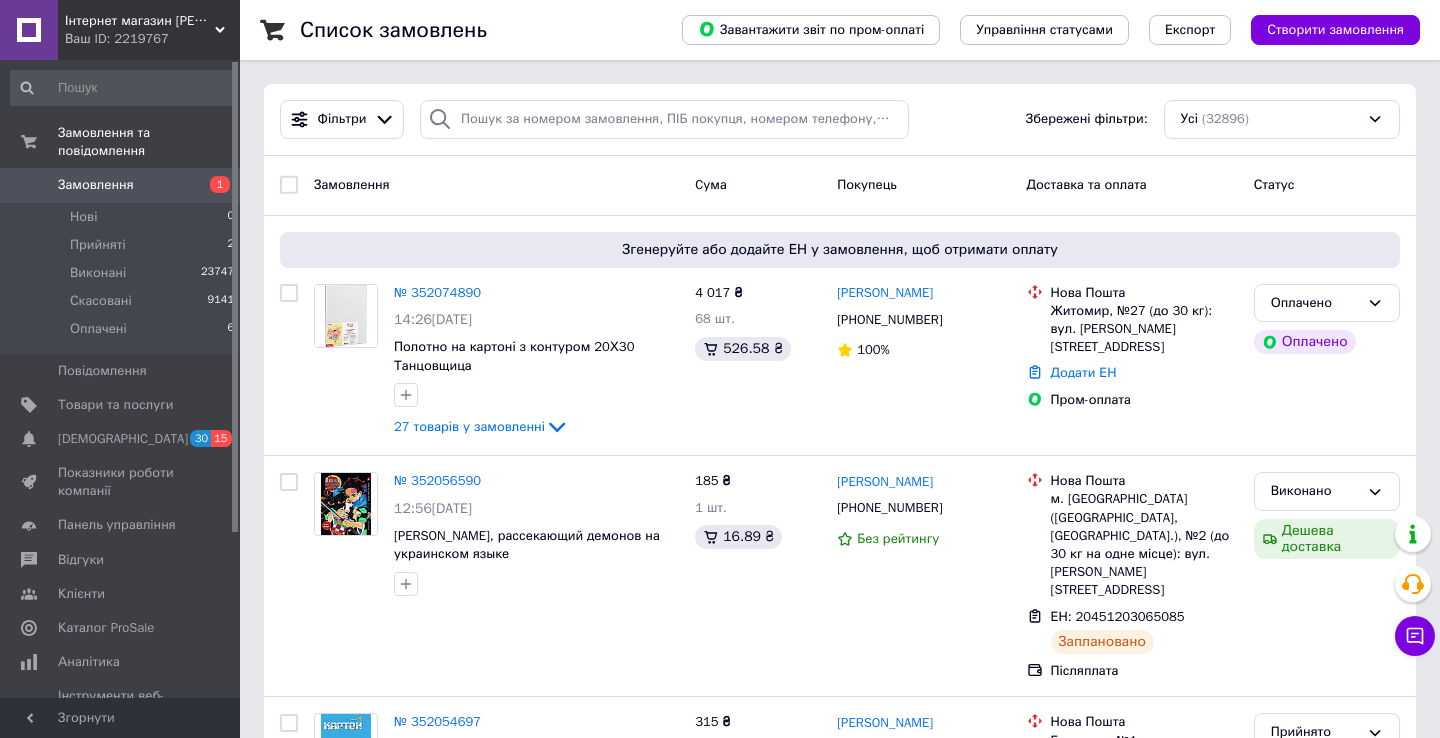 click on "Замовлення 1" at bounding box center (123, 185) 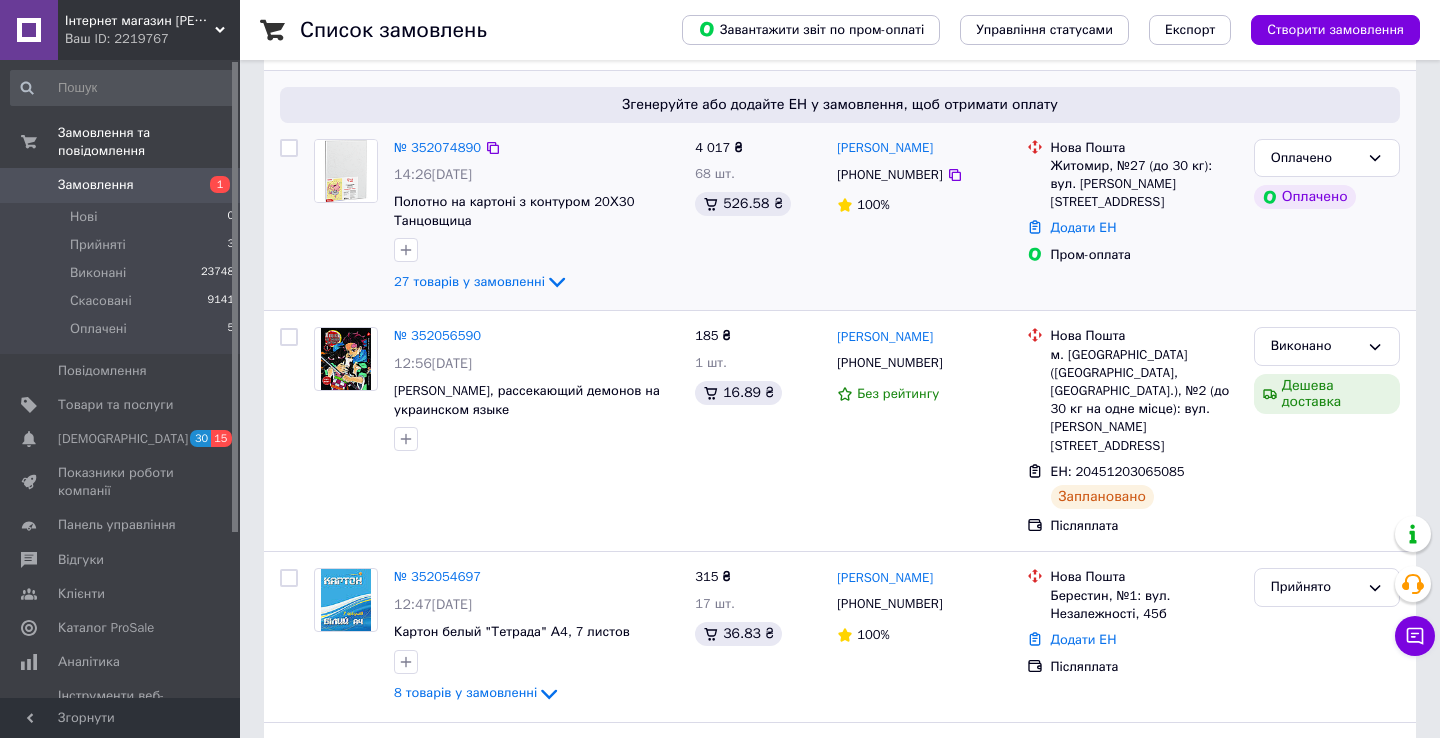 scroll, scrollTop: 376, scrollLeft: 0, axis: vertical 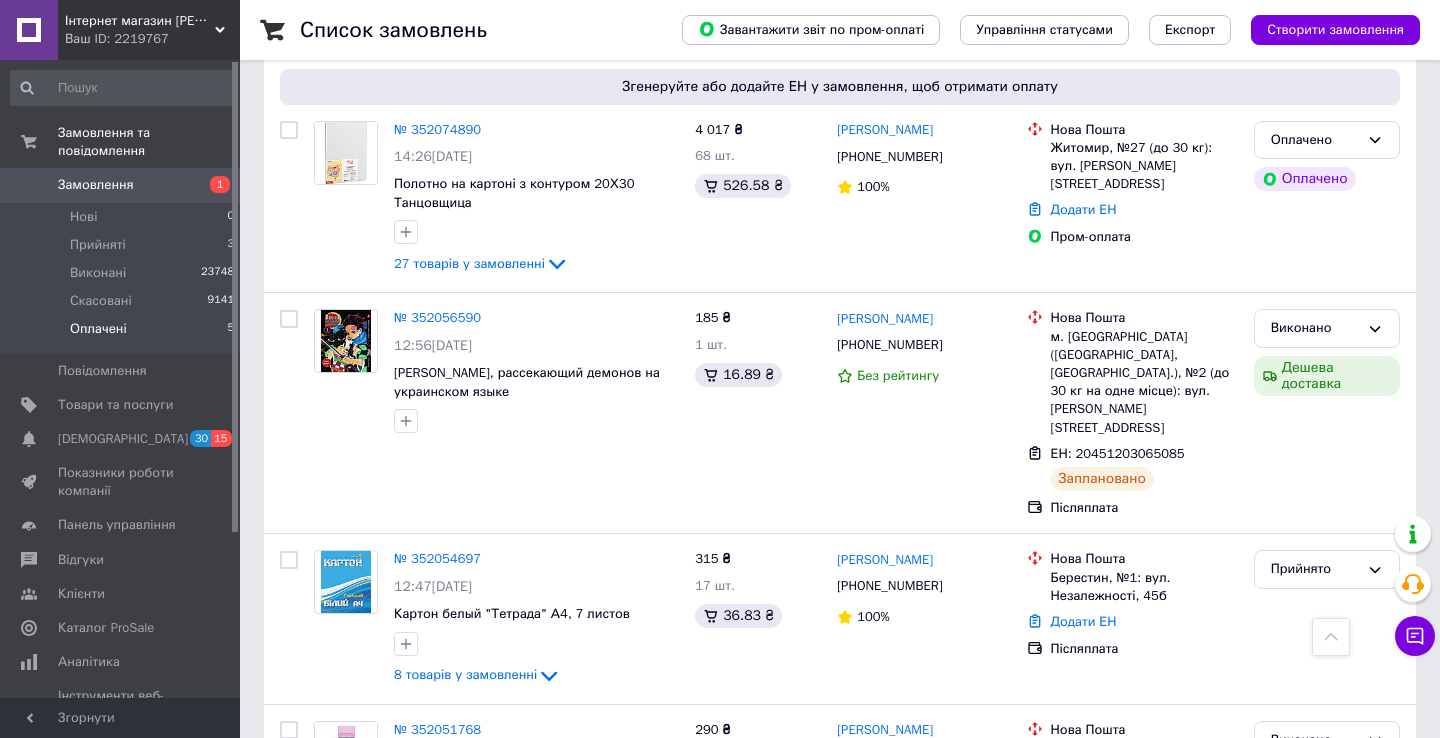 click on "Оплачені 5" at bounding box center (123, 334) 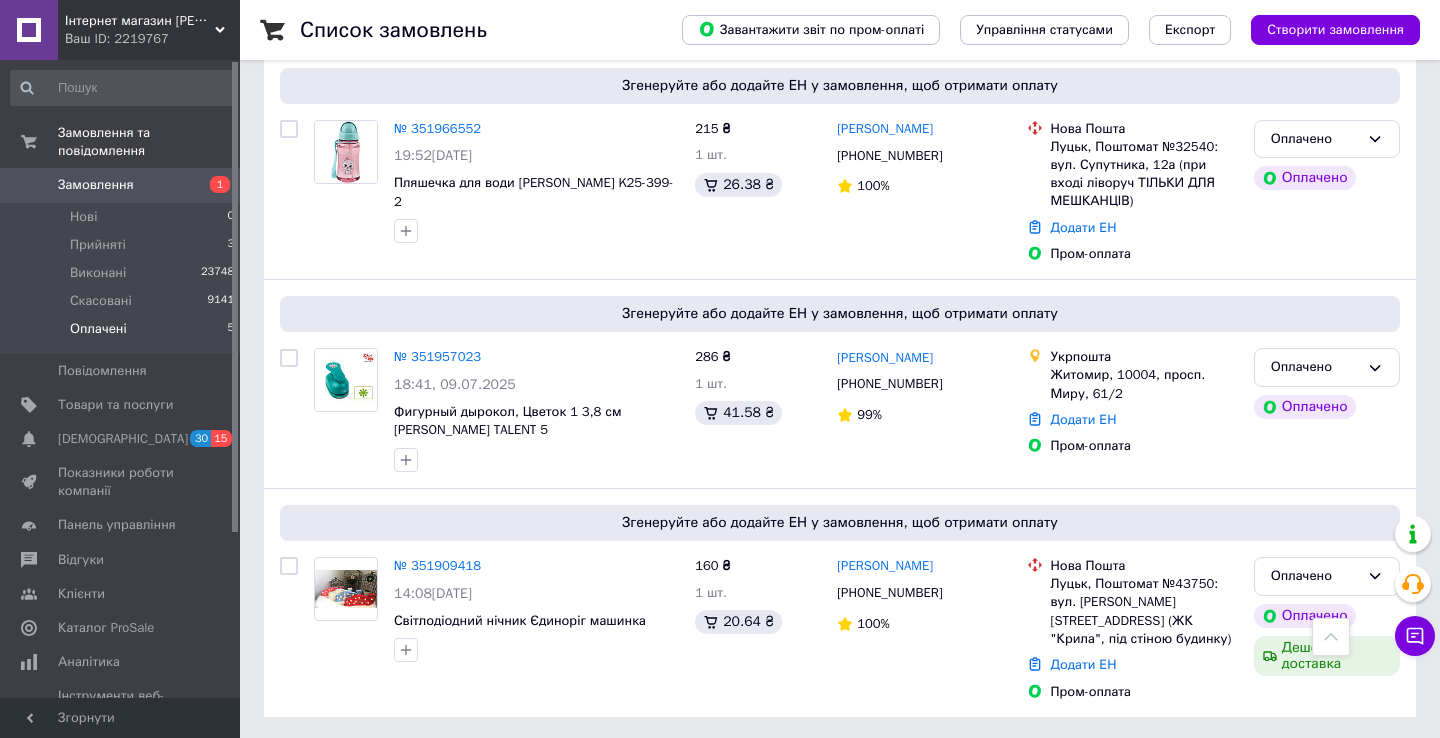 scroll, scrollTop: 708, scrollLeft: 0, axis: vertical 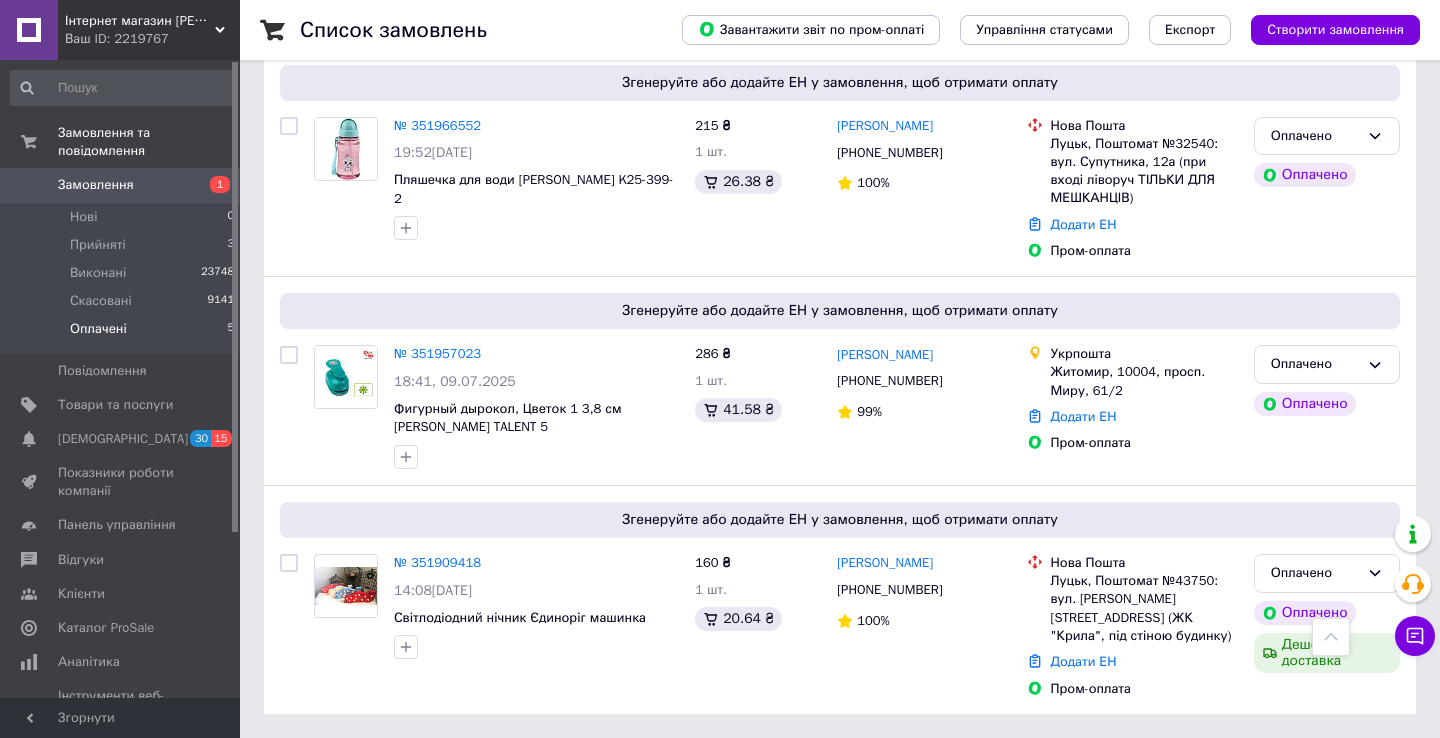 click on "Оплачені 5" at bounding box center [123, 334] 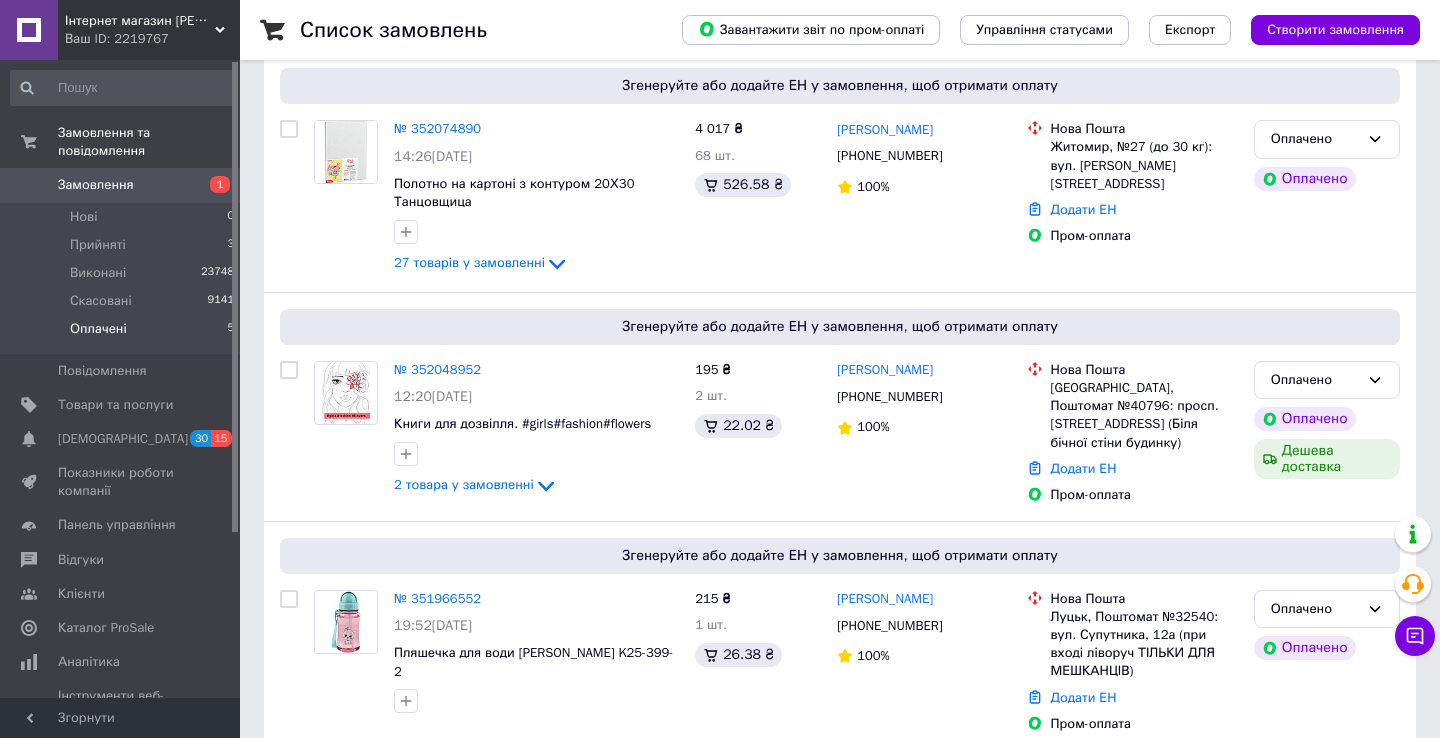 scroll, scrollTop: 260, scrollLeft: 0, axis: vertical 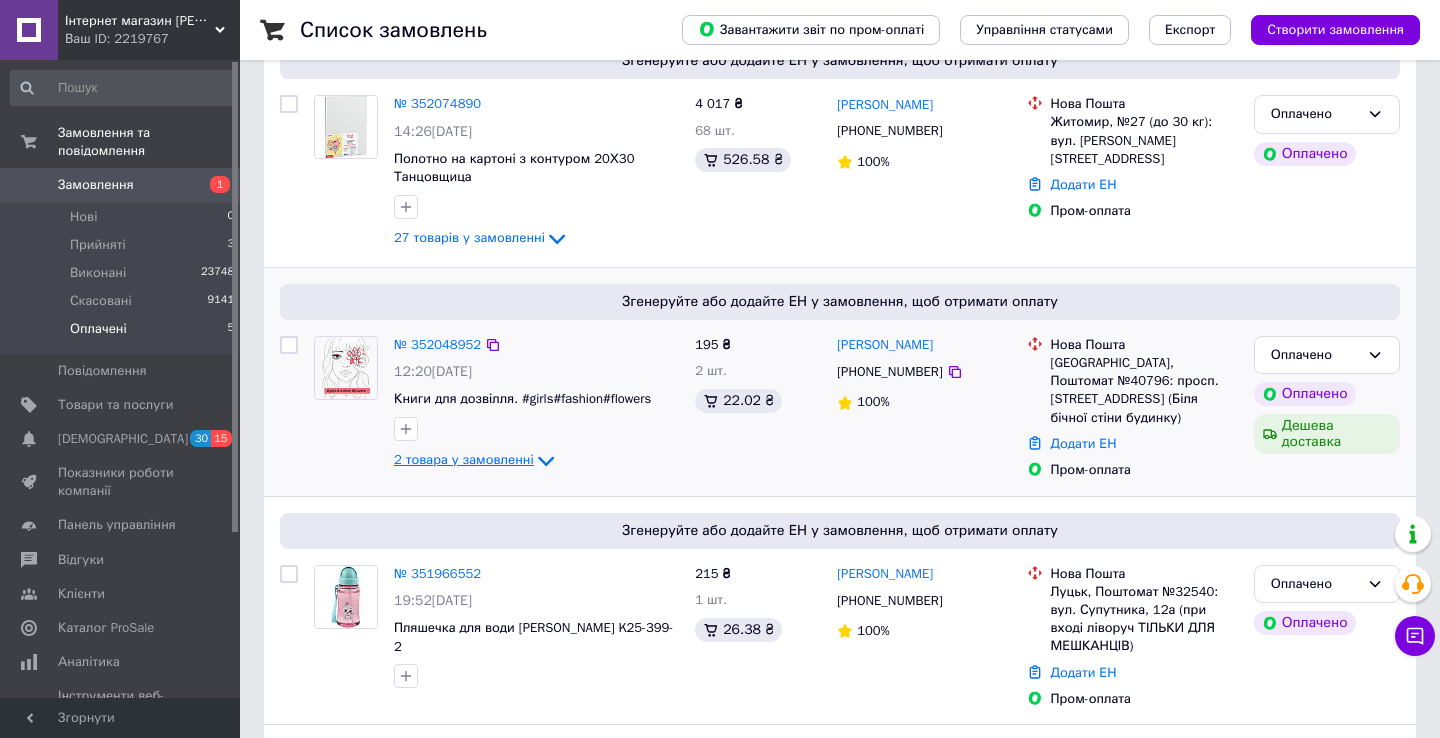 click on "2 товара у замовленні" at bounding box center [464, 460] 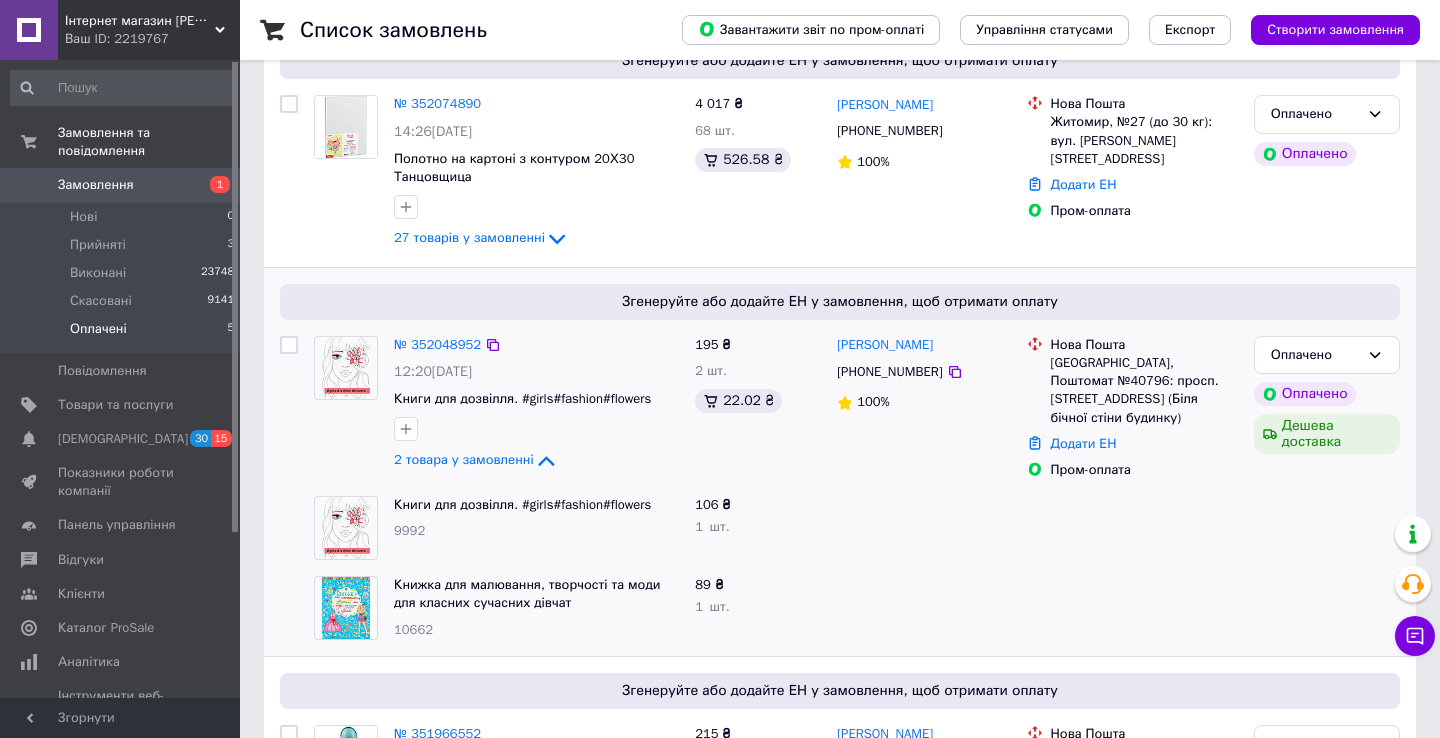scroll, scrollTop: 322, scrollLeft: 0, axis: vertical 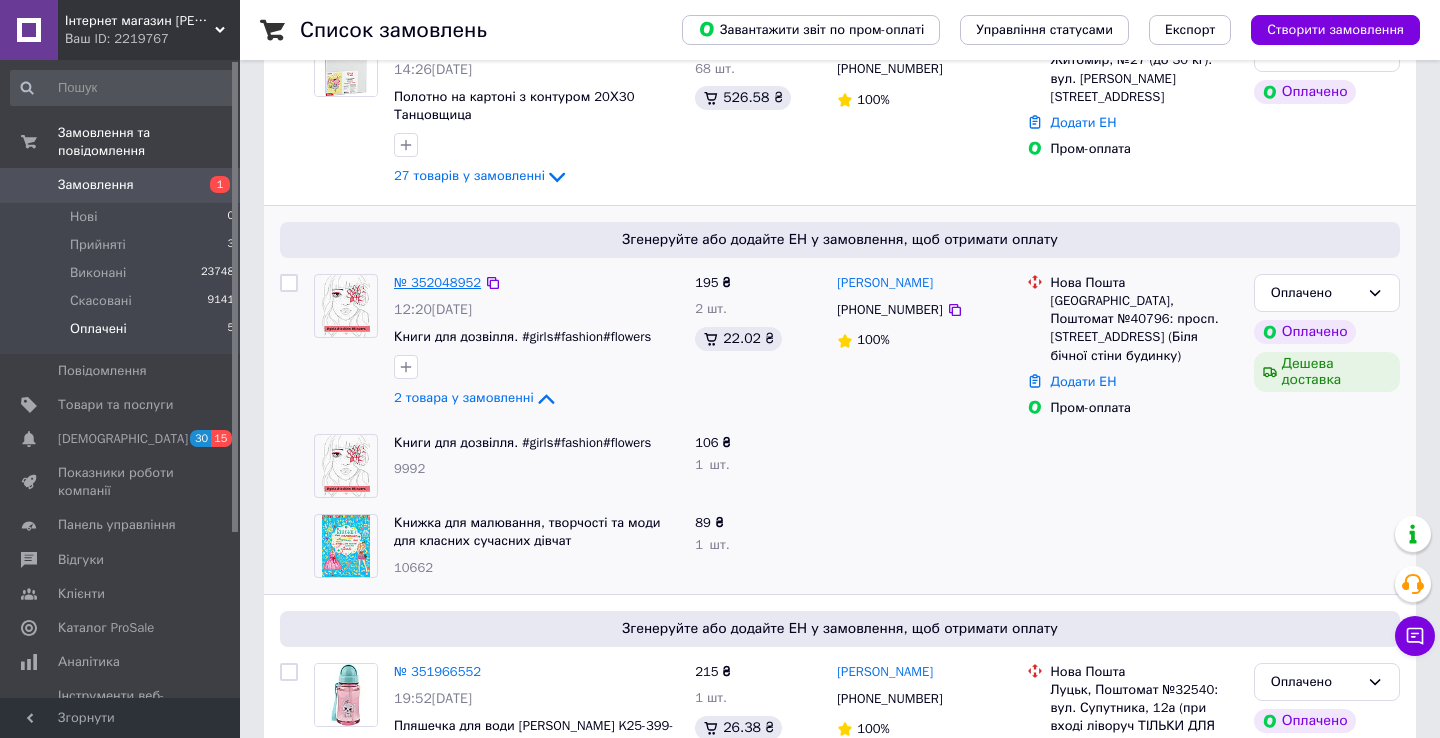 click on "№ 352048952" at bounding box center [437, 282] 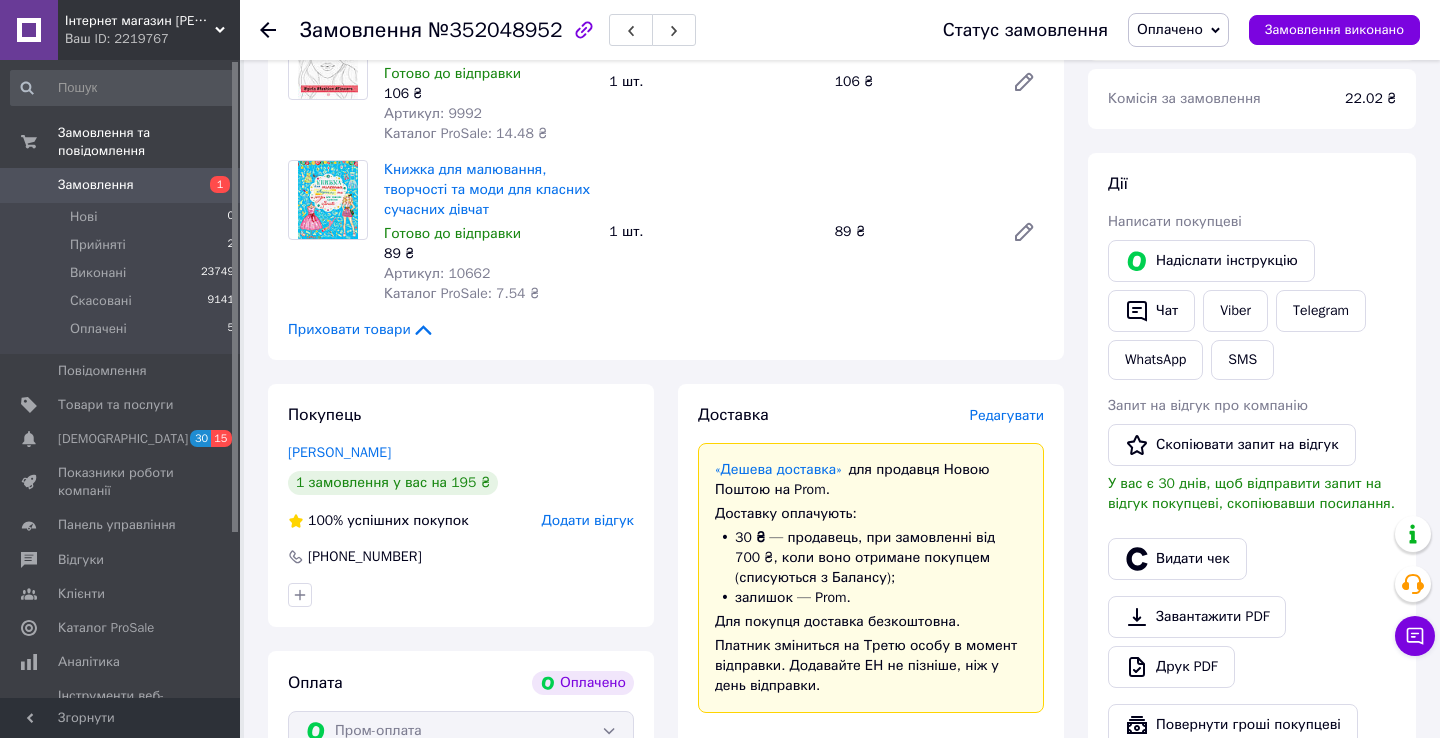 scroll, scrollTop: 806, scrollLeft: 0, axis: vertical 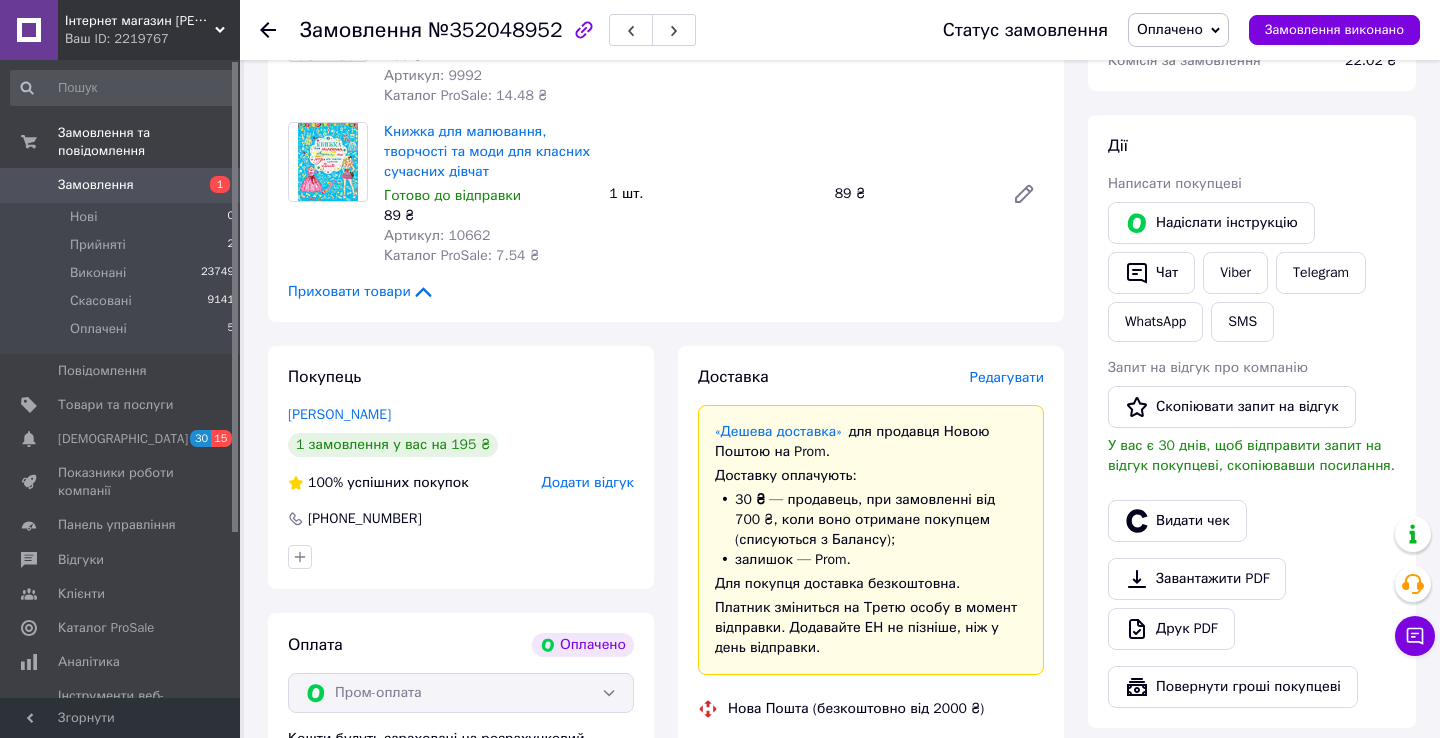 click on "Редагувати" at bounding box center [1007, 377] 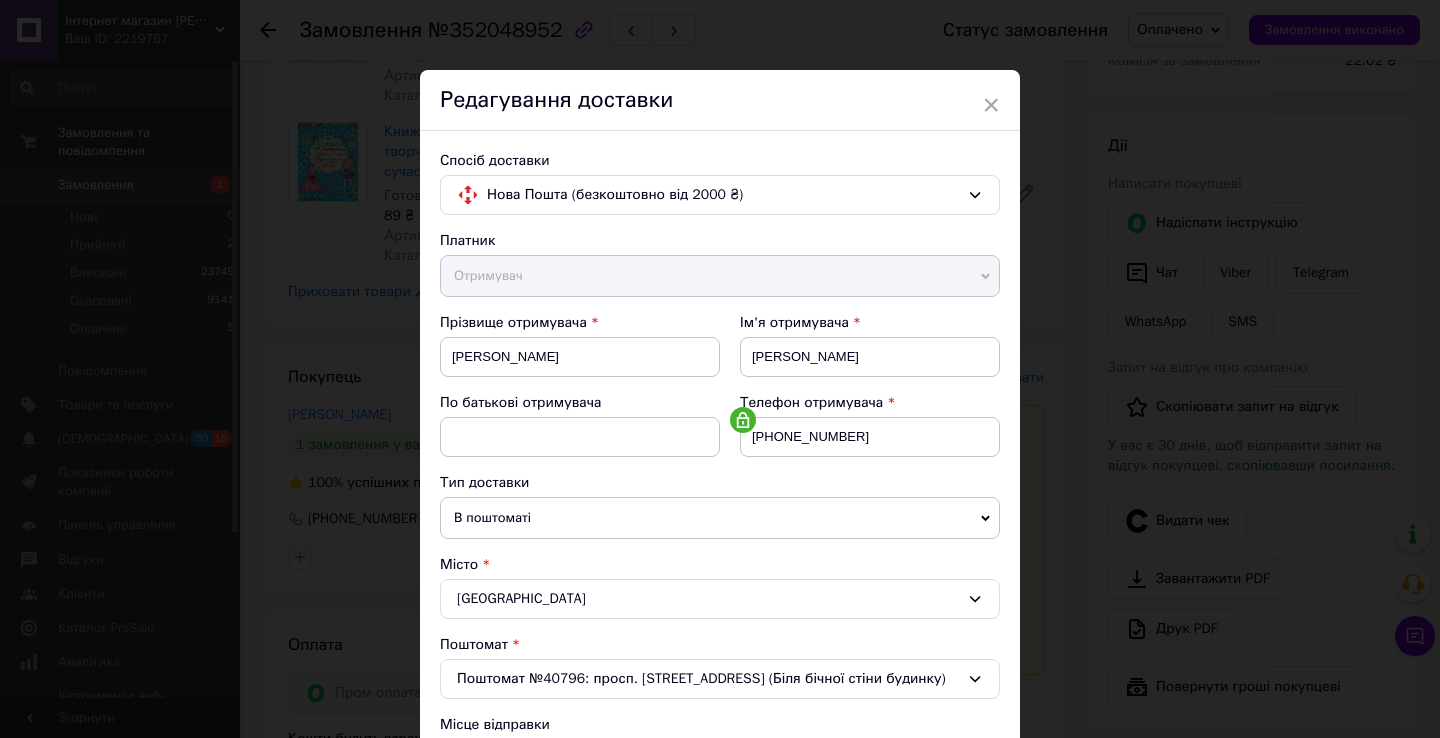 scroll, scrollTop: 632, scrollLeft: 0, axis: vertical 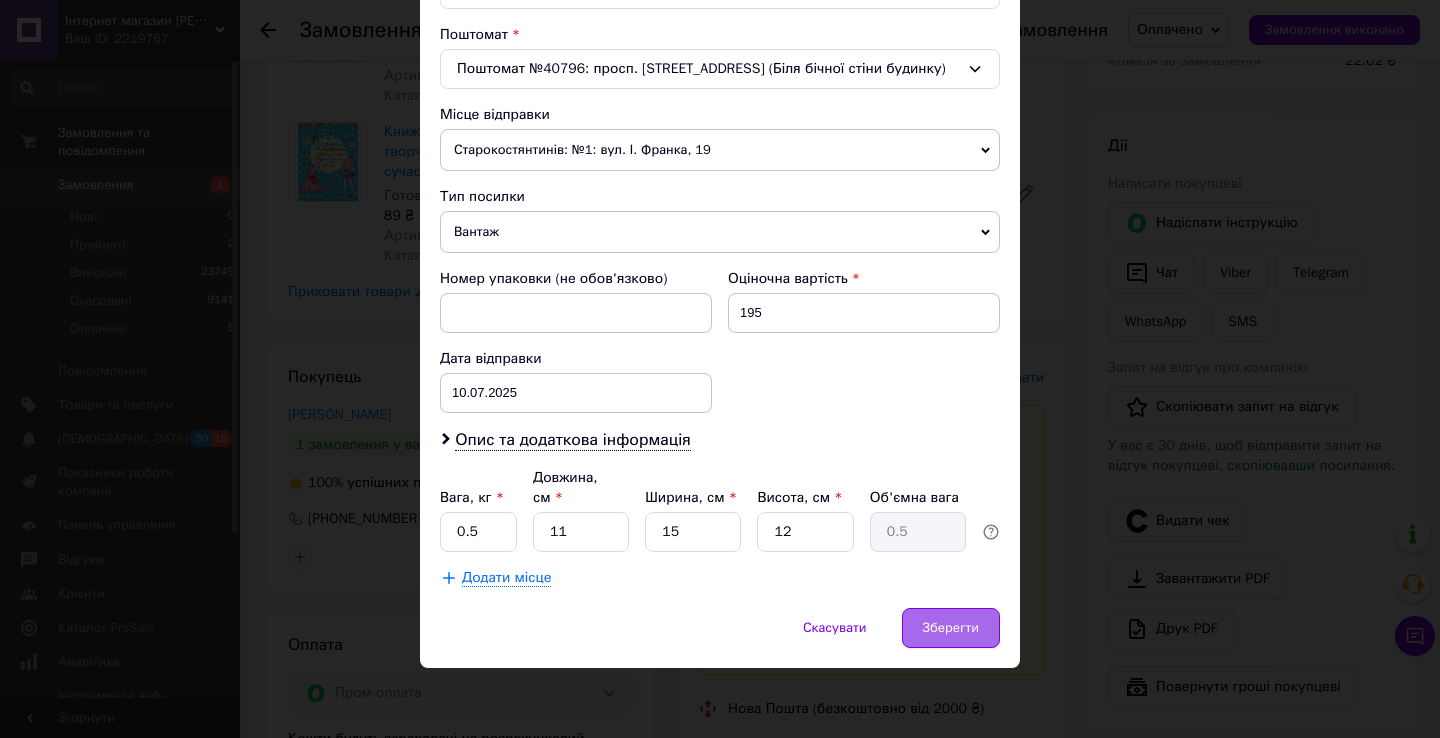 click on "Зберегти" at bounding box center [951, 628] 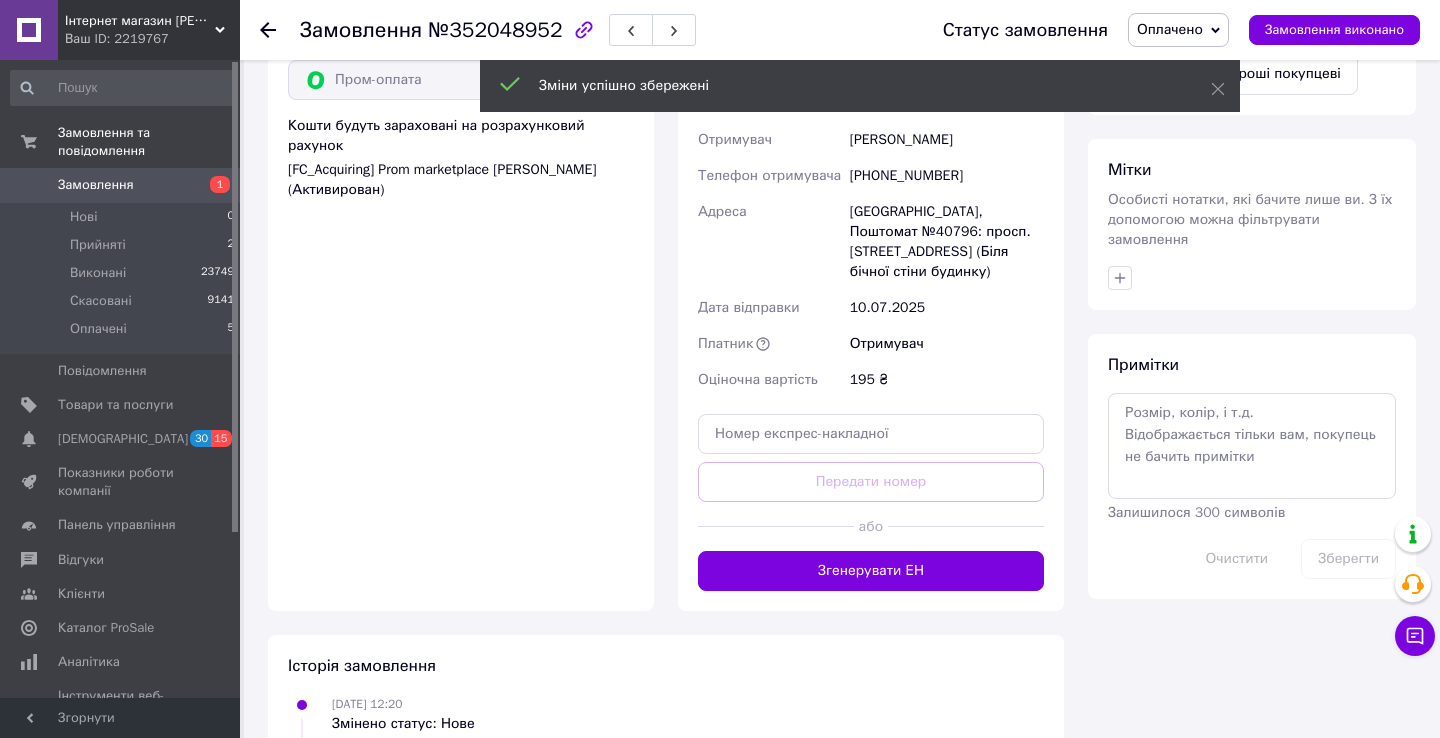 scroll, scrollTop: 1632, scrollLeft: 0, axis: vertical 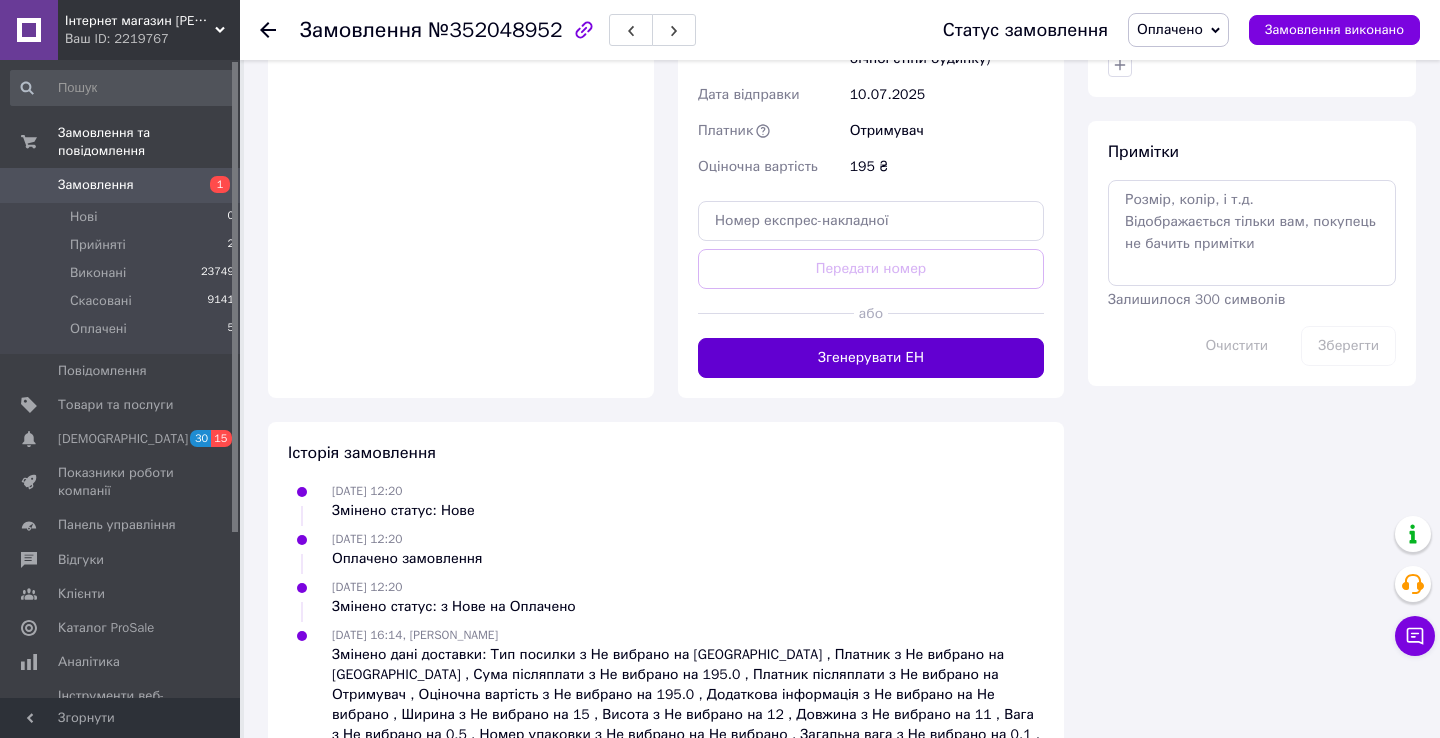 click on "Згенерувати ЕН" at bounding box center (871, 358) 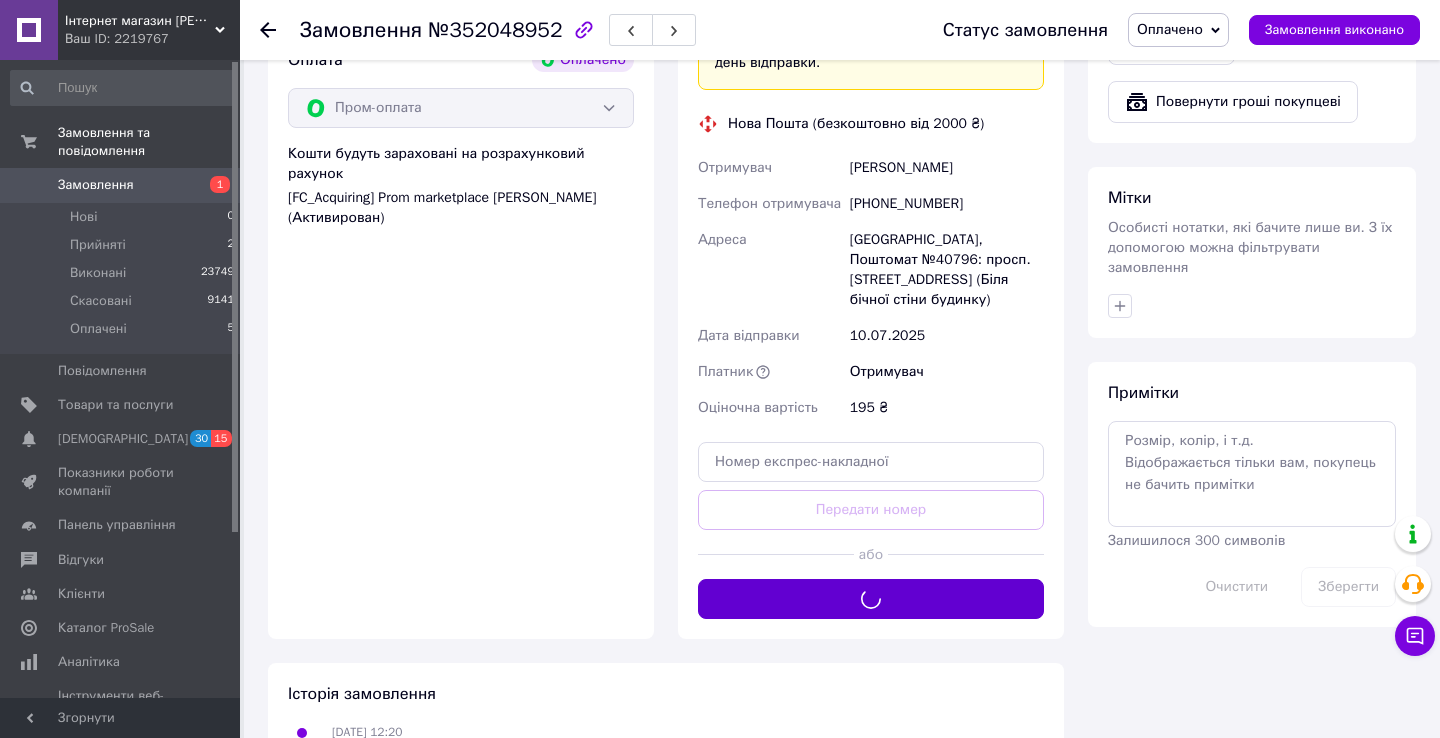 scroll, scrollTop: 1382, scrollLeft: 0, axis: vertical 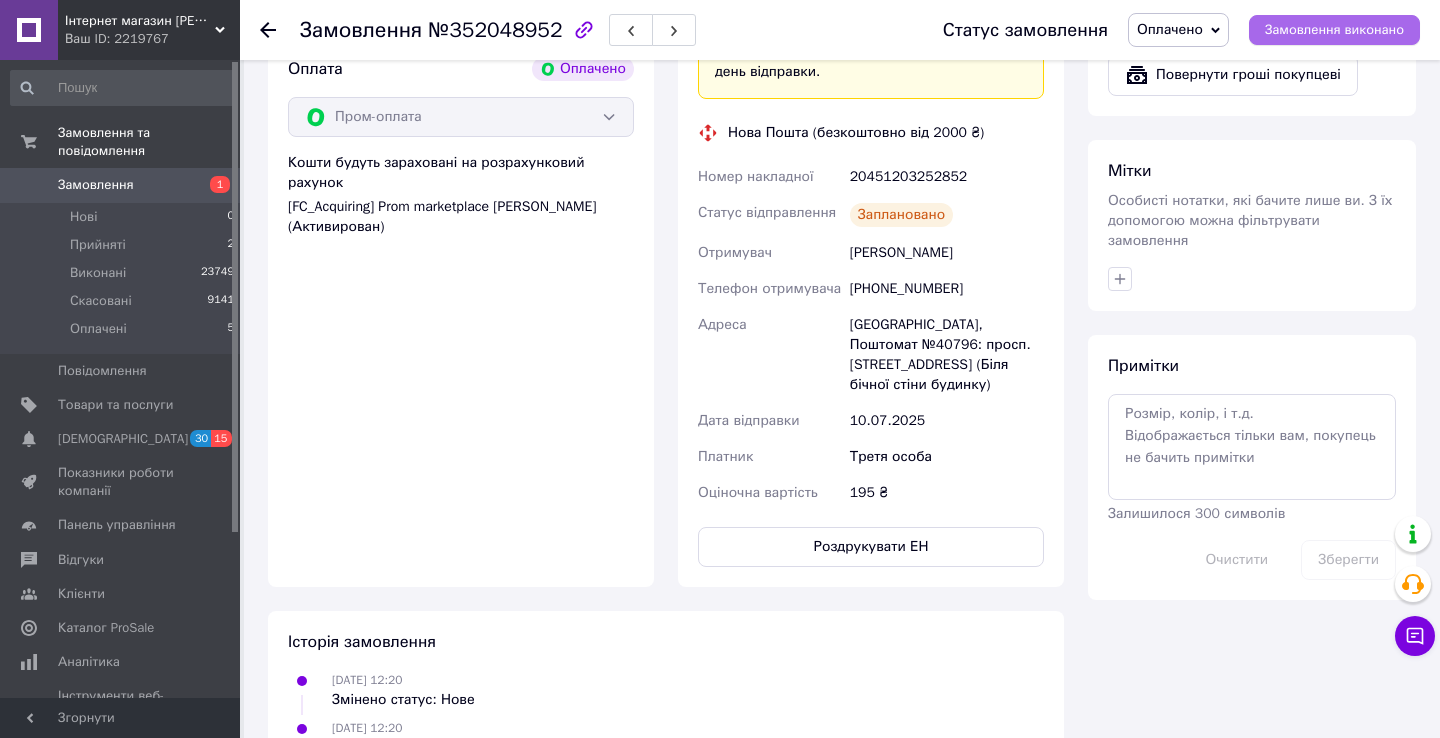 click on "Замовлення виконано" at bounding box center [1334, 30] 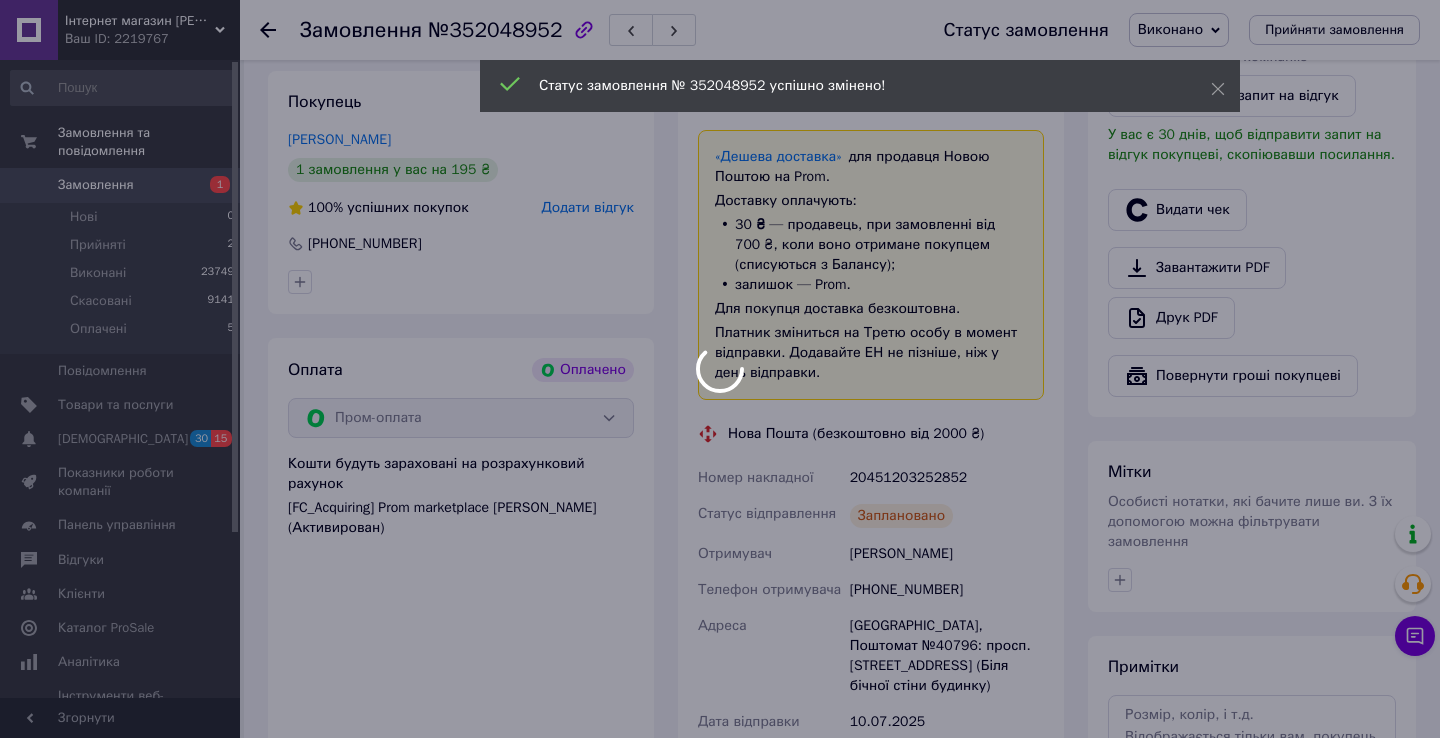 scroll, scrollTop: 1045, scrollLeft: 0, axis: vertical 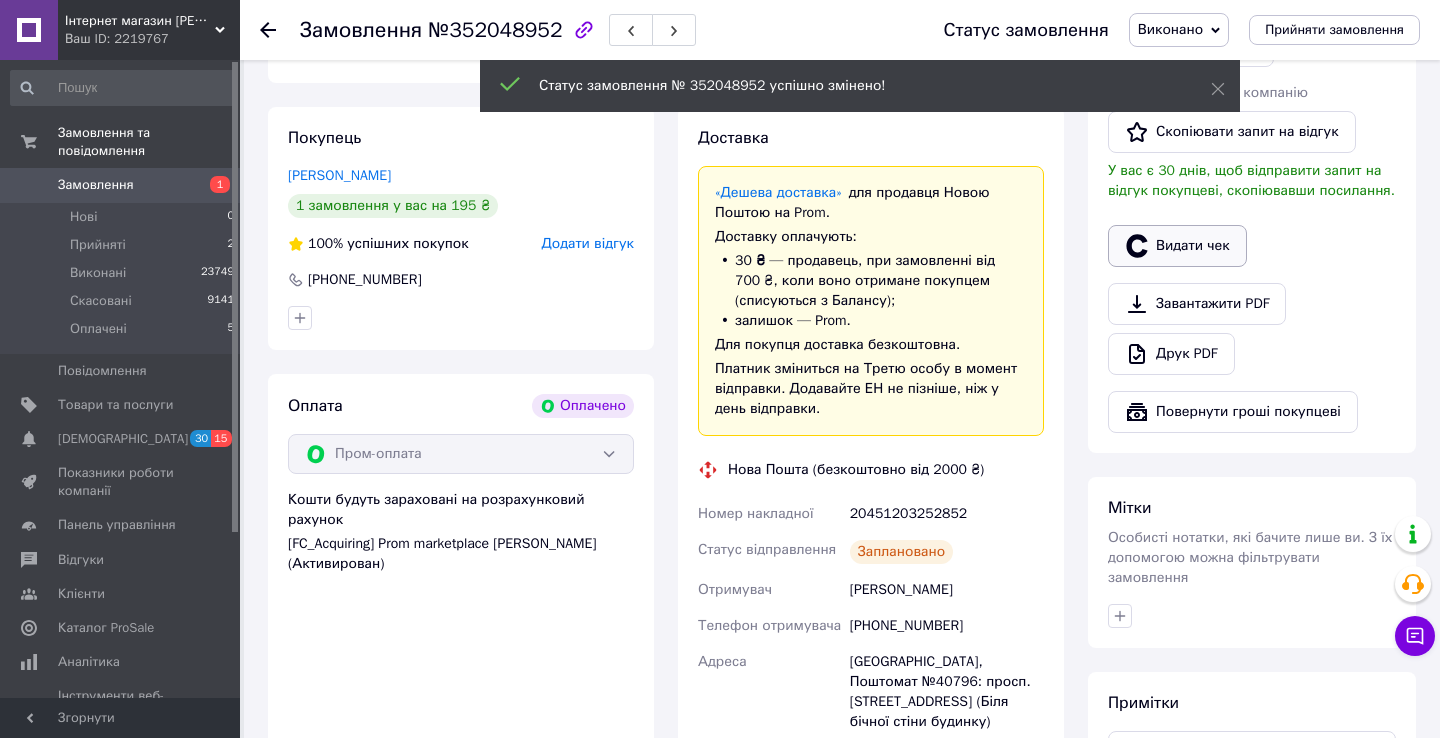 click on "Видати чек" at bounding box center [1177, 246] 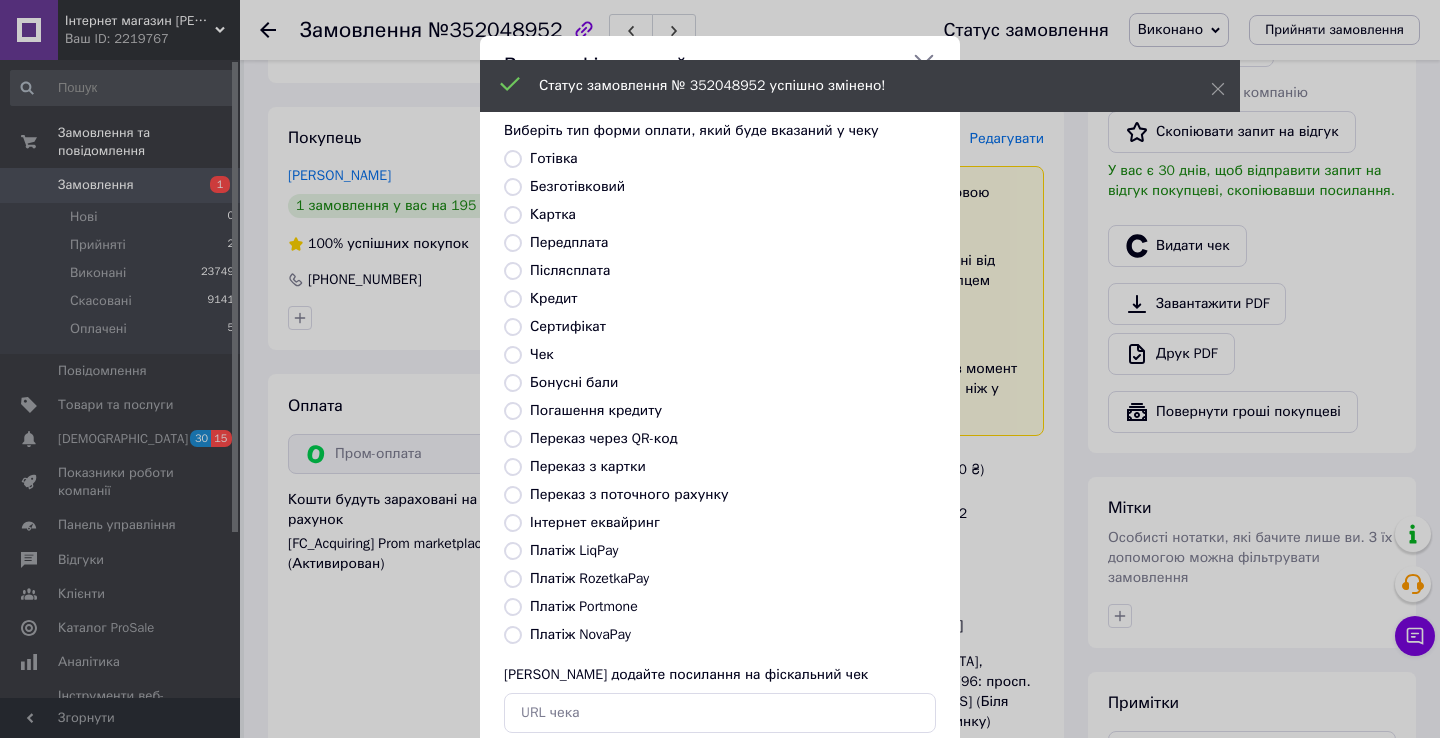 click on "Платіж RozetkaPay" at bounding box center [589, 578] 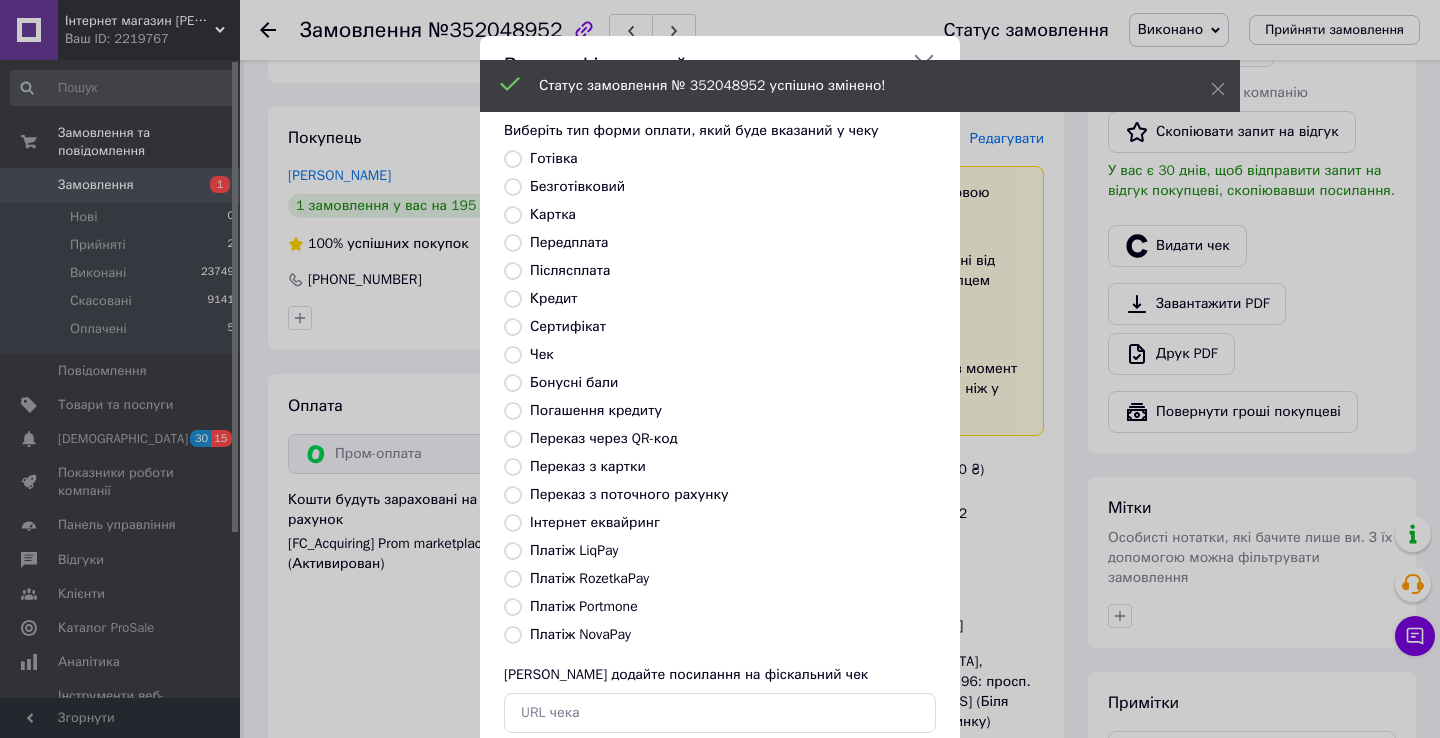 radio on "true" 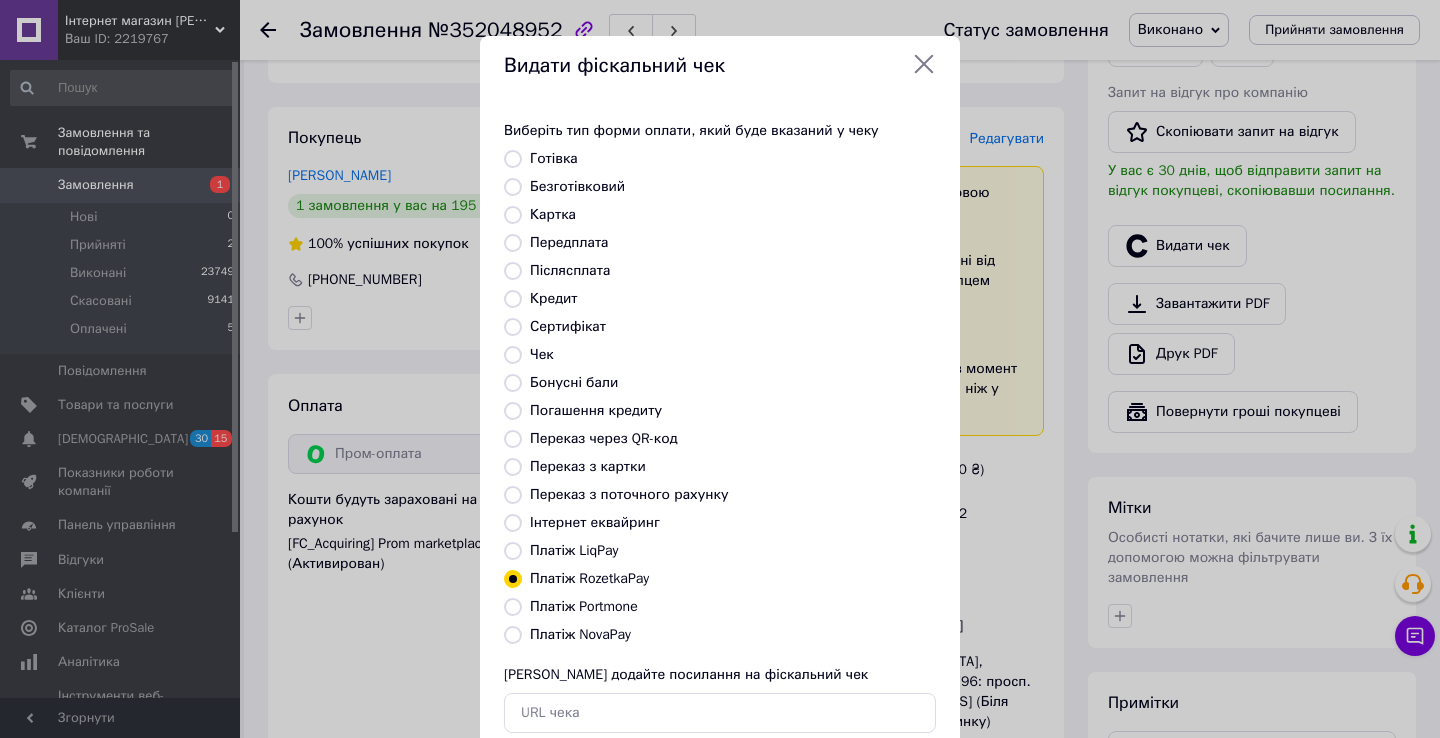 scroll, scrollTop: 121, scrollLeft: 0, axis: vertical 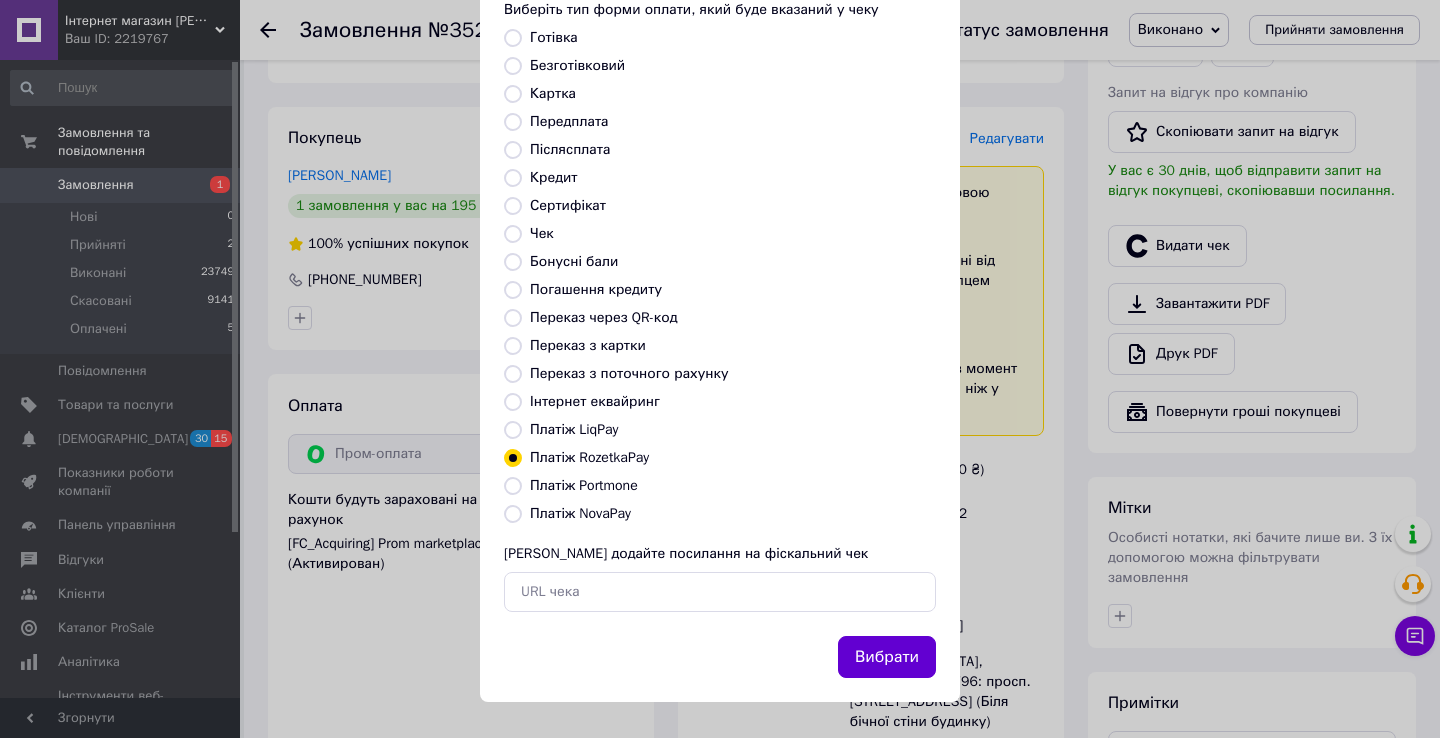 click on "Вибрати" at bounding box center [887, 657] 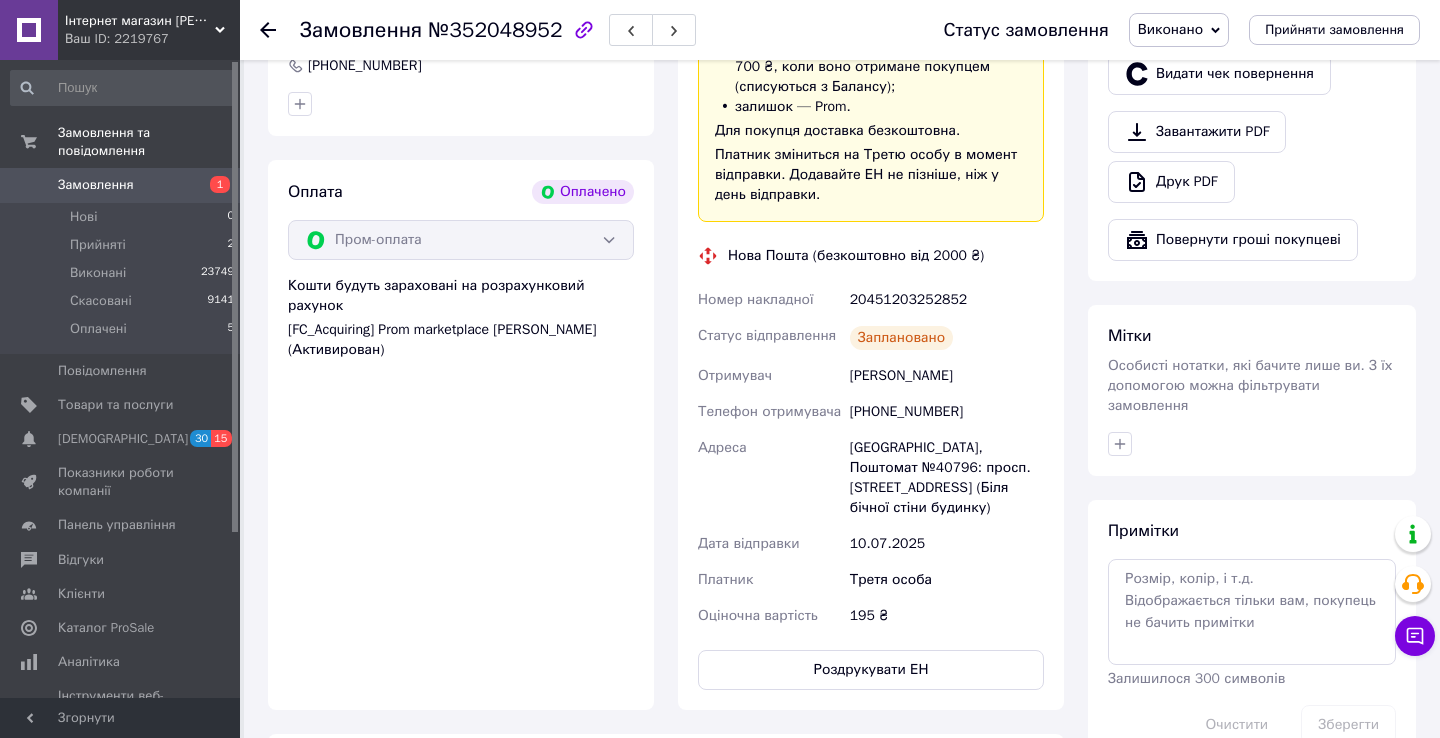 scroll, scrollTop: 1221, scrollLeft: 0, axis: vertical 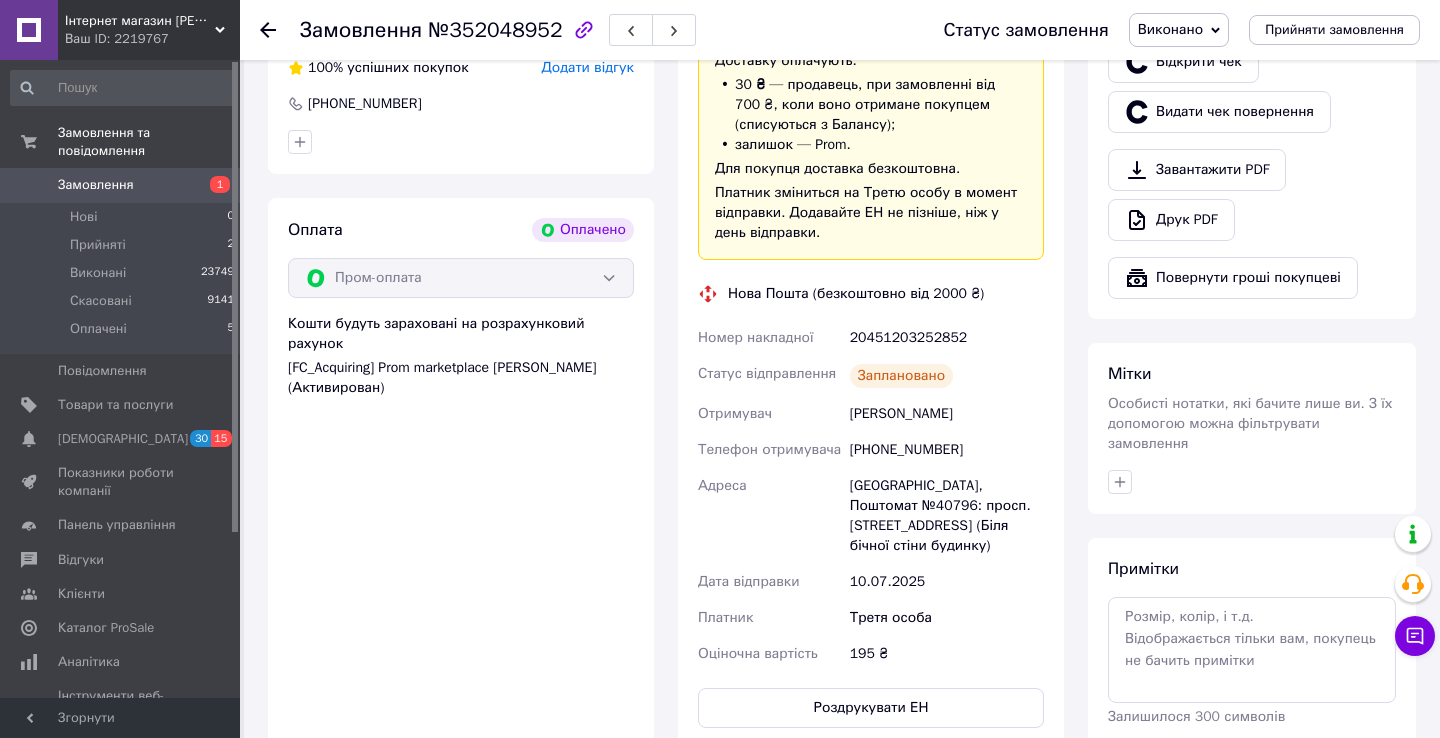 click on "Замовлення 1" at bounding box center (123, 185) 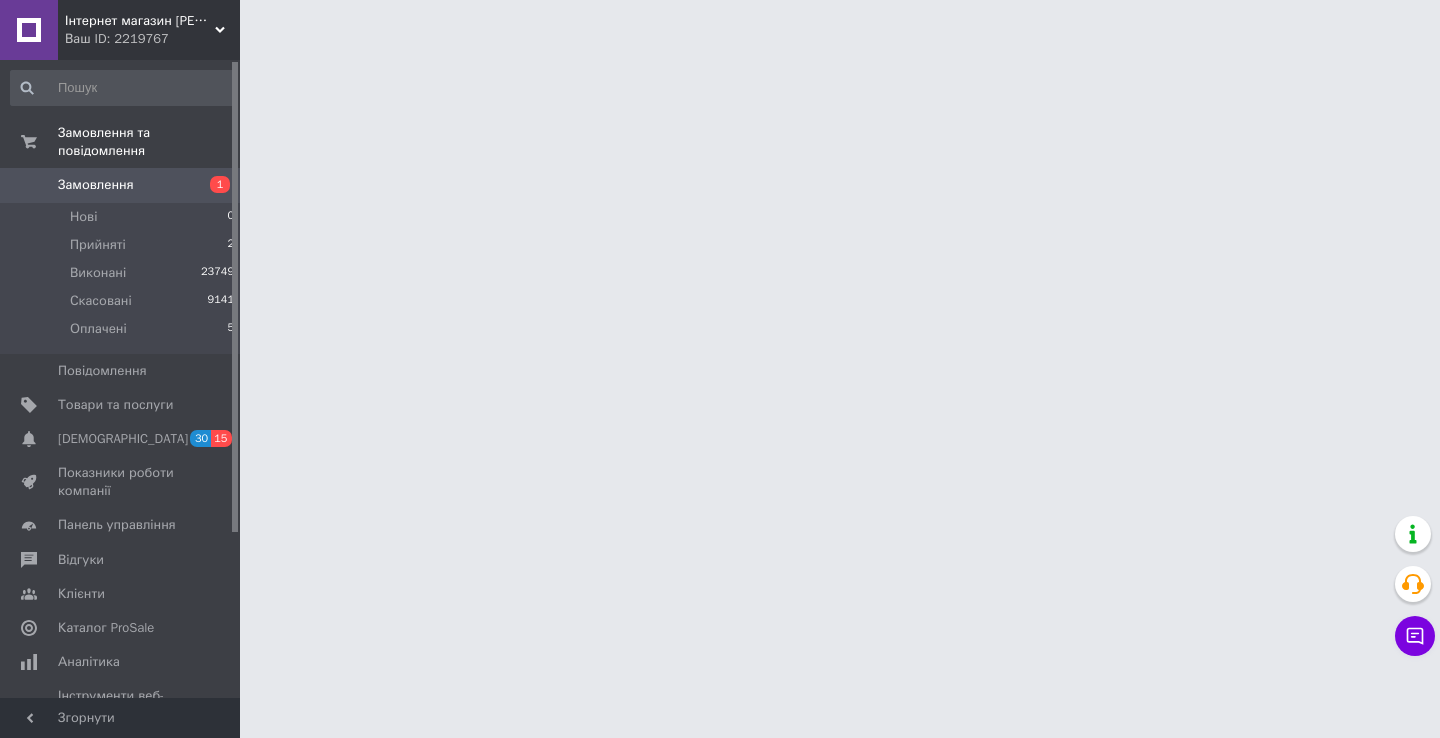 scroll, scrollTop: 0, scrollLeft: 0, axis: both 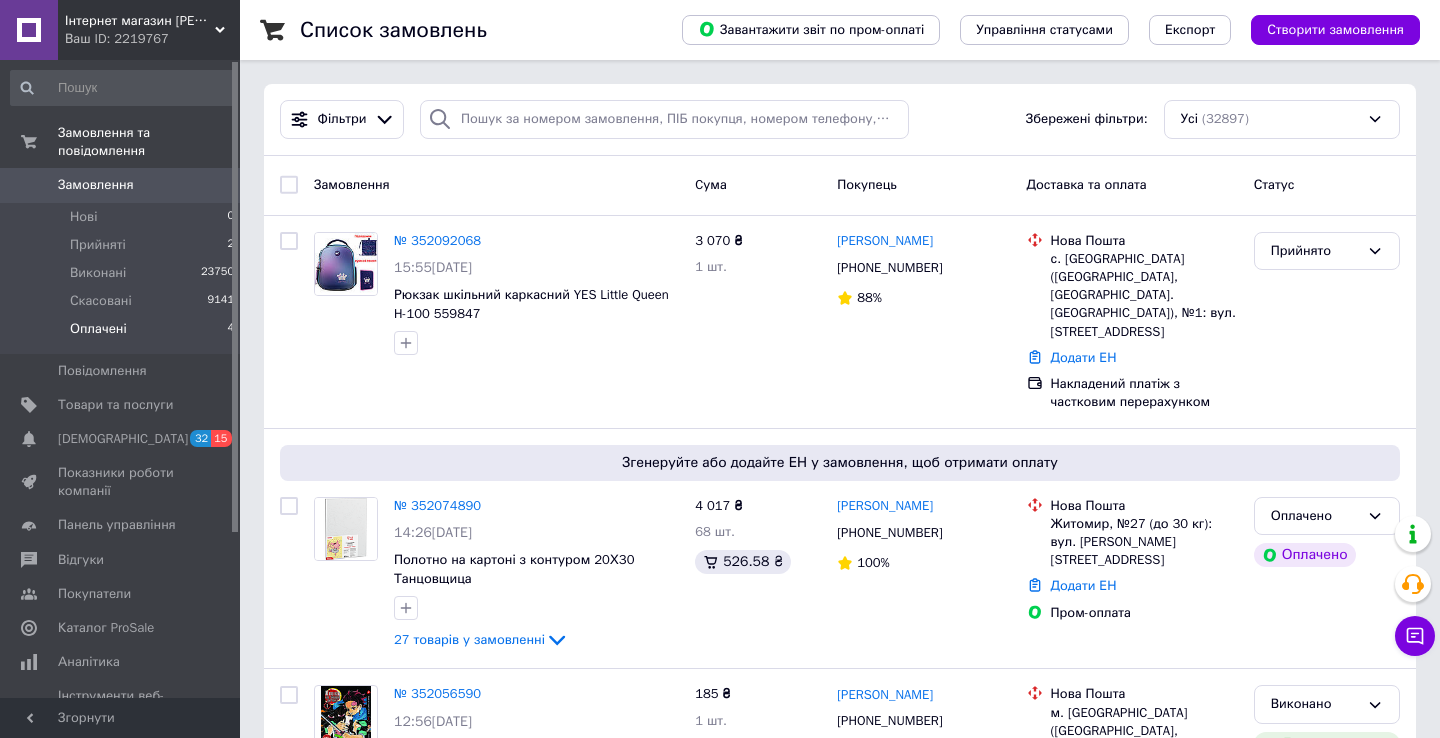 click on "Оплачені" at bounding box center (98, 329) 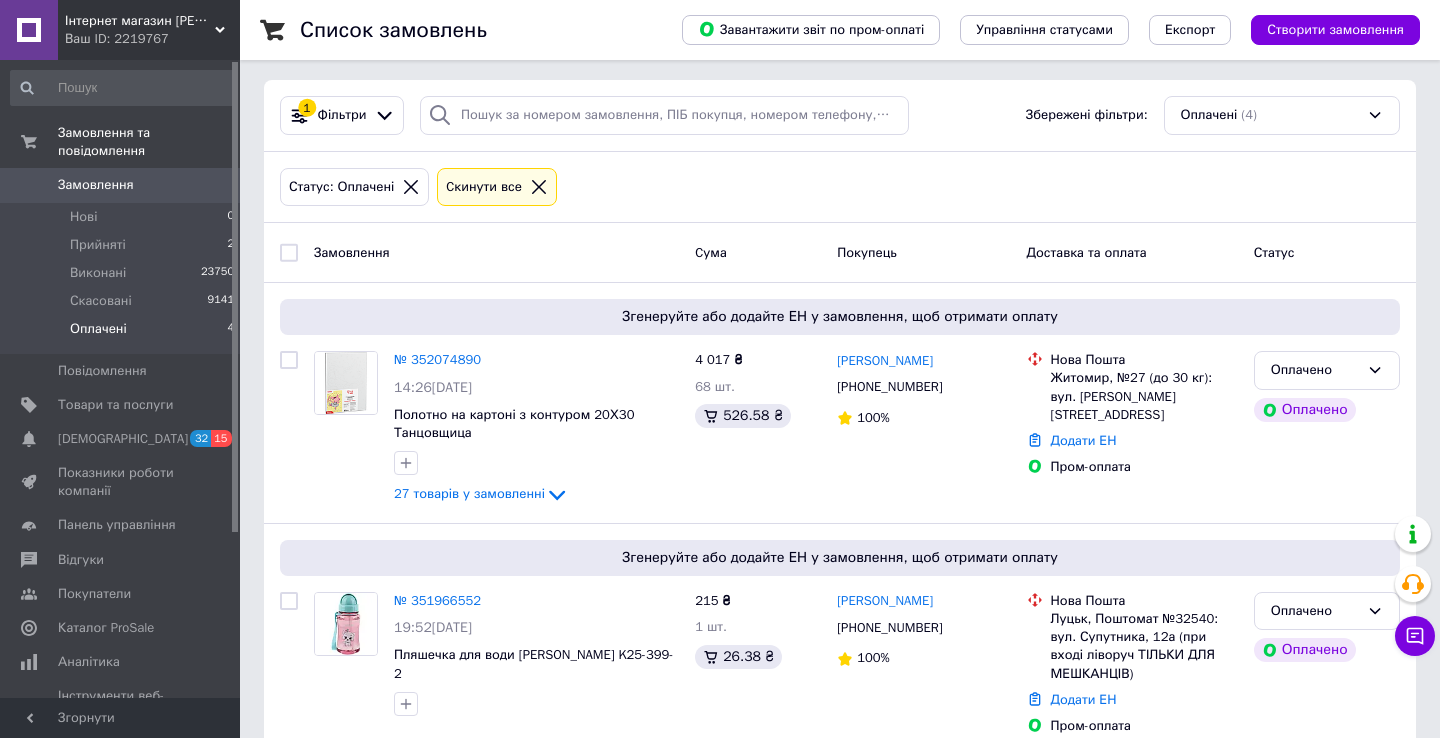 scroll, scrollTop: 0, scrollLeft: 0, axis: both 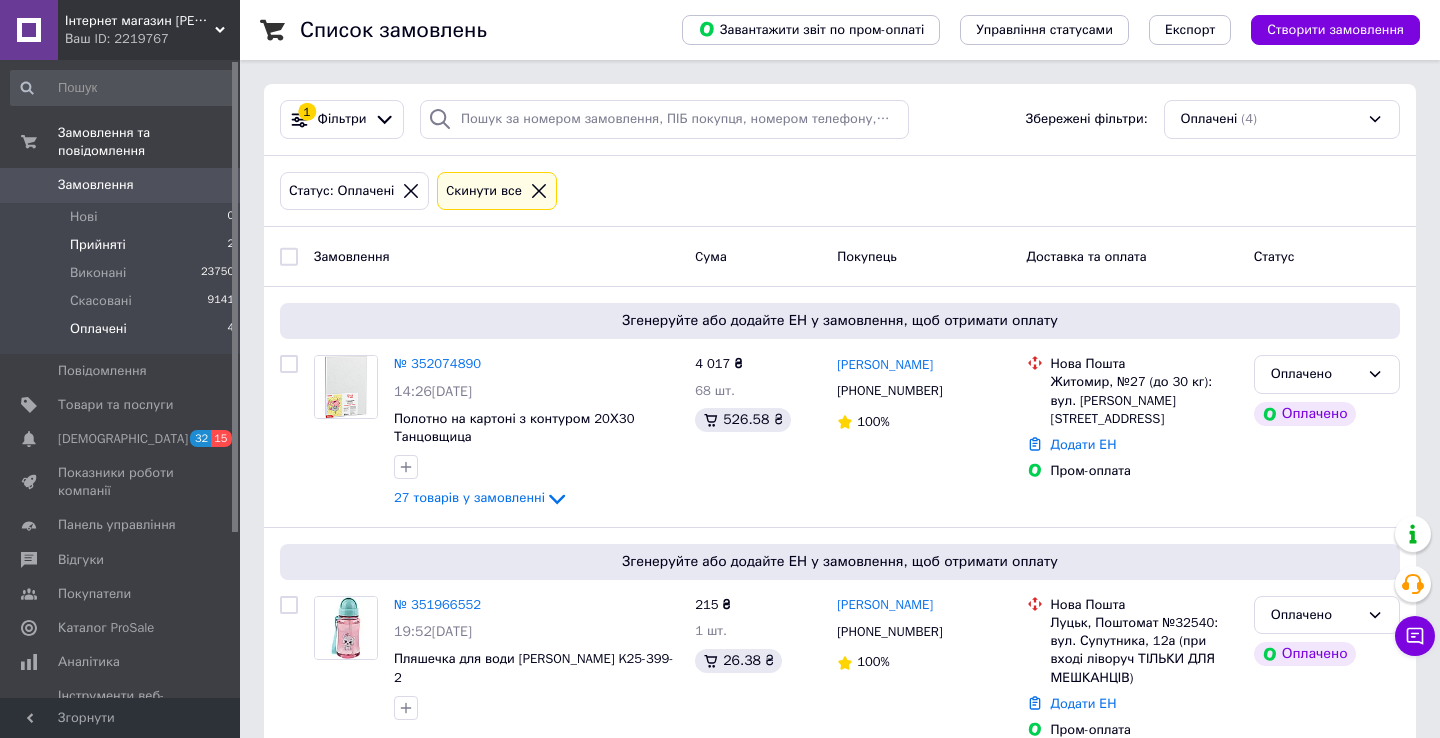 click on "Прийняті 2" at bounding box center [123, 245] 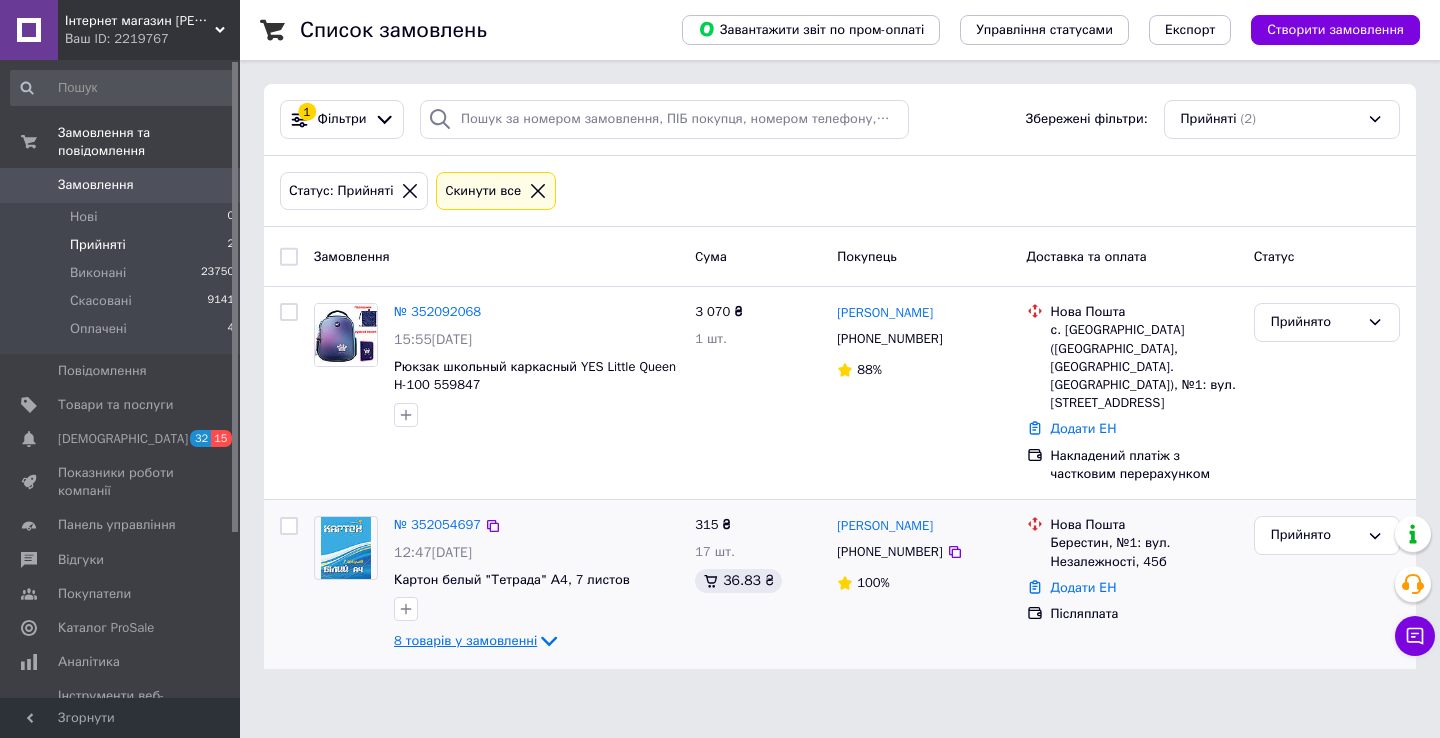 click on "8 товарів у замовленні" at bounding box center [465, 640] 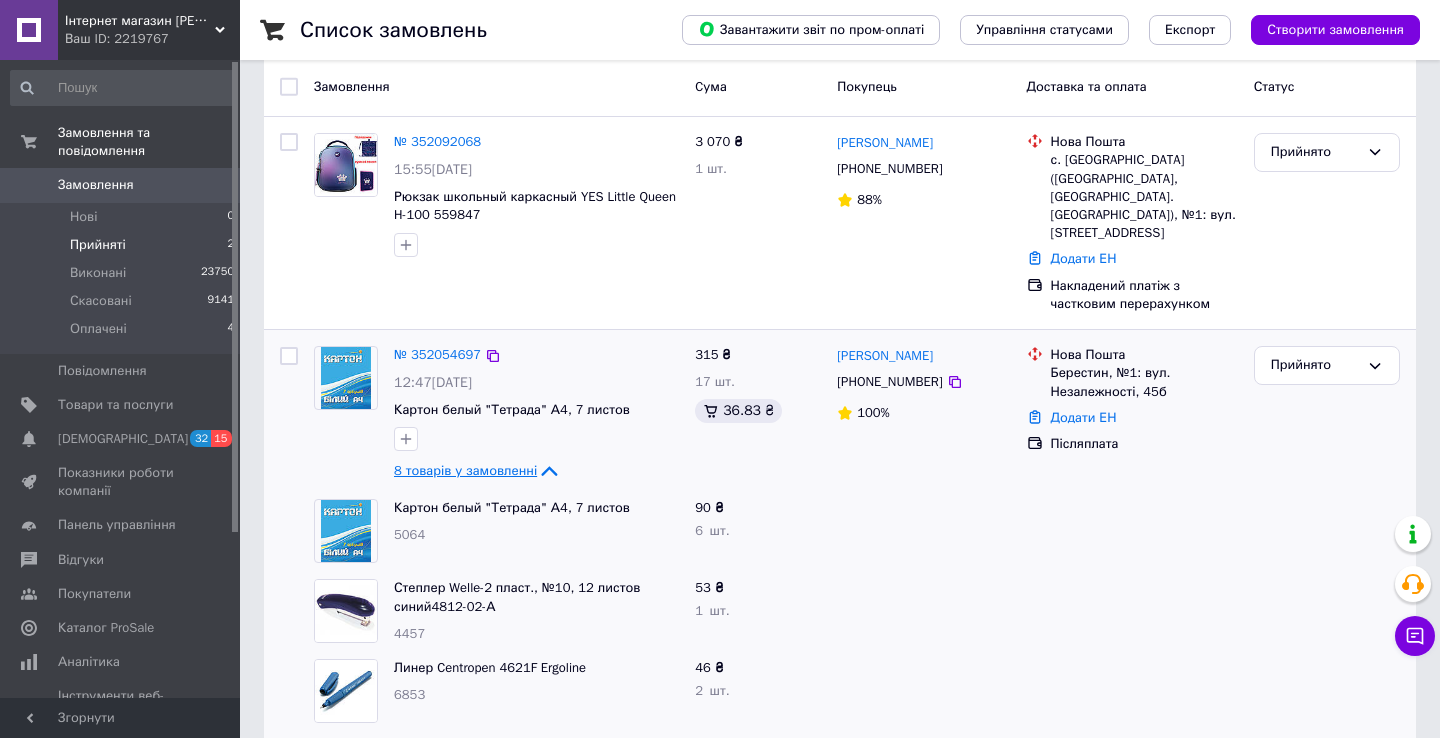 scroll, scrollTop: 596, scrollLeft: 0, axis: vertical 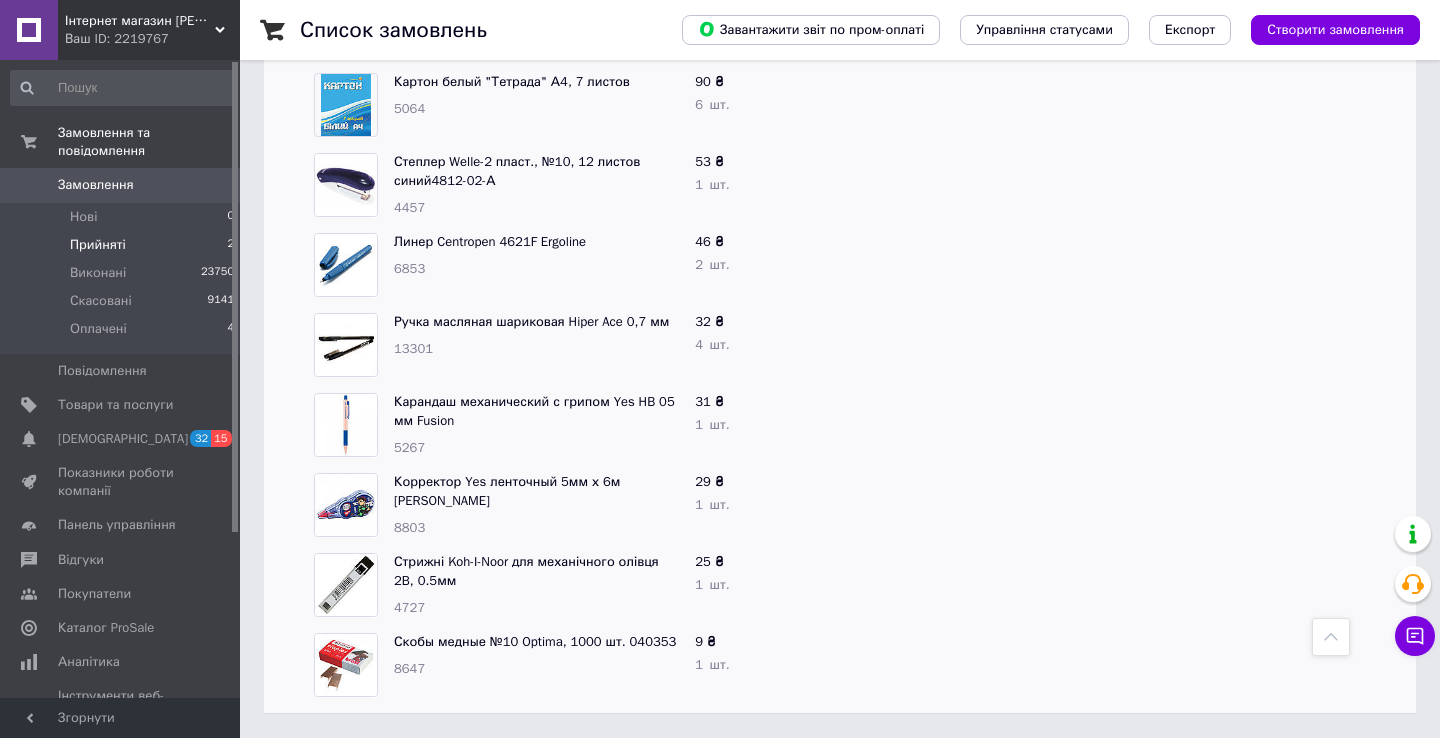 click on "Замовлення" at bounding box center (96, 185) 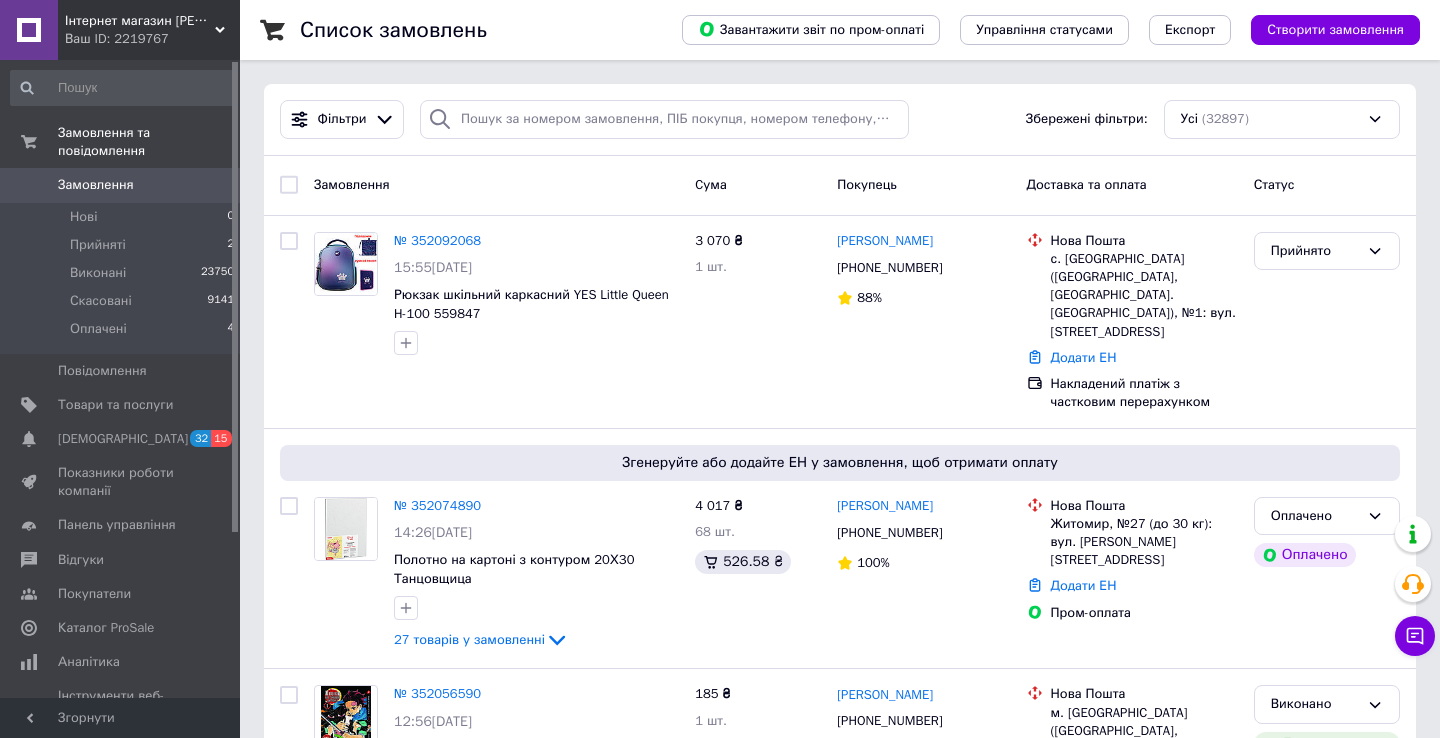 click on "Замовлення" at bounding box center (96, 185) 